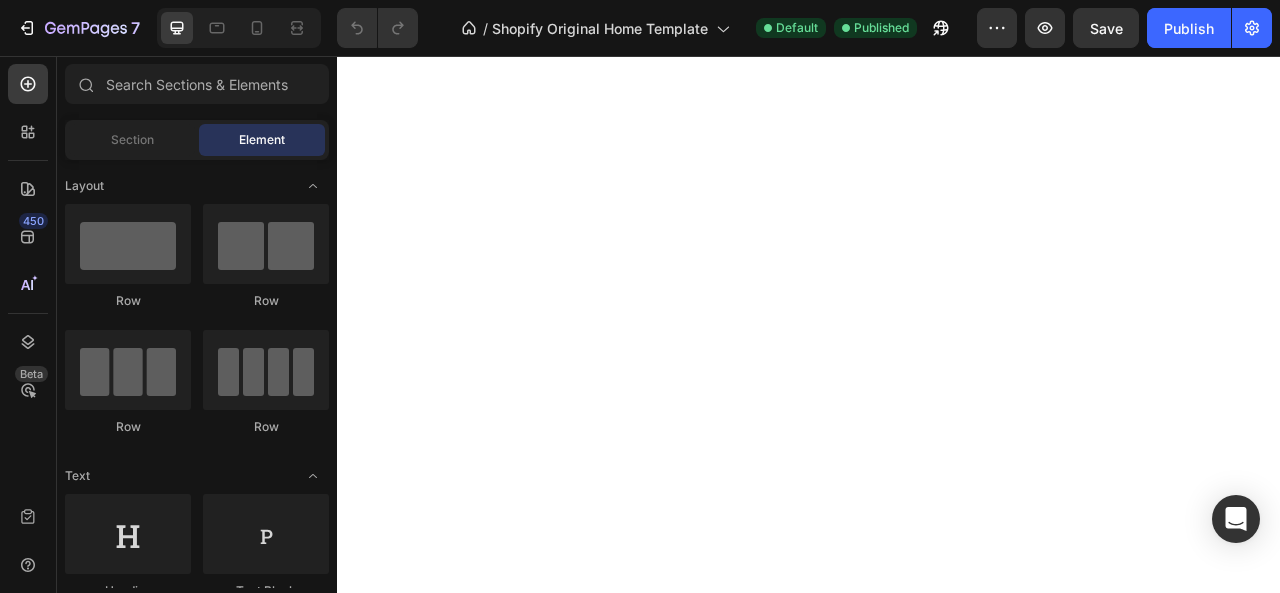 scroll, scrollTop: 0, scrollLeft: 0, axis: both 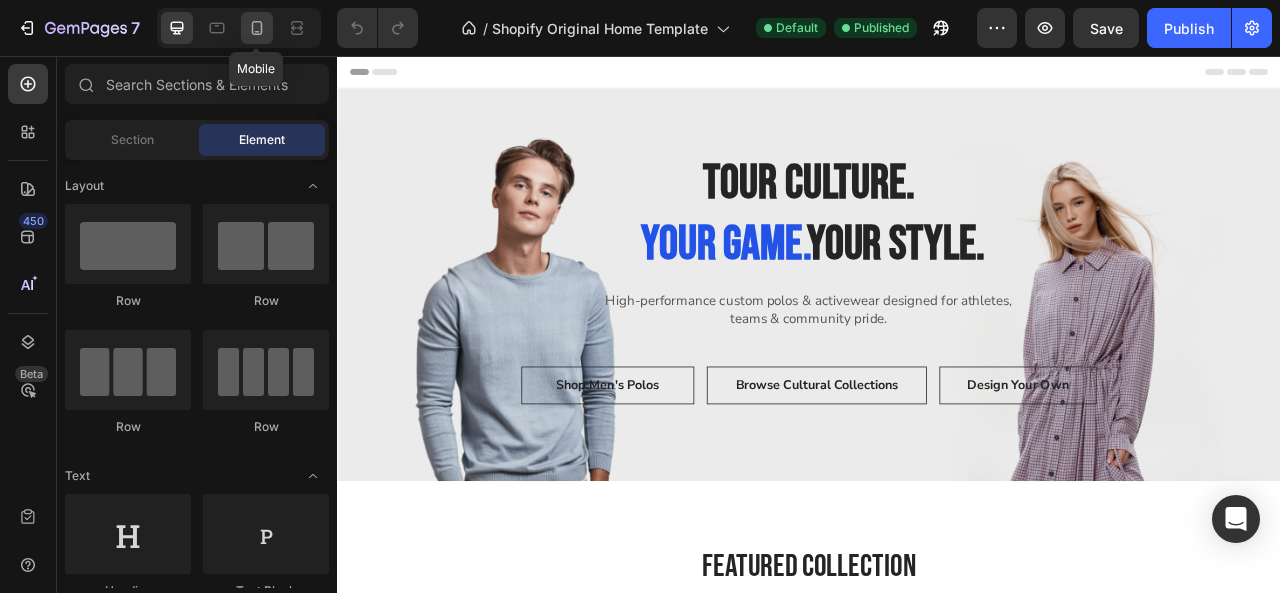 click 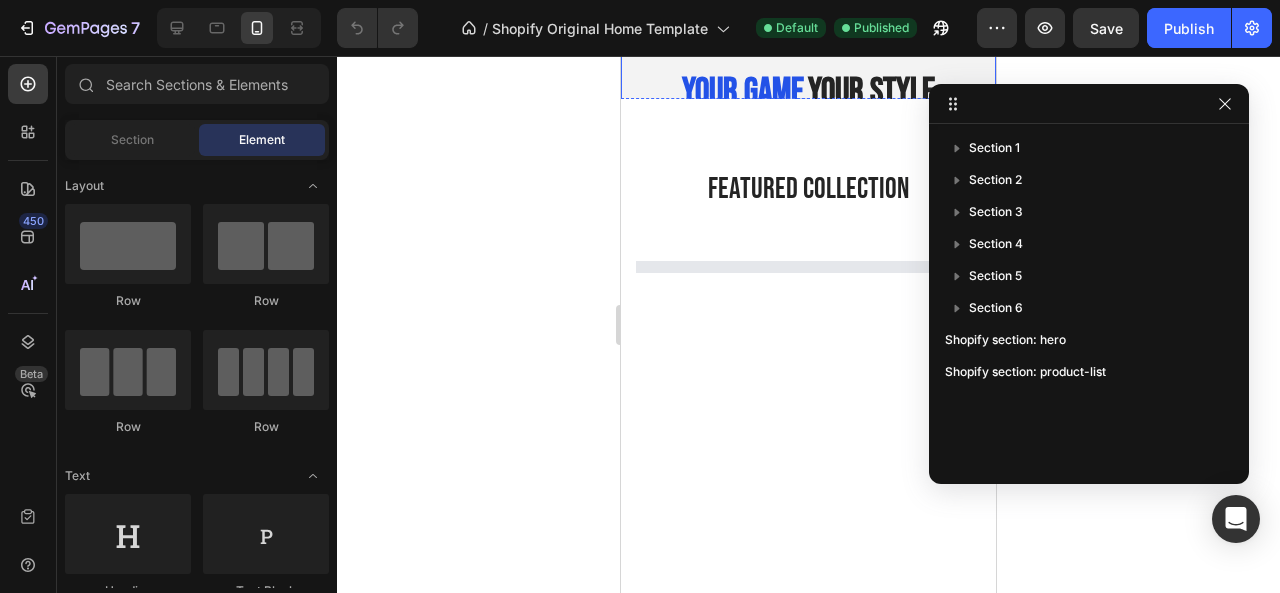scroll, scrollTop: 153, scrollLeft: 0, axis: vertical 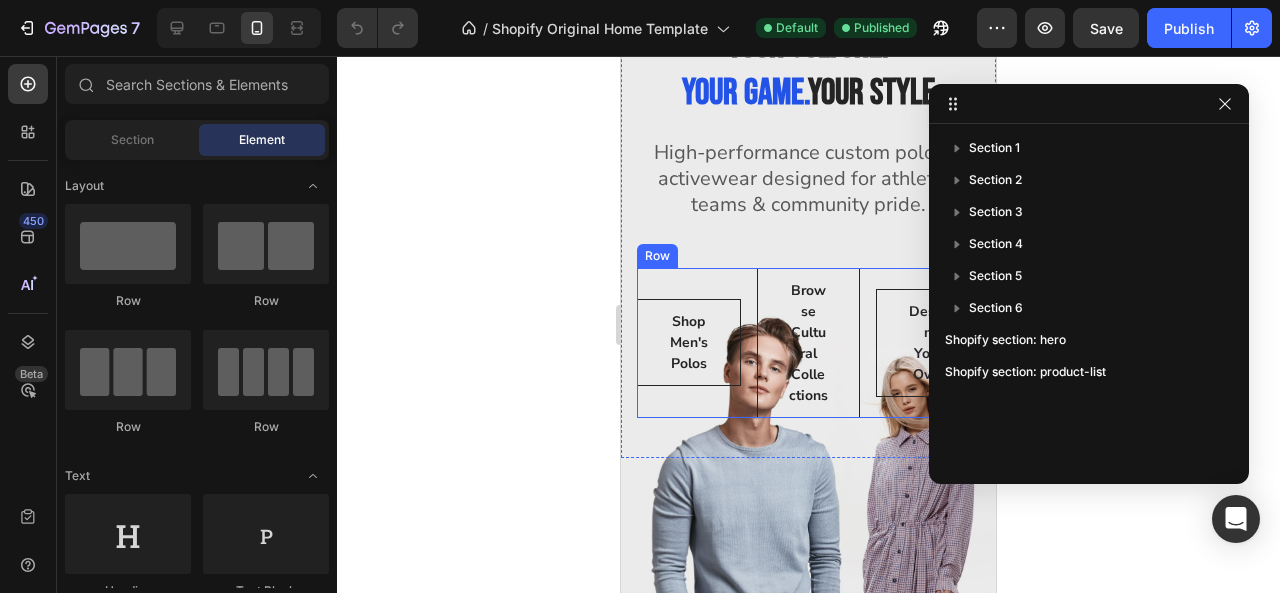 click on "Shop Men's Polos Button Browse Cultural Collections Button Design Your Own Button Row" at bounding box center (808, 343) 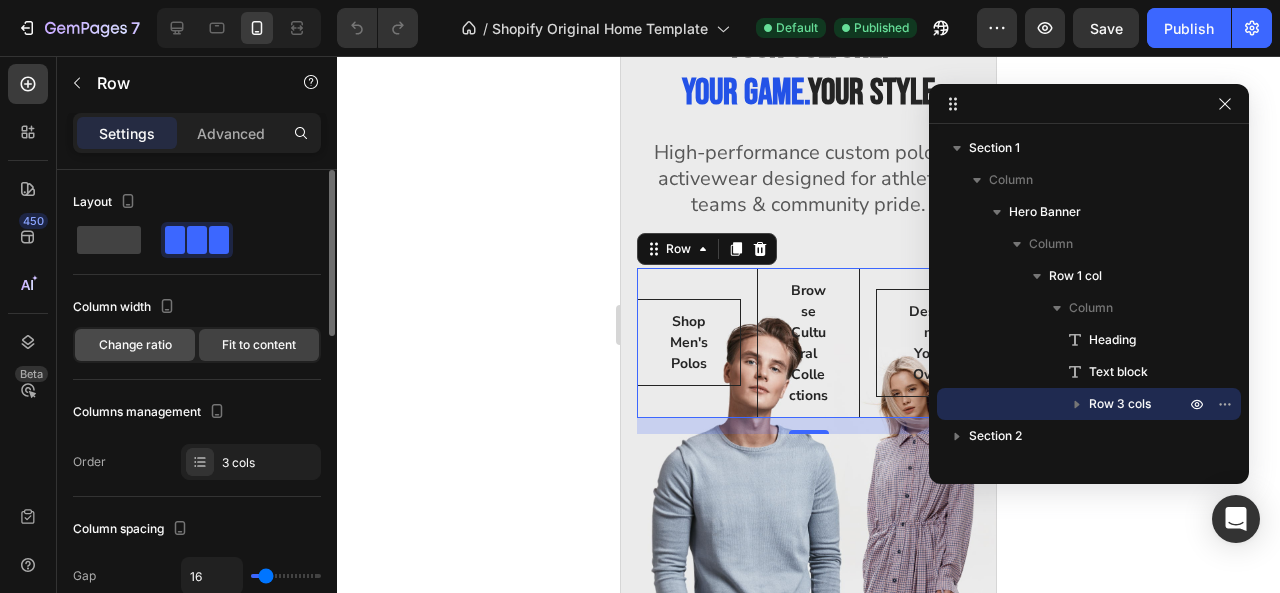 click on "Change ratio" 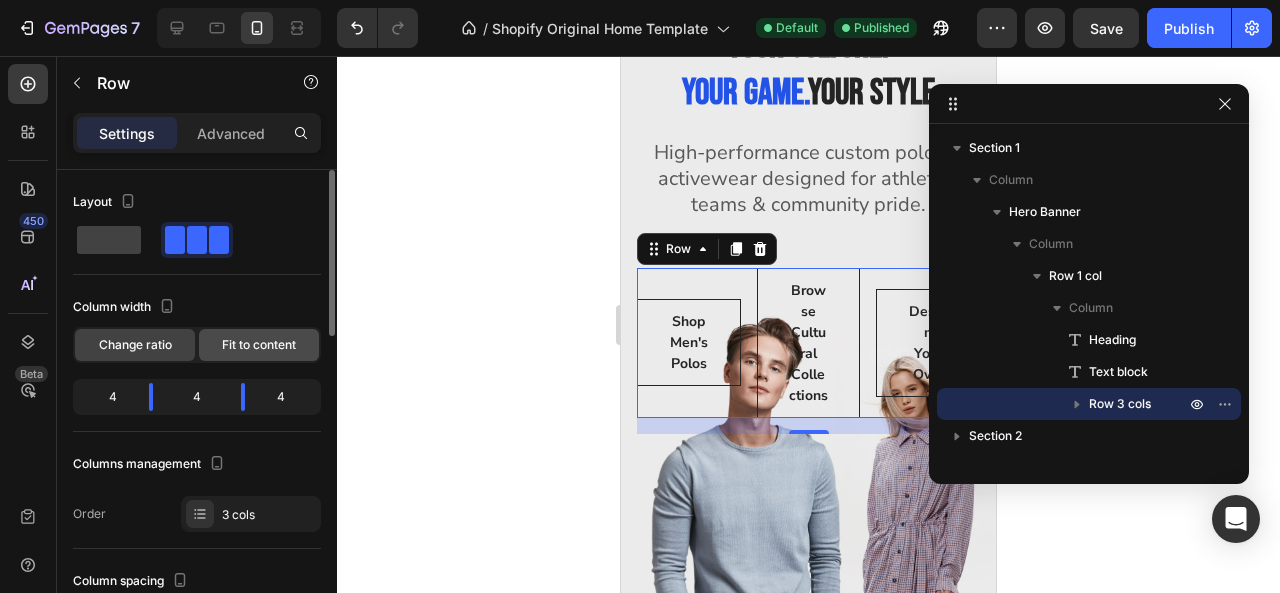 click on "Fit to content" 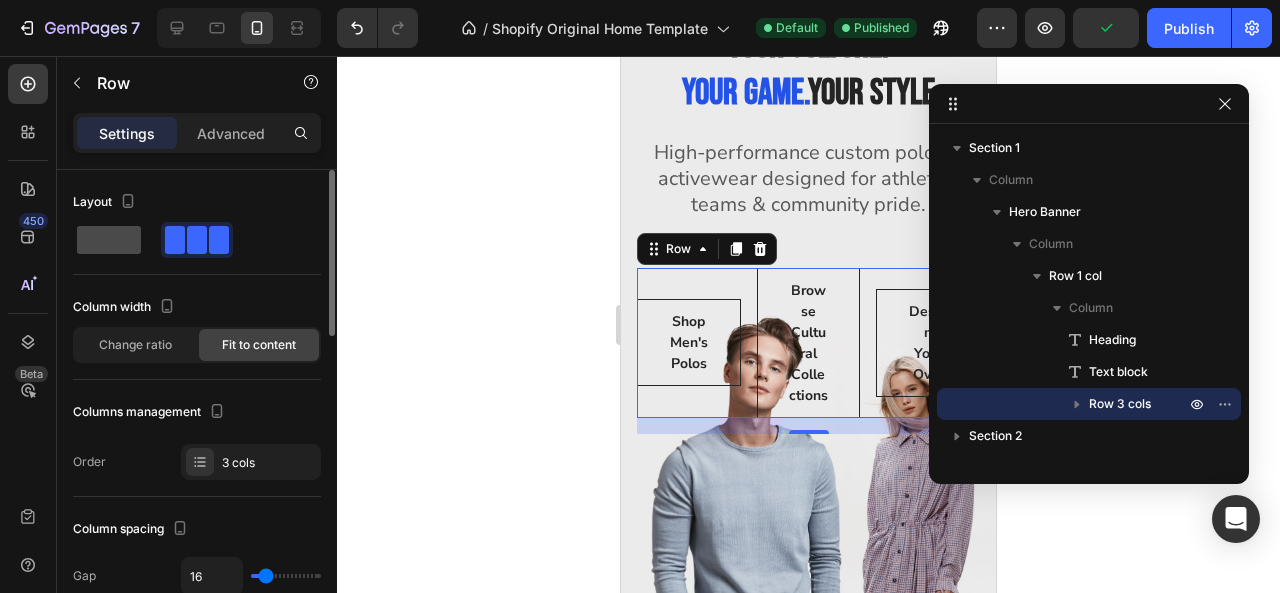 click 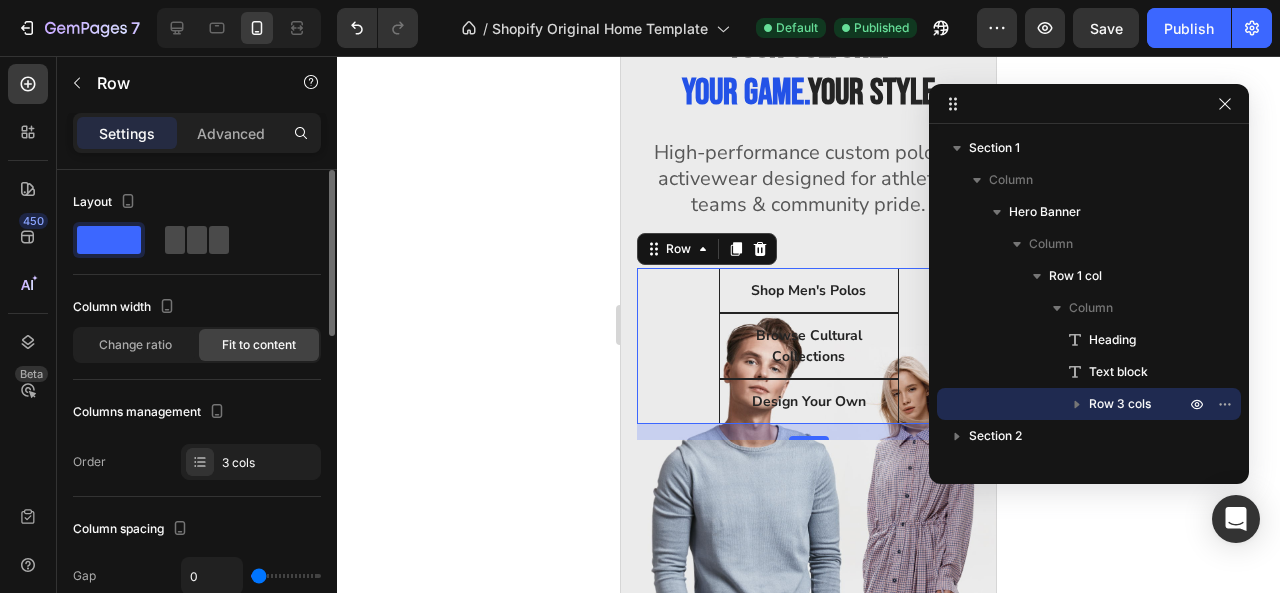click 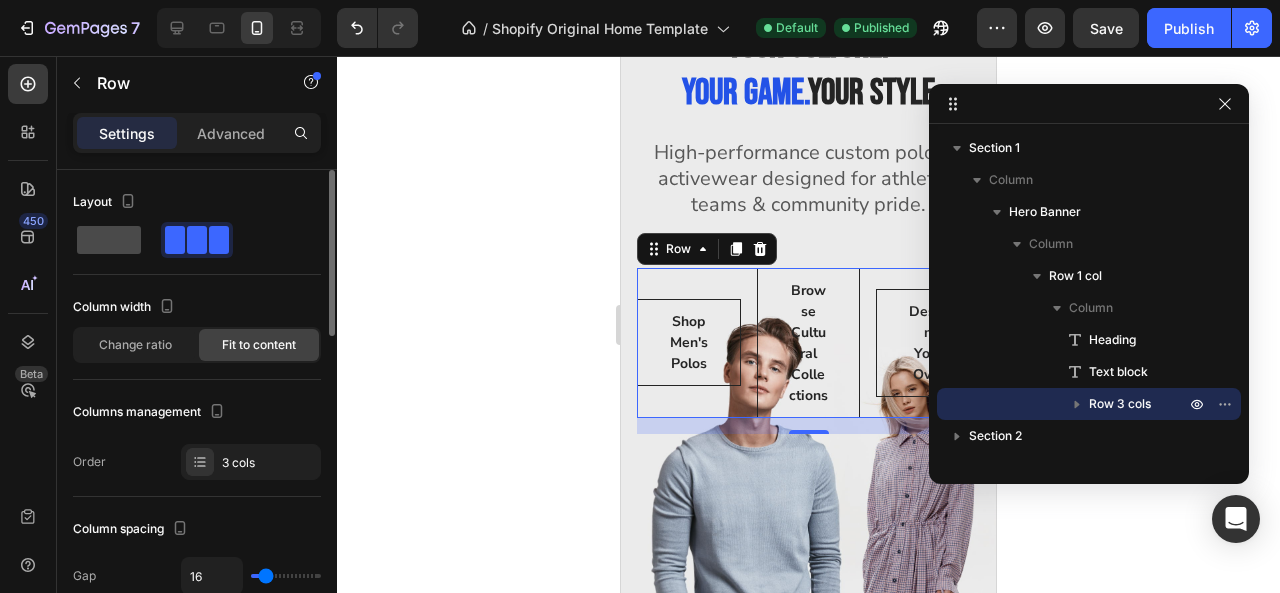 click 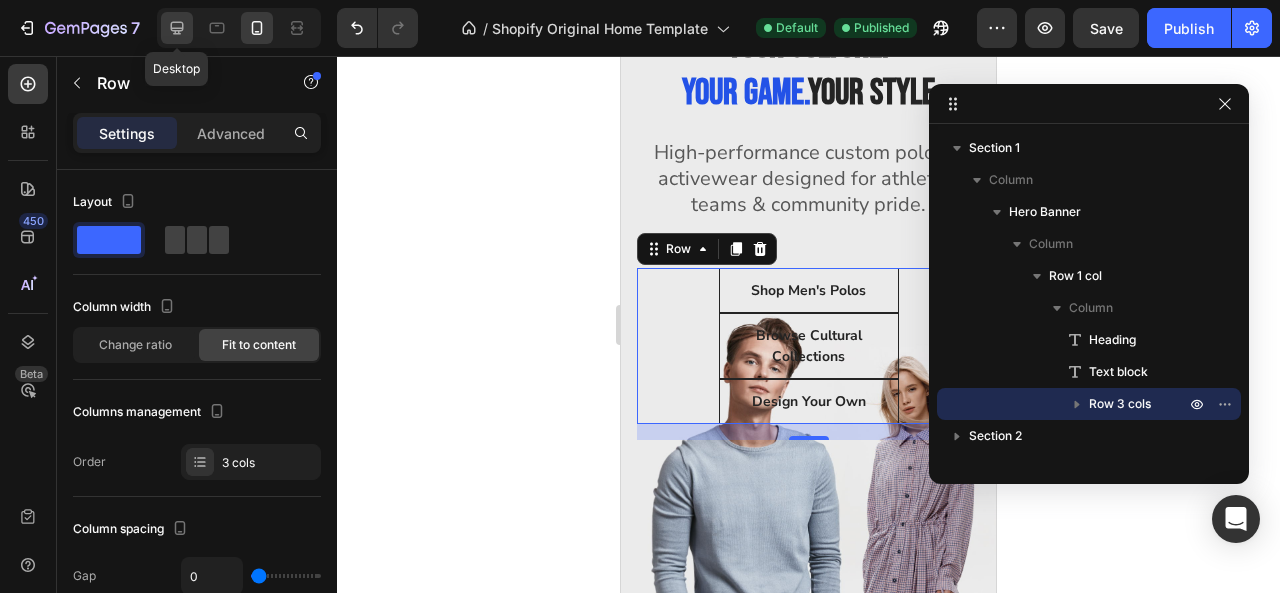 click 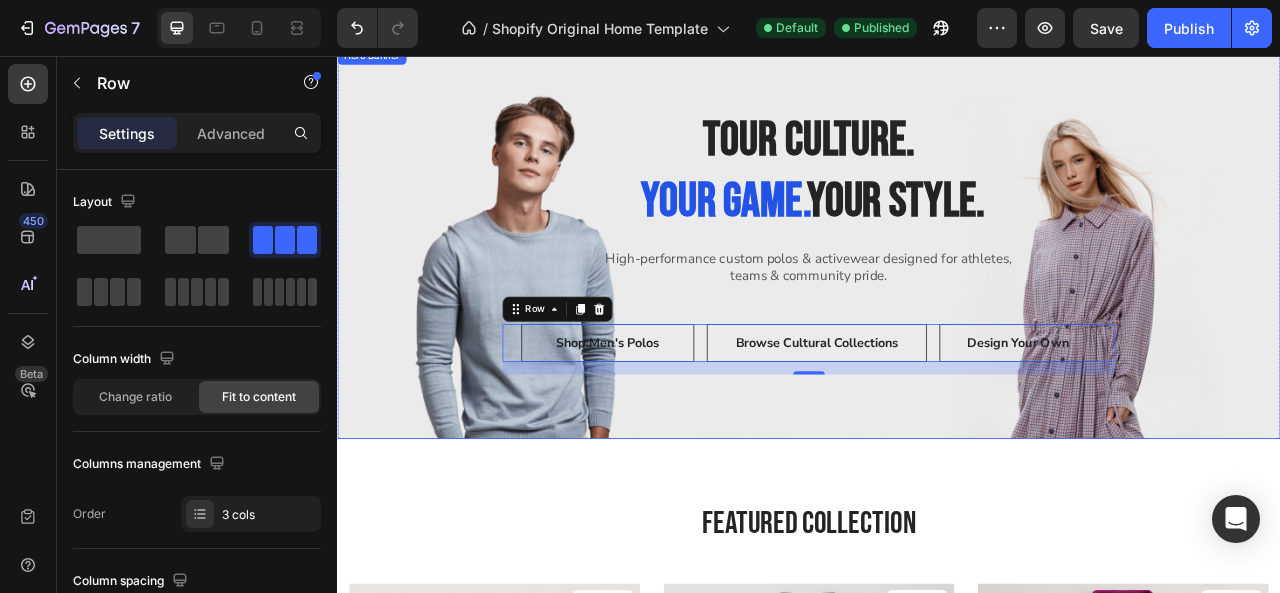 scroll, scrollTop: 53, scrollLeft: 0, axis: vertical 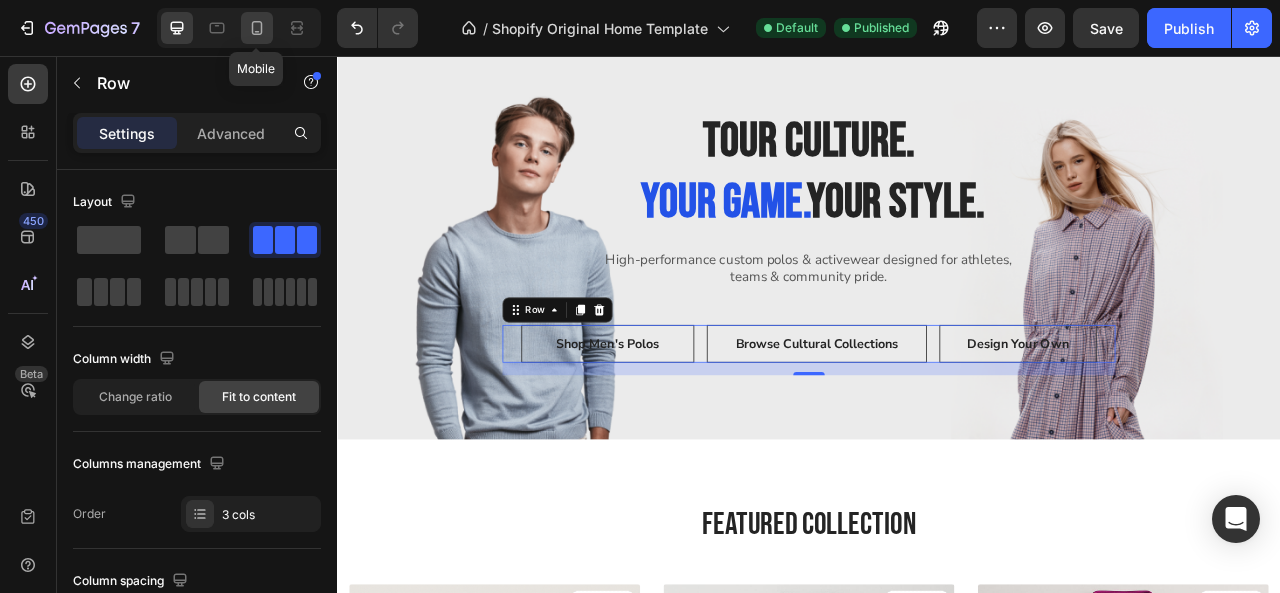click 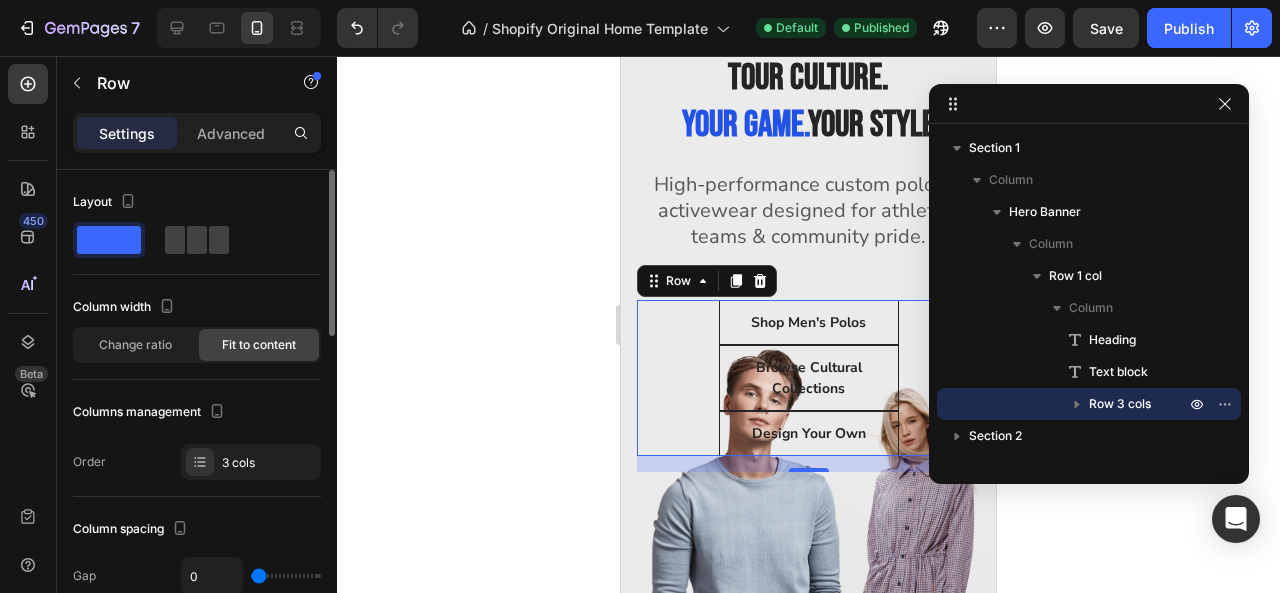 scroll, scrollTop: 294, scrollLeft: 0, axis: vertical 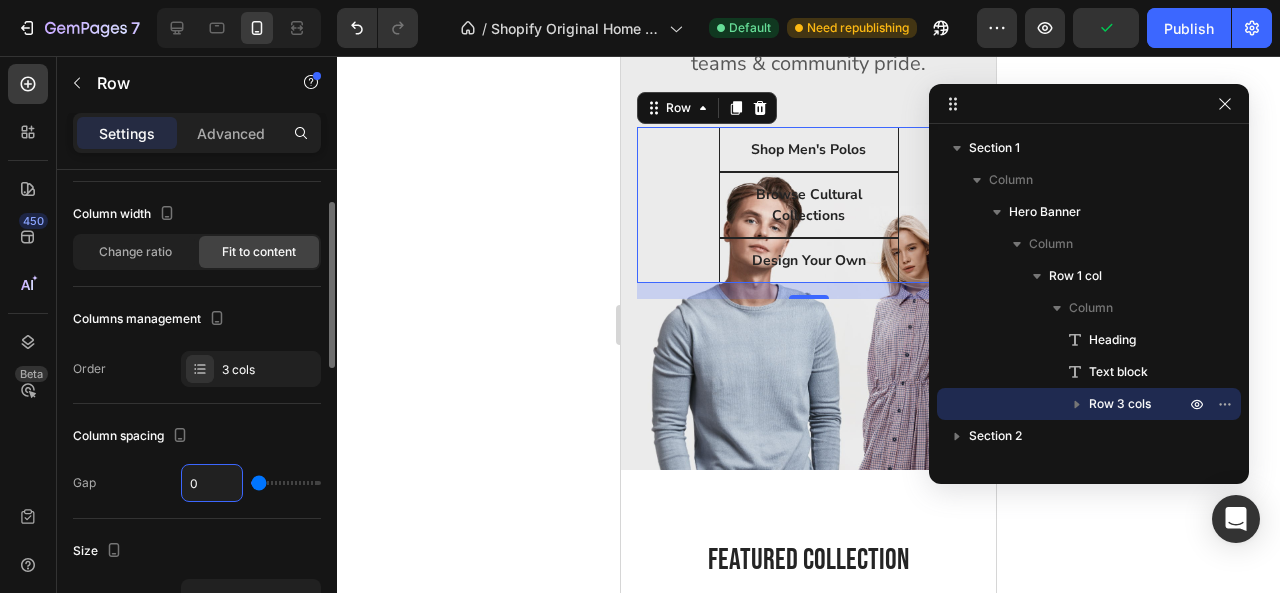 click on "0" at bounding box center (212, 483) 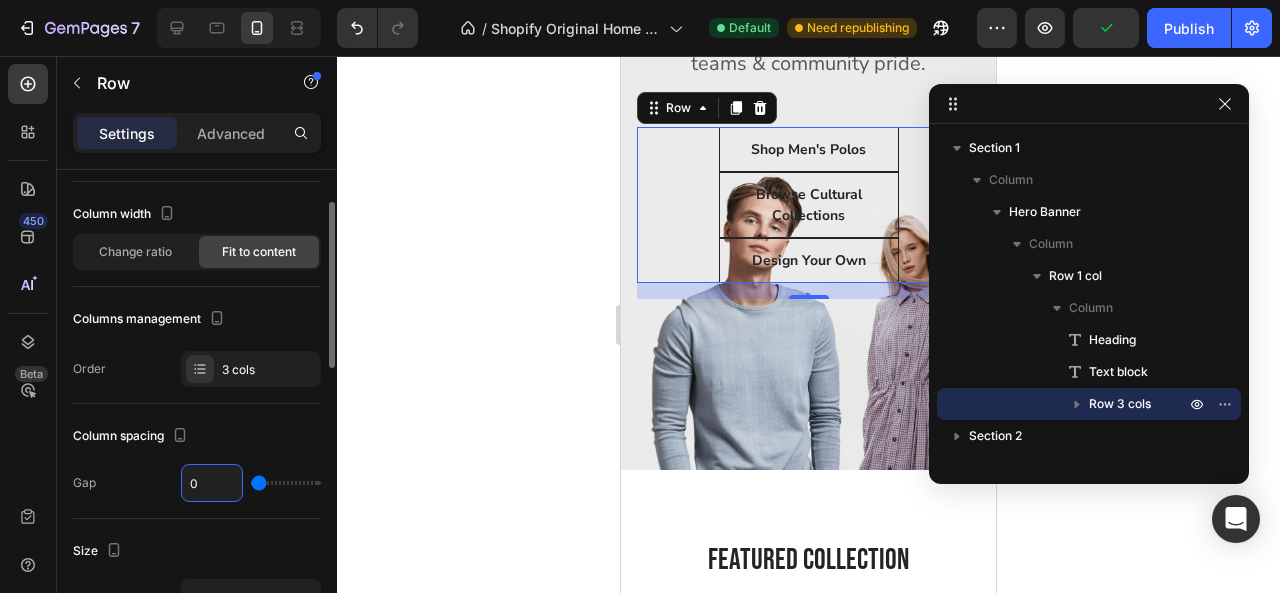 type on "5" 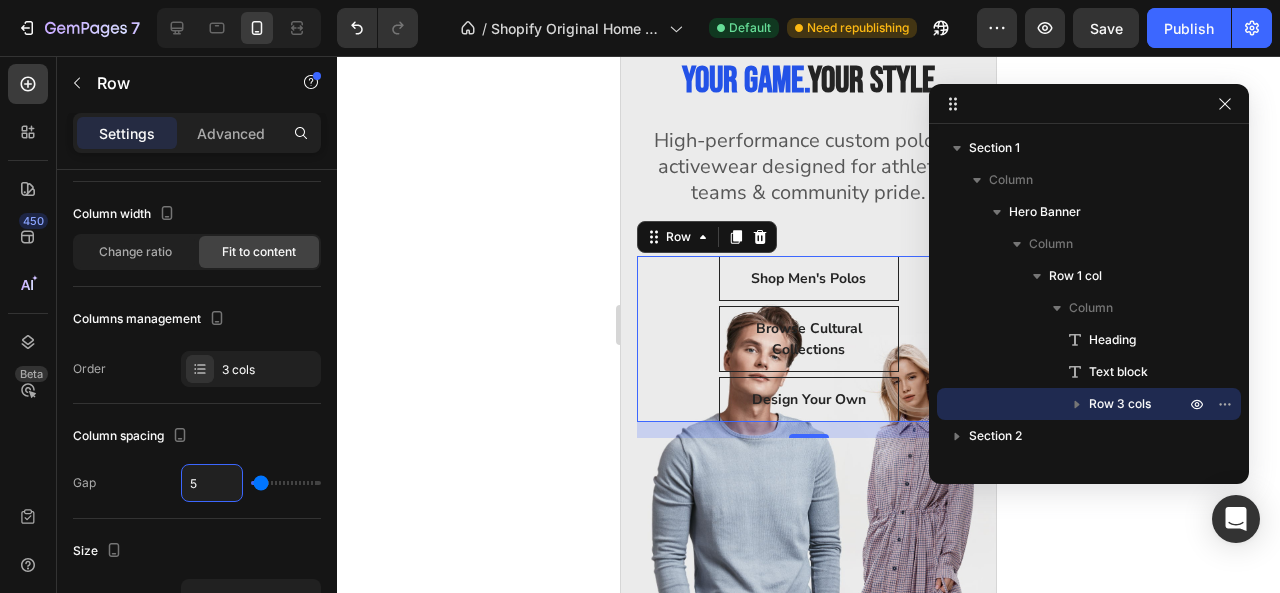 scroll, scrollTop: 132, scrollLeft: 0, axis: vertical 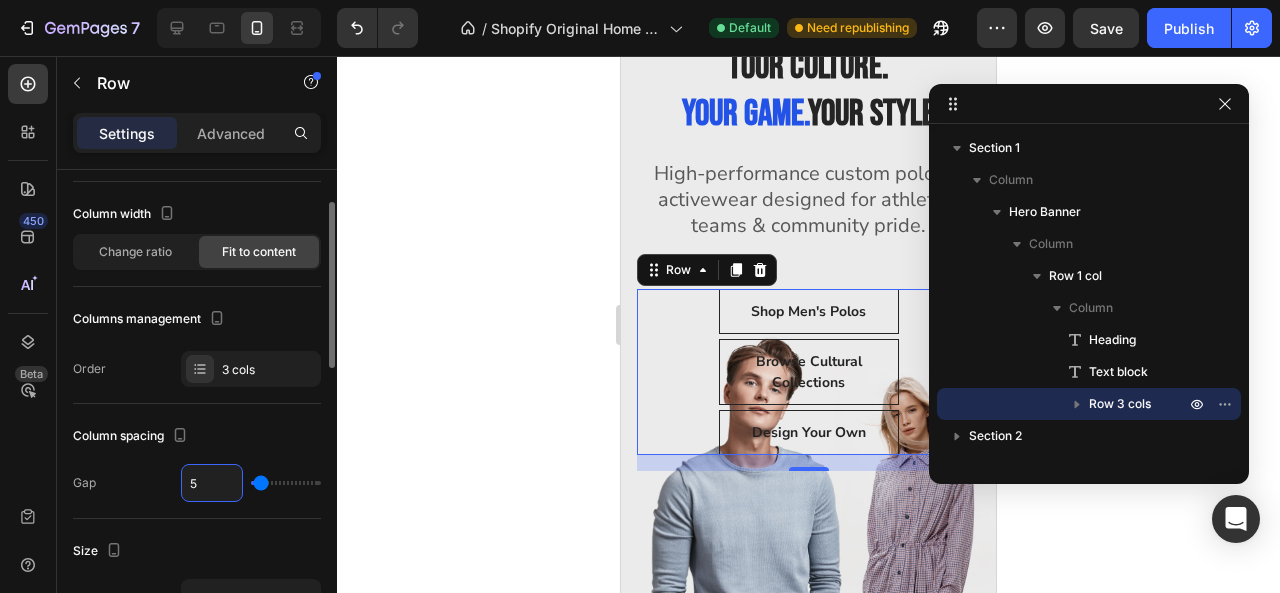 type on "1" 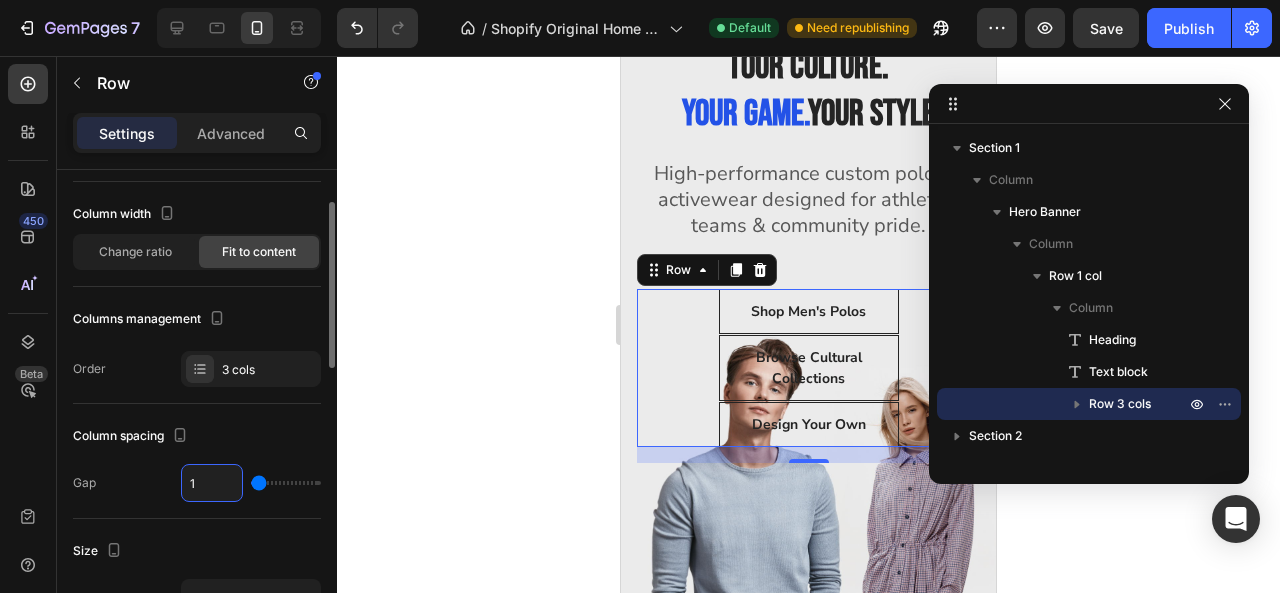 type on "10" 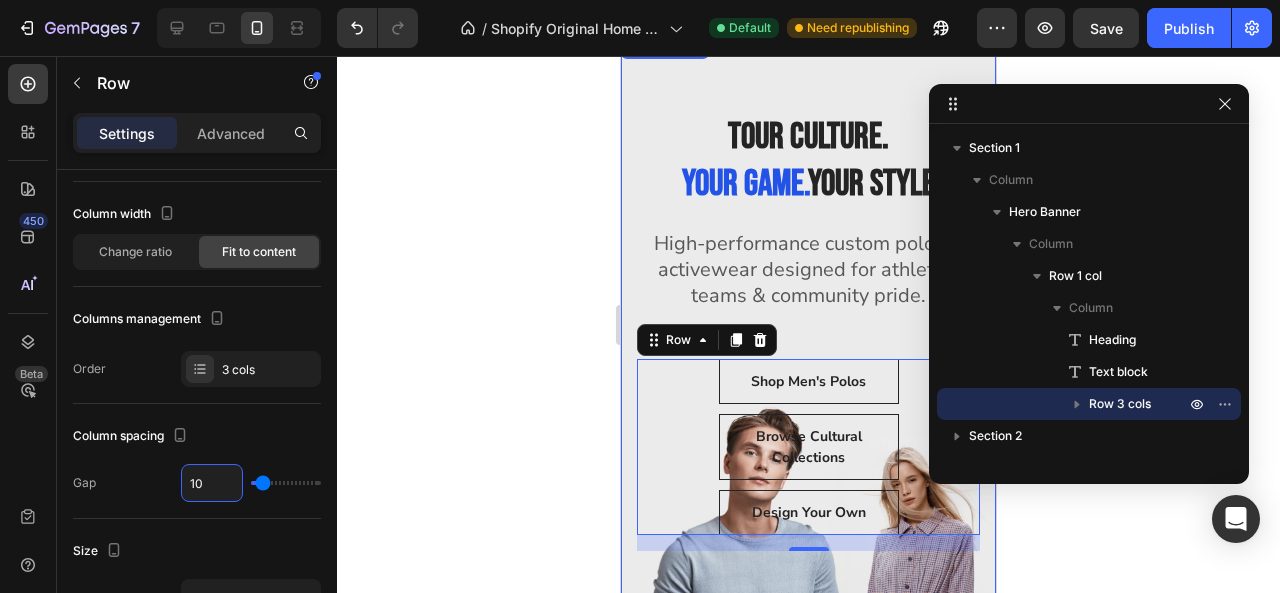 scroll, scrollTop: 231, scrollLeft: 0, axis: vertical 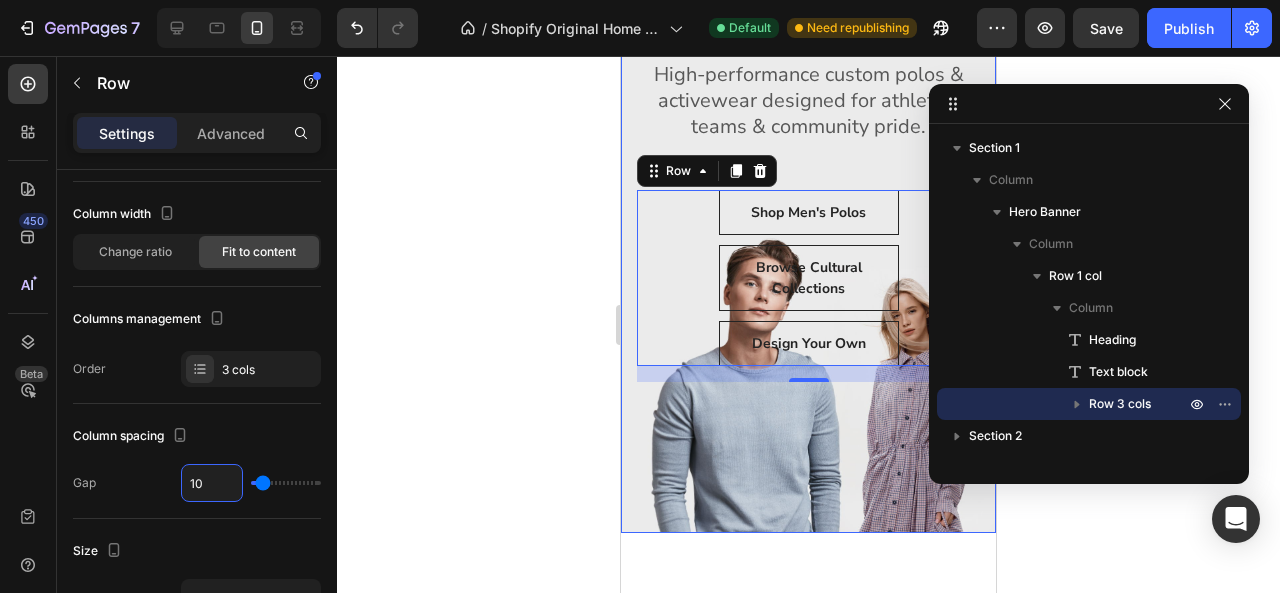 click at bounding box center (808, 199) 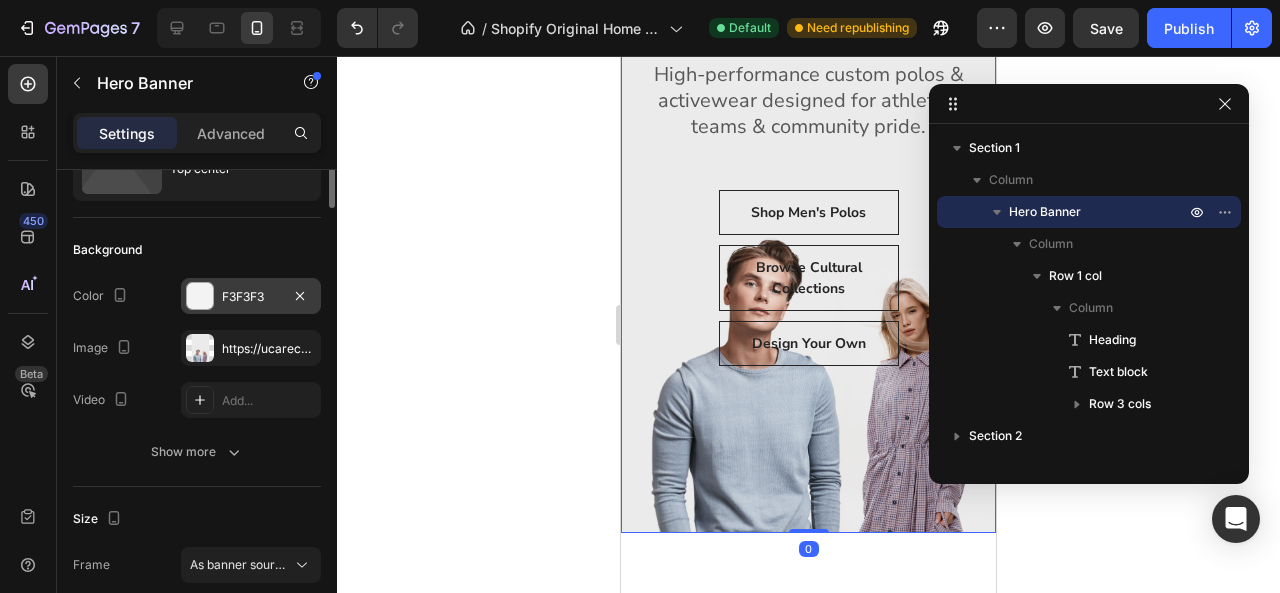 scroll, scrollTop: 0, scrollLeft: 0, axis: both 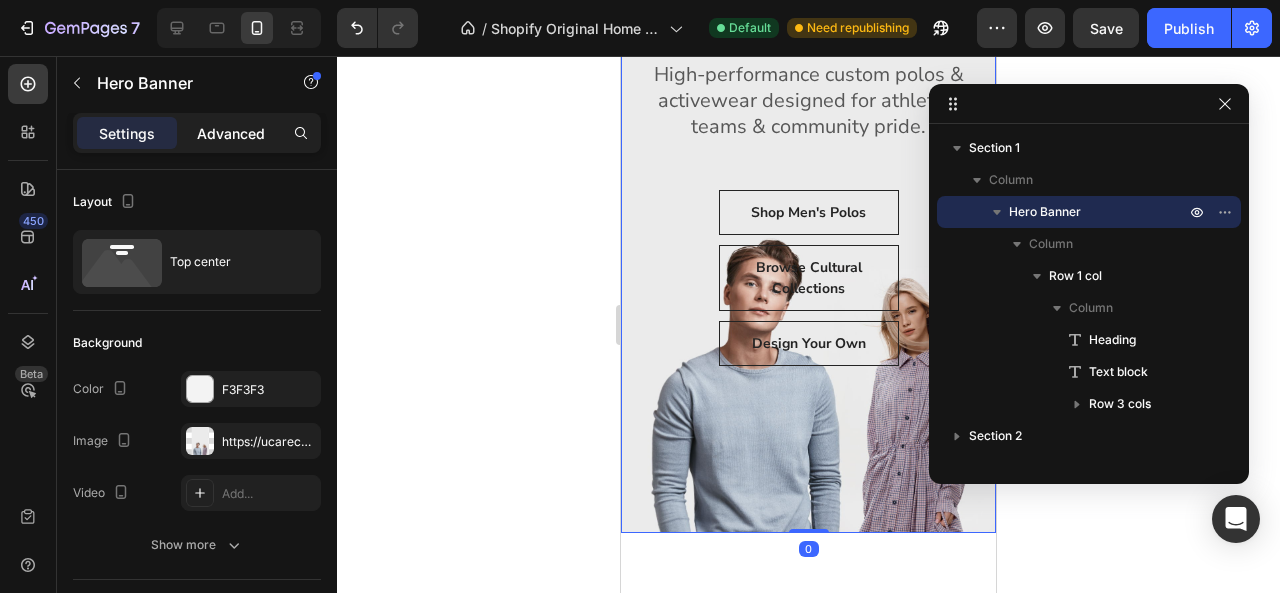 click on "Advanced" at bounding box center [231, 133] 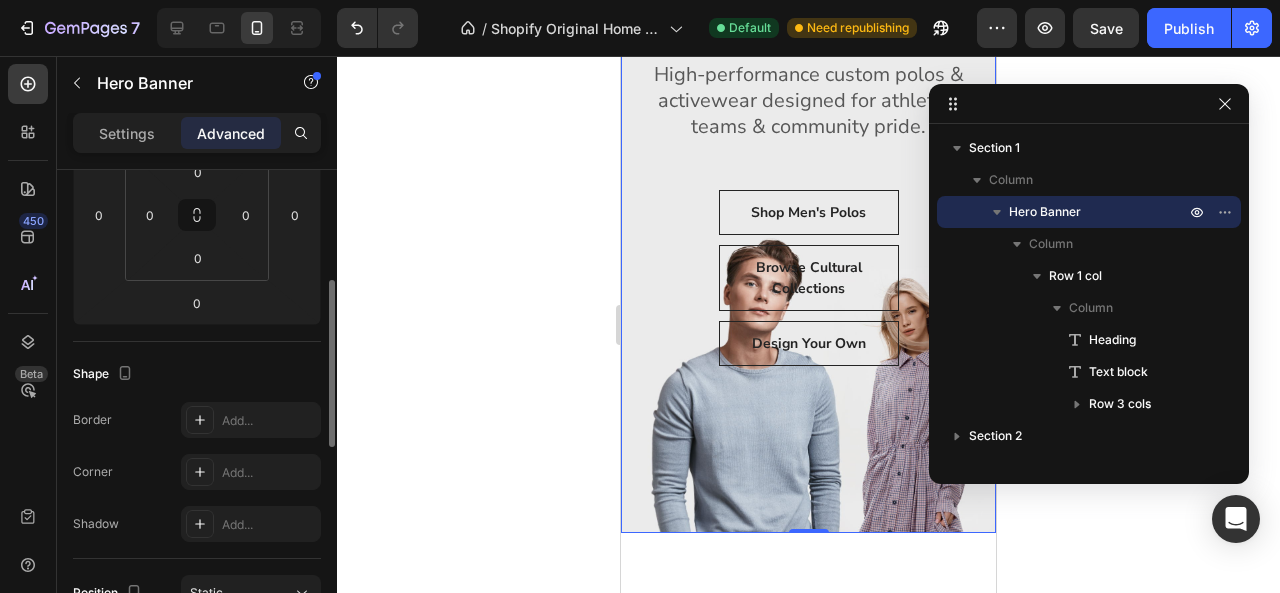 scroll, scrollTop: 343, scrollLeft: 0, axis: vertical 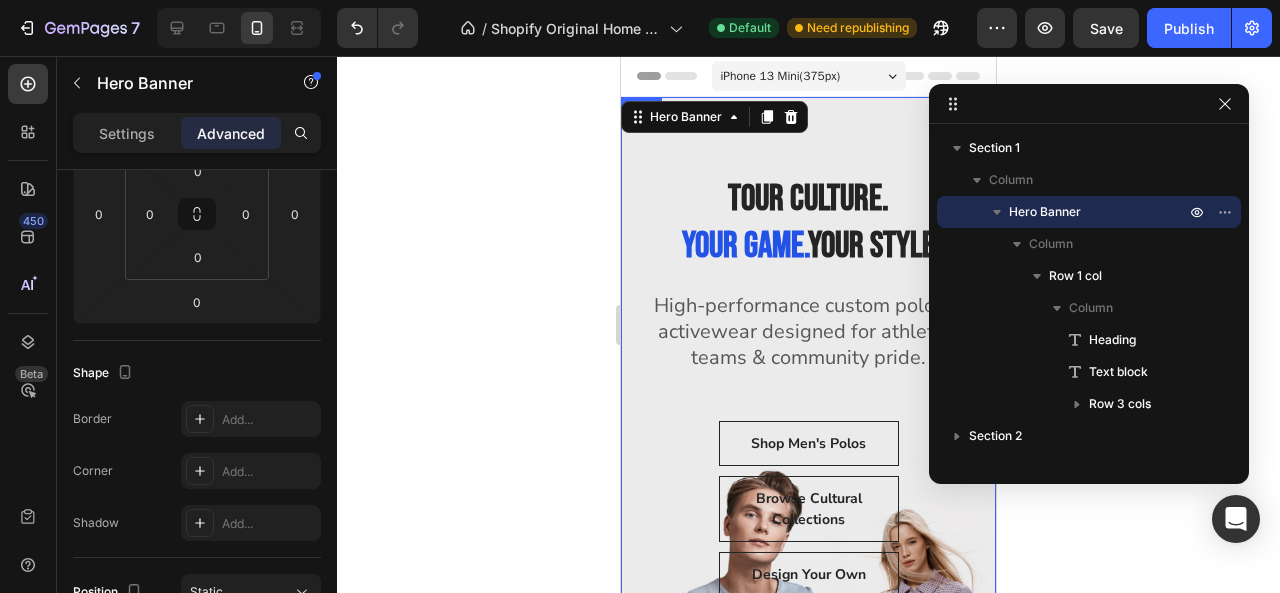 click on "Tour Culture.   Your Game.  Your Style. Heading High-performance custom polos & activewear designed for athletes,  teams & community pride. Text block Shop Men's Polos Button Browse Cultural Collections Button Design Your Own Button Row Row" at bounding box center (808, 367) 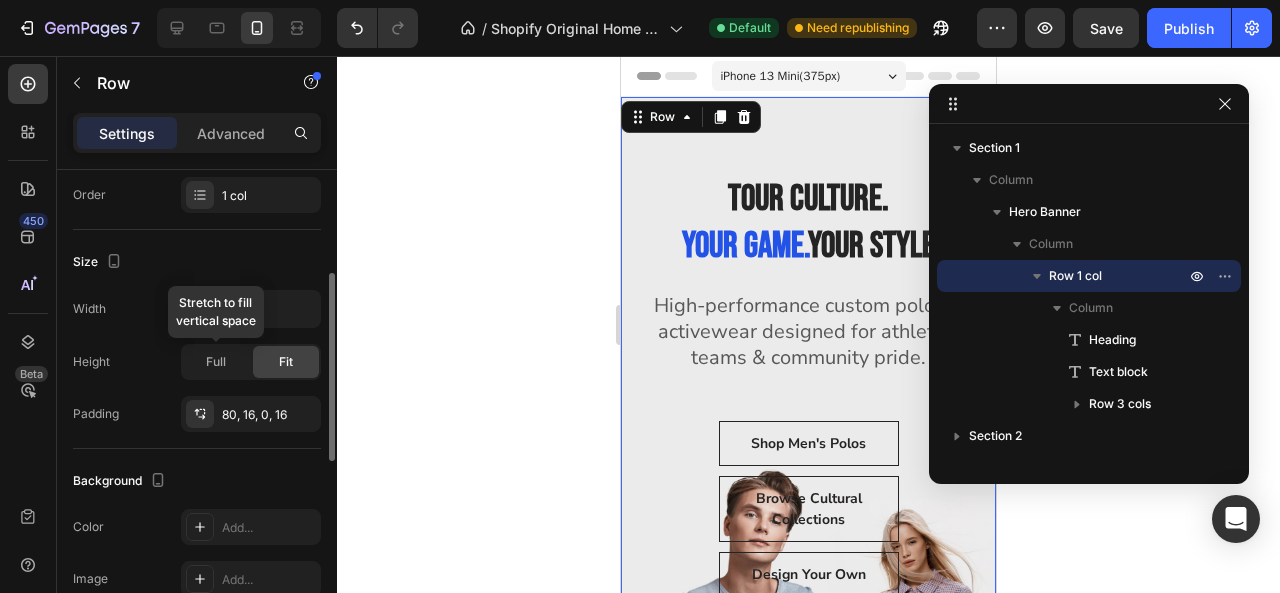 scroll, scrollTop: 266, scrollLeft: 0, axis: vertical 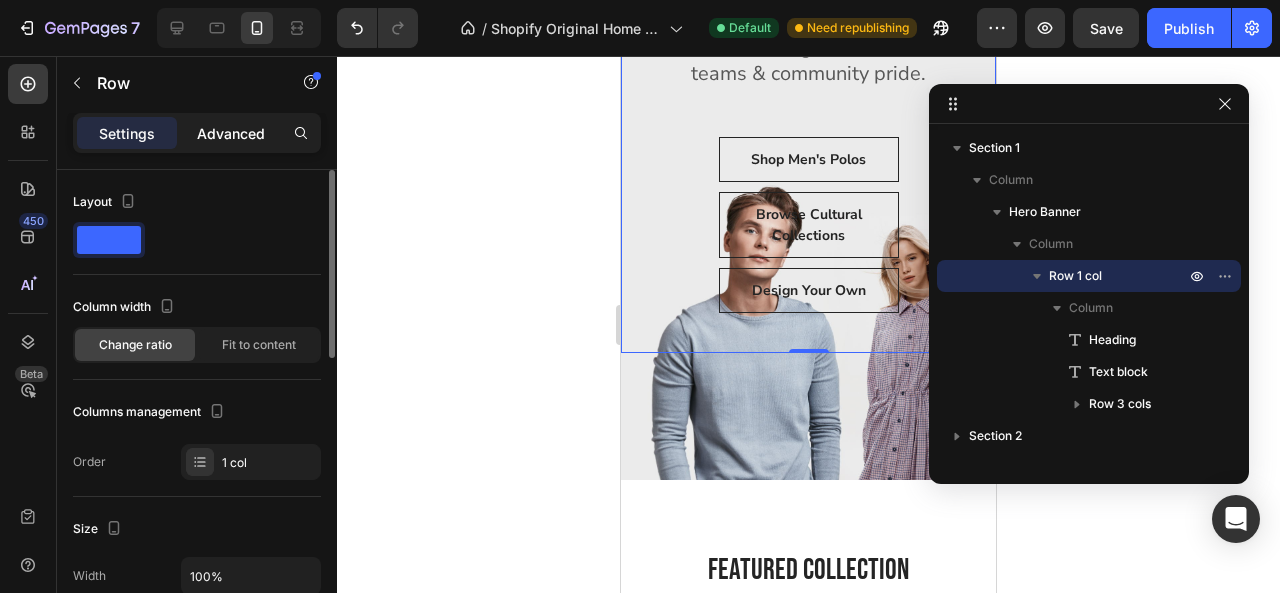 click on "Advanced" at bounding box center [231, 133] 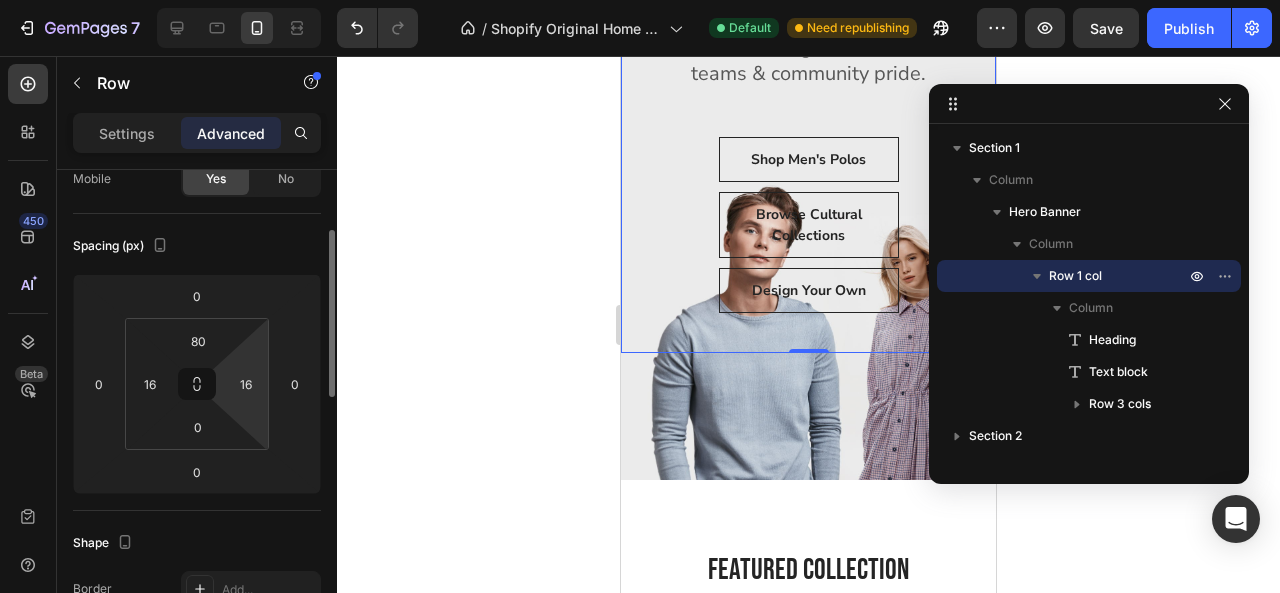scroll, scrollTop: 172, scrollLeft: 0, axis: vertical 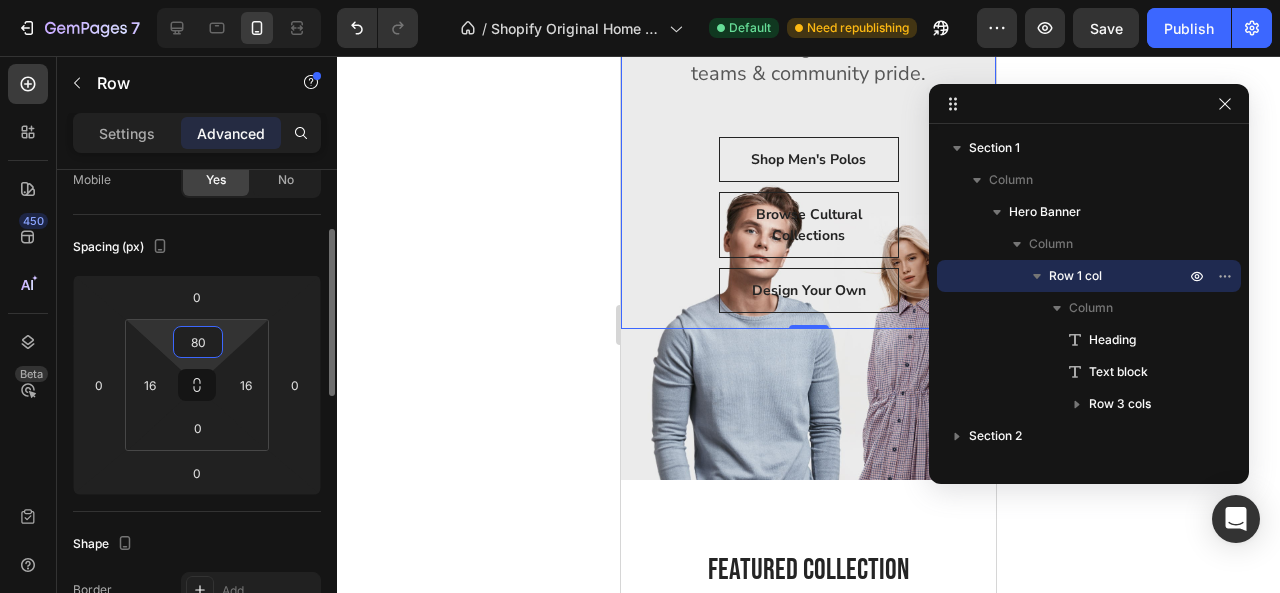 click on "80" at bounding box center (198, 342) 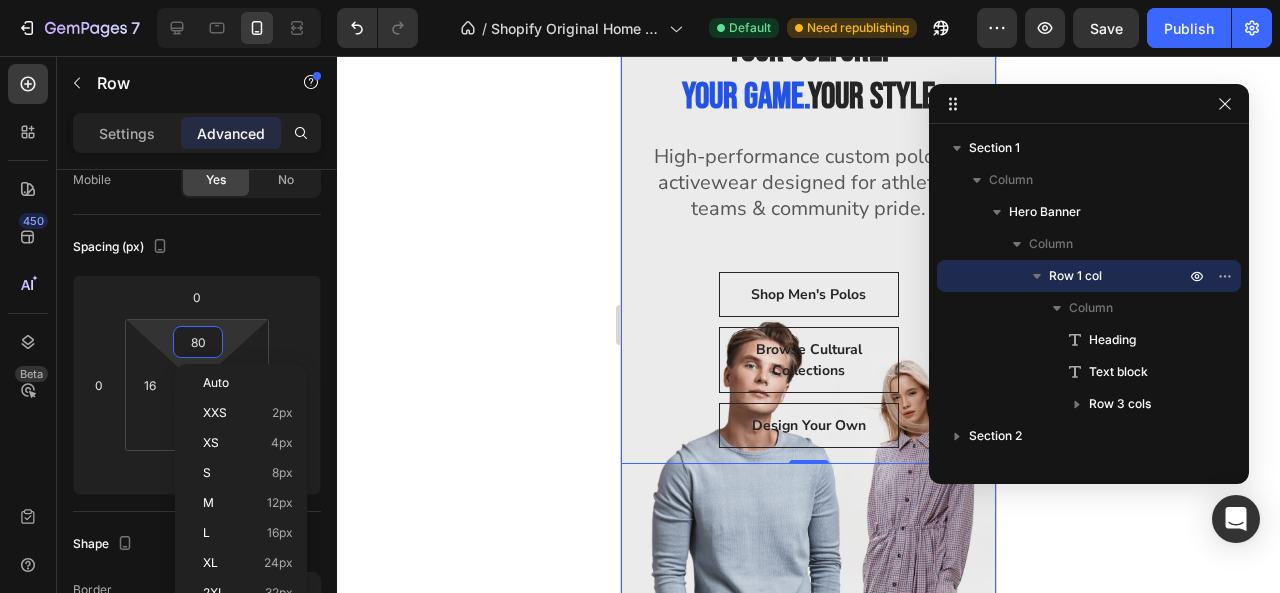 scroll, scrollTop: 147, scrollLeft: 0, axis: vertical 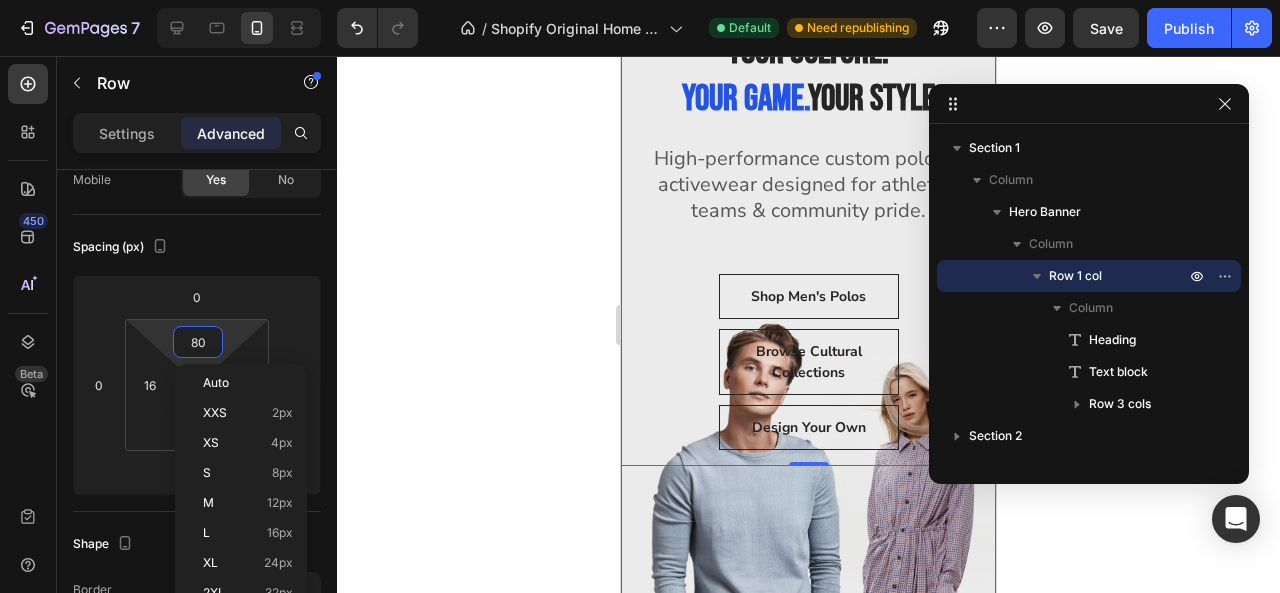 click at bounding box center [808, 283] 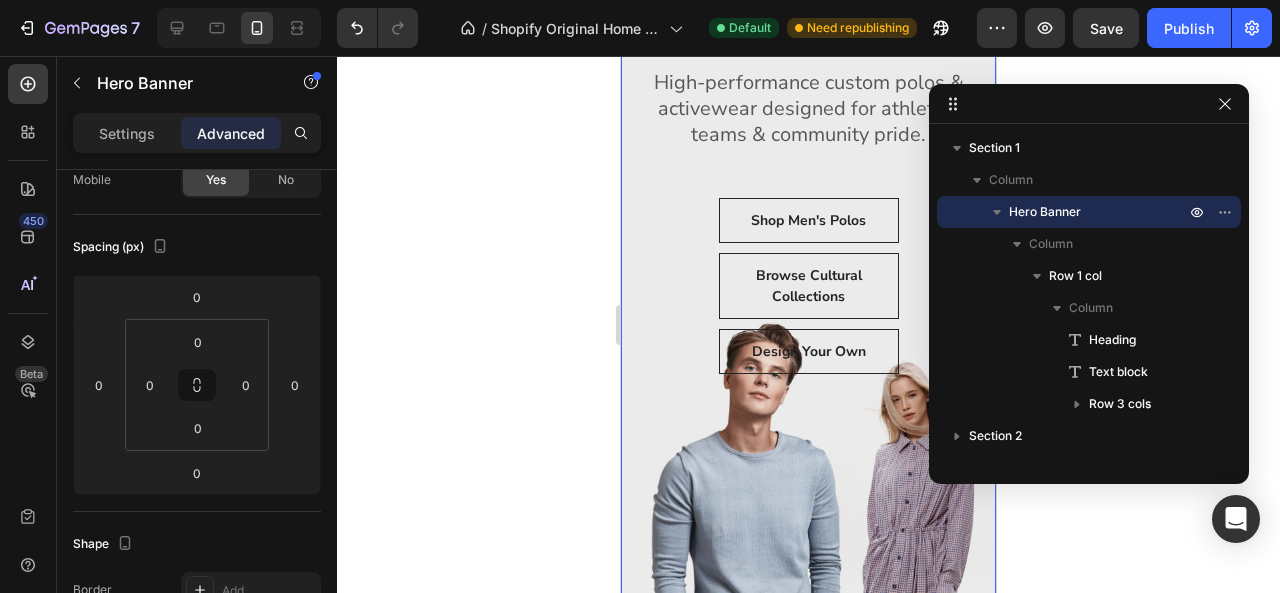 scroll, scrollTop: 0, scrollLeft: 0, axis: both 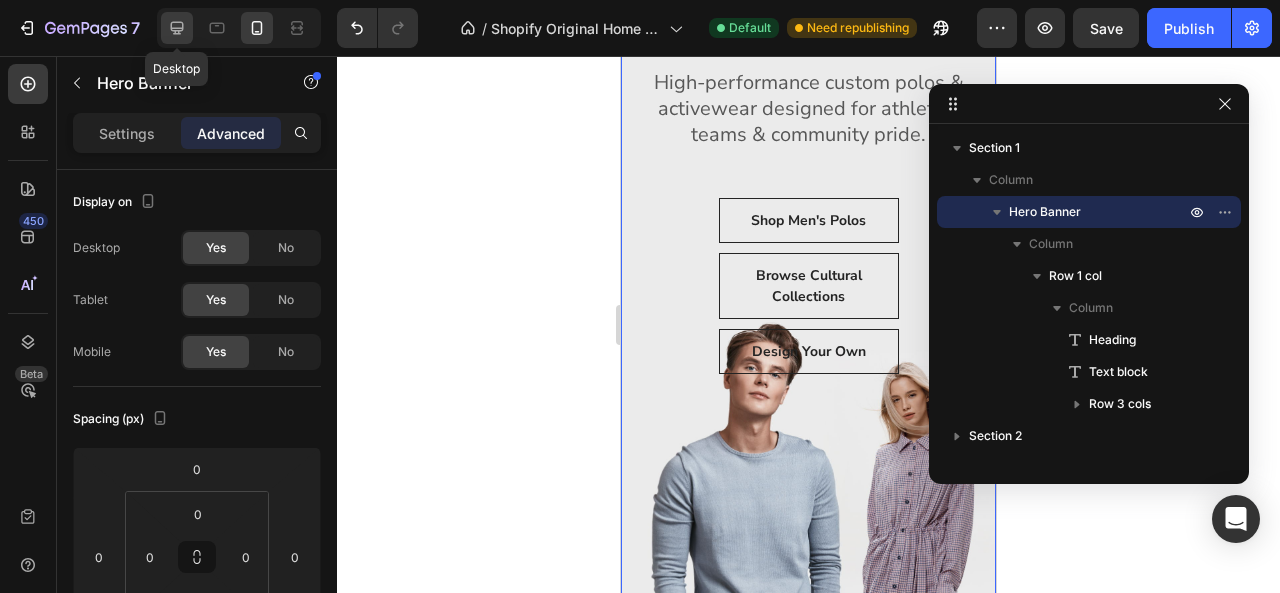 click 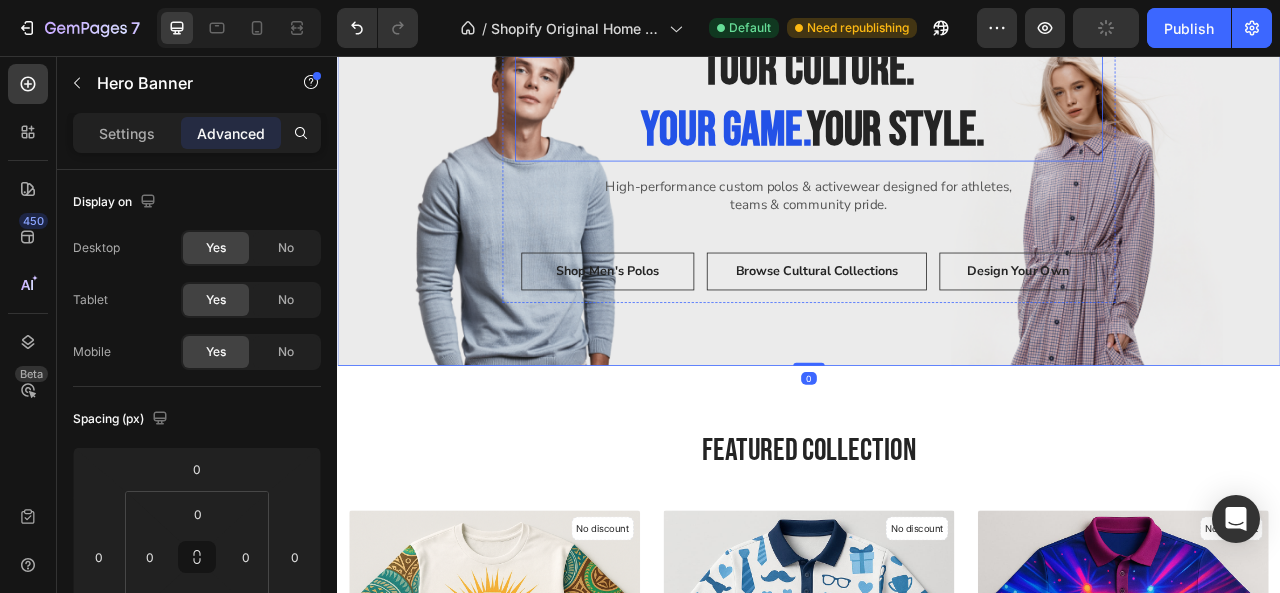 scroll, scrollTop: 0, scrollLeft: 0, axis: both 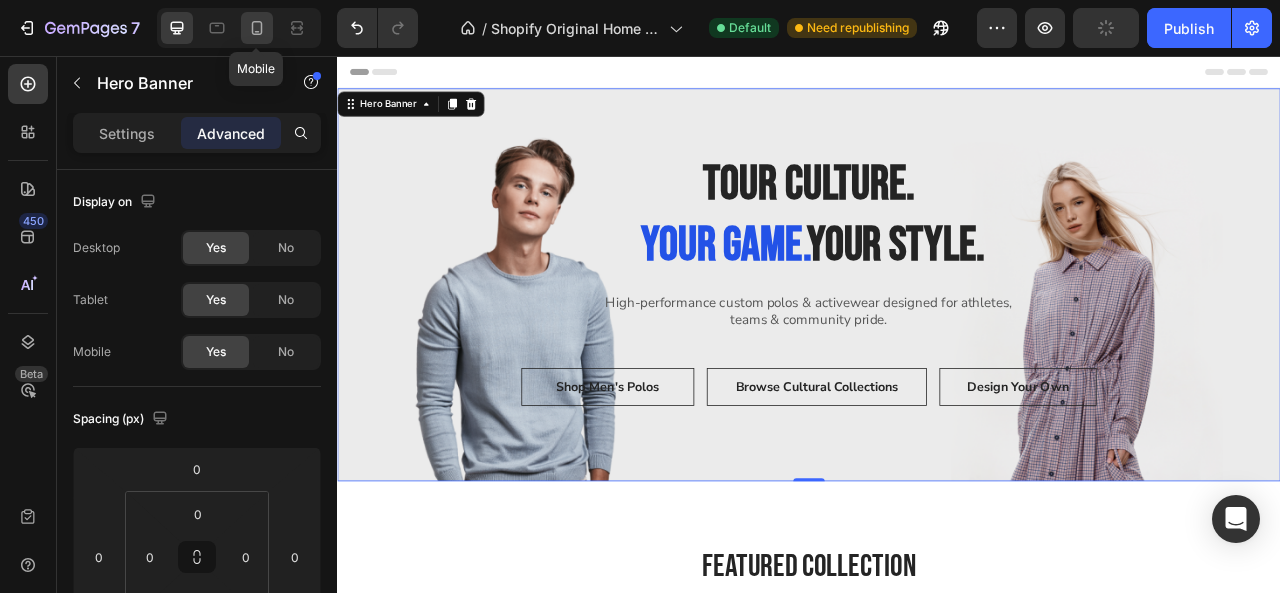 click 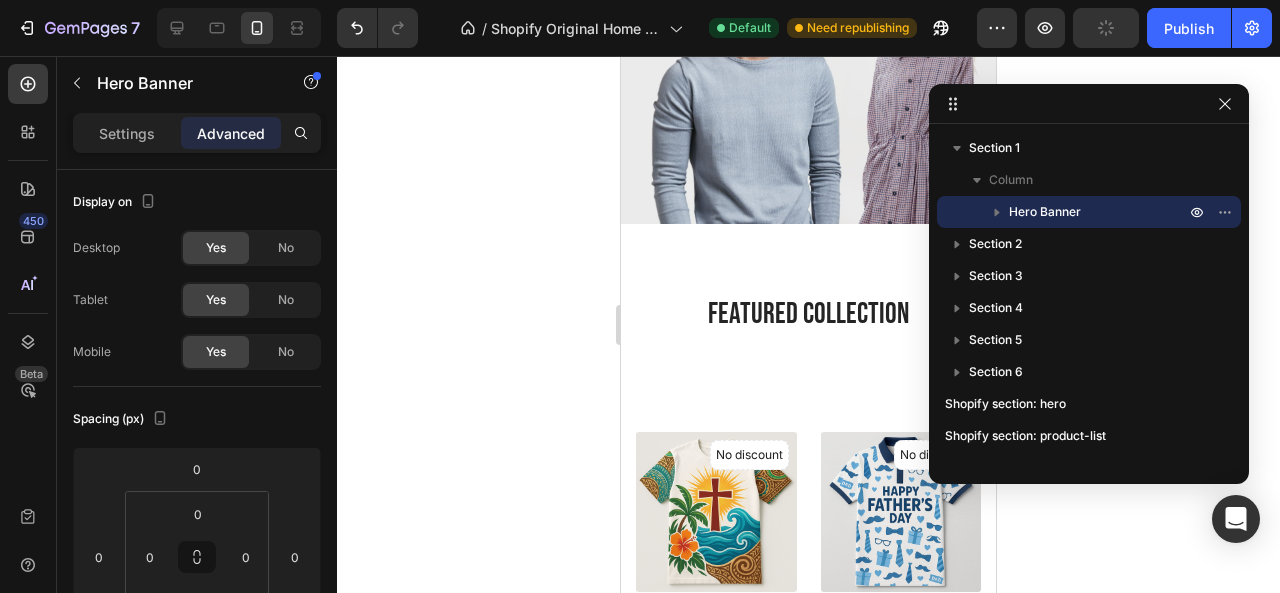 scroll, scrollTop: 538, scrollLeft: 0, axis: vertical 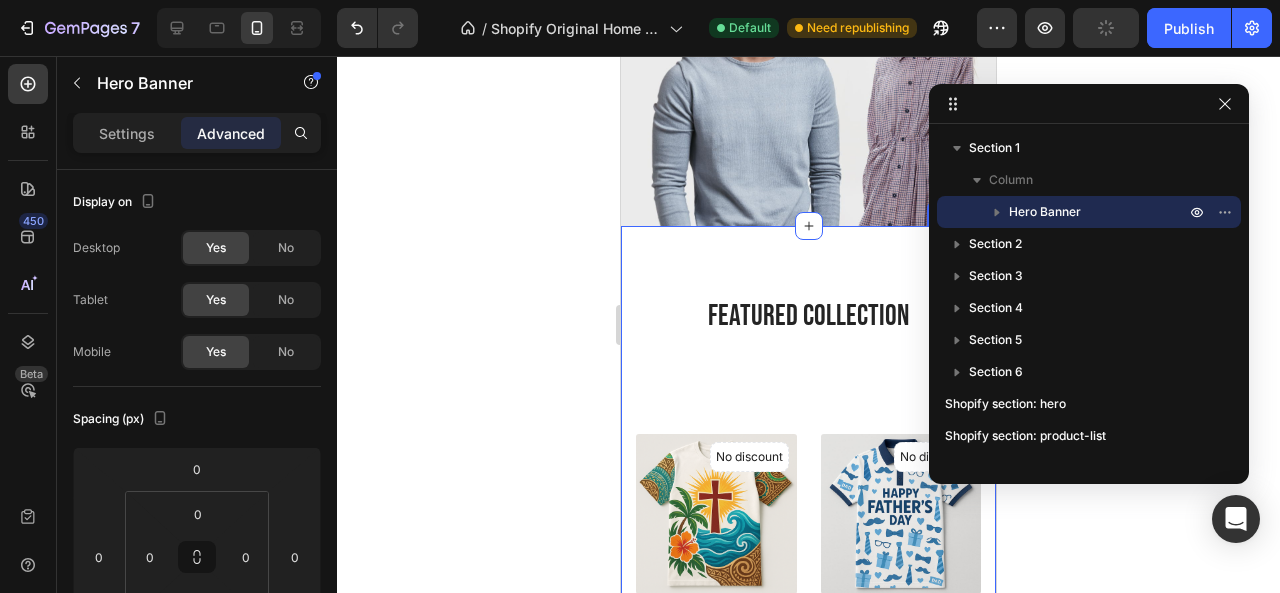 click on "Featured Collection Heading No discount   Not be displayed when published (P) Tag (P) Images Sunrise Cross Pacific Island Christian T-Shirt (P) Title $39.99 (P) Price (P) Price No compare price (P) Price Row Add To Cart (P) Cart Button Row Product List No discount   Not be displayed when published (P) Tag (P) Images Father’s Day White & Navy Polo – Stylish Tribute for Aussie Dads (P) Title $39.99 (P) Price (P) Price No compare price (P) Price Row Add To Cart (P) Cart Button Row Product List No discount   Not be displayed when published (P) Tag (P) Images 🎉 Neon Night Club Polo Shirt – Ultimate Party Vibes Tee (P) Title $39.99 (P) Price (P) Price No compare price (P) Price Row Add To Cart (P) Cart Button Row Product List No discount   Not be displayed when published (P) Tag (P) Images 🌾 Countryside Farmer Polo Shirt – Tractor, Cows & Floral Fields (P) Title $39.99 (P) Price (P) Price No compare price (P) Price Row Add To Cart (P) Cart Button Row Product List No discount   (P) Tag (P) Images Row" at bounding box center (808, 1000) 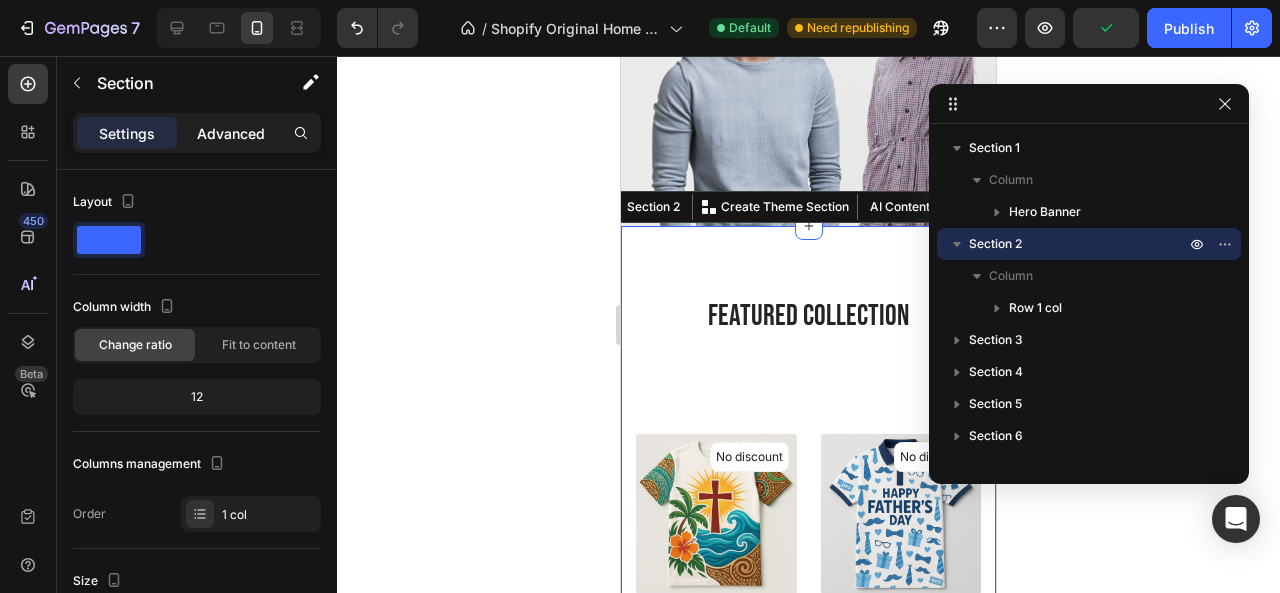 click on "Advanced" at bounding box center (231, 133) 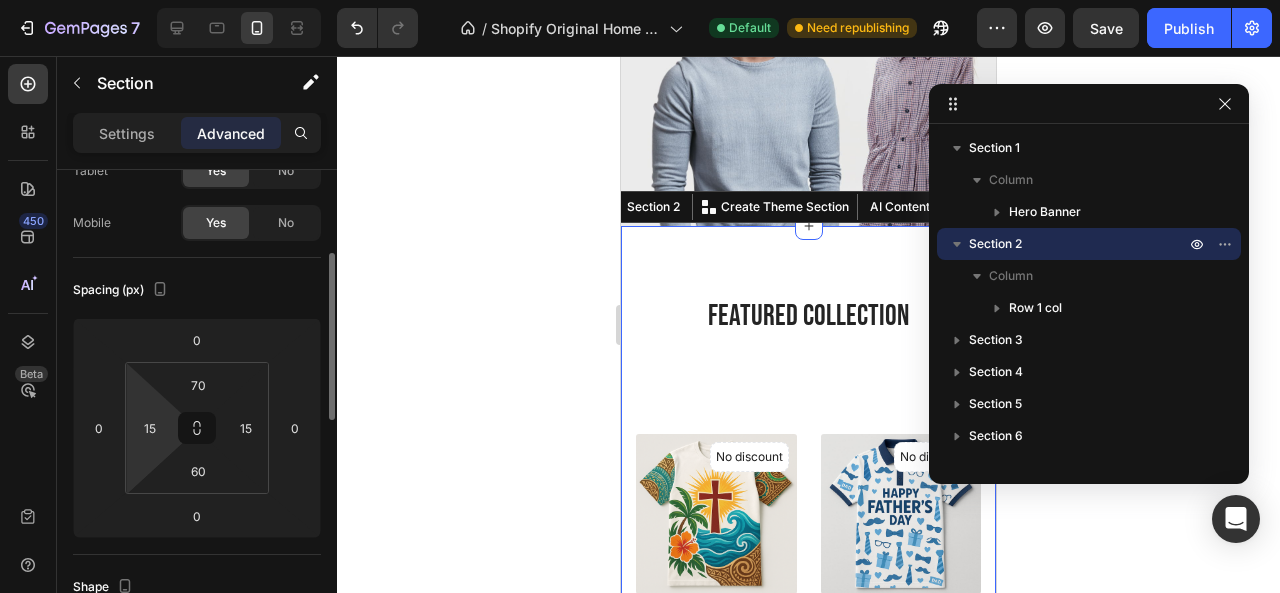 scroll, scrollTop: 156, scrollLeft: 0, axis: vertical 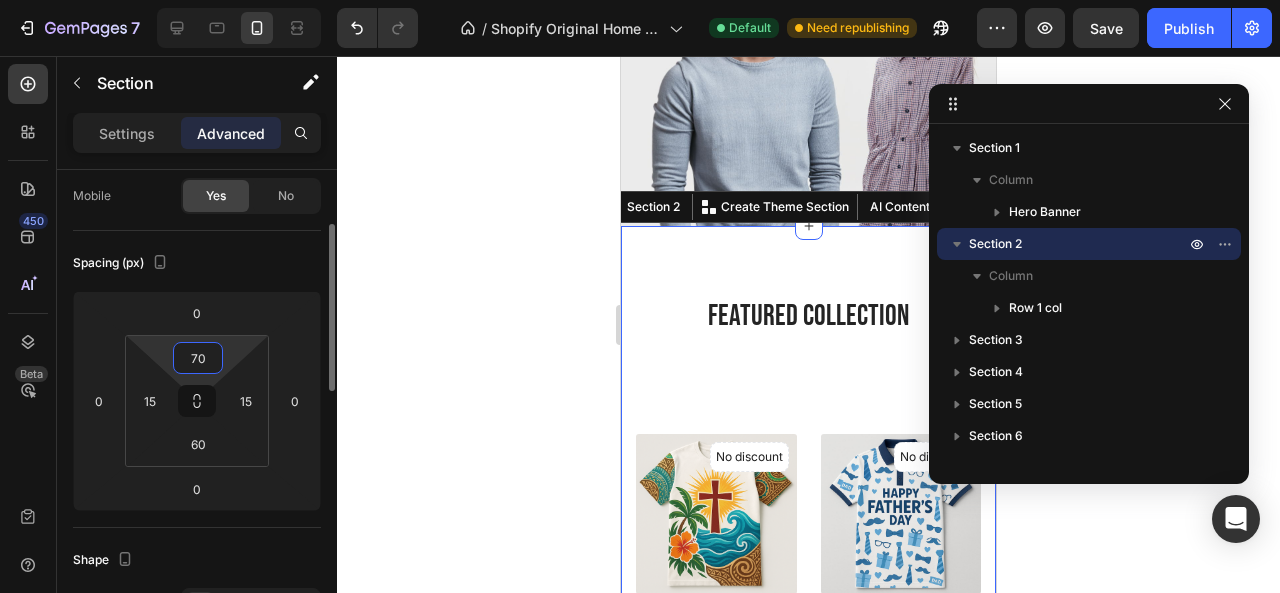 click on "70" at bounding box center [198, 358] 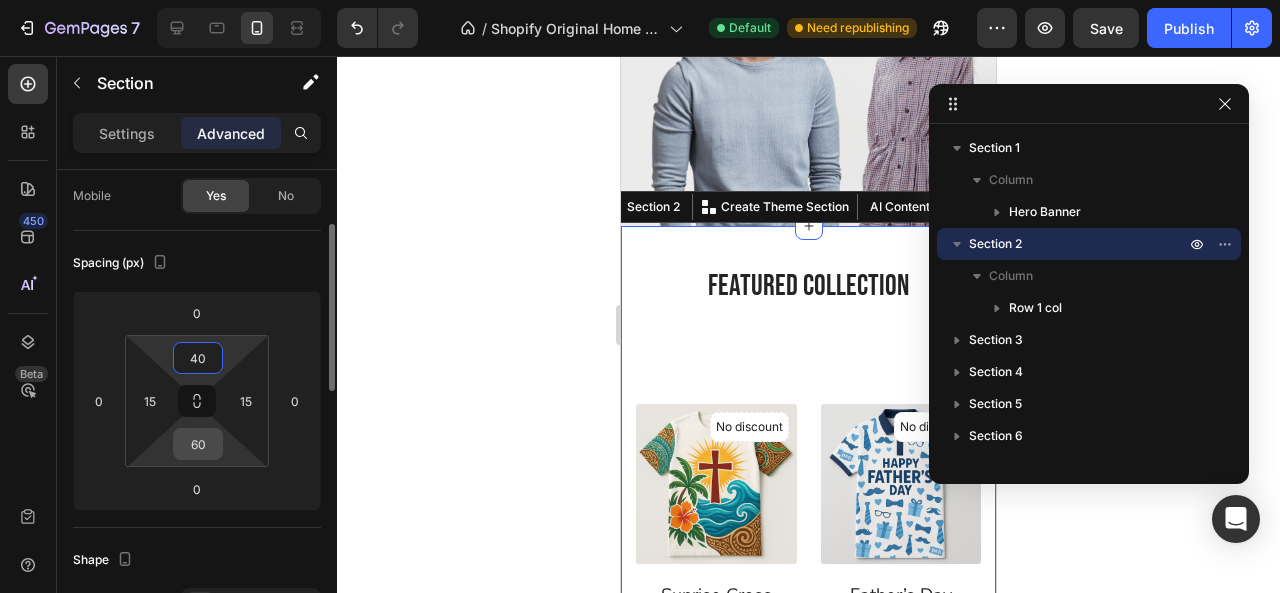 type on "40" 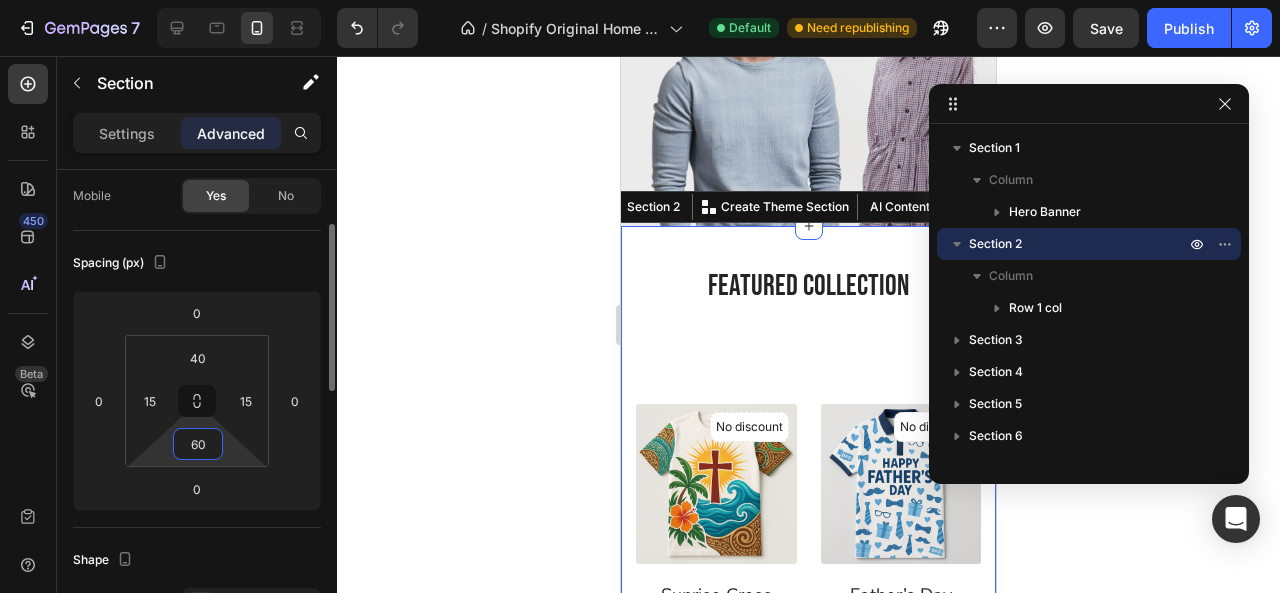 click on "60" at bounding box center [198, 444] 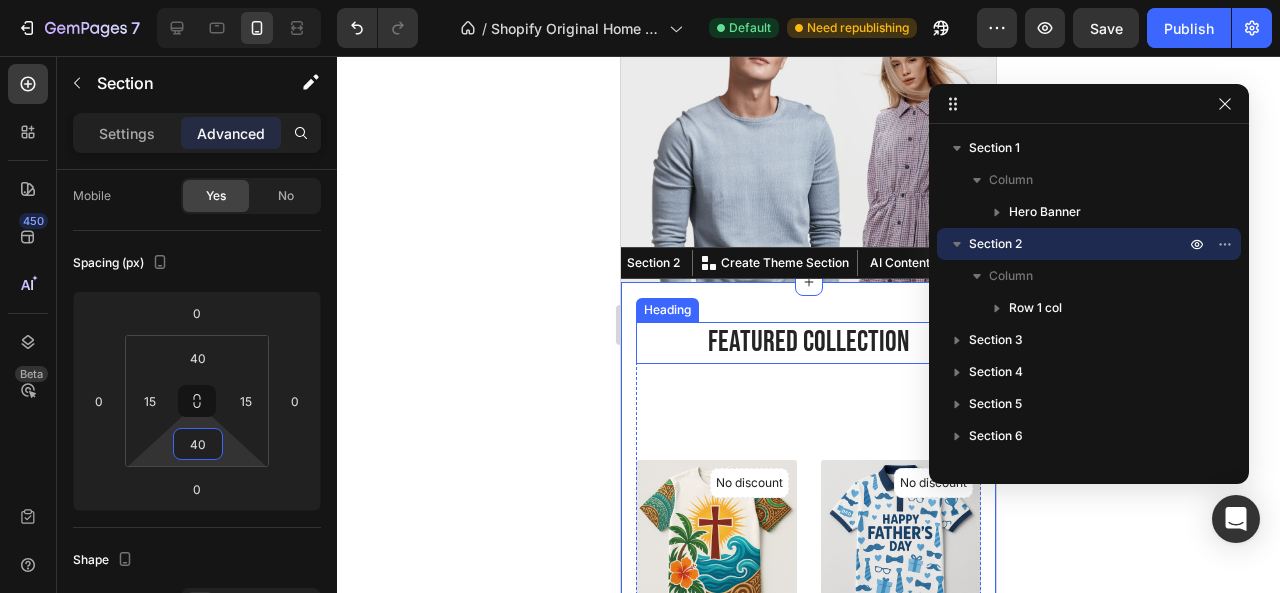 scroll, scrollTop: 483, scrollLeft: 0, axis: vertical 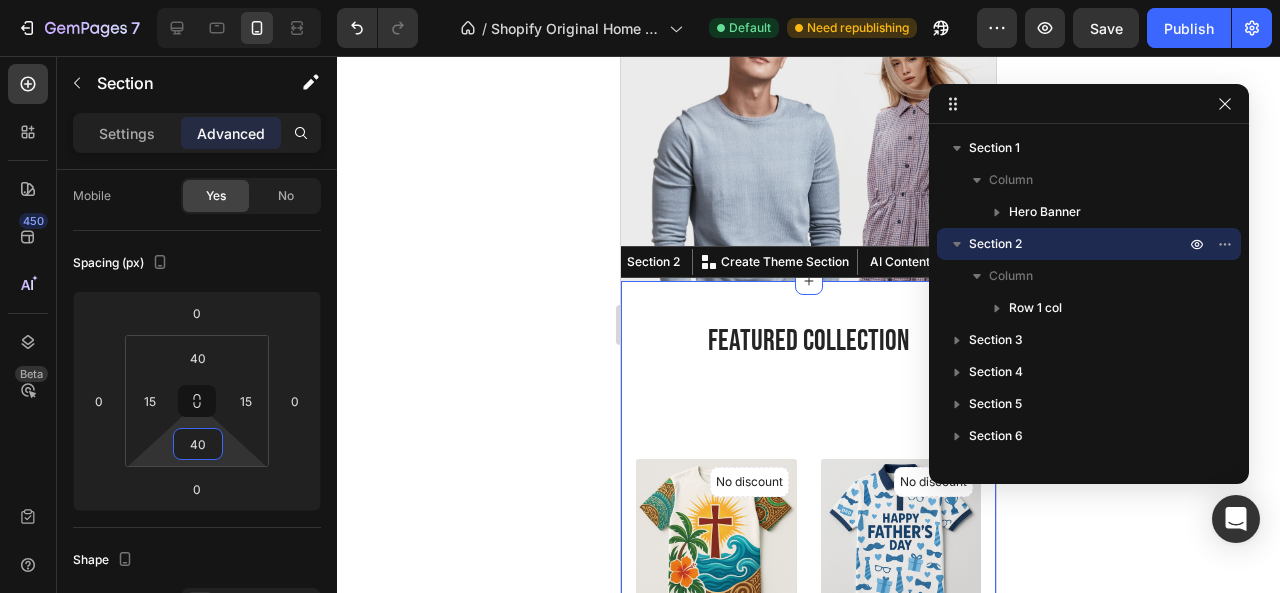 type on "40" 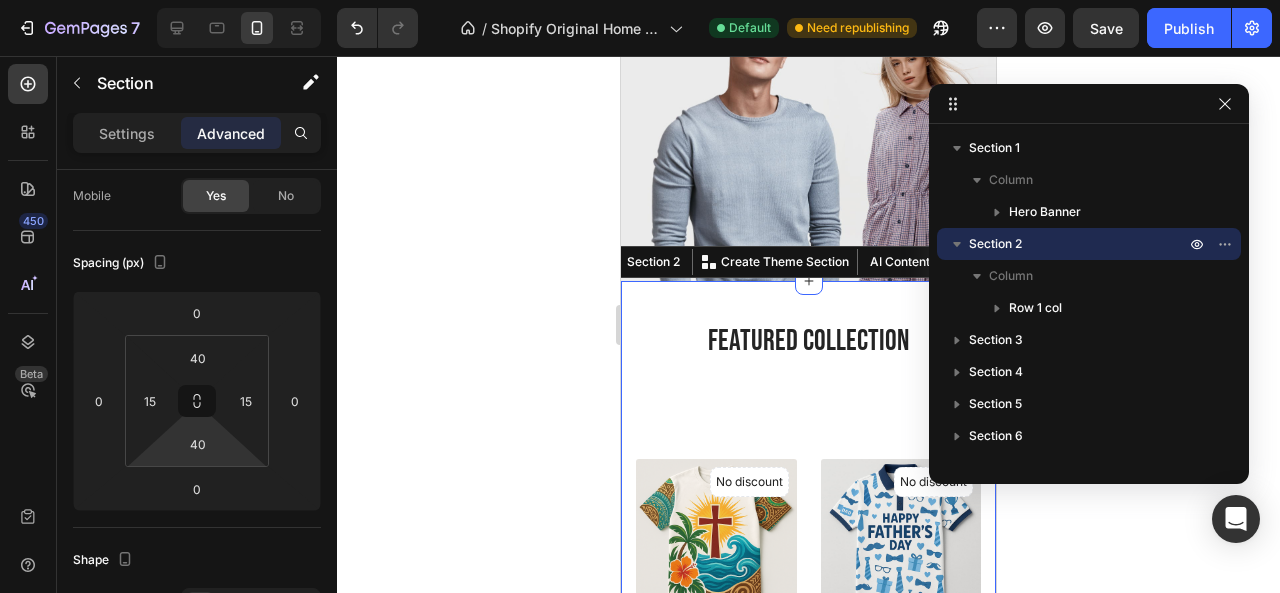 click on "Featured Collection Heading No discount   Not be displayed when published (P) Tag (P) Images Sunrise Cross Pacific Island Christian T-Shirt (P) Title $39.99 (P) Price (P) Price No compare price (P) Price Row Add To Cart (P) Cart Button Row Product List No discount   Not be displayed when published (P) Tag (P) Images Father’s Day White & Navy Polo – Stylish Tribute for Aussie Dads (P) Title $39.99 (P) Price (P) Price No compare price (P) Price Row Add To Cart (P) Cart Button Row Product List No discount   Not be displayed when published (P) Tag (P) Images 🎉 Neon Night Club Polo Shirt – Ultimate Party Vibes Tee (P) Title $39.99 (P) Price (P) Price No compare price (P) Price Row Add To Cart (P) Cart Button Row Product List No discount   Not be displayed when published (P) Tag (P) Images 🌾 Countryside Farmer Polo Shirt – Tractor, Cows & Floral Fields (P) Title $39.99 (P) Price (P) Price No compare price (P) Price Row Add To Cart (P) Cart Button Row Product List No discount   (P) Tag (P) Images Row" at bounding box center [808, 1030] 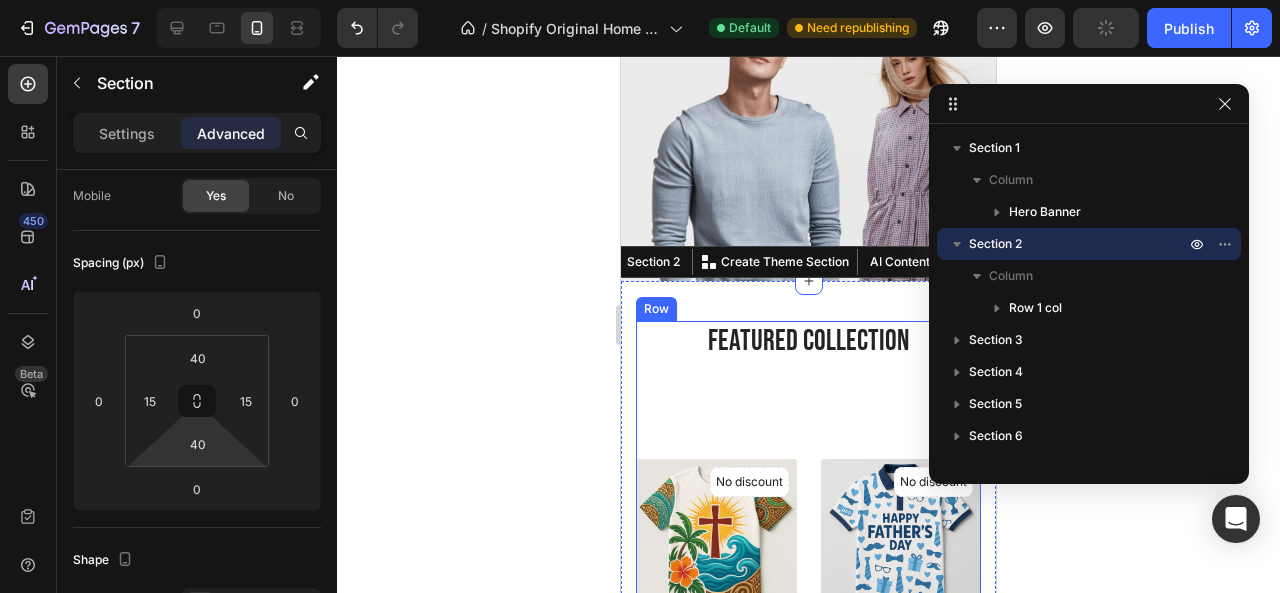 click on "Featured Collection Heading No discount   Not be displayed when published (P) Tag (P) Images Sunrise Cross Pacific Island Christian T-Shirt (P) Title $39.99 (P) Price (P) Price No compare price (P) Price Row Add To Cart (P) Cart Button Row Product List No discount   Not be displayed when published (P) Tag (P) Images Father’s Day White & Navy Polo – Stylish Tribute for Aussie Dads (P) Title $39.99 (P) Price (P) Price No compare price (P) Price Row Add To Cart (P) Cart Button Row Product List No discount   Not be displayed when published (P) Tag (P) Images 🎉 Neon Night Club Polo Shirt – Ultimate Party Vibes Tee (P) Title $39.99 (P) Price (P) Price No compare price (P) Price Row Add To Cart (P) Cart Button Row Product List No discount   Not be displayed when published (P) Tag (P) Images 🌾 Countryside Farmer Polo Shirt – Tractor, Cows & Floral Fields (P) Title $39.99 (P) Price (P) Price No compare price (P) Price Row Add To Cart (P) Cart Button Row Product List No discount   (P) Tag (P) Images Row" at bounding box center [808, 1030] 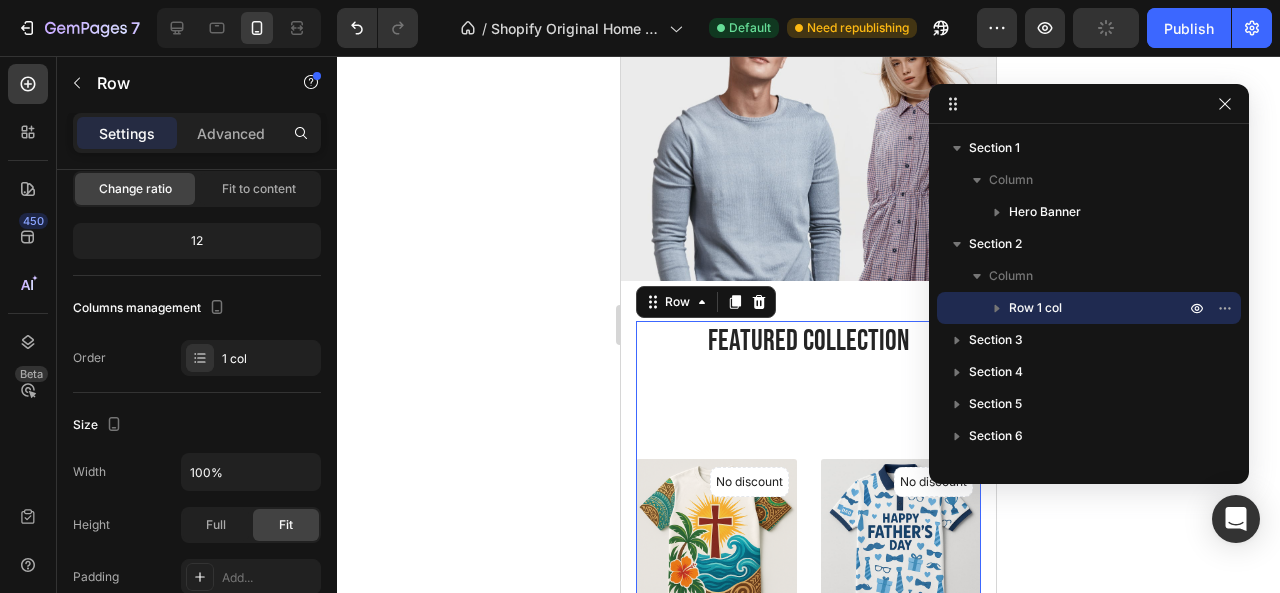scroll, scrollTop: 0, scrollLeft: 0, axis: both 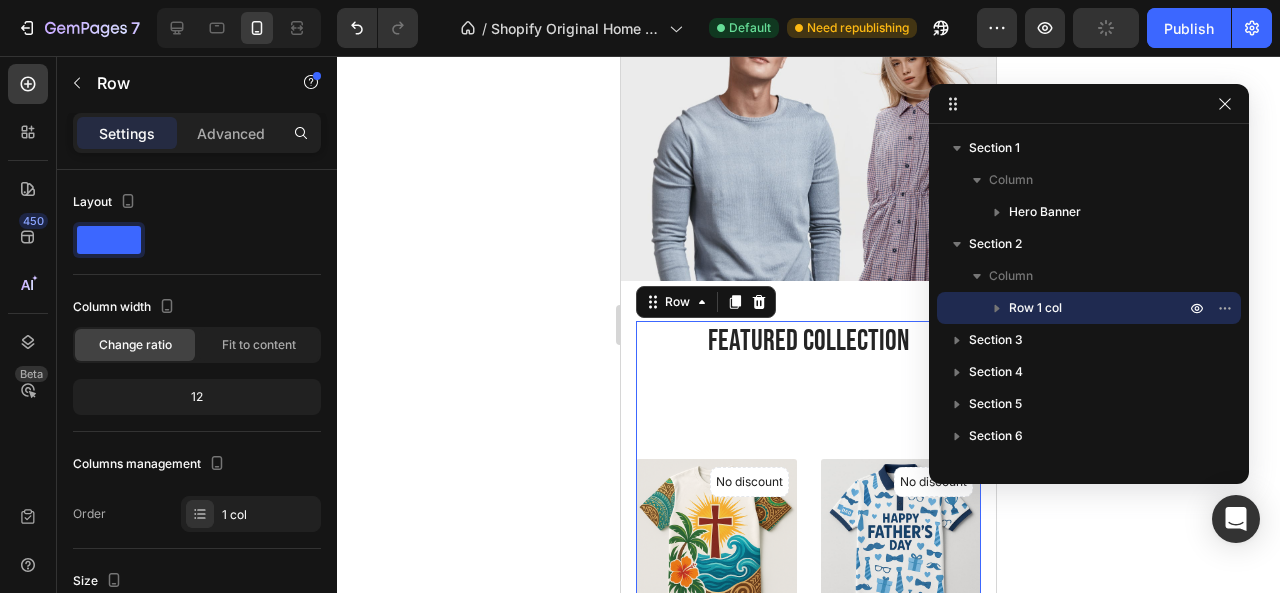 click on "Featured Collection Heading No discount   Not be displayed when published (P) Tag (P) Images Sunrise Cross Pacific Island Christian T-Shirt (P) Title $39.99 (P) Price (P) Price No compare price (P) Price Row Add To Cart (P) Cart Button Row Product List No discount   Not be displayed when published (P) Tag (P) Images Father’s Day White & Navy Polo – Stylish Tribute for Aussie Dads (P) Title $39.99 (P) Price (P) Price No compare price (P) Price Row Add To Cart (P) Cart Button Row Product List No discount   Not be displayed when published (P) Tag (P) Images 🎉 Neon Night Club Polo Shirt – Ultimate Party Vibes Tee (P) Title $39.99 (P) Price (P) Price No compare price (P) Price Row Add To Cart (P) Cart Button Row Product List No discount   Not be displayed when published (P) Tag (P) Images 🌾 Countryside Farmer Polo Shirt – Tractor, Cows & Floral Fields (P) Title $39.99 (P) Price (P) Price No compare price (P) Price Row Add To Cart (P) Cart Button Row Product List No discount   (P) Tag (P) Images Row" at bounding box center [808, 1030] 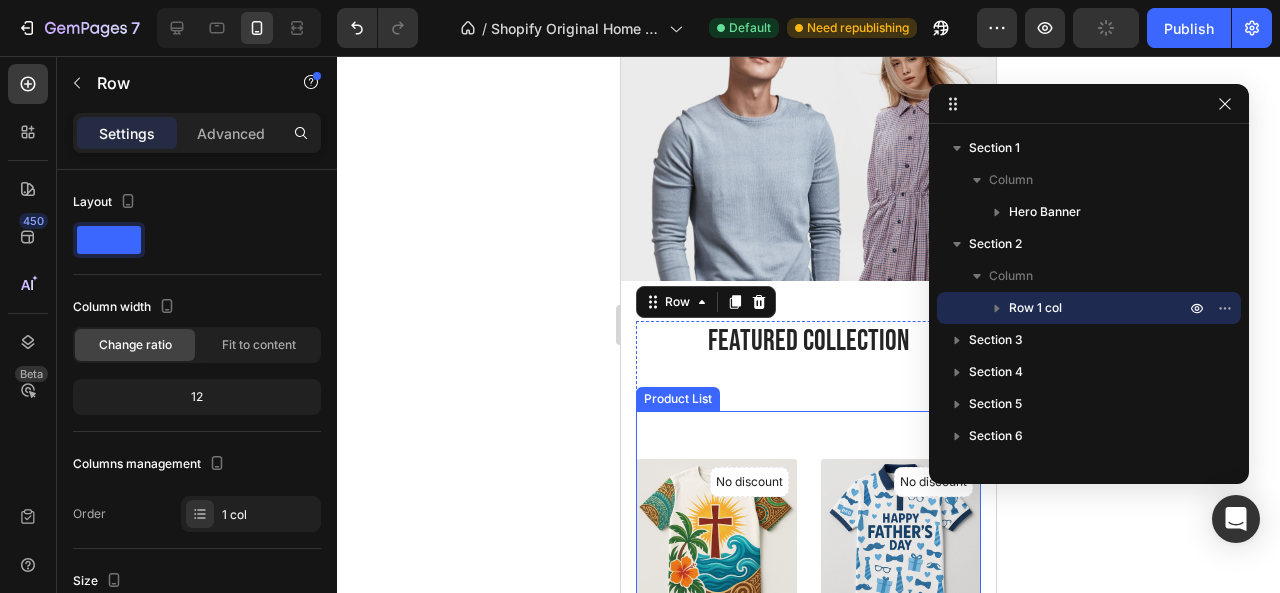 click on "No discount   Not be displayed when published (P) Tag (P) Images Sunrise Cross Pacific Island Christian T-Shirt (P) Title $39.99 (P) Price (P) Price No compare price (P) Price Row Add To Cart (P) Cart Button Row Product List No discount   Not be displayed when published (P) Tag (P) Images Father’s Day White & Navy Polo – Stylish Tribute for Aussie Dads (P) Title $39.99 (P) Price (P) Price No compare price (P) Price Row Add To Cart (P) Cart Button Row Product List No discount   Not be displayed when published (P) Tag (P) Images 🎉 Neon Night Club Polo Shirt – Ultimate Party Vibes Tee (P) Title $39.99 (P) Price (P) Price No compare price (P) Price Row Add To Cart (P) Cart Button Row Product List No discount   Not be displayed when published (P) Tag (P) Images 🌾 Countryside Farmer Polo Shirt – Tractor, Cows & Floral Fields (P) Title $39.99 (P) Price (P) Price No compare price (P) Price Row Add To Cart (P) Cart Button Row Product List No discount   Not be displayed when published (P) Tag (P) Images" at bounding box center [808, 1075] 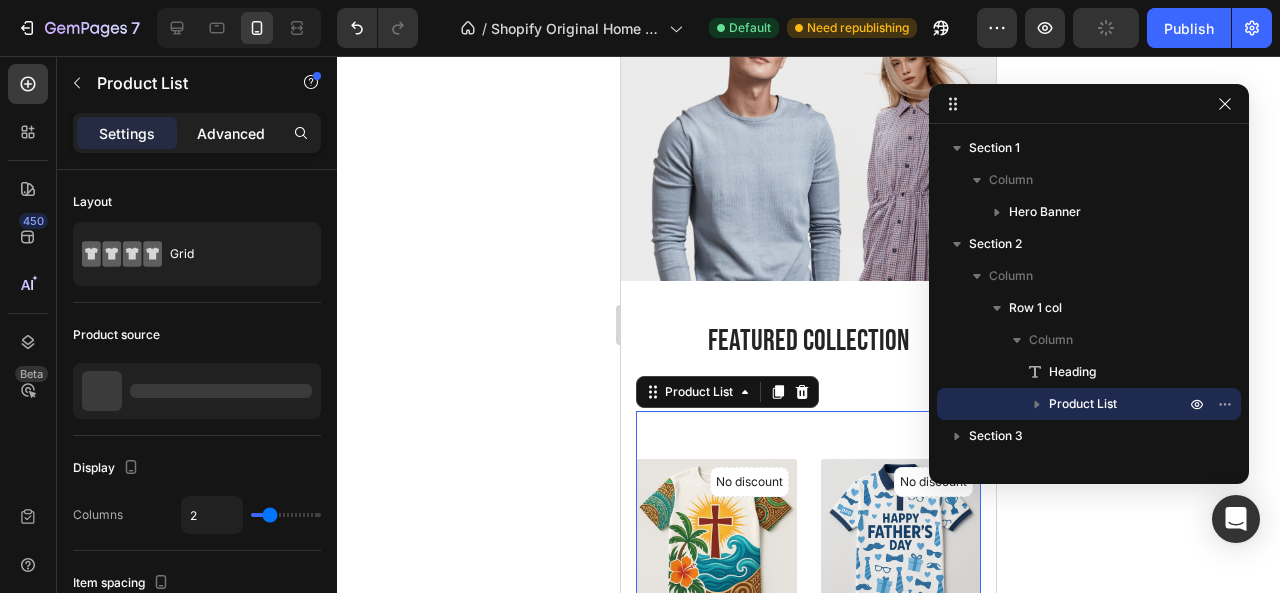 click on "Advanced" at bounding box center (231, 133) 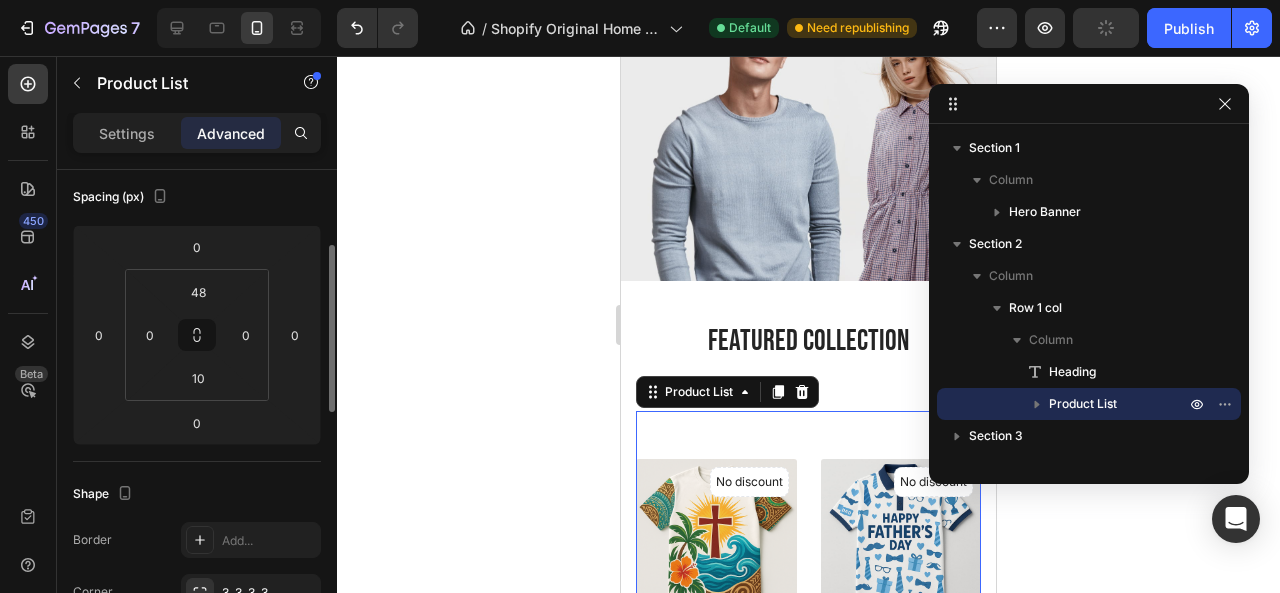 scroll, scrollTop: 222, scrollLeft: 0, axis: vertical 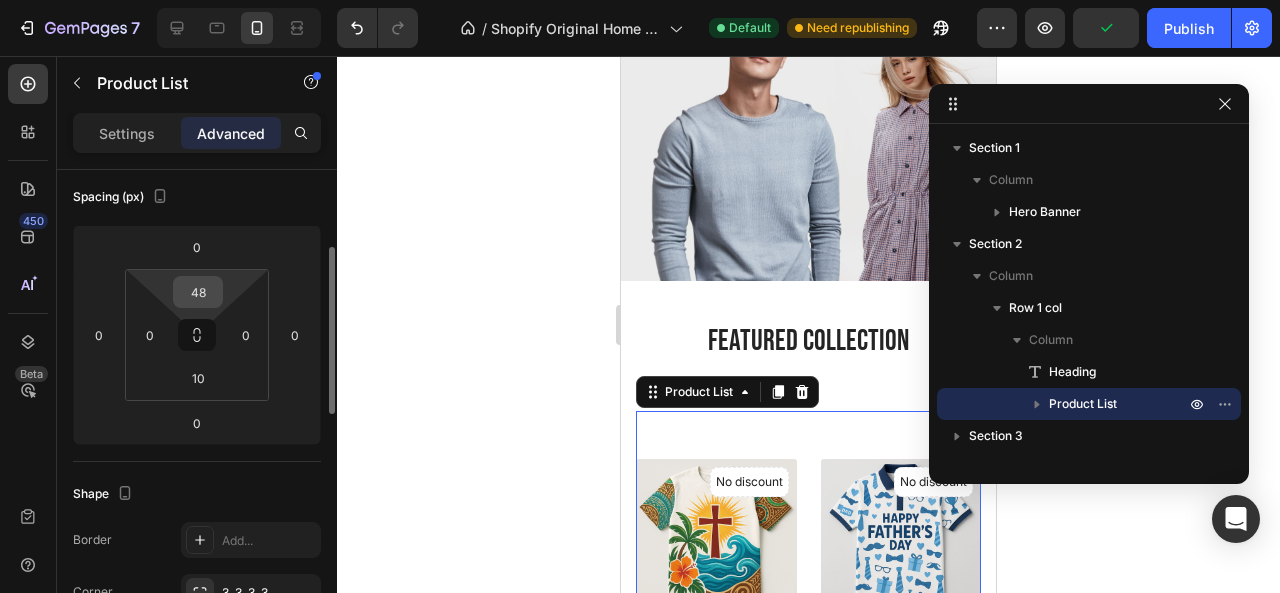 click on "48" at bounding box center (198, 292) 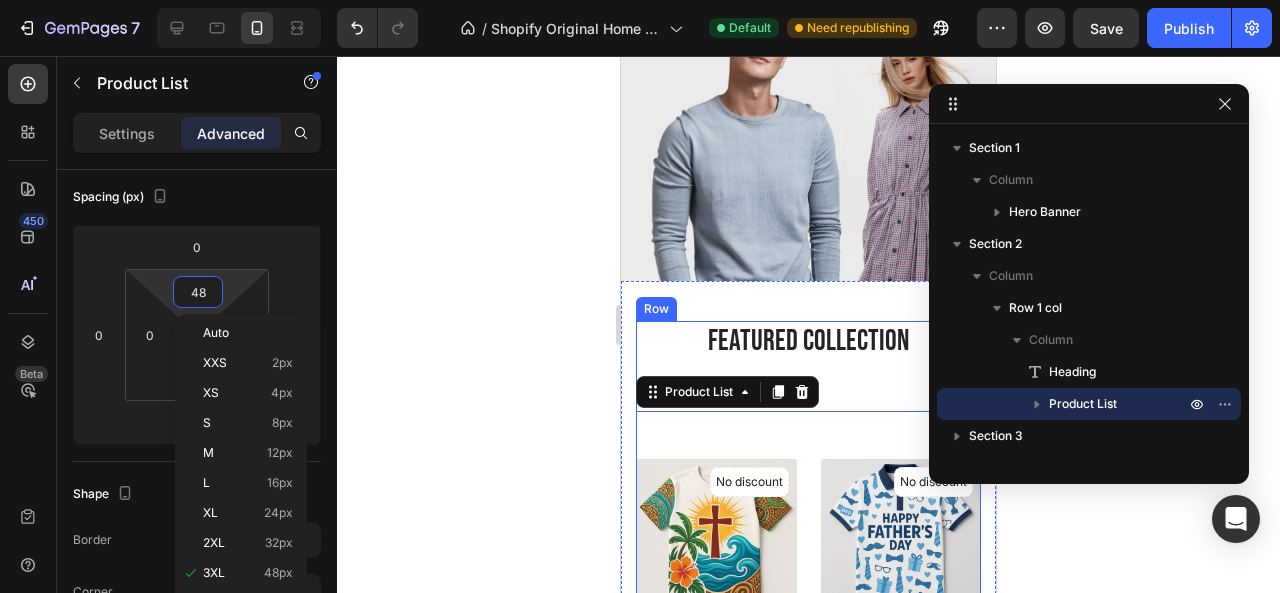 click on "Featured Collection Heading No discount   Not be displayed when published (P) Tag (P) Images Sunrise Cross Pacific Island Christian T-Shirt (P) Title $39.99 (P) Price (P) Price No compare price (P) Price Row Add To Cart (P) Cart Button Row Product List   0 No discount   Not be displayed when published (P) Tag (P) Images Father’s Day White & Navy Polo – Stylish Tribute for Aussie Dads (P) Title $39.99 (P) Price (P) Price No compare price (P) Price Row Add To Cart (P) Cart Button Row Product List   0 No discount   Not be displayed when published (P) Tag (P) Images 🎉 Neon Night Club Polo Shirt – Ultimate Party Vibes Tee (P) Title $39.99 (P) Price (P) Price No compare price (P) Price Row Add To Cart (P) Cart Button Row Product List   0 No discount   Not be displayed when published (P) Tag (P) Images 🌾 Countryside Farmer Polo Shirt – Tractor, Cows & Floral Fields (P) Title $39.99 (P) Price (P) Price No compare price (P) Price Row Add To Cart (P) Cart Button Row Product List   0 No discount   (P) Tag" at bounding box center [808, 1030] 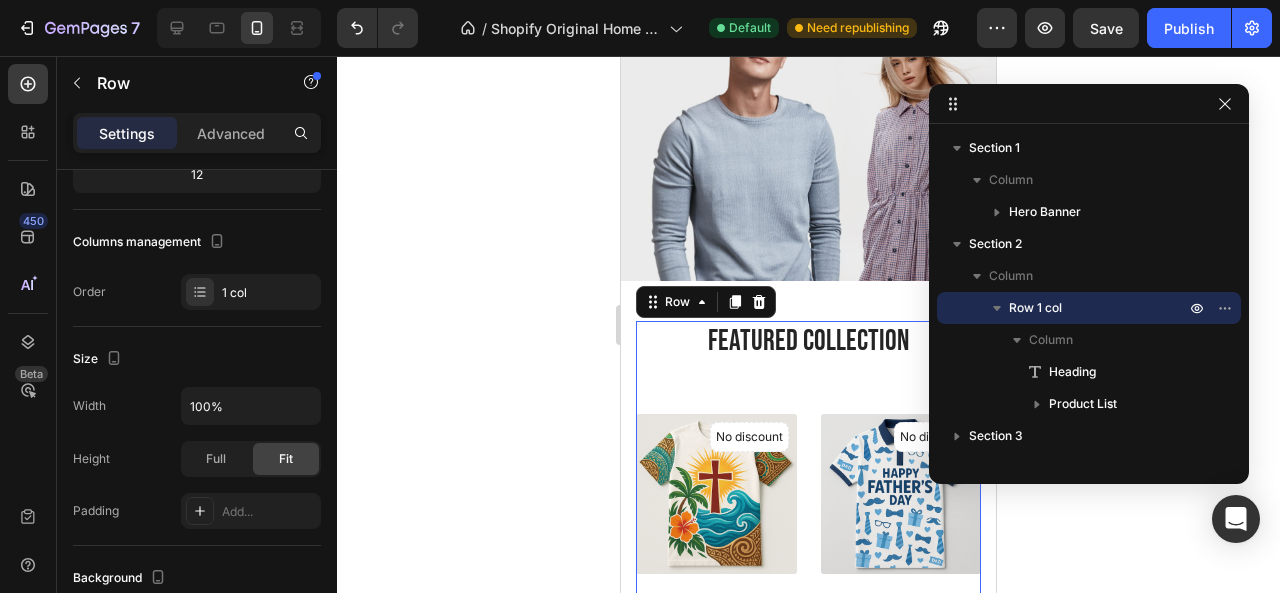 scroll, scrollTop: 0, scrollLeft: 0, axis: both 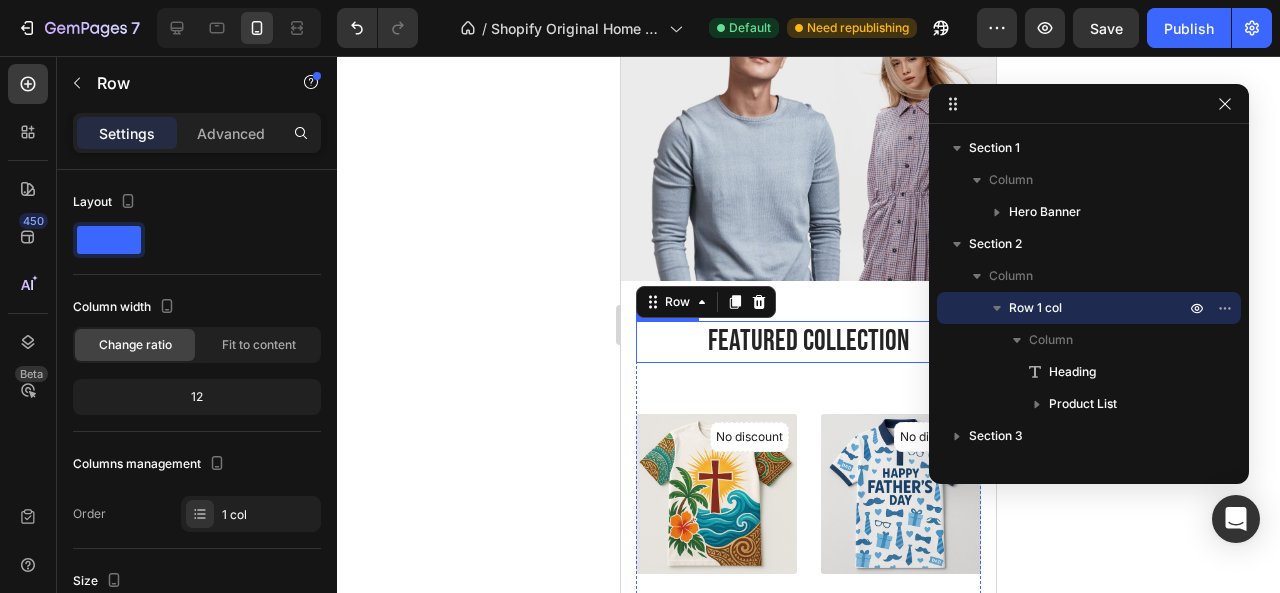 click on "Featured Collection" at bounding box center [808, 342] 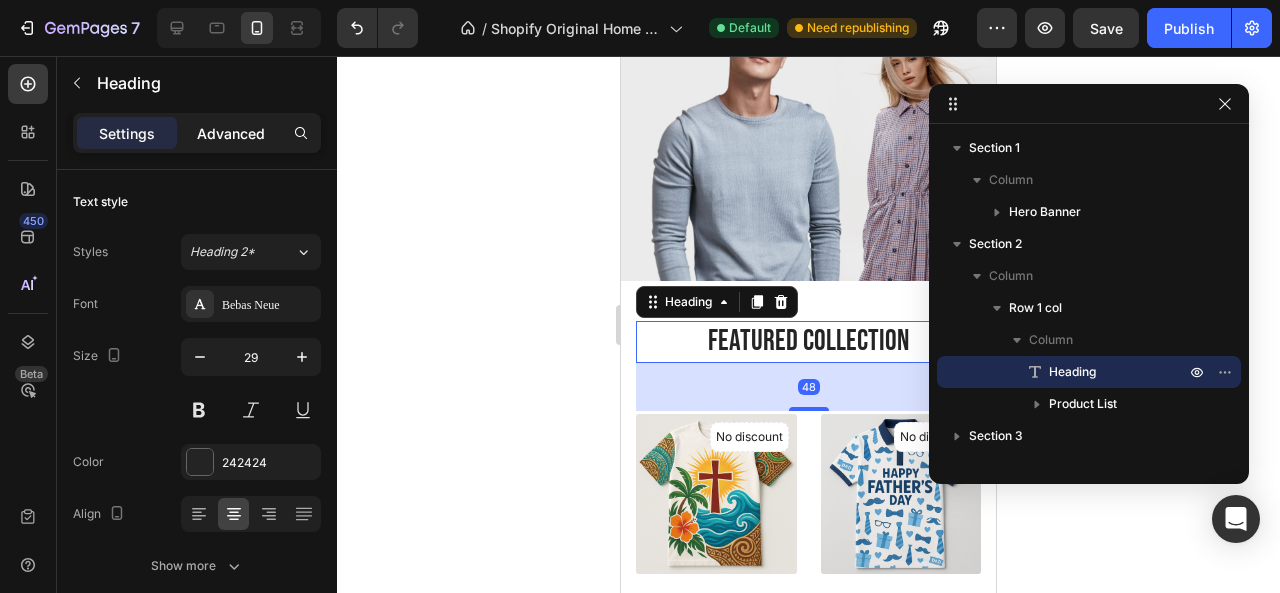 click on "Advanced" at bounding box center (231, 133) 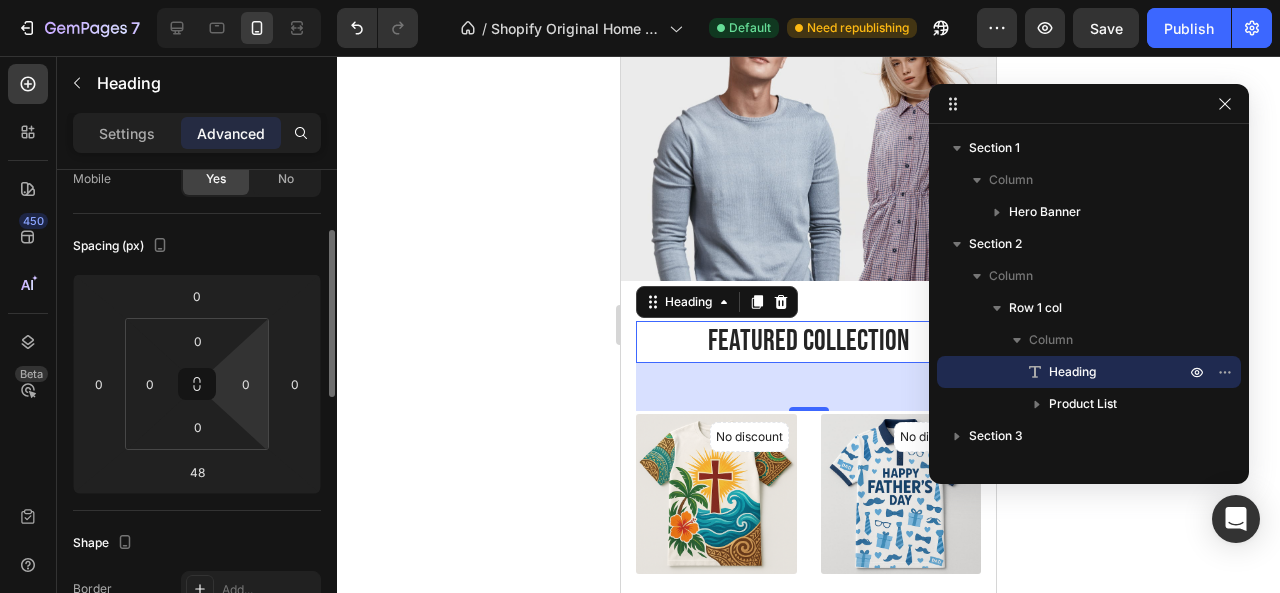 scroll, scrollTop: 172, scrollLeft: 0, axis: vertical 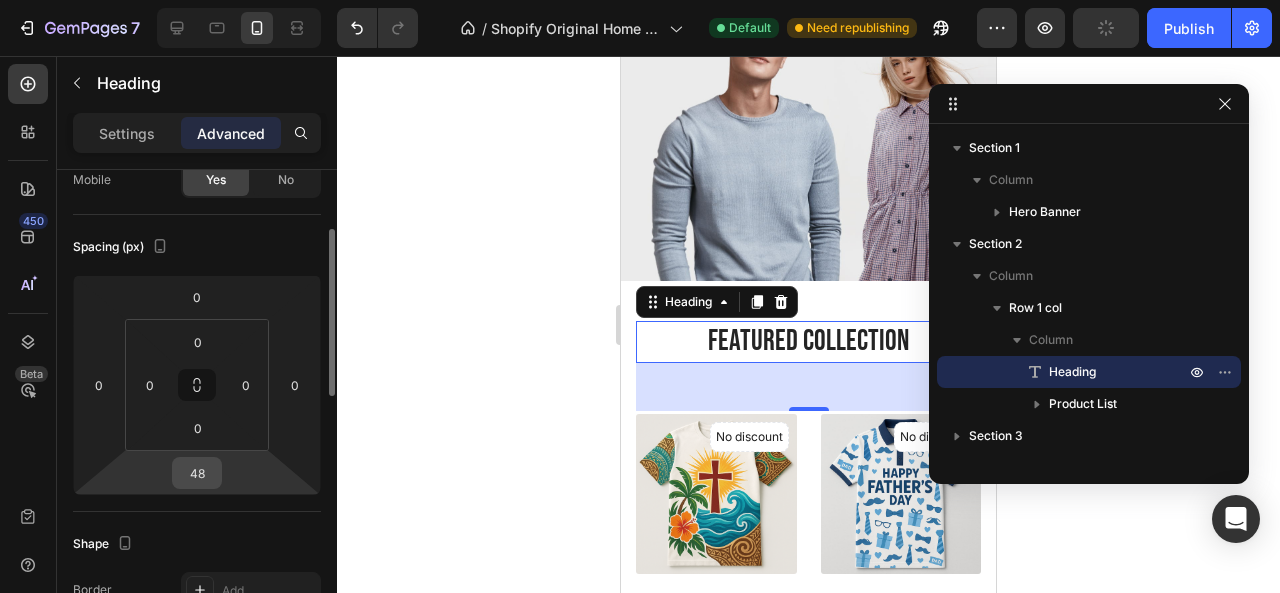 click on "48" at bounding box center [197, 473] 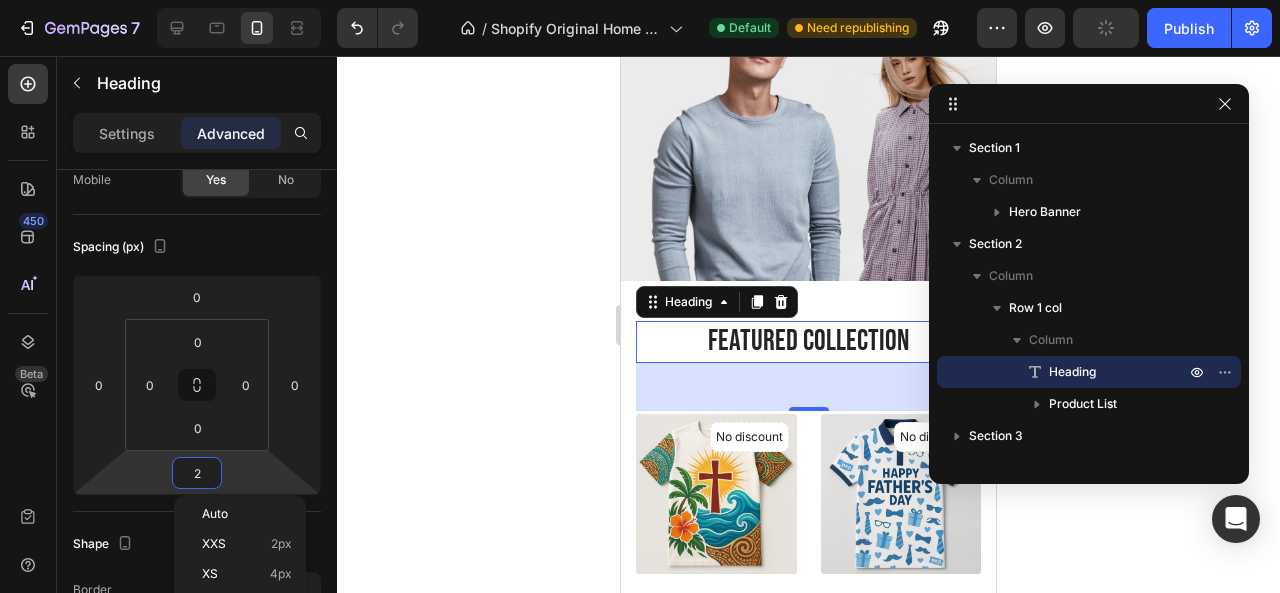 type on "20" 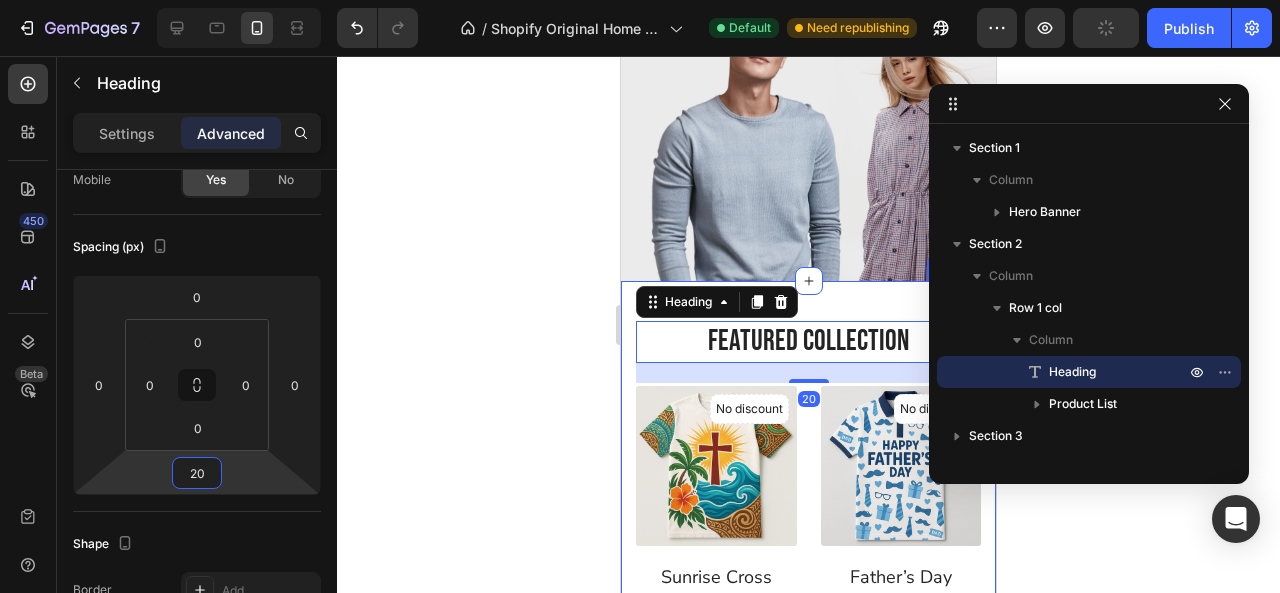 click on "Featured Collection Heading   20 No discount   Not be displayed when published (P) Tag (P) Images Sunrise Cross Pacific Island Christian T-Shirt (P) Title $39.99 (P) Price (P) Price No compare price (P) Price Row Add To Cart (P) Cart Button Row Product List No discount   Not be displayed when published (P) Tag (P) Images Father’s Day White & Navy Polo – Stylish Tribute for Aussie Dads (P) Title $39.99 (P) Price (P) Price No compare price (P) Price Row Add To Cart (P) Cart Button Row Product List No discount   Not be displayed when published (P) Tag (P) Images 🎉 Neon Night Club Polo Shirt – Ultimate Party Vibes Tee (P) Title $39.99 (P) Price (P) Price No compare price (P) Price Row Add To Cart (P) Cart Button Row Product List No discount   Not be displayed when published (P) Tag (P) Images 🌾 Countryside Farmer Polo Shirt – Tractor, Cows & Floral Fields (P) Title $39.99 (P) Price (P) Price No compare price (P) Price Row Add To Cart (P) Cart Button Row Product List No discount   (P) Tag (P) Images Row" at bounding box center [808, 993] 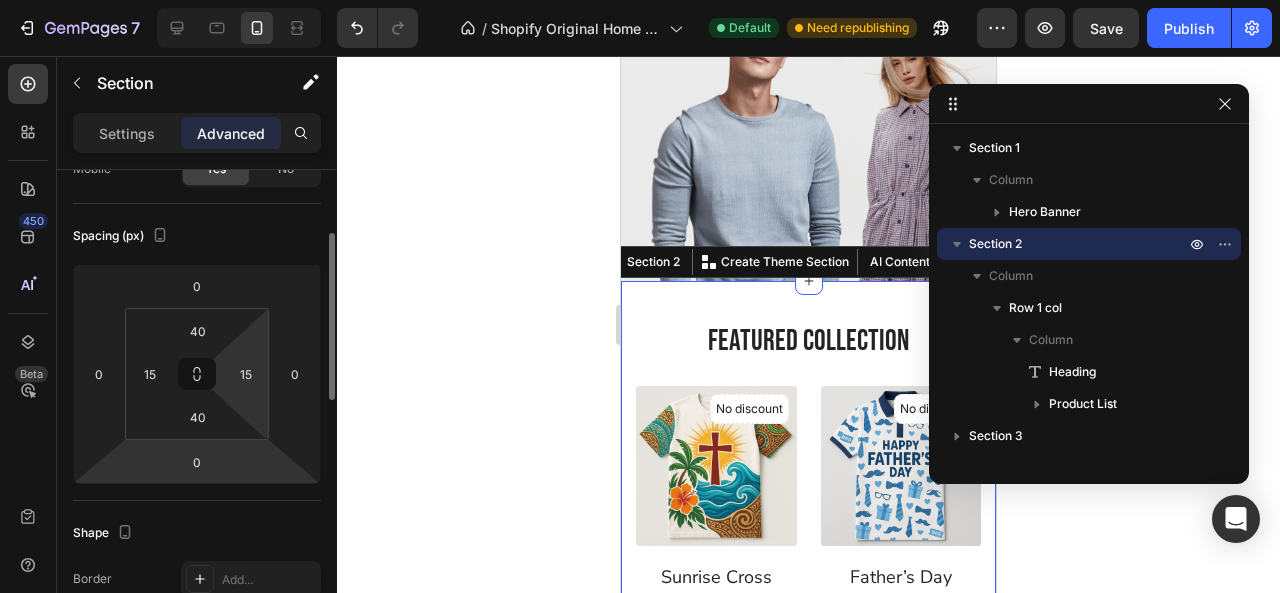 scroll, scrollTop: 184, scrollLeft: 0, axis: vertical 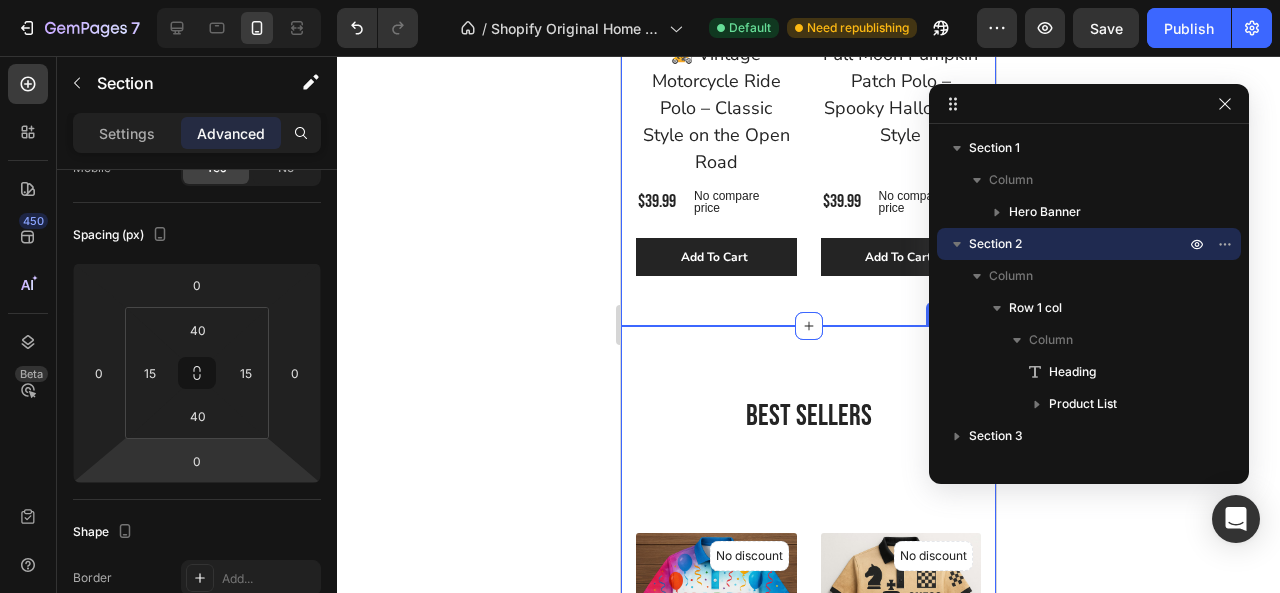 click on "Best Sellers Heading No discount   Not be displayed when published (P) Tag (P) Images 🎉 Happy Birthday Polo Shirt – Colourful Party Wear for All Ages (P) Title $39.99 (P) Price (P) Price No compare price (P) Price Row Add To Cart (P) Cart Button Row Product List No discount   Not be displayed when published (P) Tag (P) Images ♟️ Classic Chess Champion Polo Shirt – Bold Brown Strategy Tee (P) Title $39.99 (P) Price (P) Price No compare price (P) Price Row Add To Cart (P) Cart Button Row Product List No discount   Not be displayed when published (P) Tag (P) Images 🎅 Santa & Reindeer Christmas Polo – Festive Cheer for Aussie Summers (P) Title $39.99 (P) Price (P) Price No compare price (P) Price Row Add To Cart (P) Cart Button Row Product List No discount   Not be displayed when published (P) Tag (P) Images 🃏 Evil Clown Polo Shirt – Intense Comic Villain Style Tee (P) Title $39.99 (P) Price (P) Price No compare price (P) Price Row Add To Cart (P) Cart Button Row Product List No discount" at bounding box center [808, 1100] 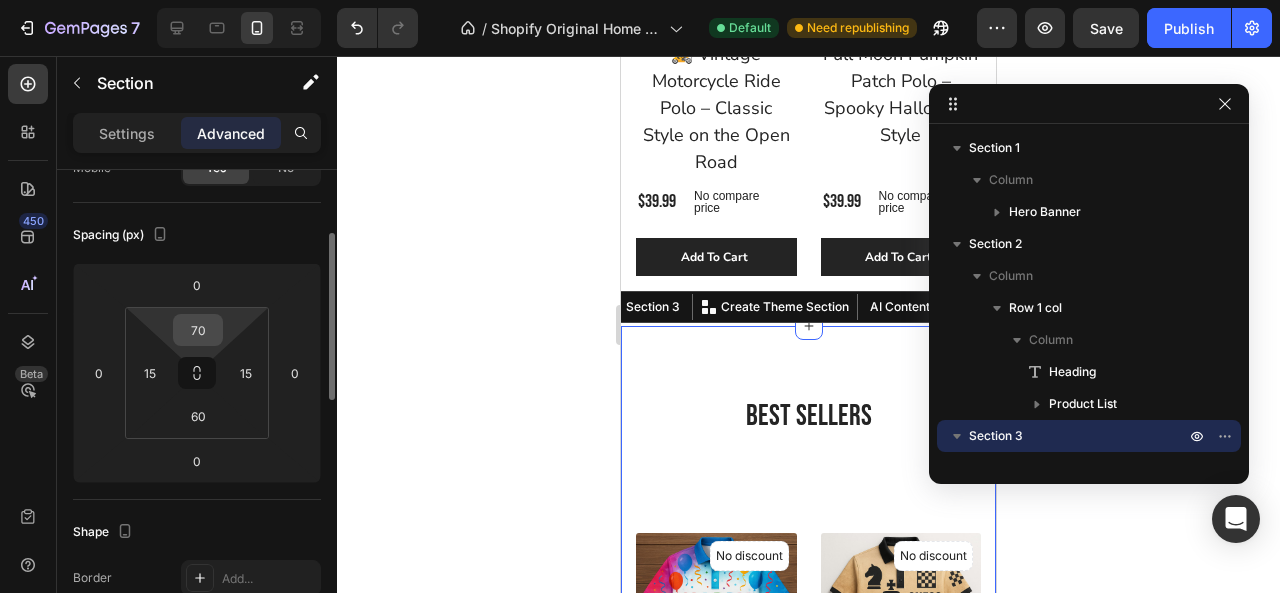 click on "70" at bounding box center (198, 330) 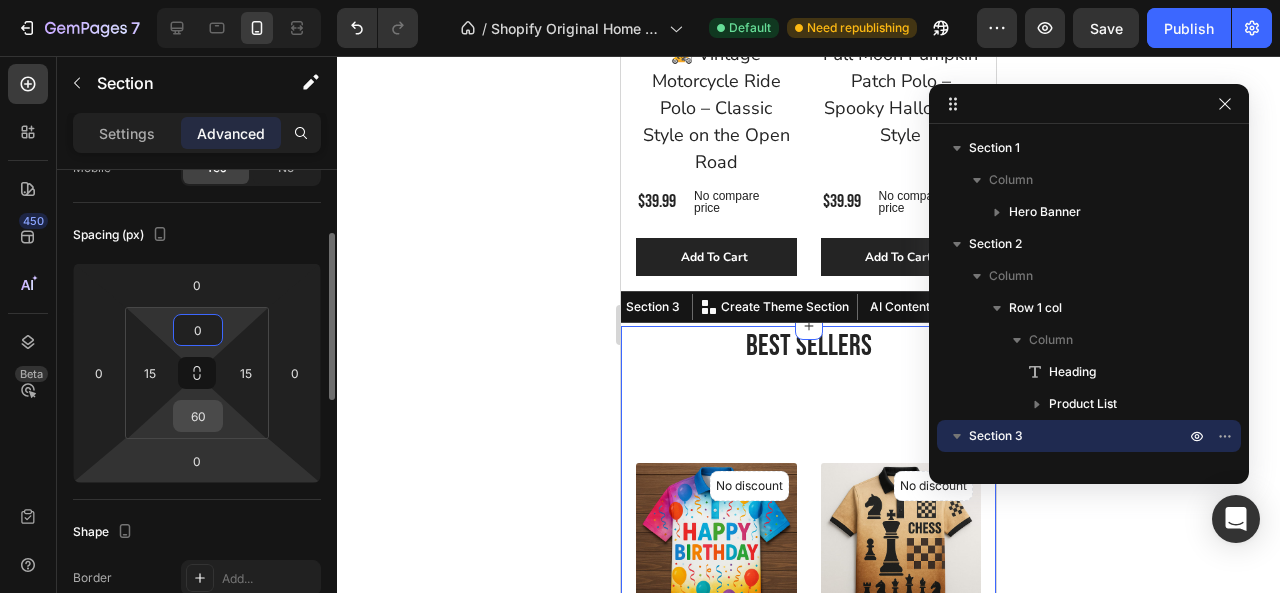 type on "0" 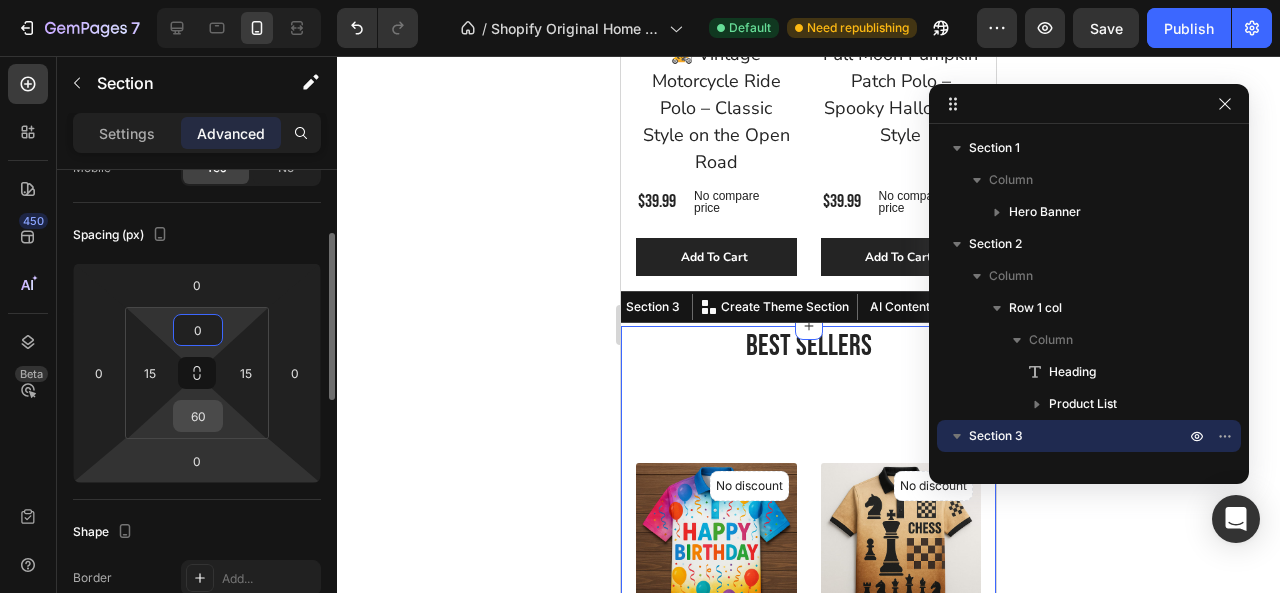 click on "60" at bounding box center (198, 416) 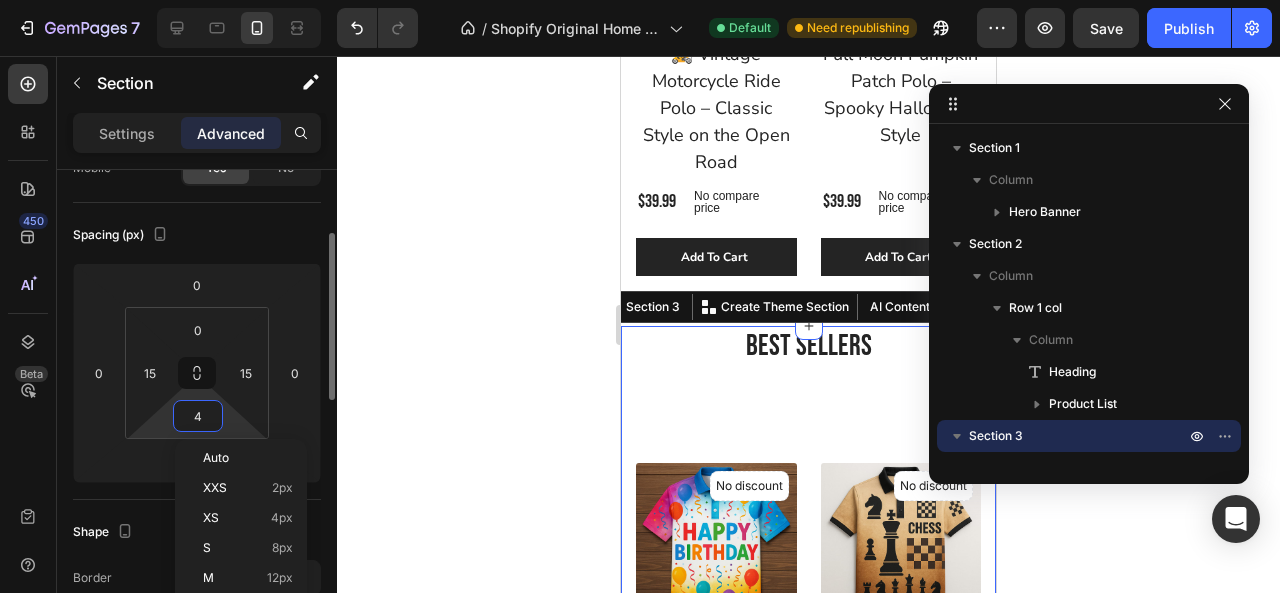 type on "40" 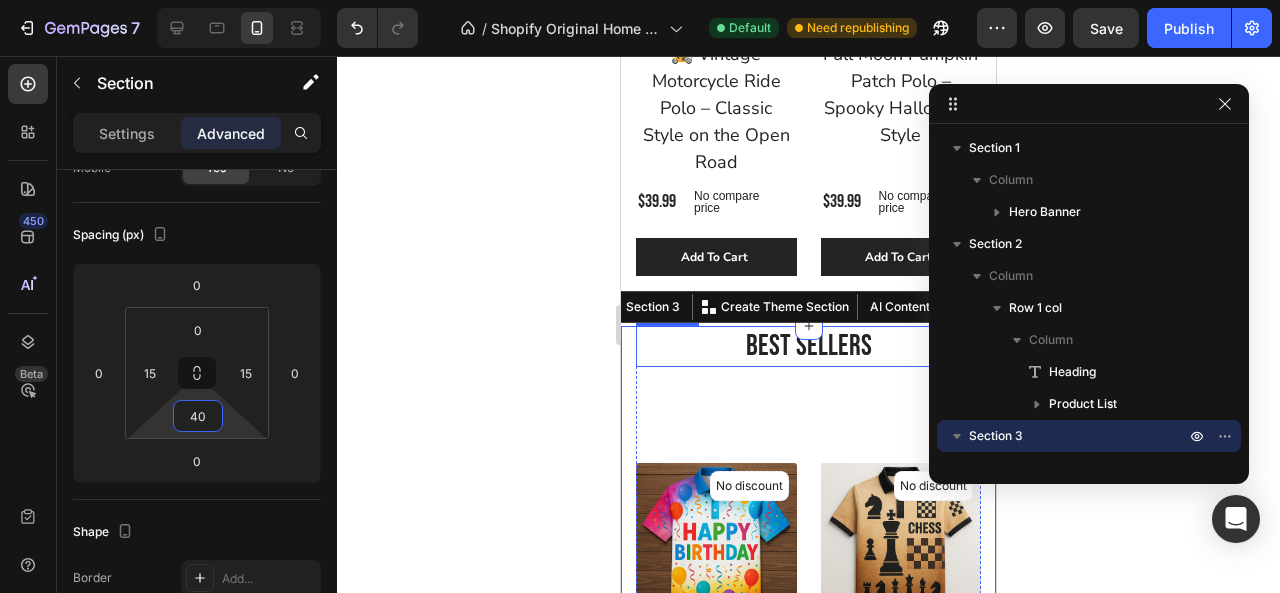 click on "Best Sellers" at bounding box center [808, 347] 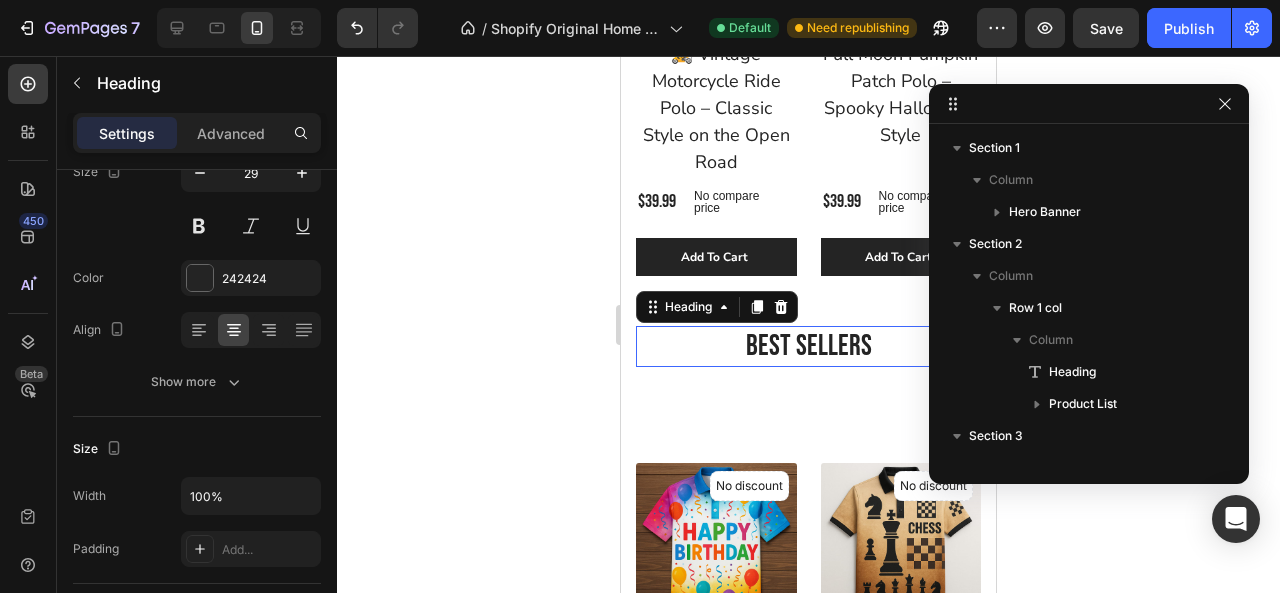 scroll, scrollTop: 282, scrollLeft: 0, axis: vertical 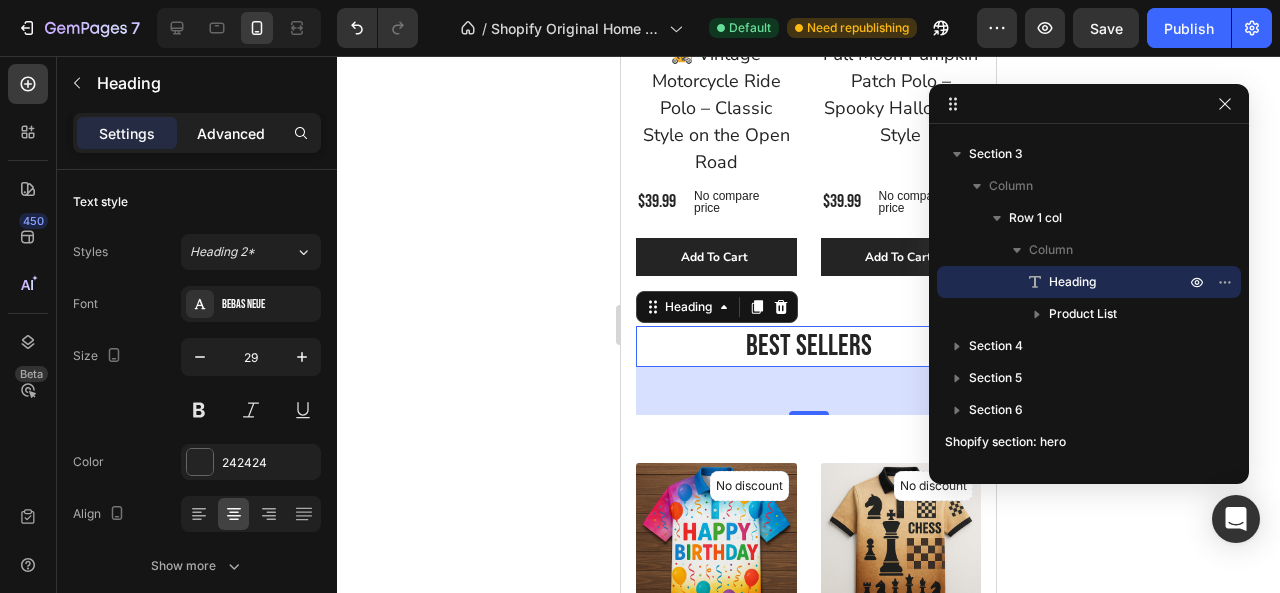 click on "Advanced" at bounding box center [231, 133] 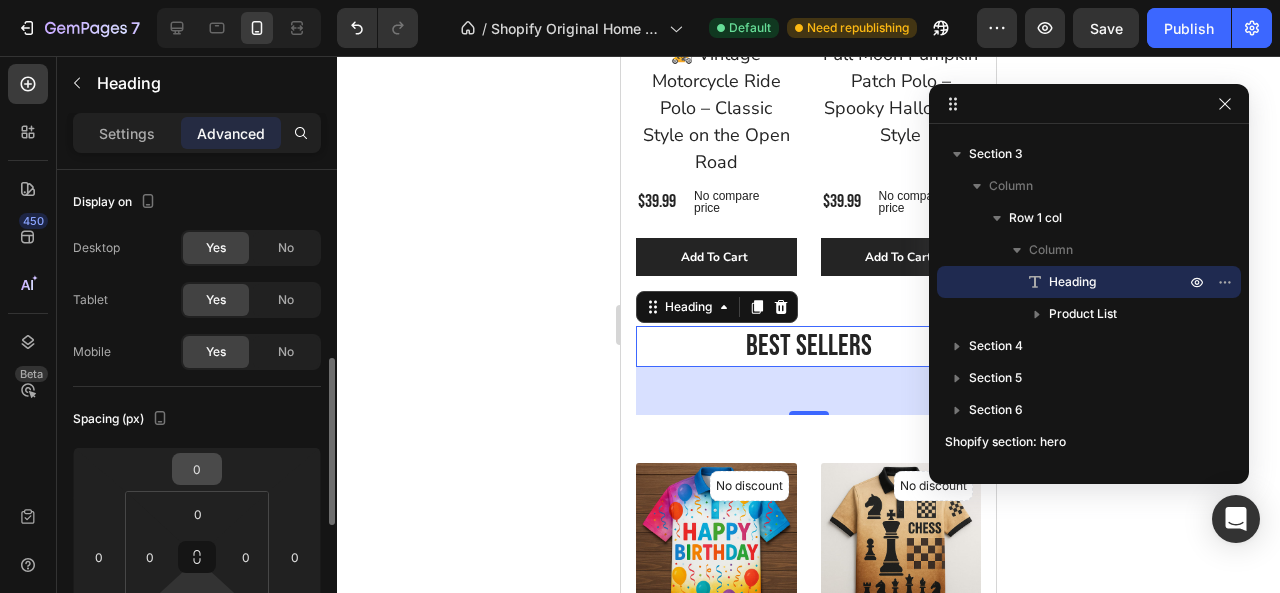 scroll, scrollTop: 198, scrollLeft: 0, axis: vertical 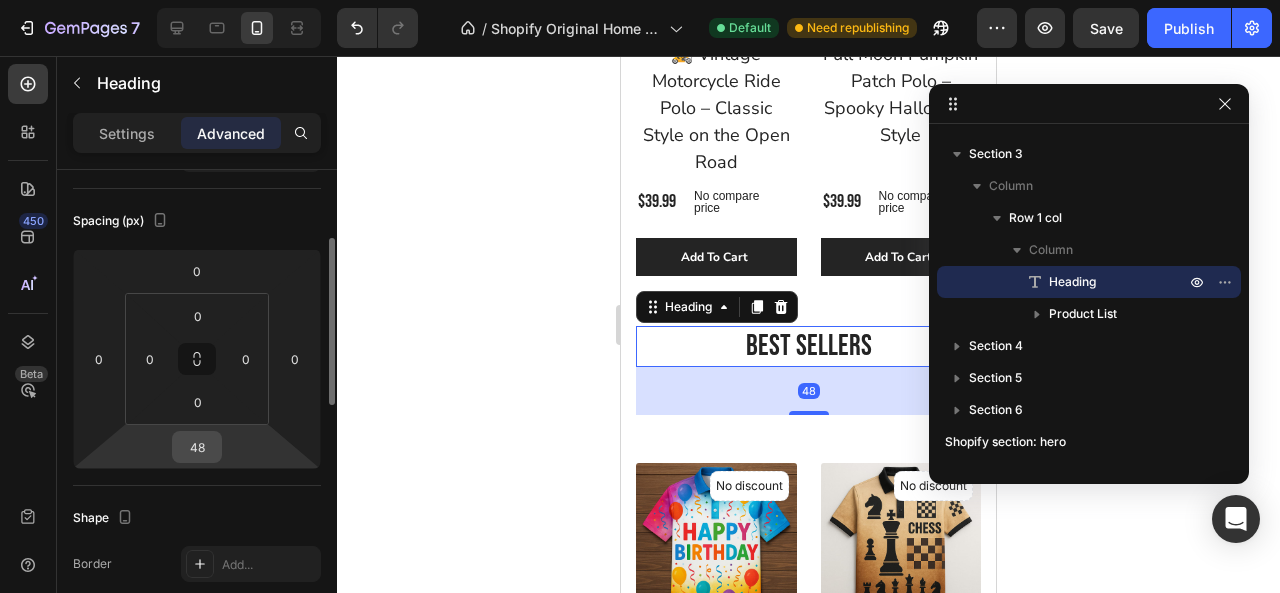 click on "48" at bounding box center (197, 447) 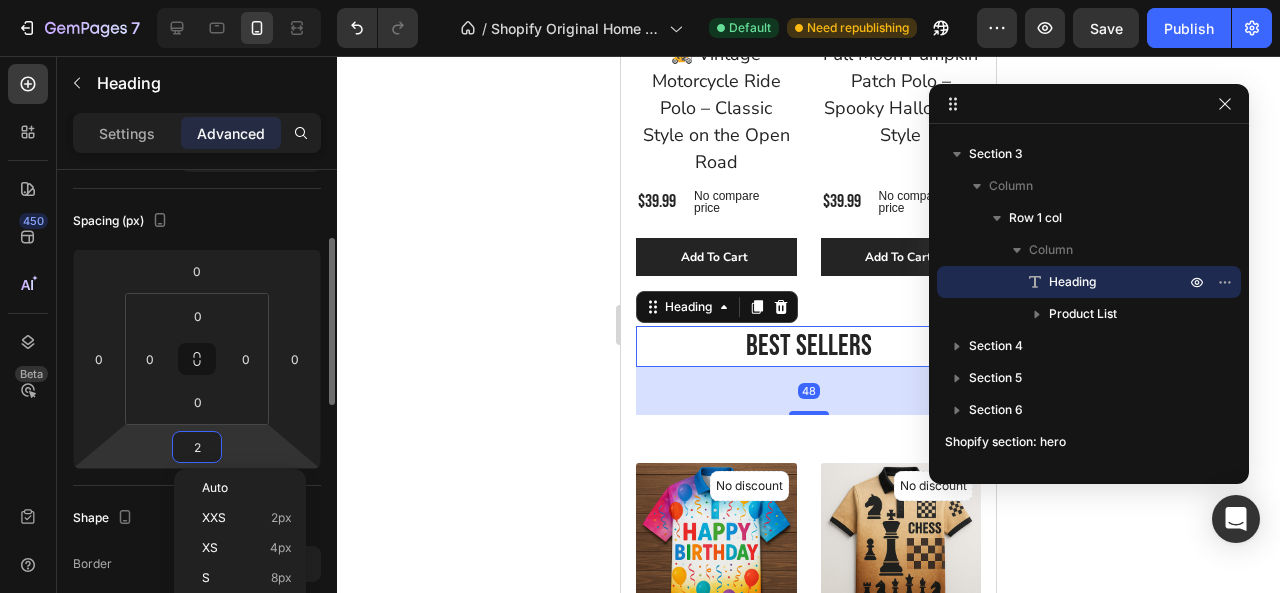 type on "20" 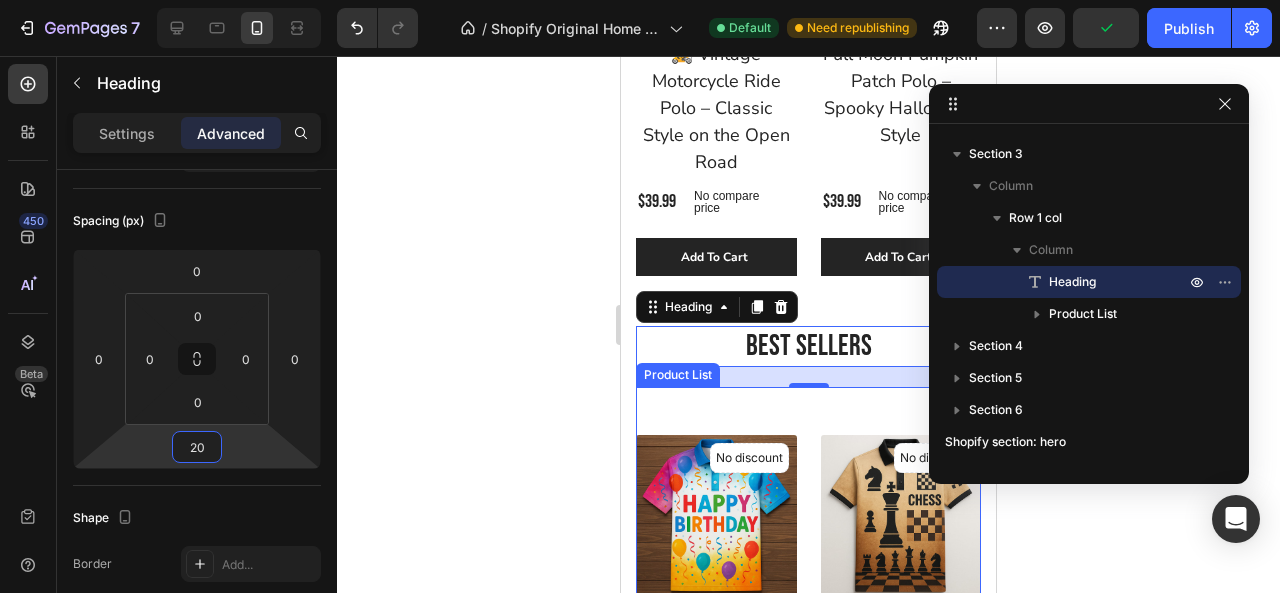 click on "No discount   Not be displayed when published (P) Tag (P) Images 🎉 Happy Birthday Polo Shirt – Colourful Party Wear for All Ages (P) Title $39.99 (P) Price (P) Price No compare price (P) Price Row Add To Cart (P) Cart Button Row Product List No discount   Not be displayed when published (P) Tag (P) Images ♟️ Classic Chess Champion Polo Shirt – Bold Brown Strategy Tee (P) Title $39.99 (P) Price (P) Price No compare price (P) Price Row Add To Cart (P) Cart Button Row Product List No discount   Not be displayed when published (P) Tag (P) Images 🎅 Santa & Reindeer Christmas Polo – Festive Cheer for Aussie Summers (P) Title $39.99 (P) Price (P) Price No compare price (P) Price Row Add To Cart (P) Cart Button Row Product List No discount   Not be displayed when published (P) Tag (P) Images 🃏 Evil Clown Polo Shirt – Intense Comic Villain Style Tee (P) Title $39.99 (P) Price (P) Price No compare price (P) Price Row Add To Cart (P) Cart Button Row Product List No discount   (P) Tag (P) Images Row" at bounding box center [808, 1051] 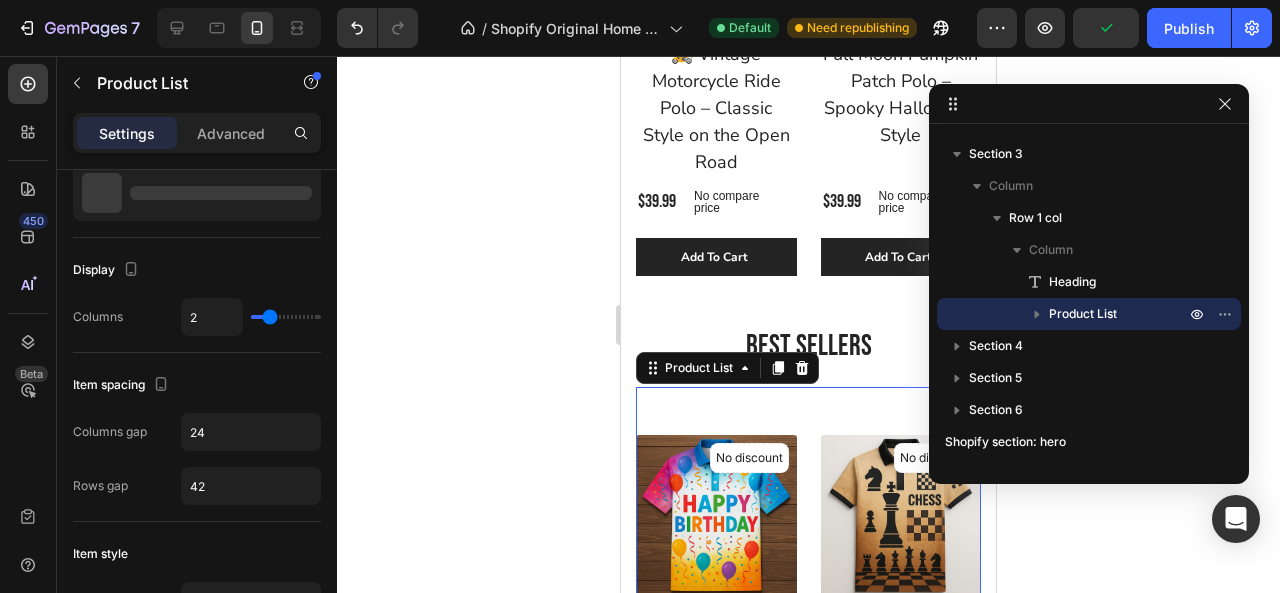 scroll, scrollTop: 0, scrollLeft: 0, axis: both 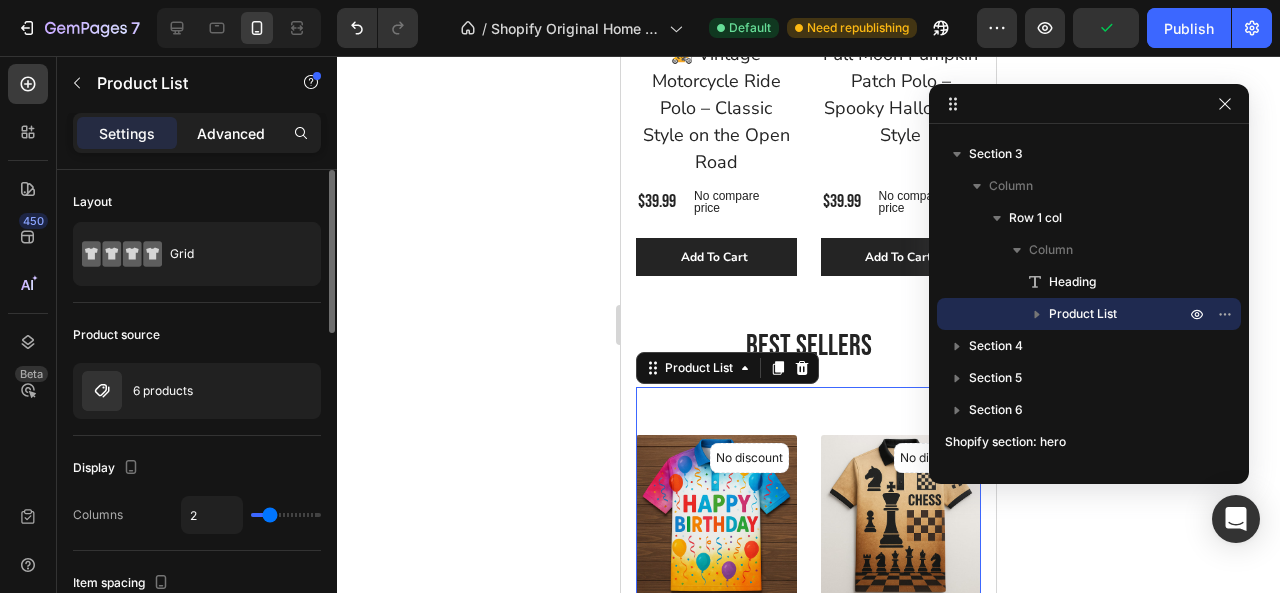 click on "Advanced" at bounding box center (231, 133) 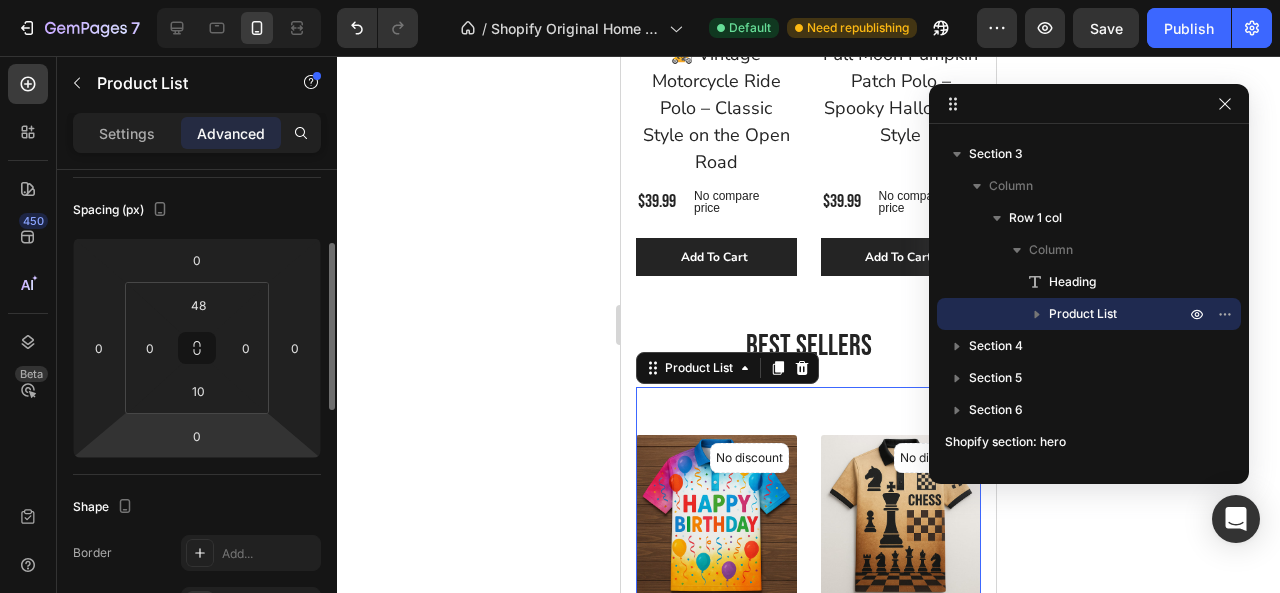 scroll, scrollTop: 213, scrollLeft: 0, axis: vertical 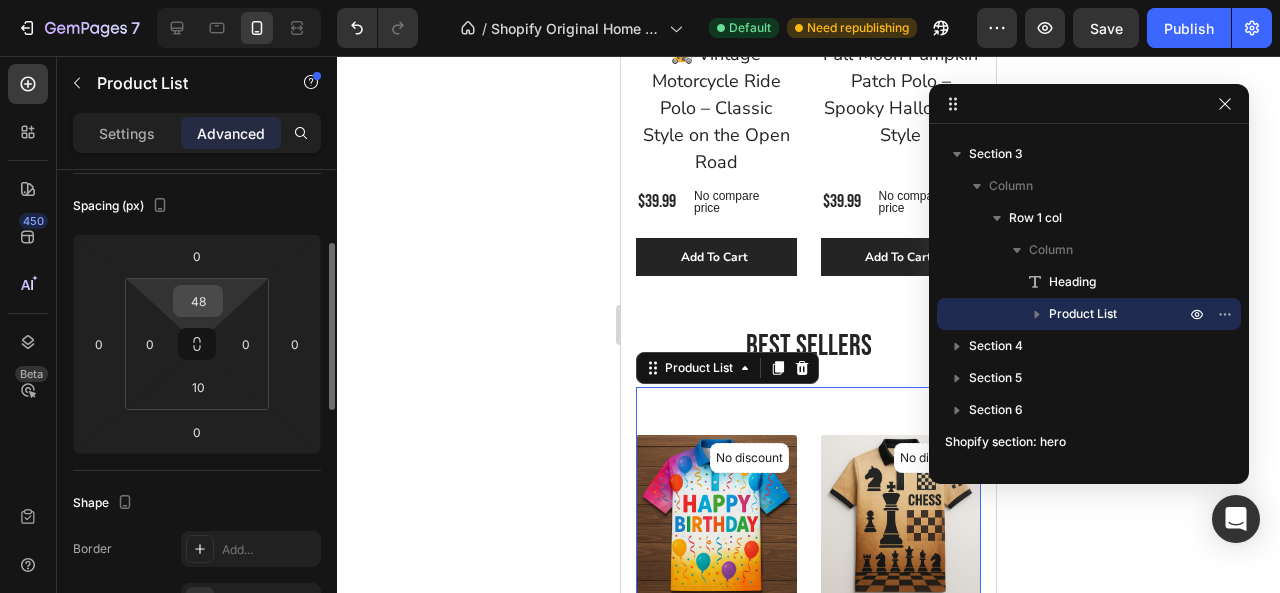click on "48" at bounding box center (198, 301) 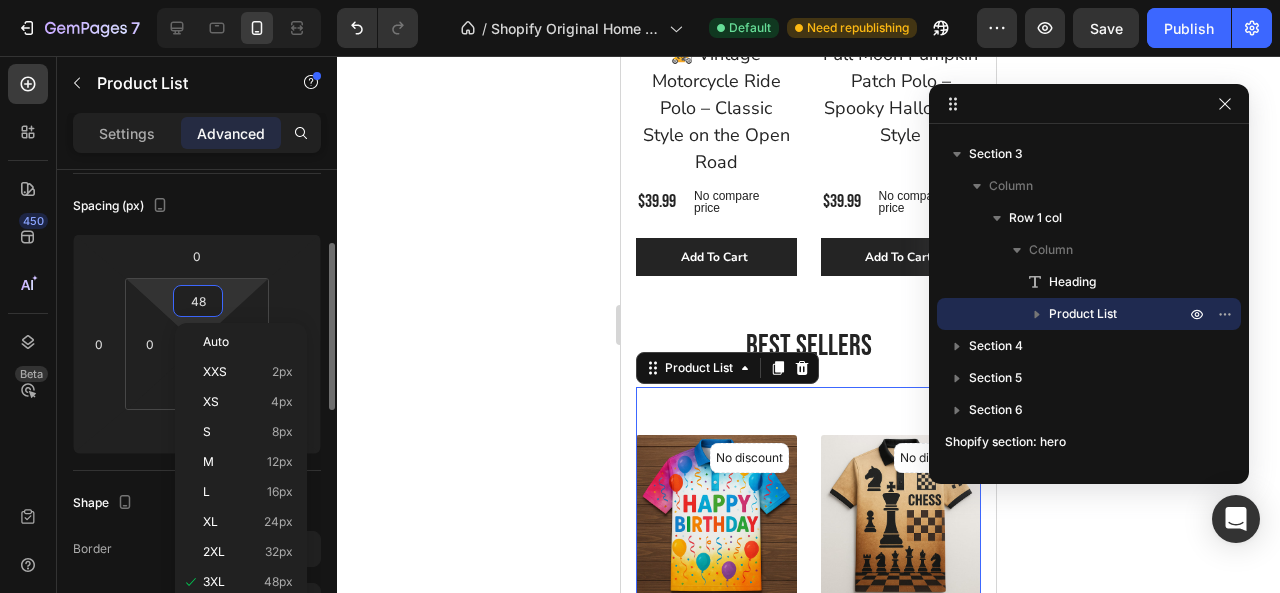 type on "0" 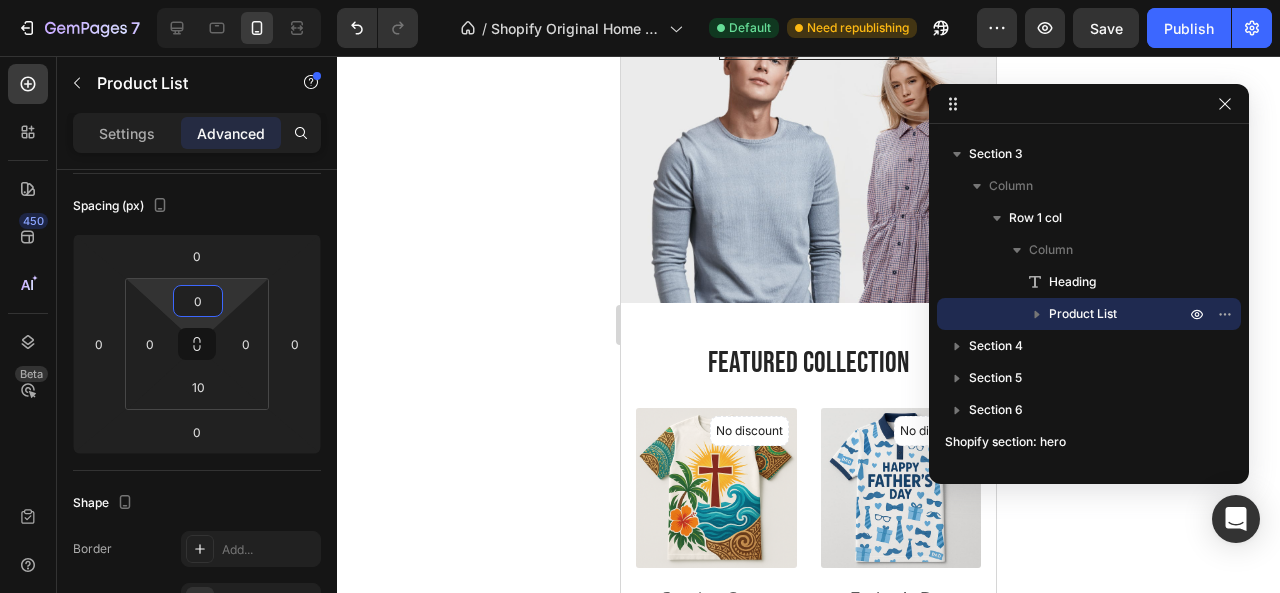 scroll, scrollTop: 452, scrollLeft: 0, axis: vertical 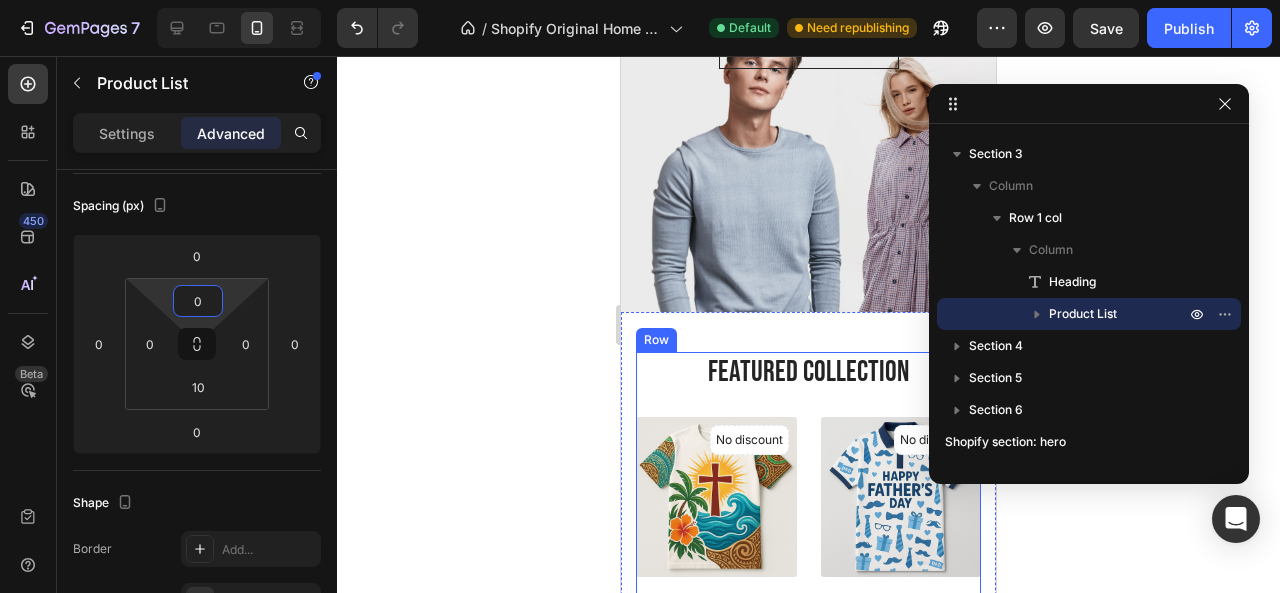 click on "Featured Collection Heading No discount   Not be displayed when published (P) Tag (P) Images Sunrise Cross Pacific Island Christian T-Shirt (P) Title $39.99 (P) Price (P) Price No compare price (P) Price Row Add To Cart (P) Cart Button Row Product List No discount   Not be displayed when published (P) Tag (P) Images Father’s Day White & Navy Polo – Stylish Tribute for Aussie Dads (P) Title $39.99 (P) Price (P) Price No compare price (P) Price Row Add To Cart (P) Cart Button Row Product List No discount   Not be displayed when published (P) Tag (P) Images 🎉 Neon Night Club Polo Shirt – Ultimate Party Vibes Tee (P) Title $39.99 (P) Price (P) Price No compare price (P) Price Row Add To Cart (P) Cart Button Row Product List No discount   Not be displayed when published (P) Tag (P) Images 🌾 Countryside Farmer Polo Shirt – Tractor, Cows & Floral Fields (P) Title $39.99 (P) Price (P) Price No compare price (P) Price Row Add To Cart (P) Cart Button Row Product List No discount   (P) Tag (P) Images Row" at bounding box center [808, 1024] 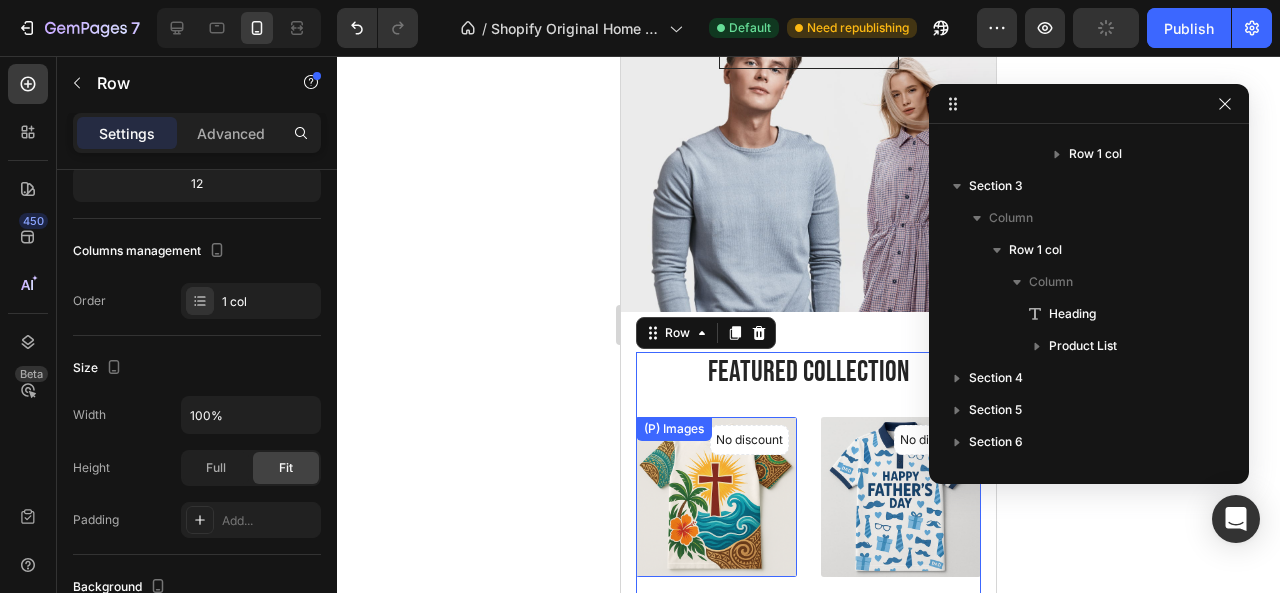 scroll, scrollTop: 26, scrollLeft: 0, axis: vertical 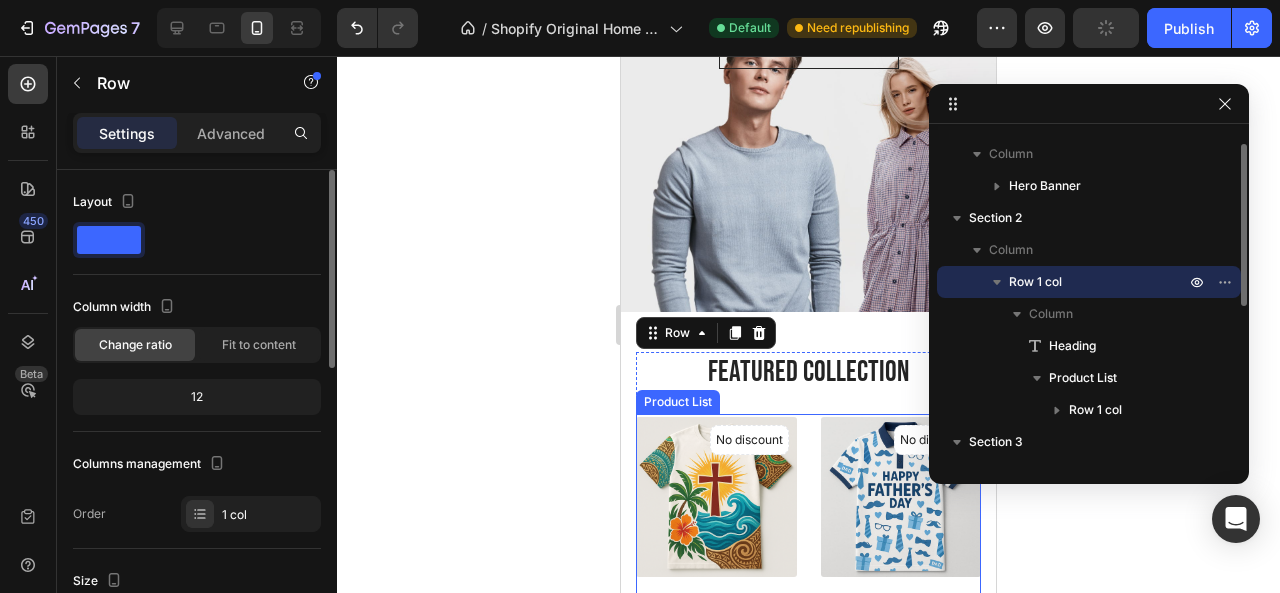 click on "No discount   Not be displayed when published (P) Tag (P) Images Sunrise Cross Pacific Island Christian T-Shirt (P) Title $39.99 (P) Price (P) Price No compare price (P) Price Row Add To Cart (P) Cart Button Row Product List No discount   Not be displayed when published (P) Tag (P) Images Father’s Day White & Navy Polo – Stylish Tribute for Aussie Dads (P) Title $39.99 (P) Price (P) Price No compare price (P) Price Row Add To Cart (P) Cart Button Row Product List No discount   Not be displayed when published (P) Tag (P) Images 🎉 Neon Night Club Polo Shirt – Ultimate Party Vibes Tee (P) Title $39.99 (P) Price (P) Price No compare price (P) Price Row Add To Cart (P) Cart Button Row Product List No discount   Not be displayed when published (P) Tag (P) Images 🌾 Countryside Farmer Polo Shirt – Tractor, Cows & Floral Fields (P) Title $39.99 (P) Price (P) Price No compare price (P) Price Row Add To Cart (P) Cart Button Row Product List No discount   Not be displayed when published (P) Tag (P) Images" at bounding box center [808, 1052] 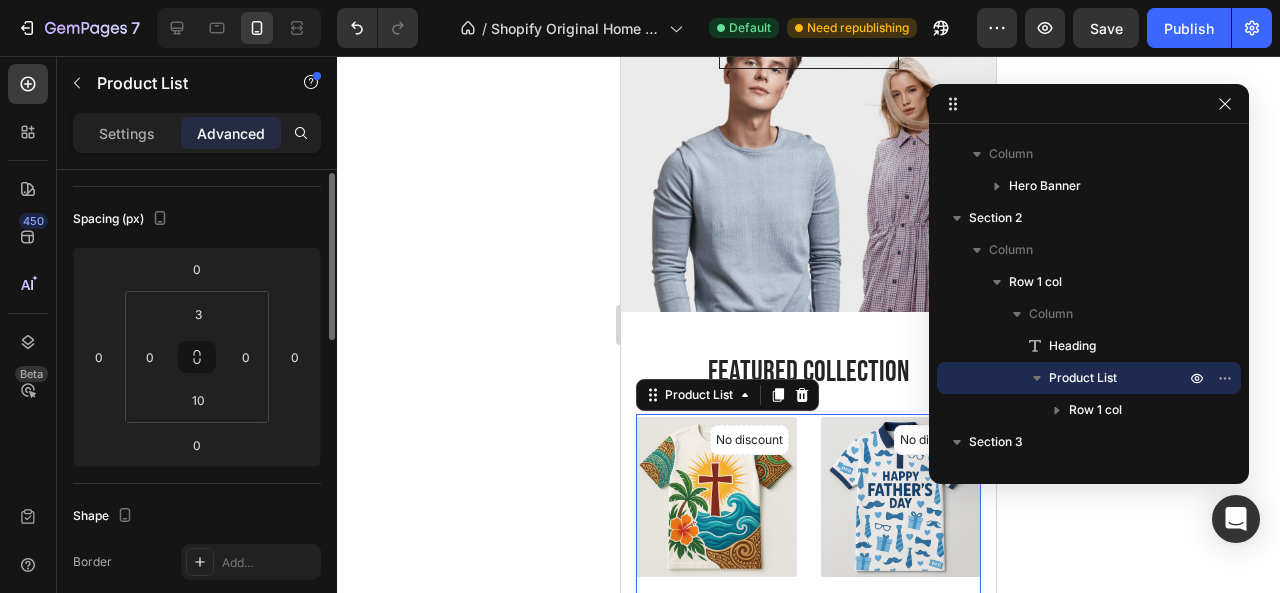 scroll, scrollTop: 145, scrollLeft: 0, axis: vertical 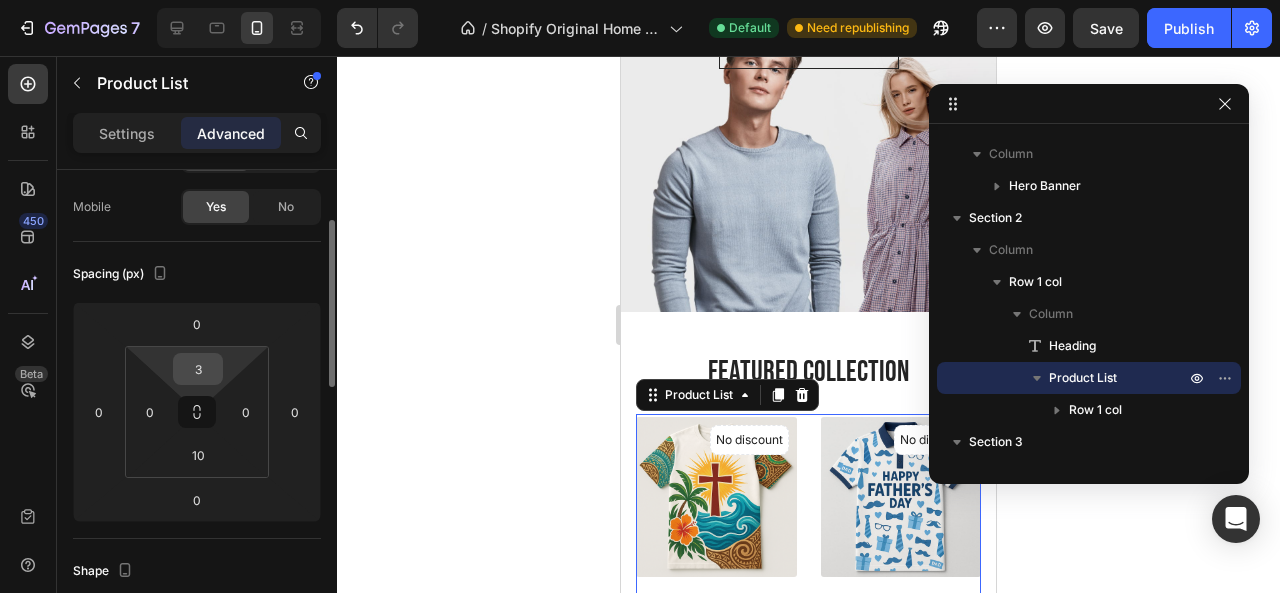 click on "3" at bounding box center (198, 369) 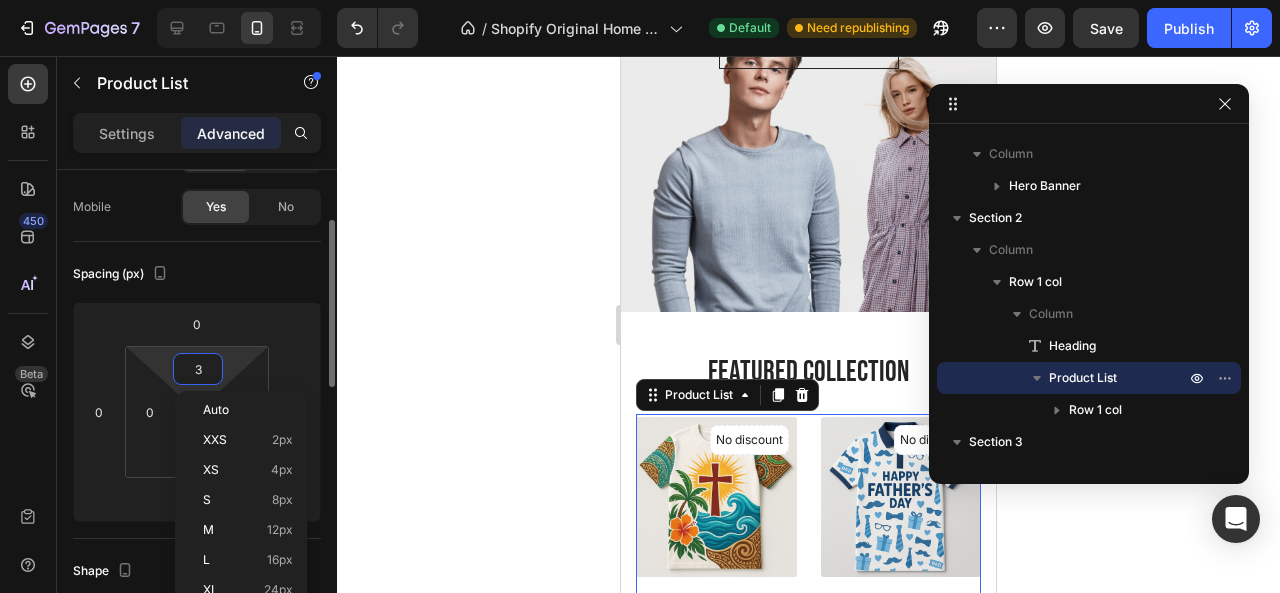type on "0" 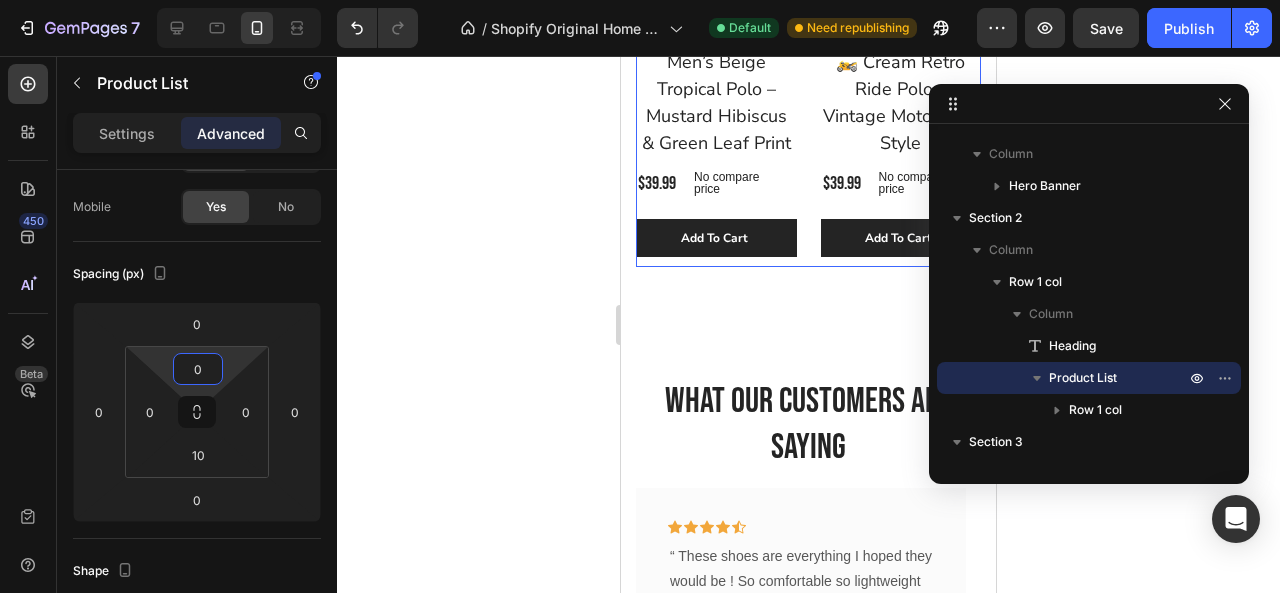 scroll, scrollTop: 3240, scrollLeft: 0, axis: vertical 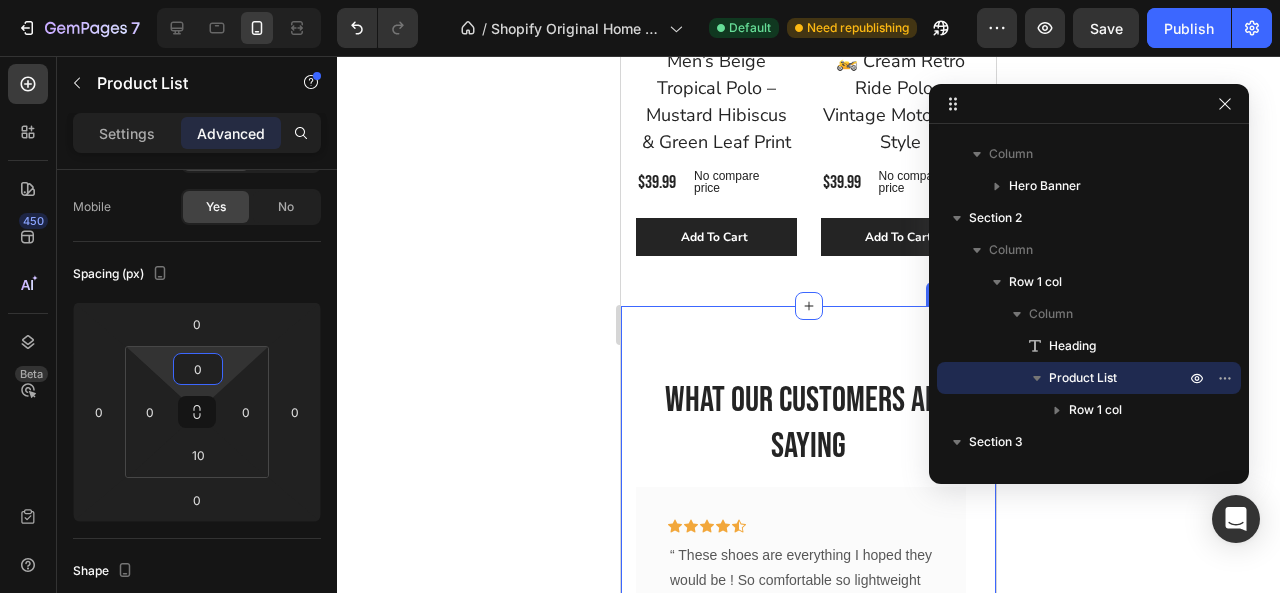 click on "What Our Customers Are Saying Heading
Icon
Icon
Icon
Icon
Icon Row “ These shoes are everything I hoped they would be ! So comfortable so lightweight and absolutely slip on as easily as they say they do - I will definitely be a repeat customer.” Text block - Ryan S. Text block Row
Icon
Icon
Icon
Icon
Icon Row "Delighted to find they are comfortable, easy to put on, and nice-looking. I have bunions and hammer toes. I was advised to try to EE wide and they actually work for me. And I can use them with my." Text block - Travis J. Text block Row
Icon
Icon
Icon
Icon
Icon Row “ These shoes are everything I hoped they would be ! So comfortable so lightweight and absolutely slip on as easily as they say they do - I will definitely be a repeat customer.” Text block - Ryan S." at bounding box center [808, 593] 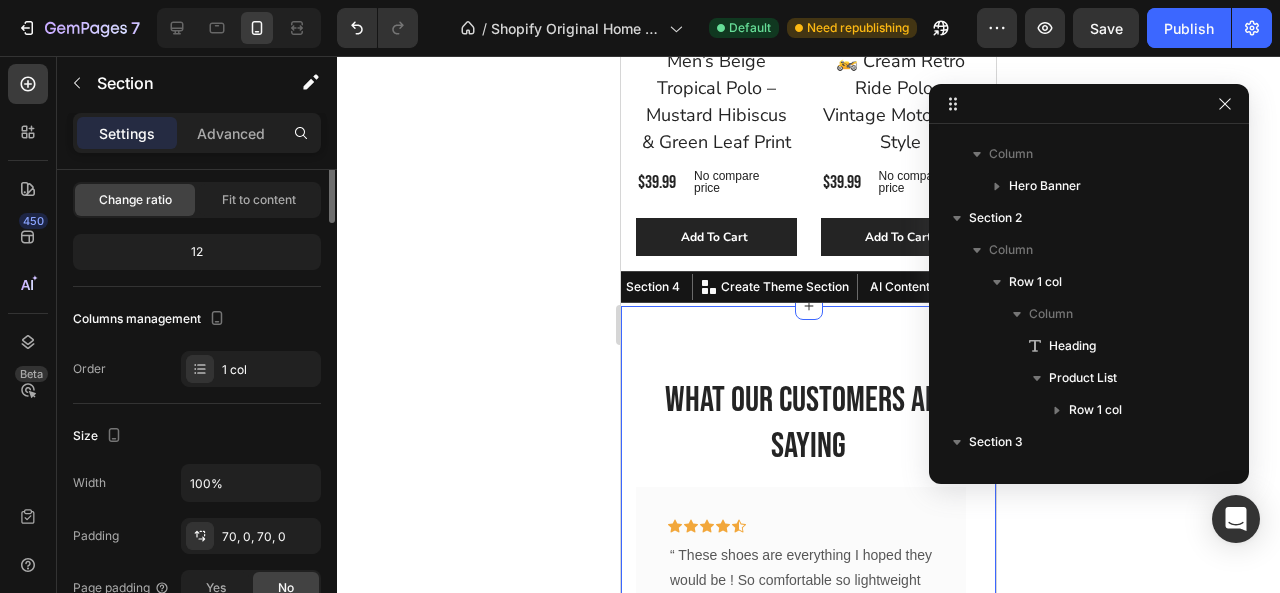 scroll, scrollTop: 378, scrollLeft: 0, axis: vertical 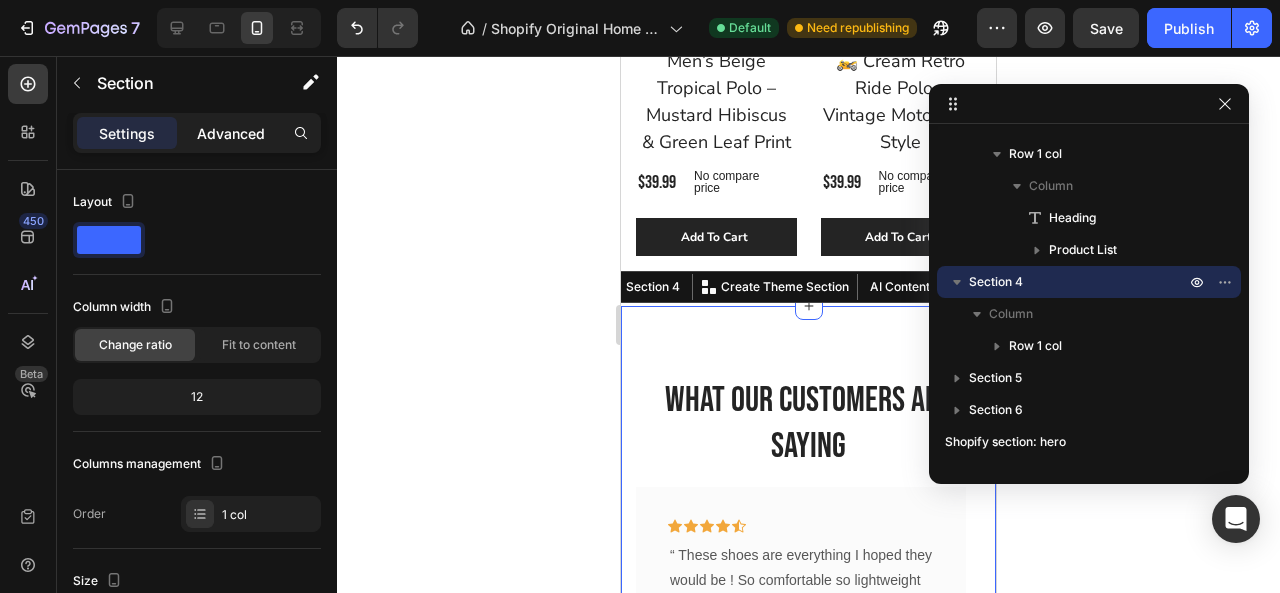 click on "Advanced" at bounding box center (231, 133) 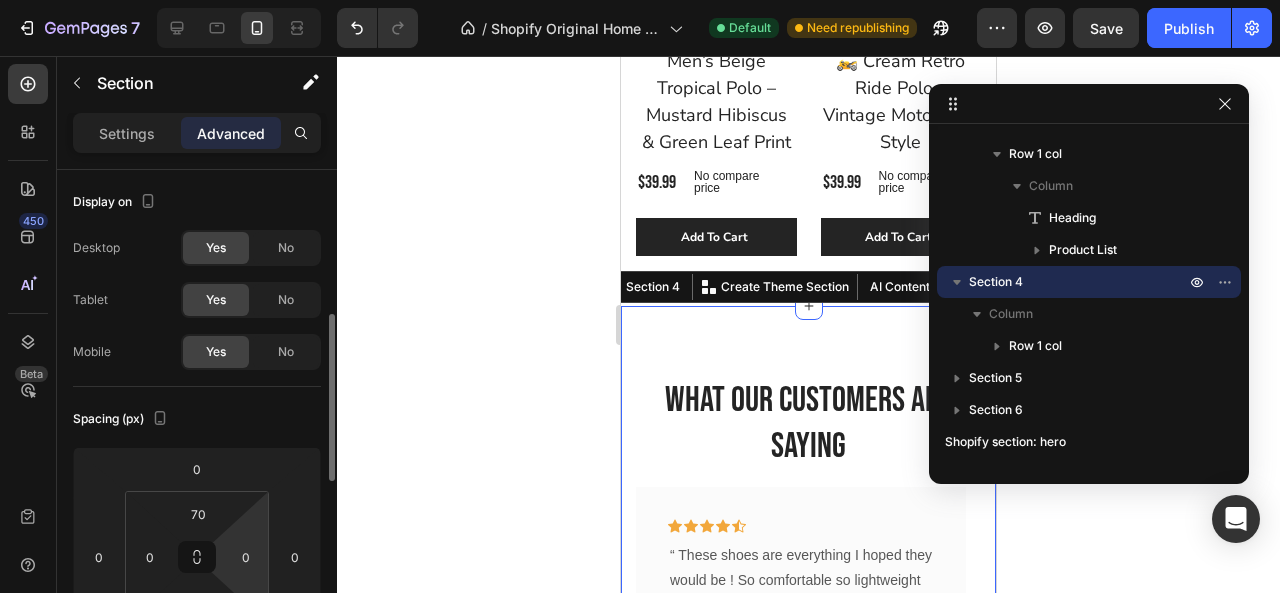 scroll, scrollTop: 172, scrollLeft: 0, axis: vertical 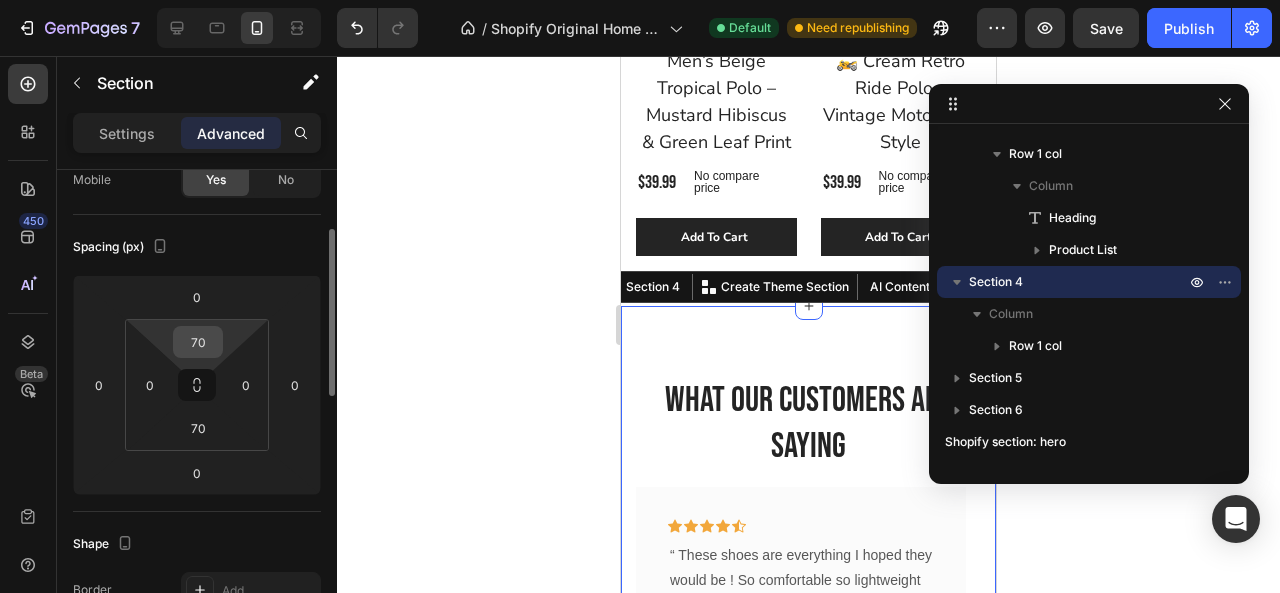 click on "70" at bounding box center [198, 342] 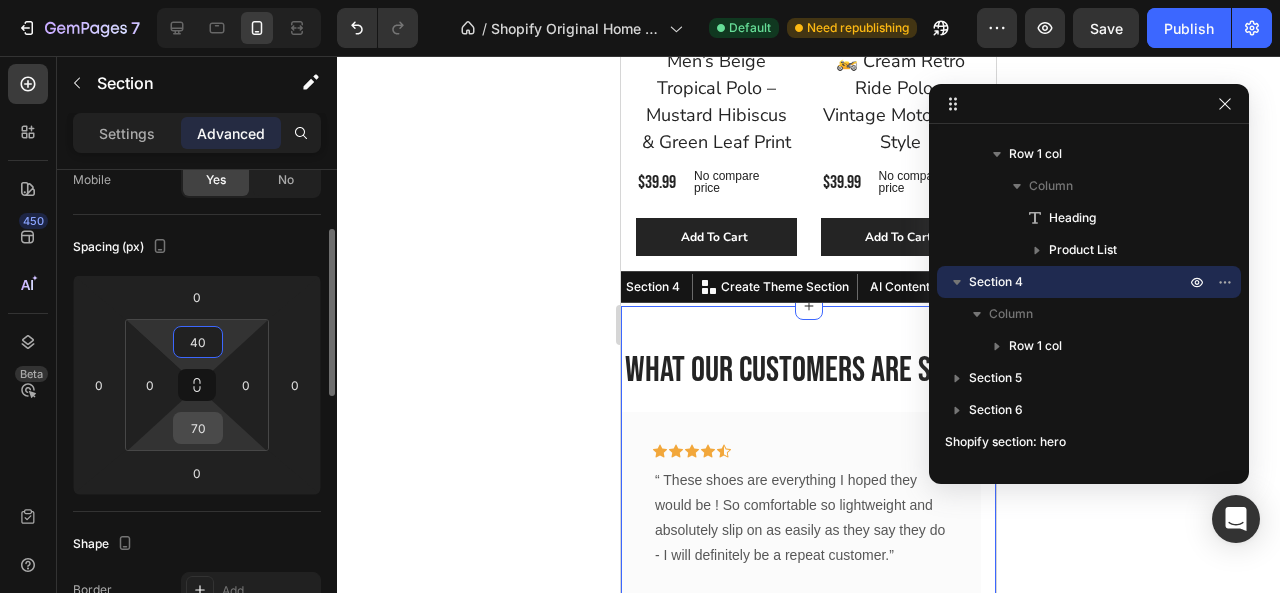 type on "40" 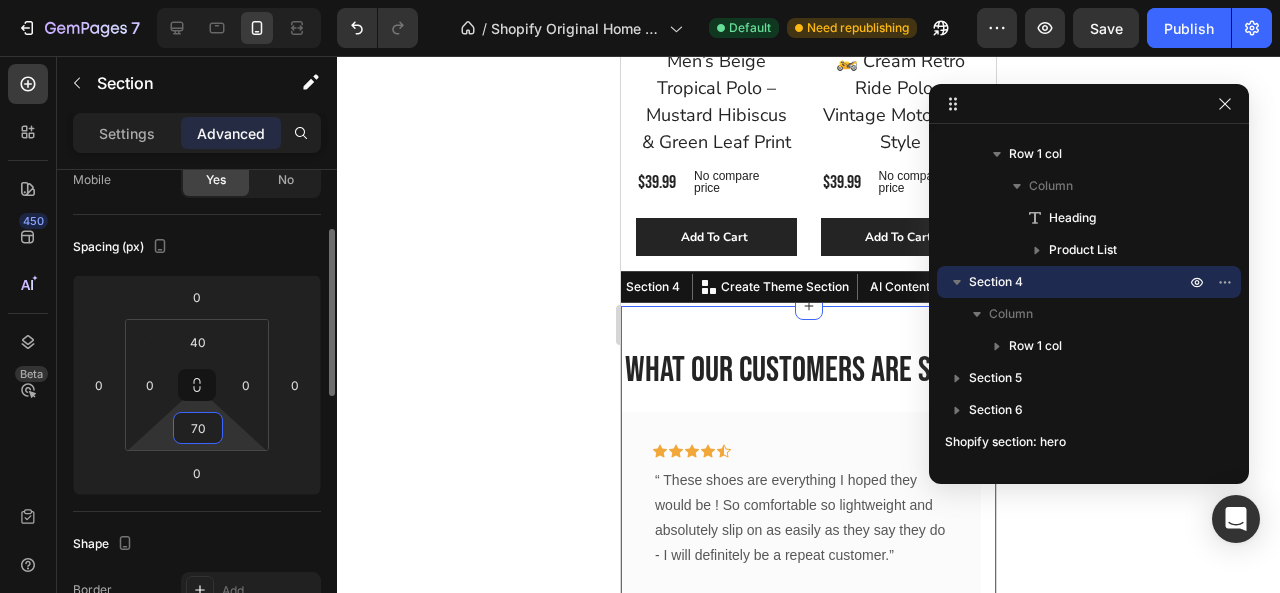 click on "70" at bounding box center (198, 428) 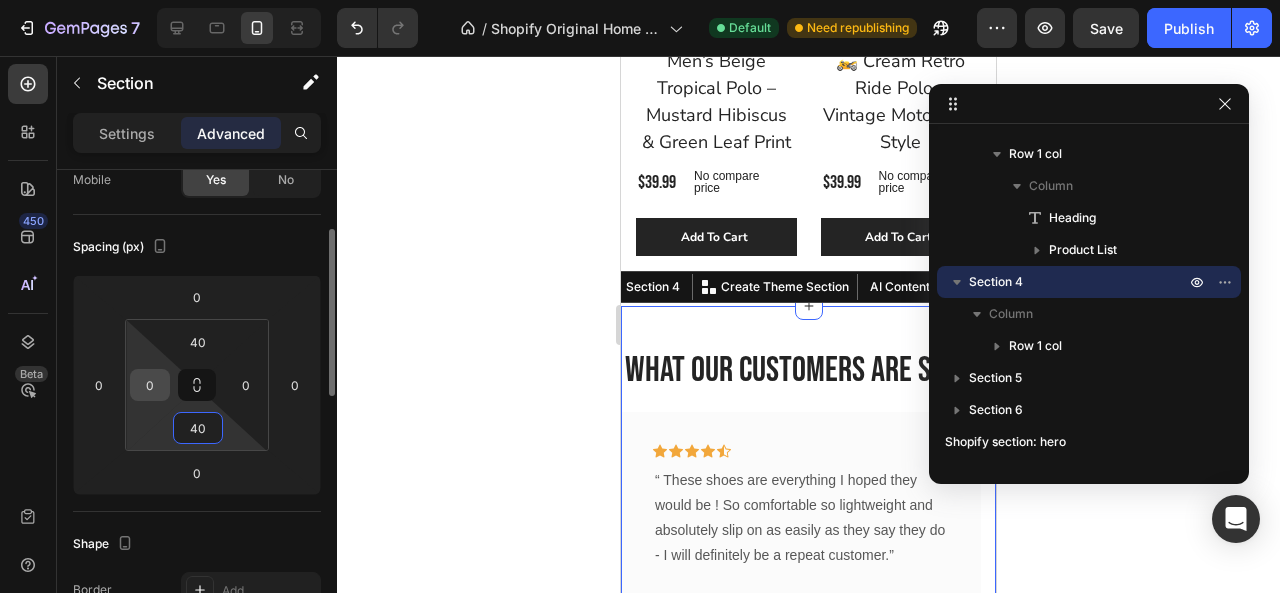 type on "40" 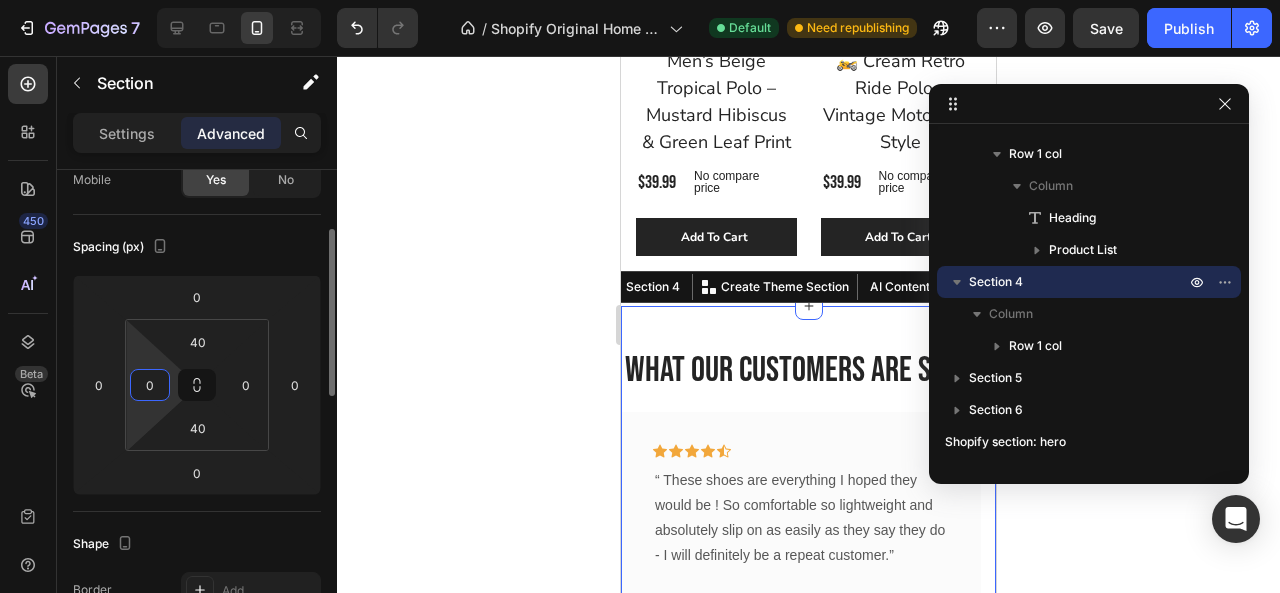 click on "0" at bounding box center (150, 385) 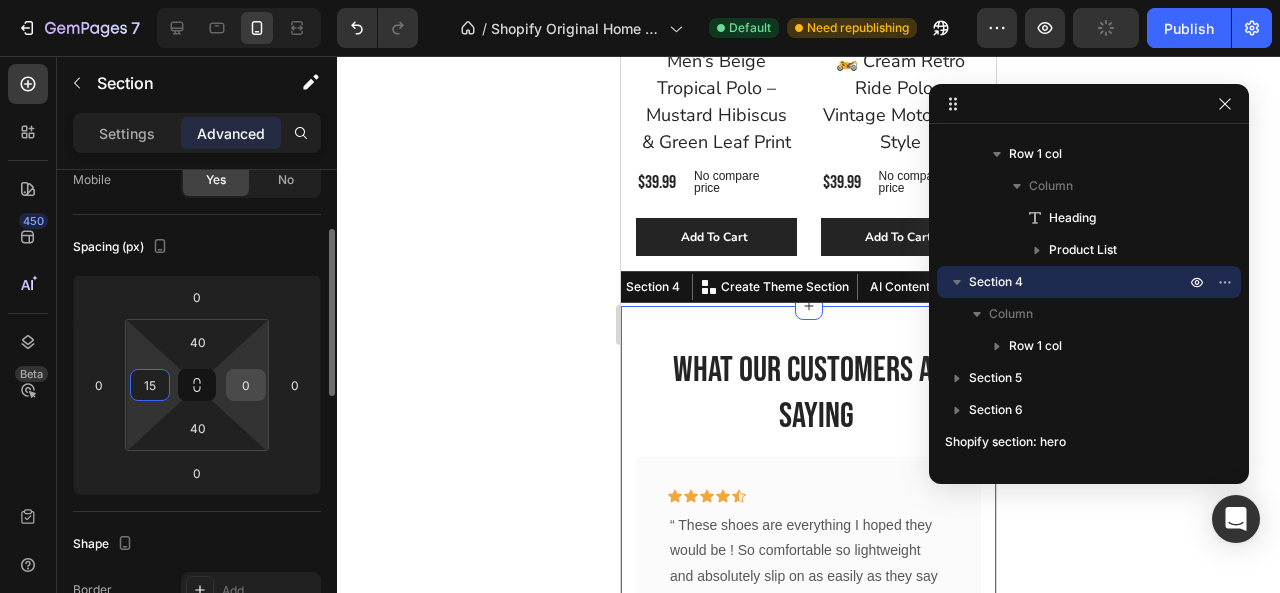 type on "15" 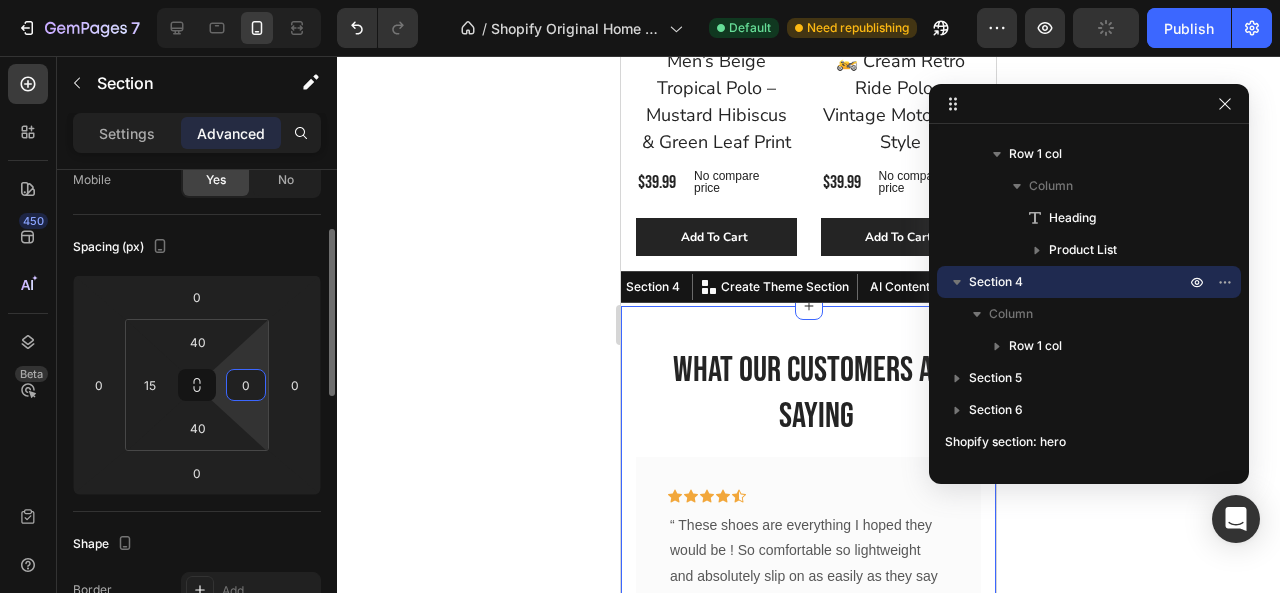 click on "0" at bounding box center [246, 385] 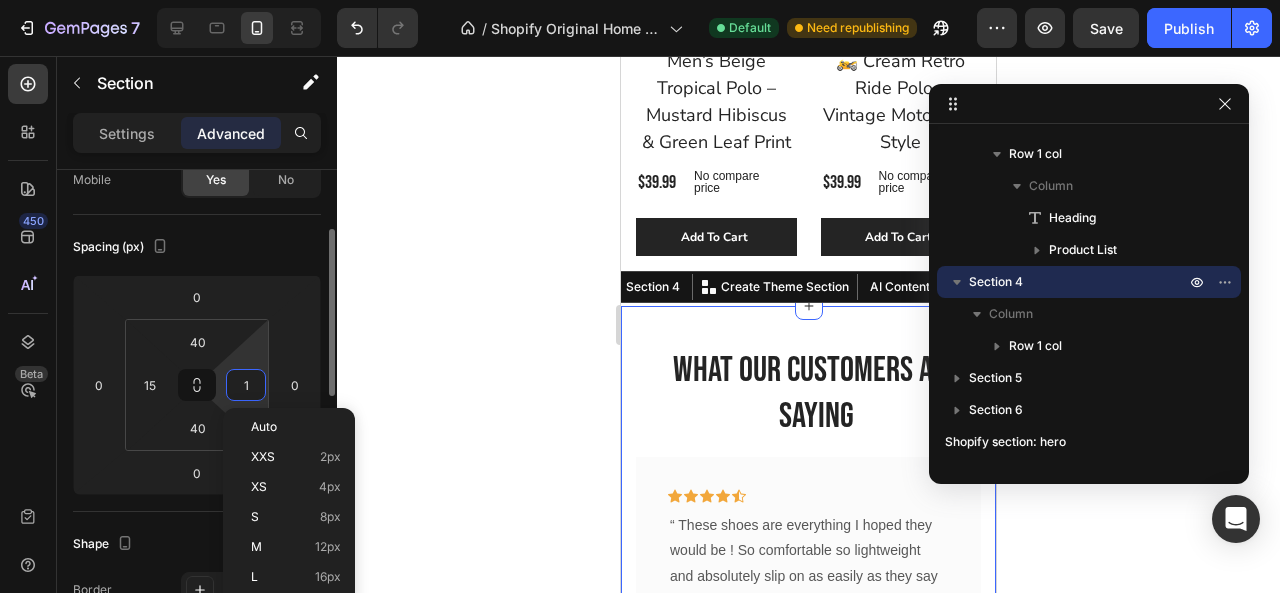 type on "15" 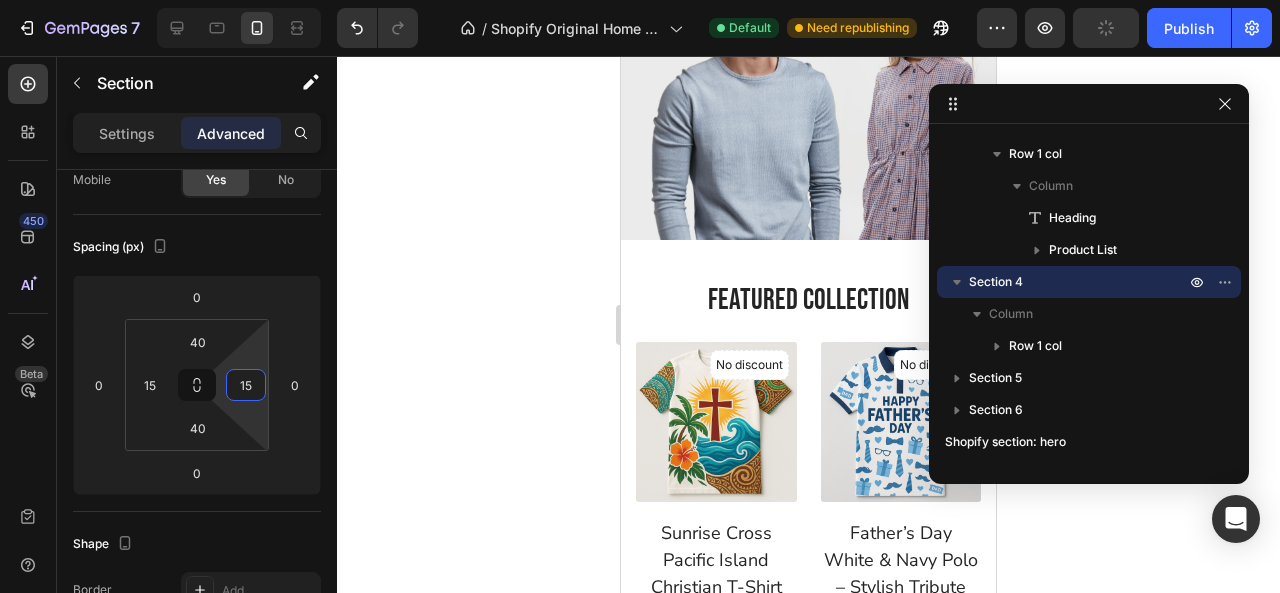 scroll, scrollTop: 534, scrollLeft: 0, axis: vertical 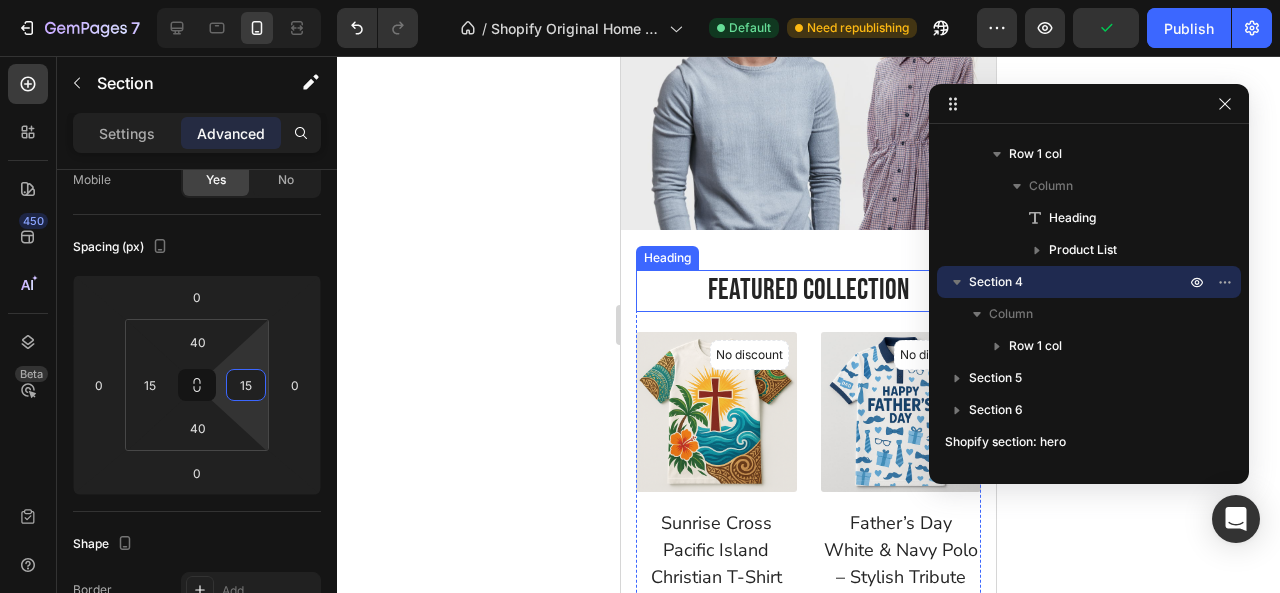 click on "Featured Collection" at bounding box center (808, 291) 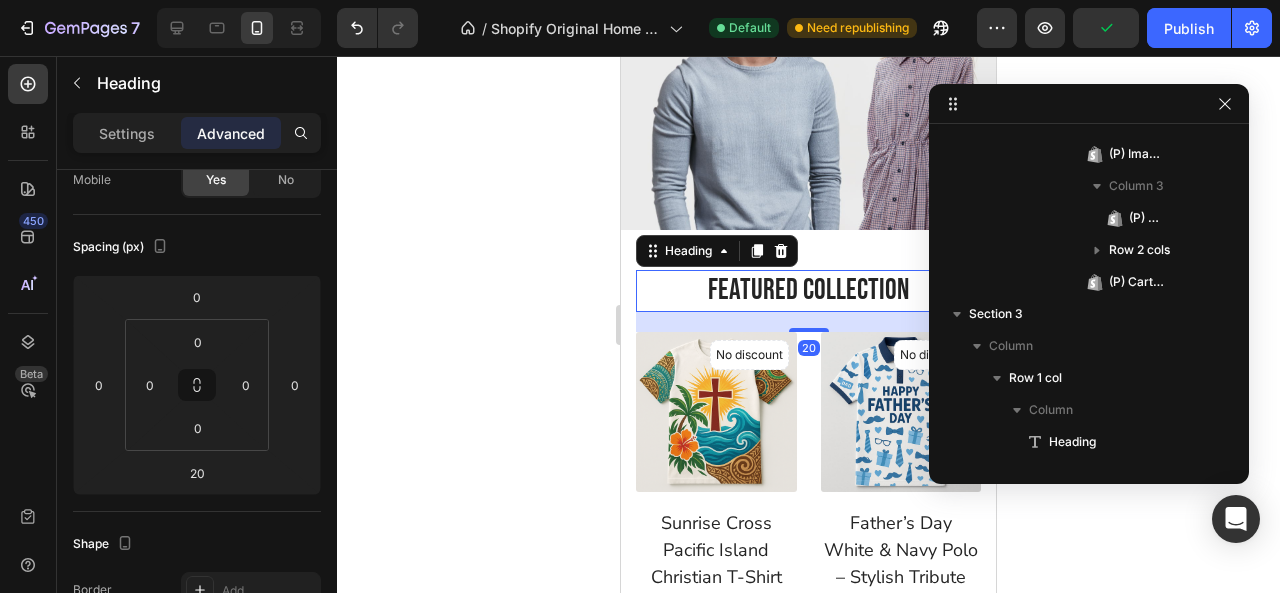 scroll, scrollTop: 90, scrollLeft: 0, axis: vertical 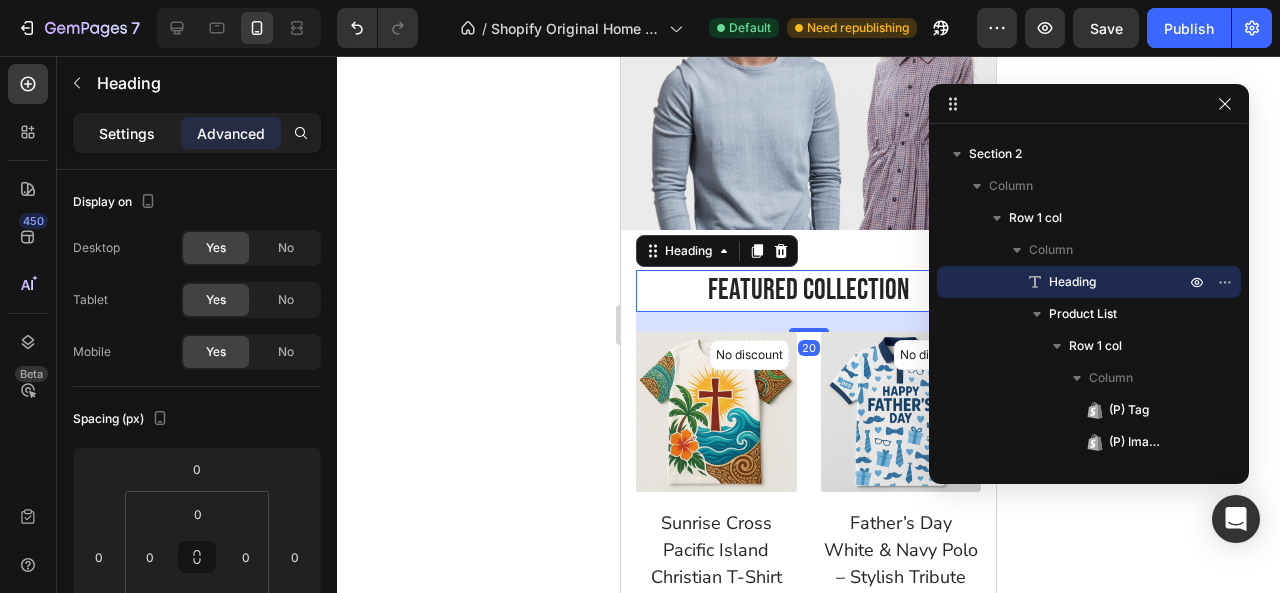 click on "Settings" 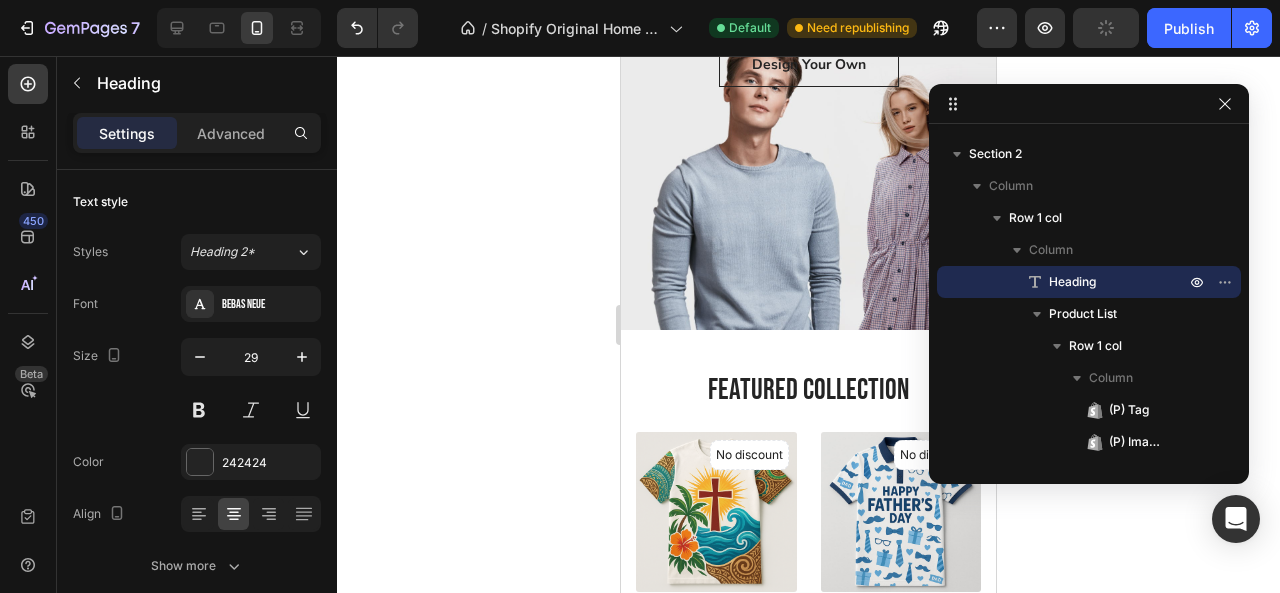 scroll, scrollTop: 433, scrollLeft: 0, axis: vertical 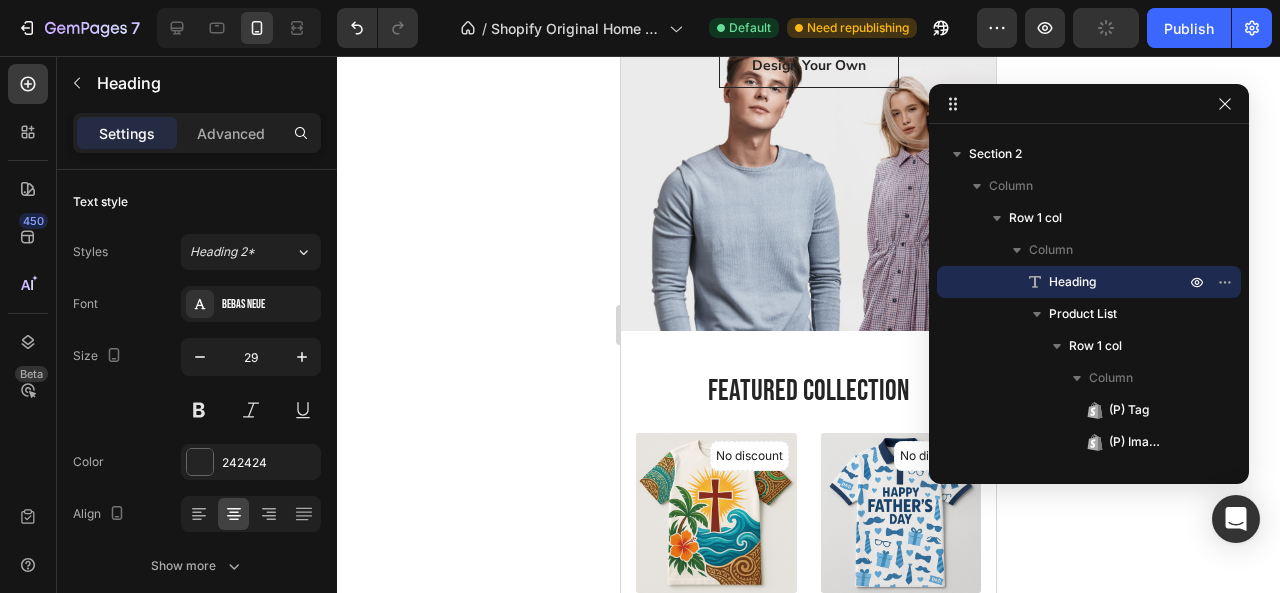 click on "Featured Collection" at bounding box center (808, 392) 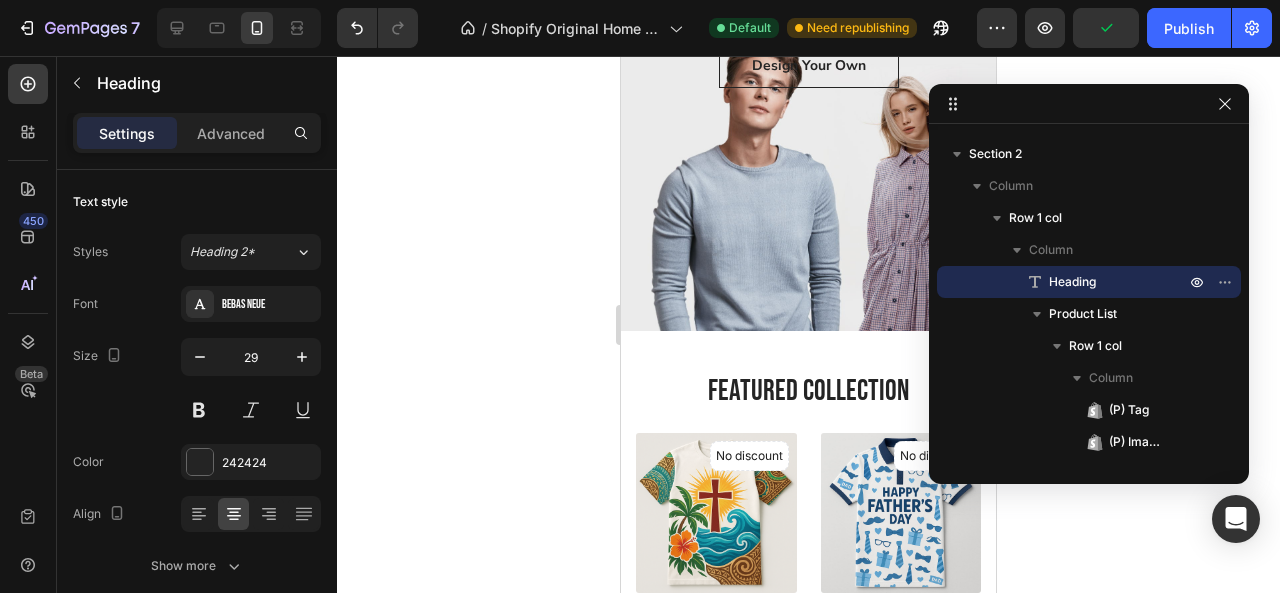 click on "Featured Collection" at bounding box center [808, 392] 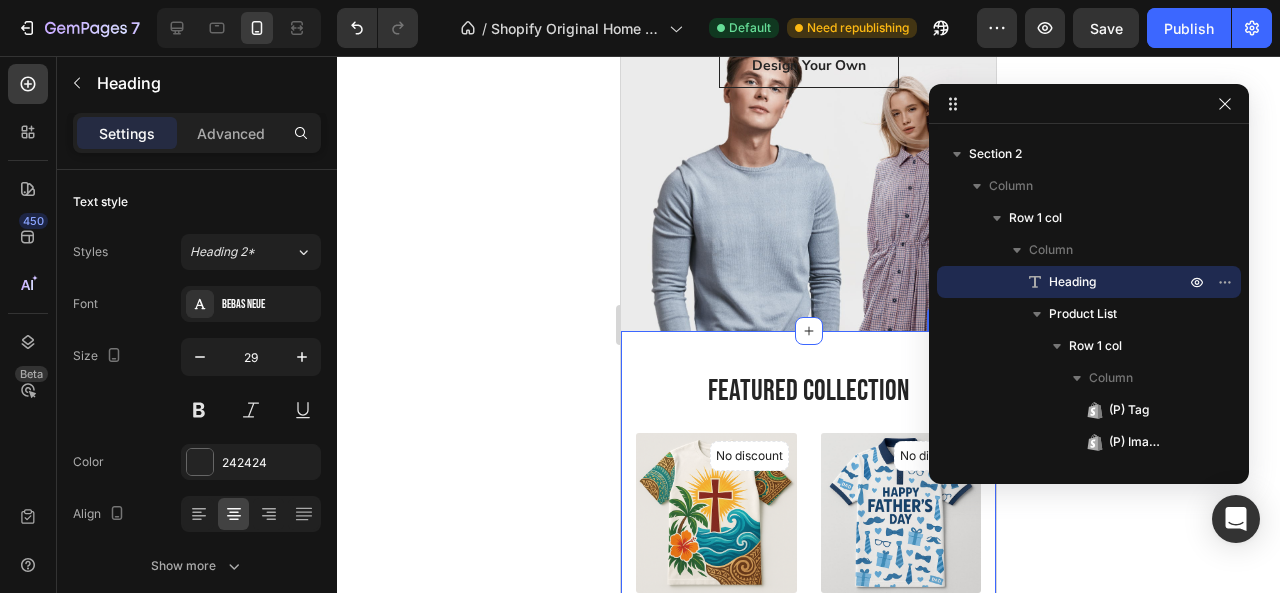 click on "Featured Collection Heading No discount   Not be displayed when published (P) Tag (P) Images Sunrise Cross Pacific Island Christian T-Shirt (P) Title $39.99 (P) Price (P) Price No compare price (P) Price Row Add To Cart (P) Cart Button Row Product List No discount   Not be displayed when published (P) Tag (P) Images Father’s Day White & Navy Polo – Stylish Tribute for Aussie Dads (P) Title $39.99 (P) Price (P) Price No compare price (P) Price Row Add To Cart (P) Cart Button Row Product List No discount   Not be displayed when published (P) Tag (P) Images 🎉 Neon Night Club Polo Shirt – Ultimate Party Vibes Tee (P) Title $39.99 (P) Price (P) Price No compare price (P) Price Row Add To Cart (P) Cart Button Row Product List No discount   Not be displayed when published (P) Tag (P) Images 🌾 Countryside Farmer Polo Shirt – Tractor, Cows & Floral Fields (P) Title $39.99 (P) Price (P) Price No compare price (P) Price Row Add To Cart (P) Cart Button Row Product List No discount   (P) Tag (P) Images Row" at bounding box center [808, 1042] 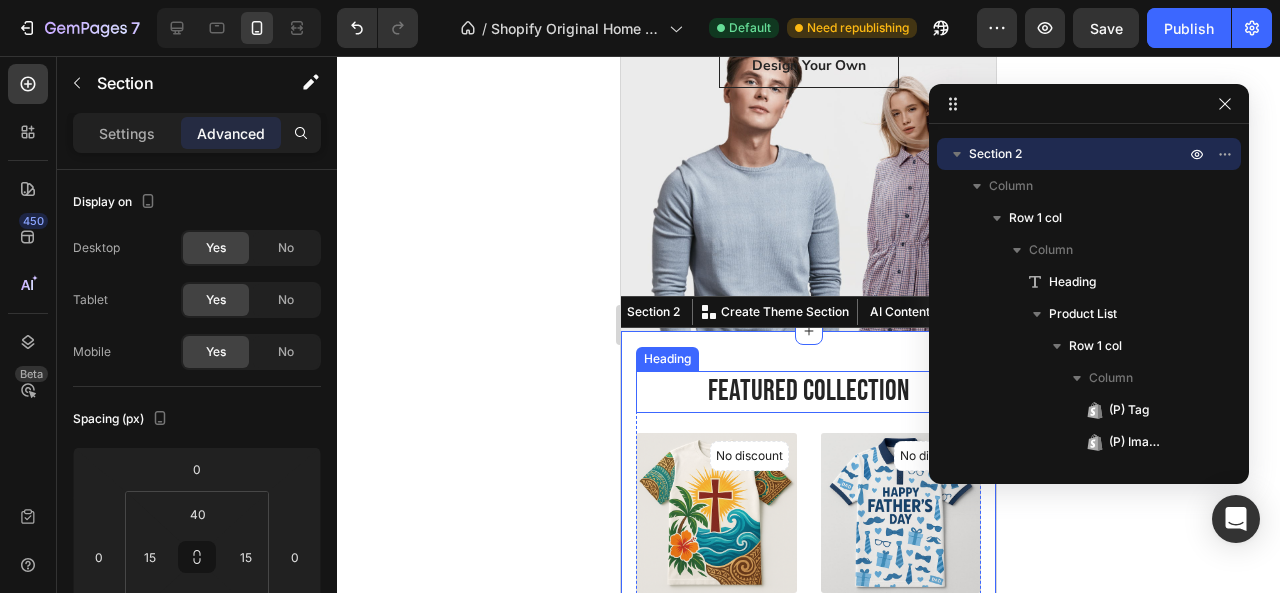 click on "Featured Collection" at bounding box center [808, 392] 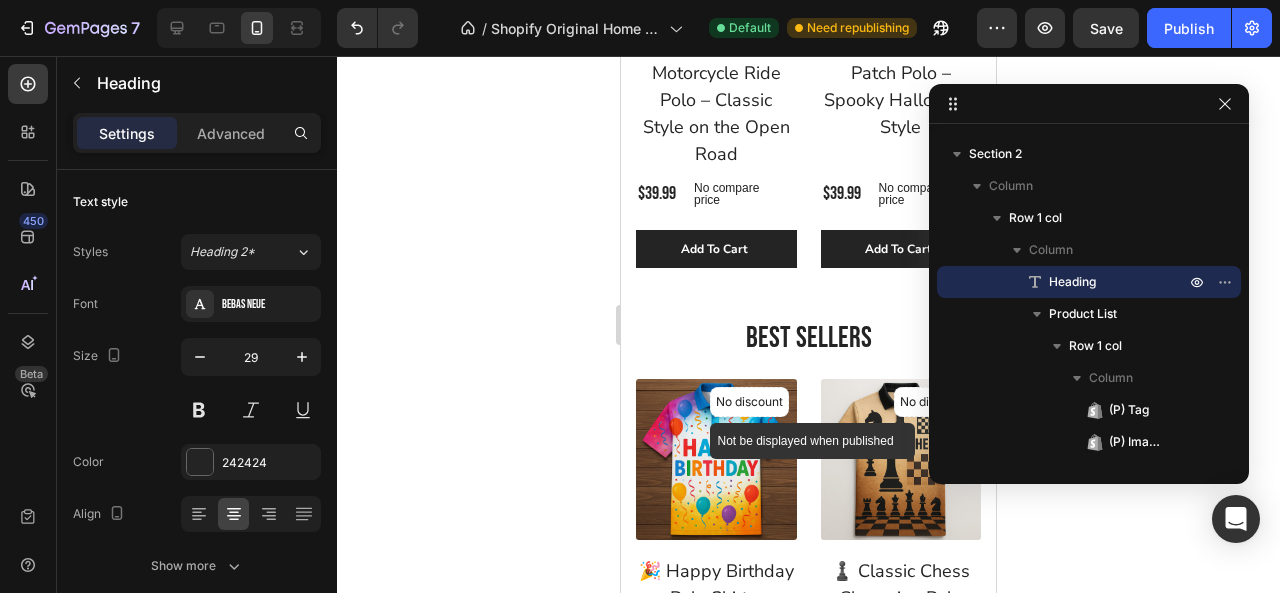 scroll, scrollTop: 1843, scrollLeft: 0, axis: vertical 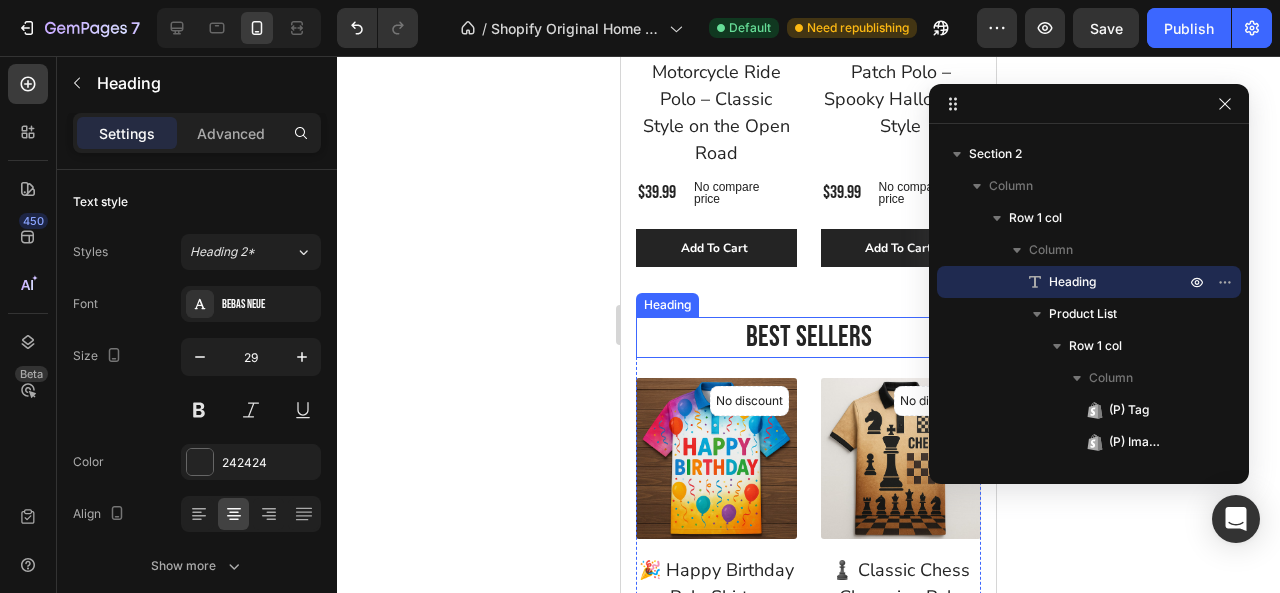 click on "Best Sellers" at bounding box center [808, 338] 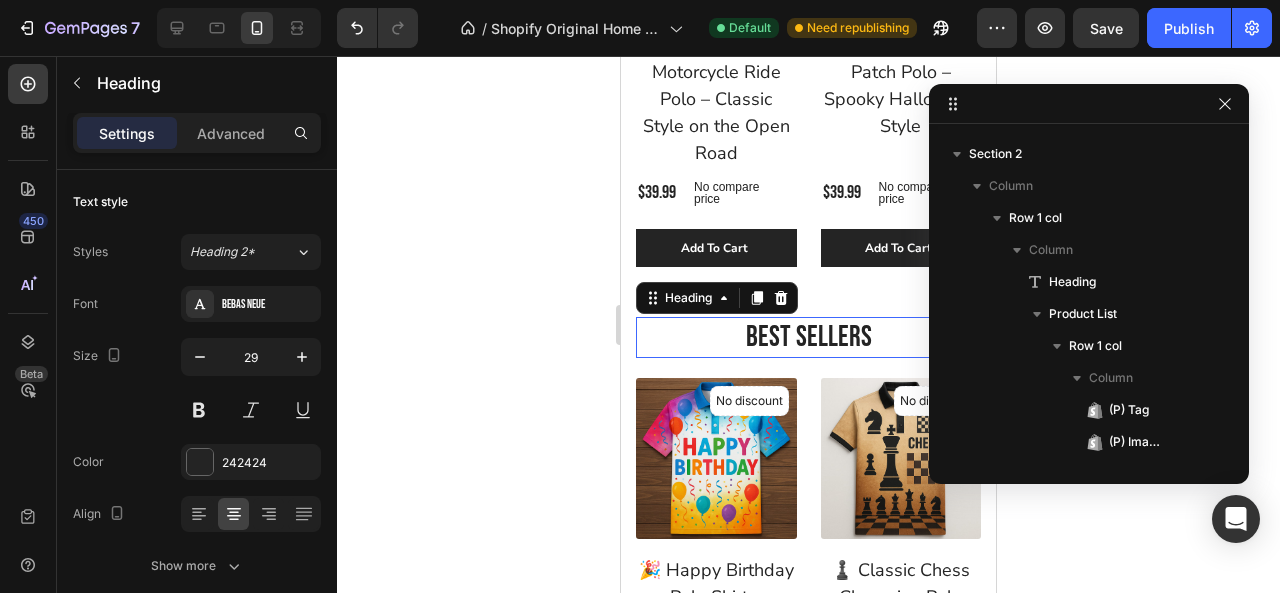 scroll, scrollTop: 538, scrollLeft: 0, axis: vertical 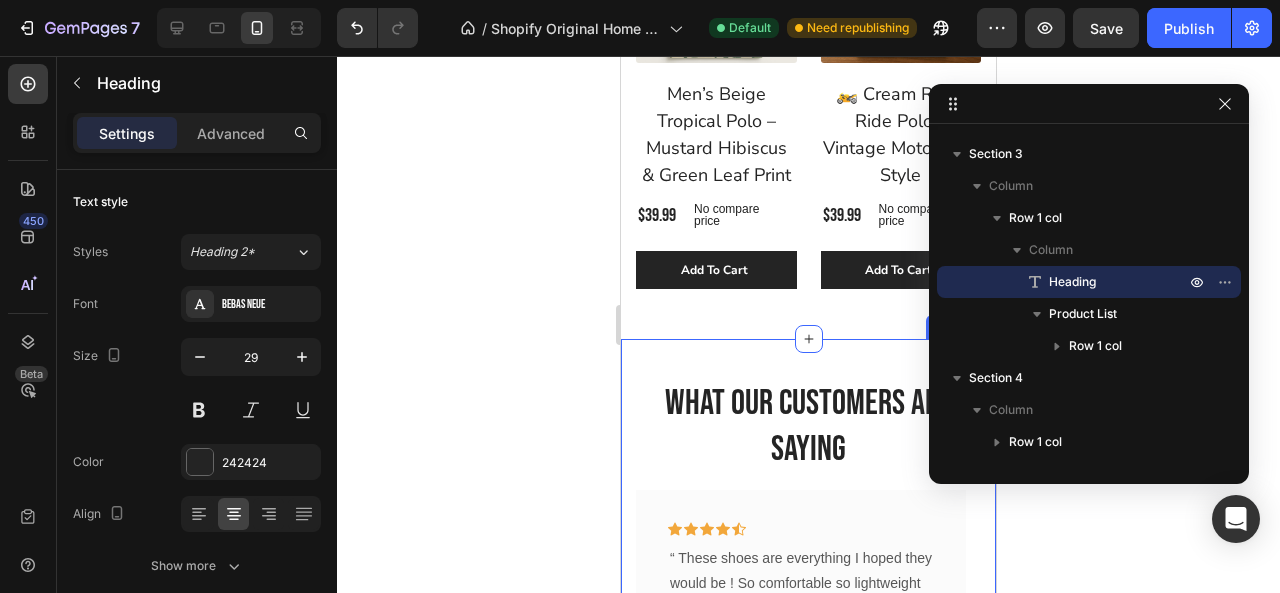 click on "What Our Customers Are Saying Heading
Icon
Icon
Icon
Icon
Icon Row “ These shoes are everything I hoped they would be ! So comfortable so lightweight and absolutely slip on as easily as they say they do - I will definitely be a repeat customer.” Text block - Ryan S. Text block Row
Icon
Icon
Icon
Icon
Icon Row "Delighted to find they are comfortable, easy to put on, and nice-looking. I have bunions and hammer toes. I was advised to try to EE wide and they actually work for me. And I can use them with my." Text block - Travis J. Text block Row
Icon
Icon
Icon
Icon
Icon Row “ These shoes are everything I hoped they would be ! So comfortable so lightweight and absolutely slip on as easily as they say they do - I will definitely be a repeat customer.” Text block - Ryan S." at bounding box center [808, 596] 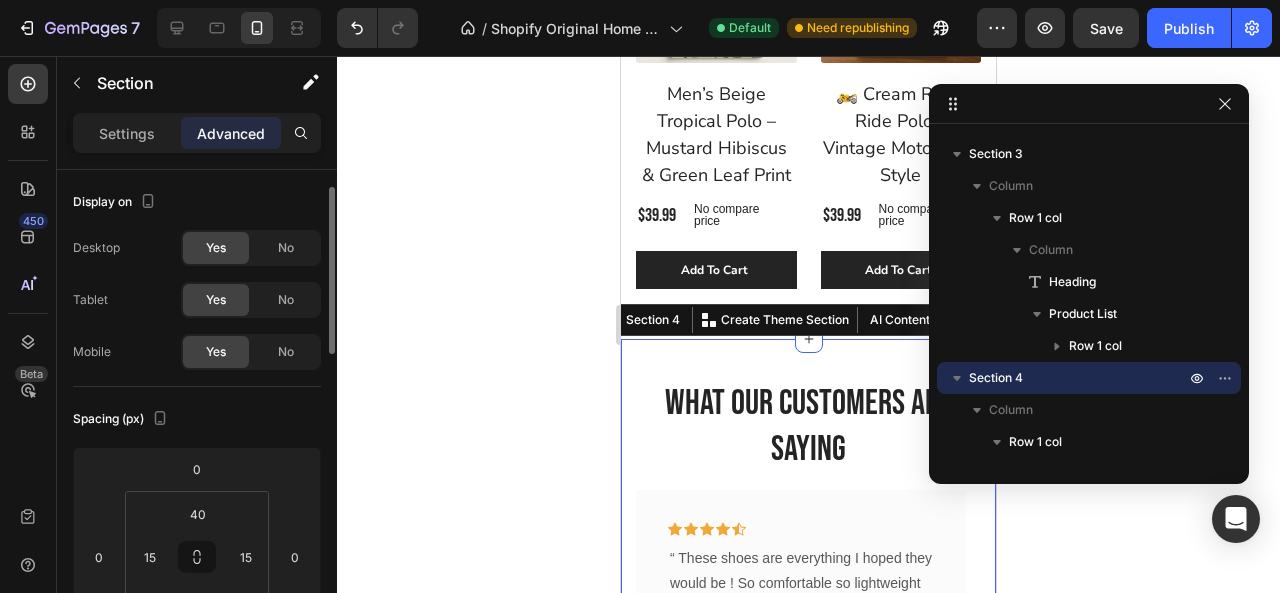 scroll, scrollTop: 242, scrollLeft: 0, axis: vertical 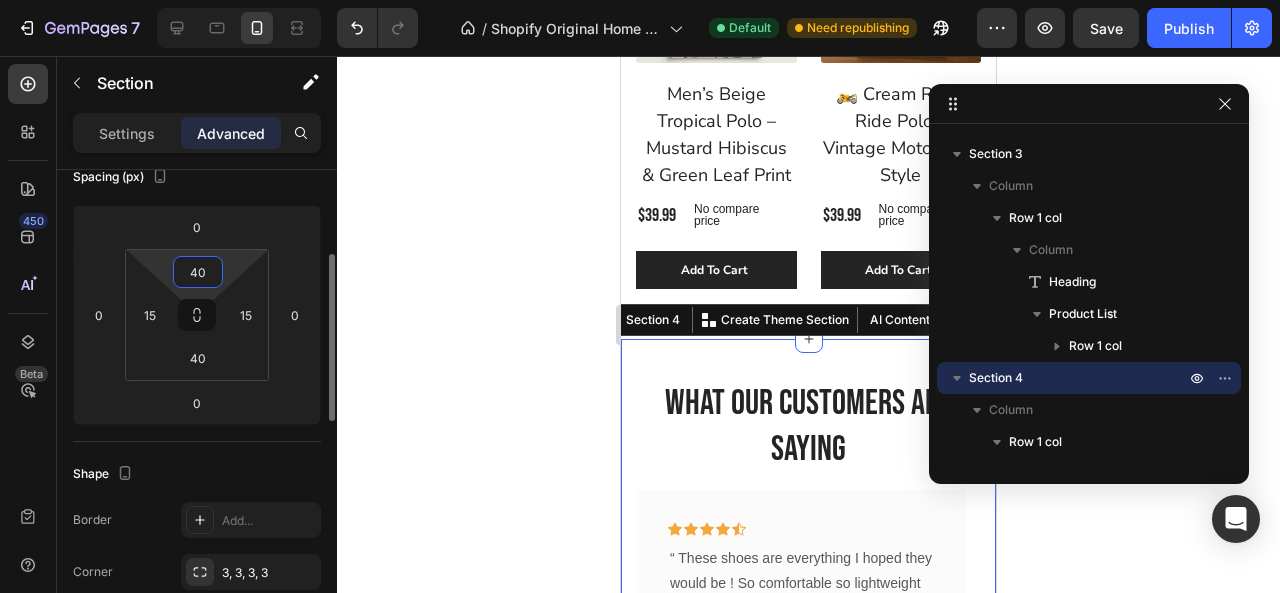 click on "40" at bounding box center [198, 272] 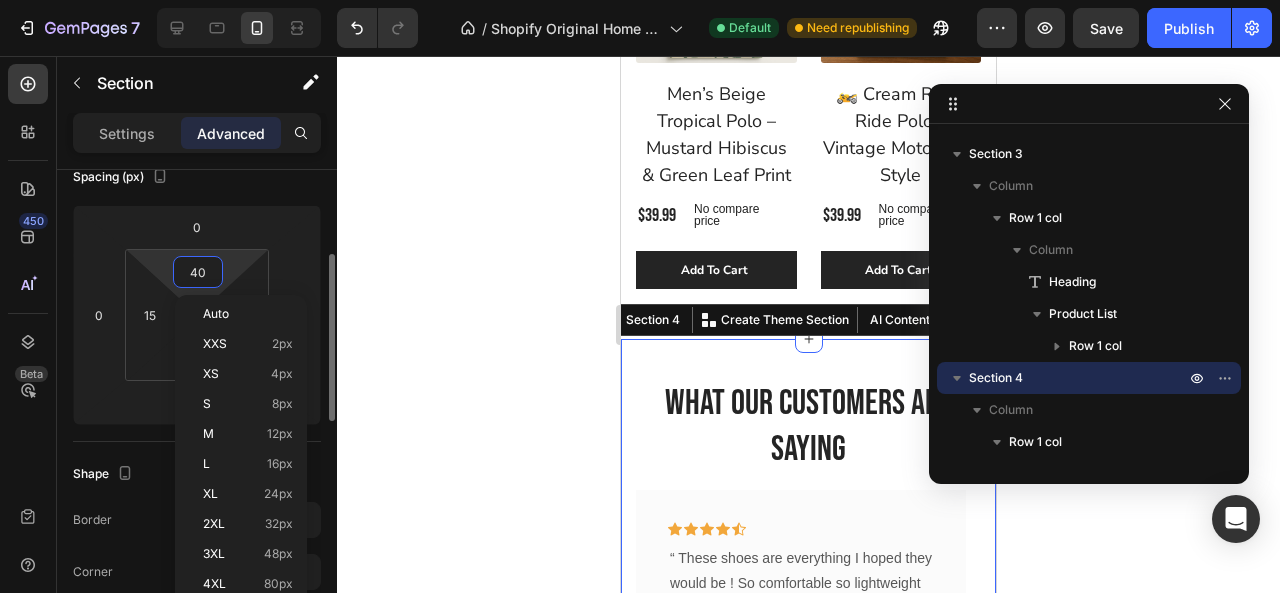 type on "0" 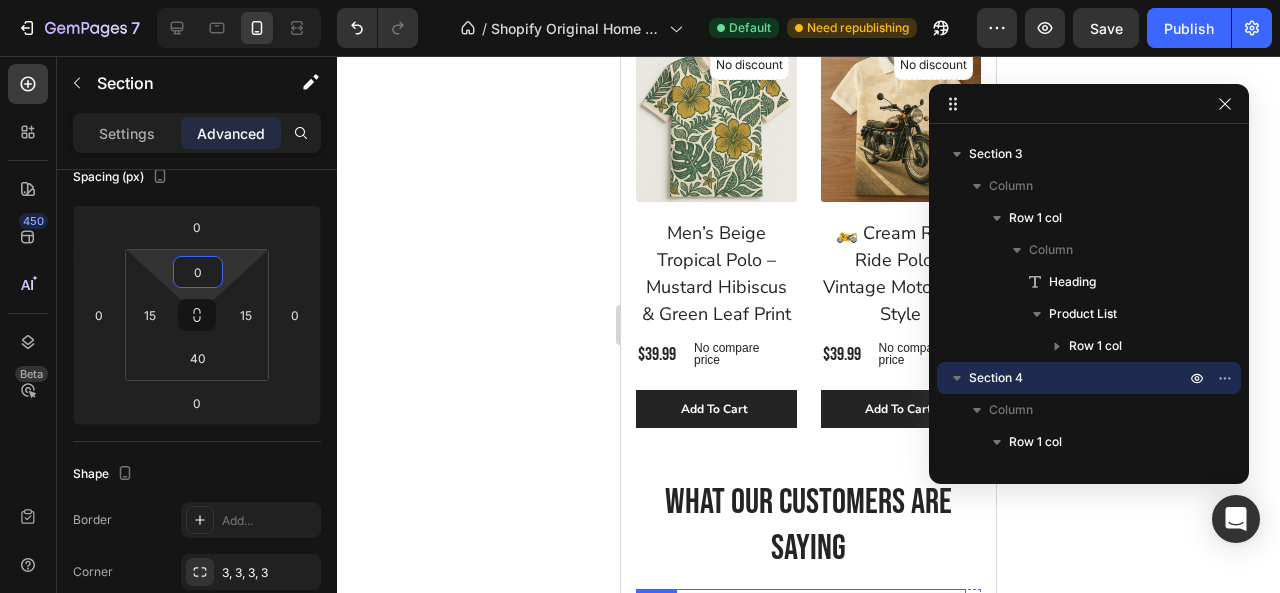 scroll, scrollTop: 3069, scrollLeft: 0, axis: vertical 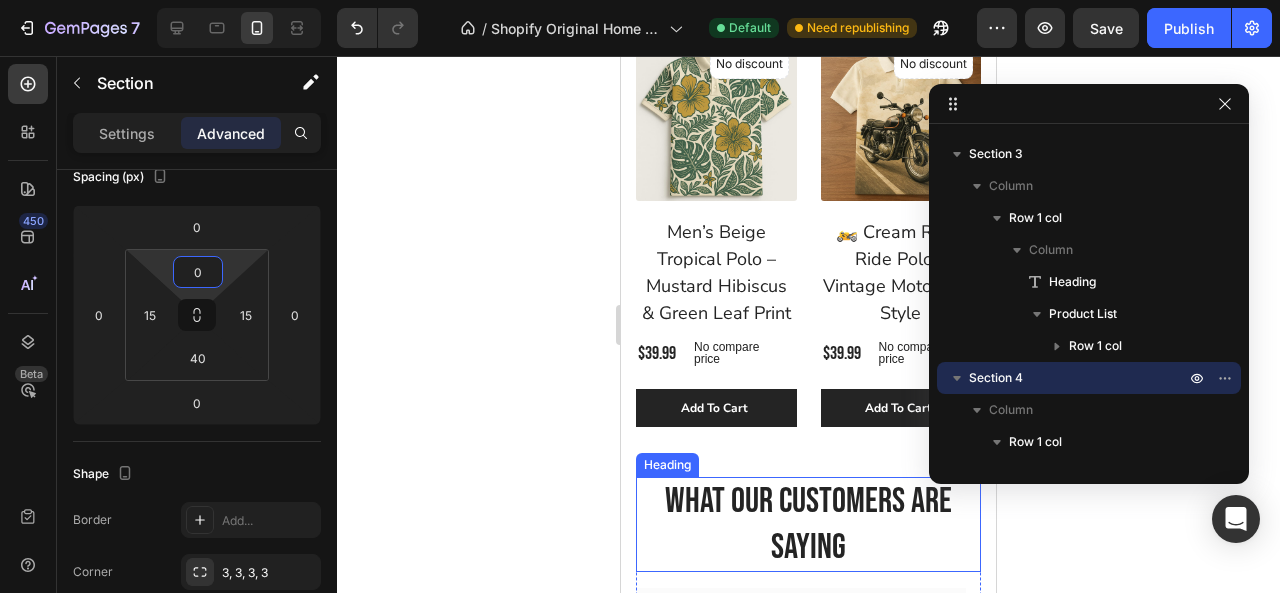 click on "What Our Customers Are Saying" at bounding box center [808, 524] 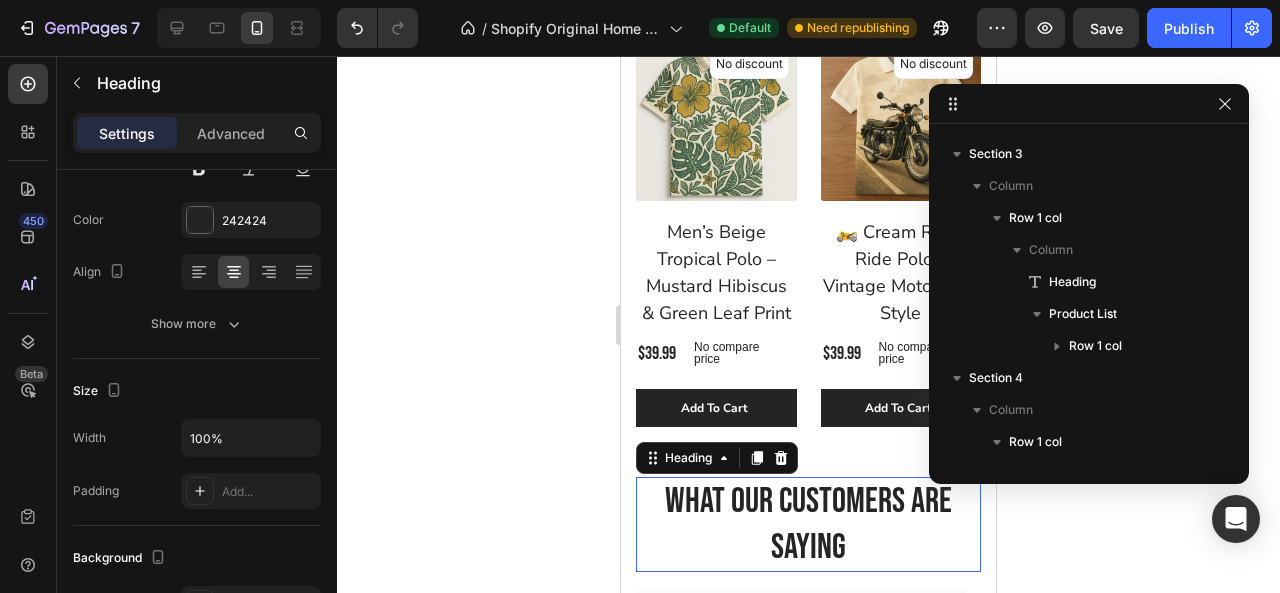 scroll, scrollTop: 758, scrollLeft: 0, axis: vertical 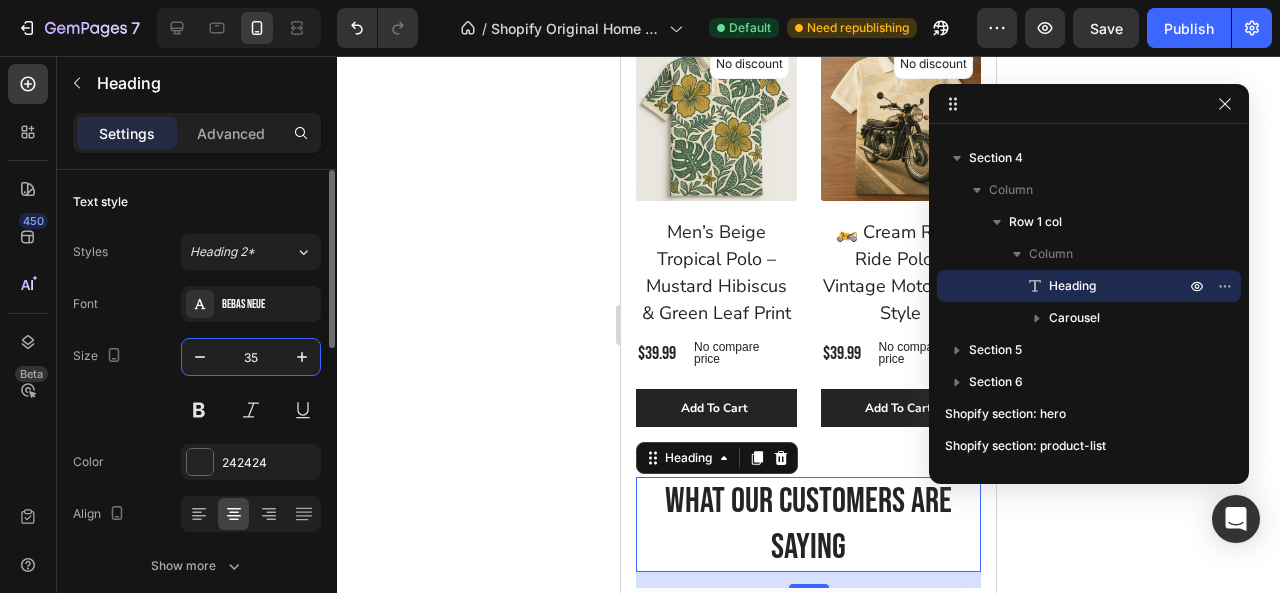 click on "35" at bounding box center [251, 357] 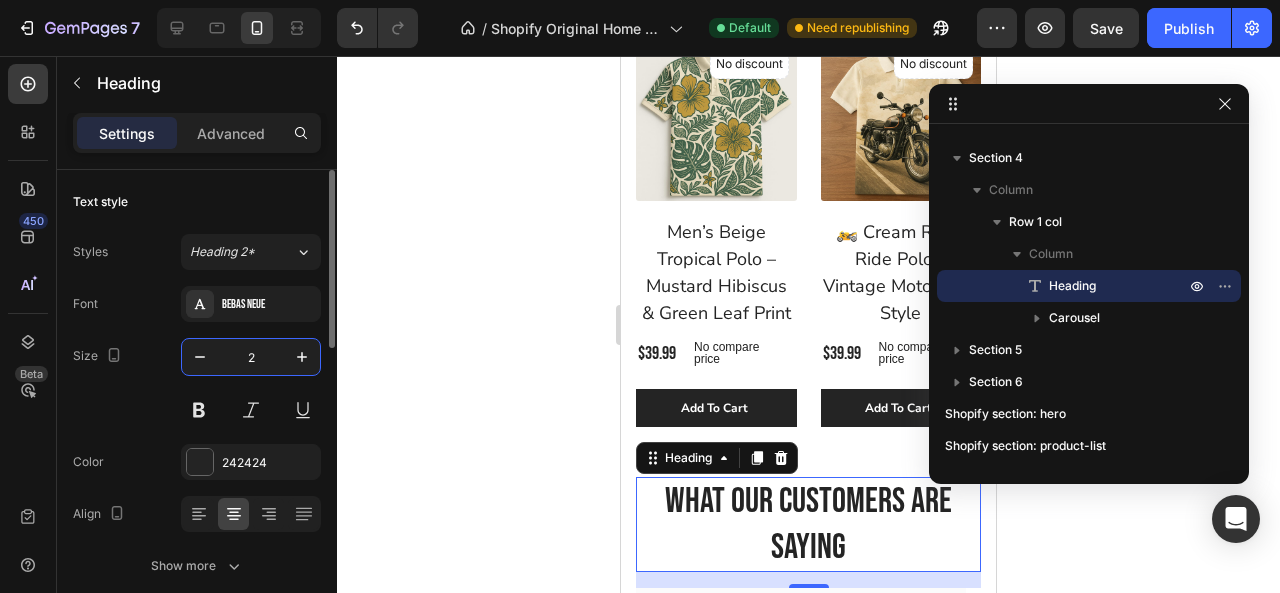 type on "29" 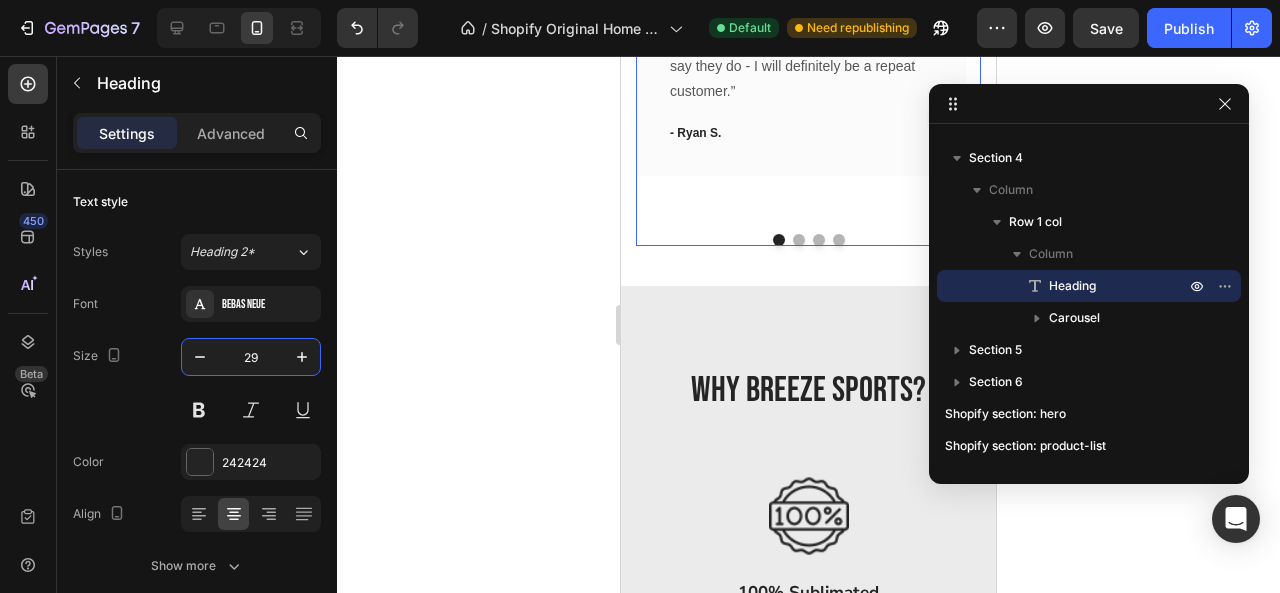 scroll, scrollTop: 3696, scrollLeft: 0, axis: vertical 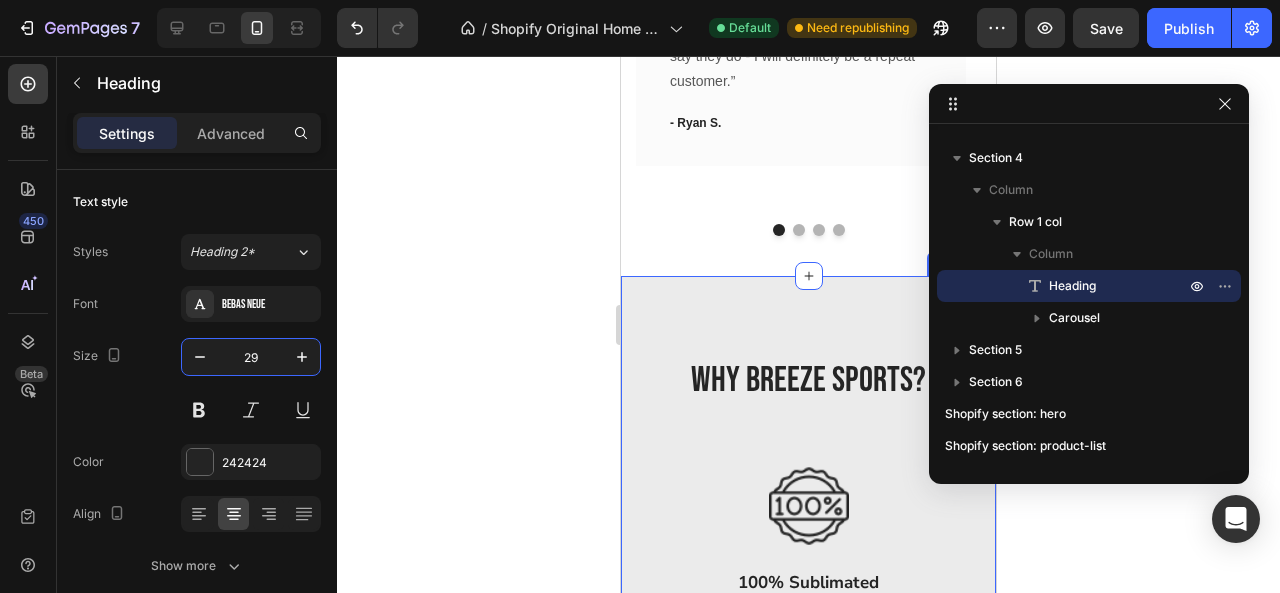 click on "WHY BREEZE SPORTS? Heading Row Image 100% Sublimated Text Block Image Fast Delivery Text Block Image Free Custom Design Text Block Image Size Inclusive – XS to 8XL Text Block Row Section 5" at bounding box center (808, 654) 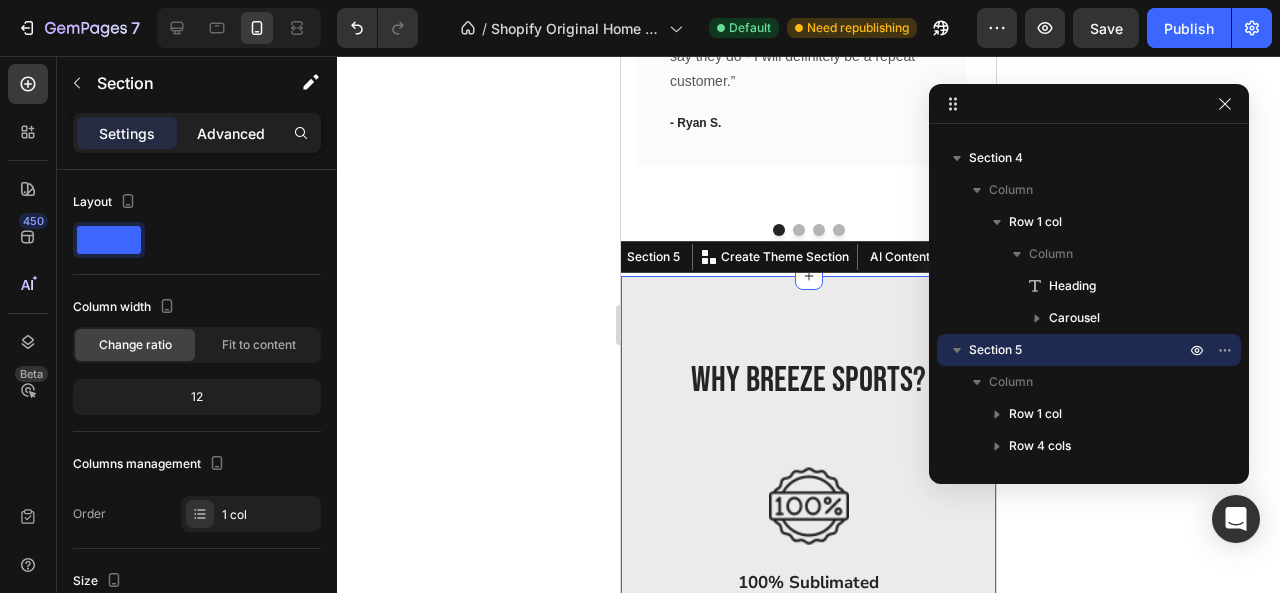 click on "Advanced" at bounding box center [231, 133] 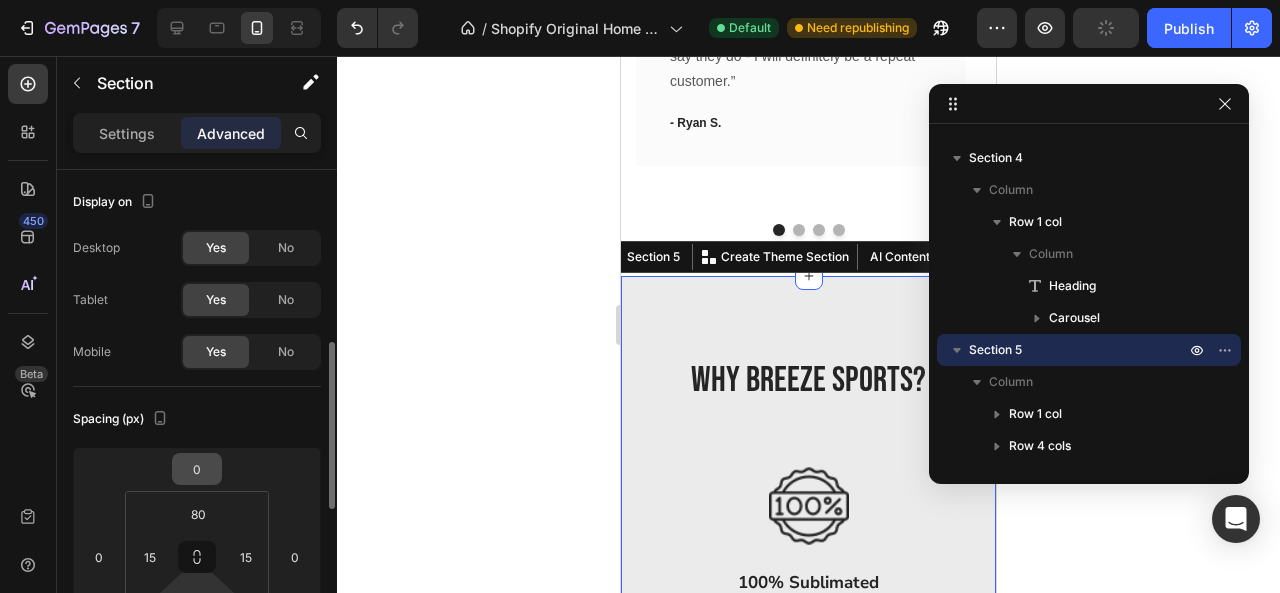 scroll, scrollTop: 147, scrollLeft: 0, axis: vertical 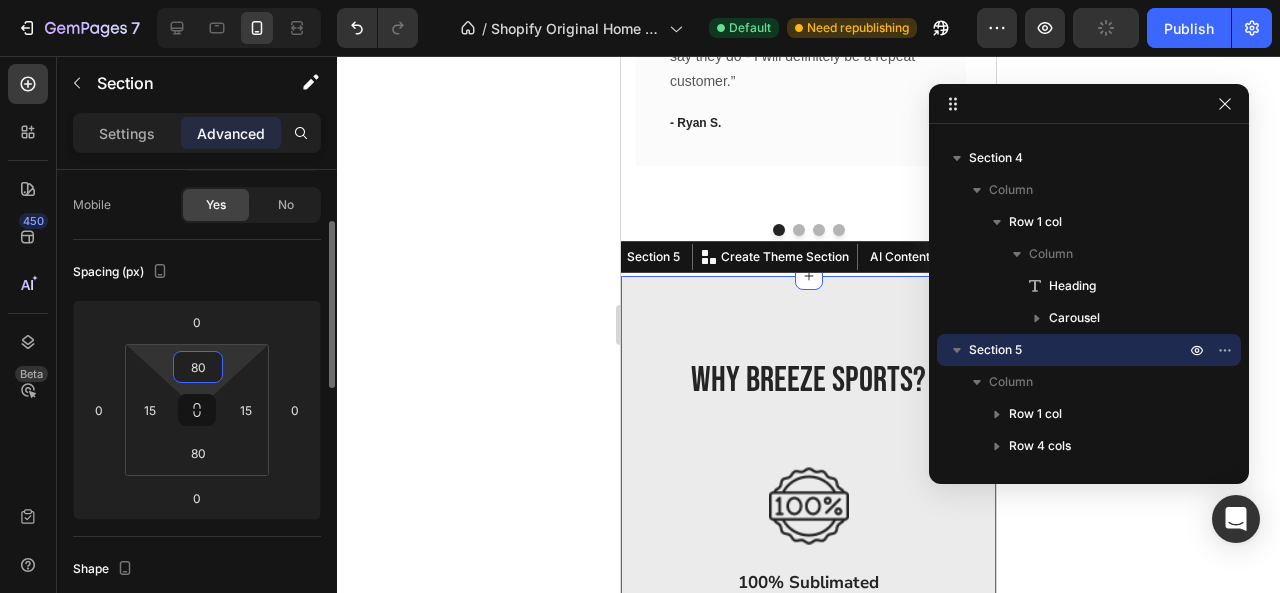 click on "80" at bounding box center (198, 367) 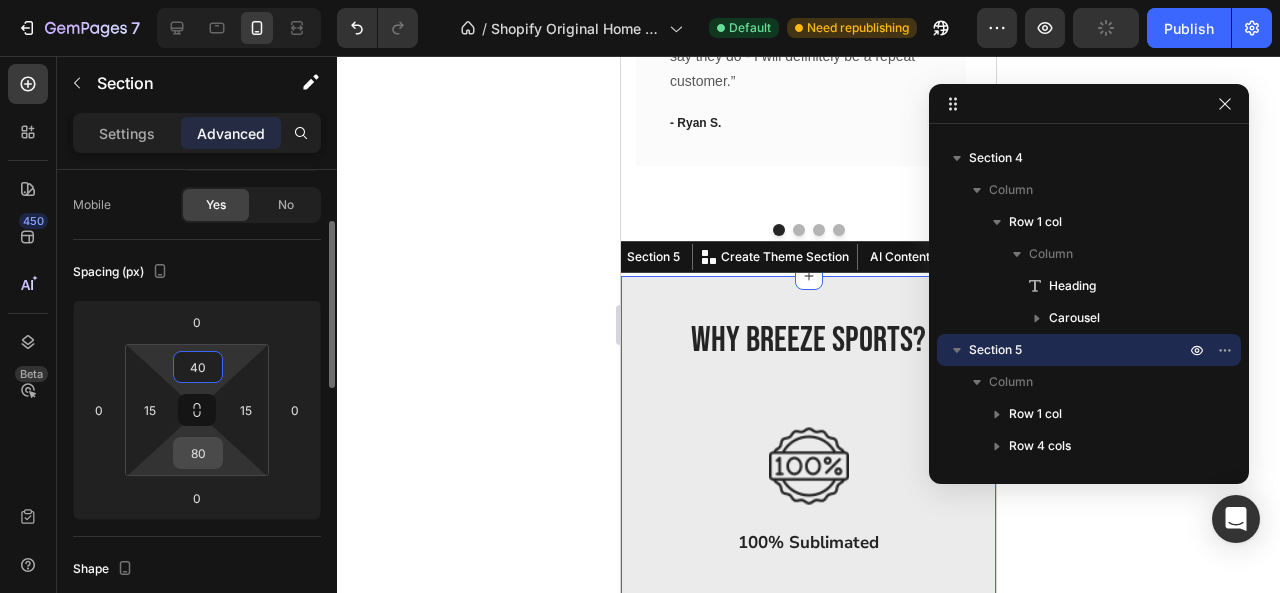 type on "40" 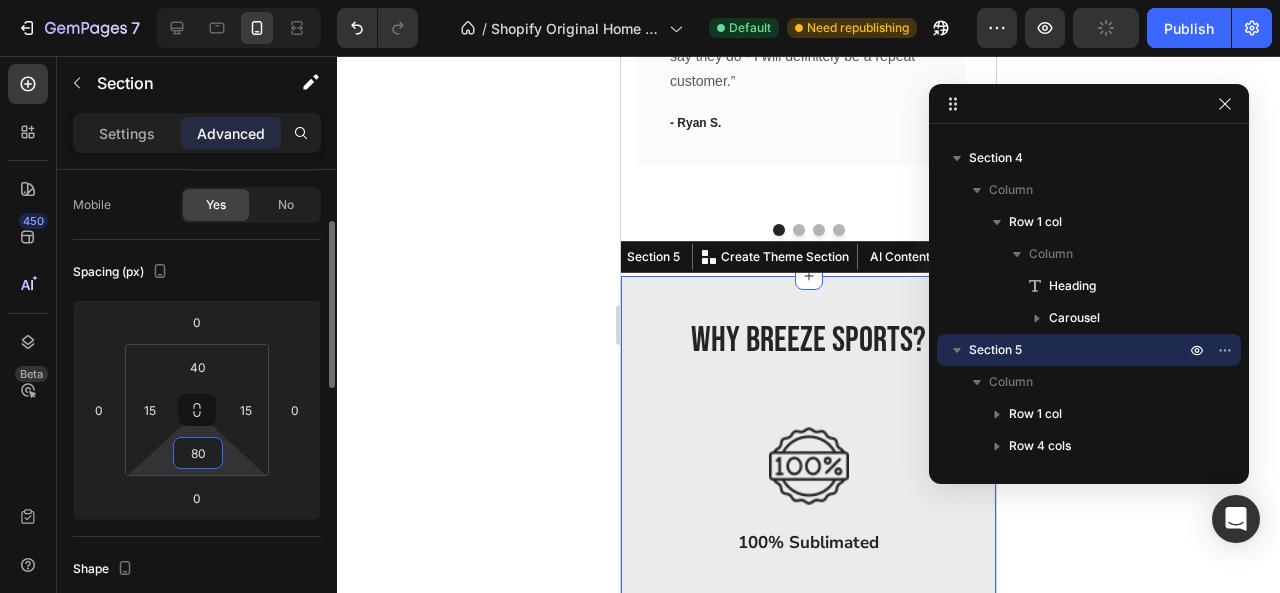 click on "80" at bounding box center (198, 453) 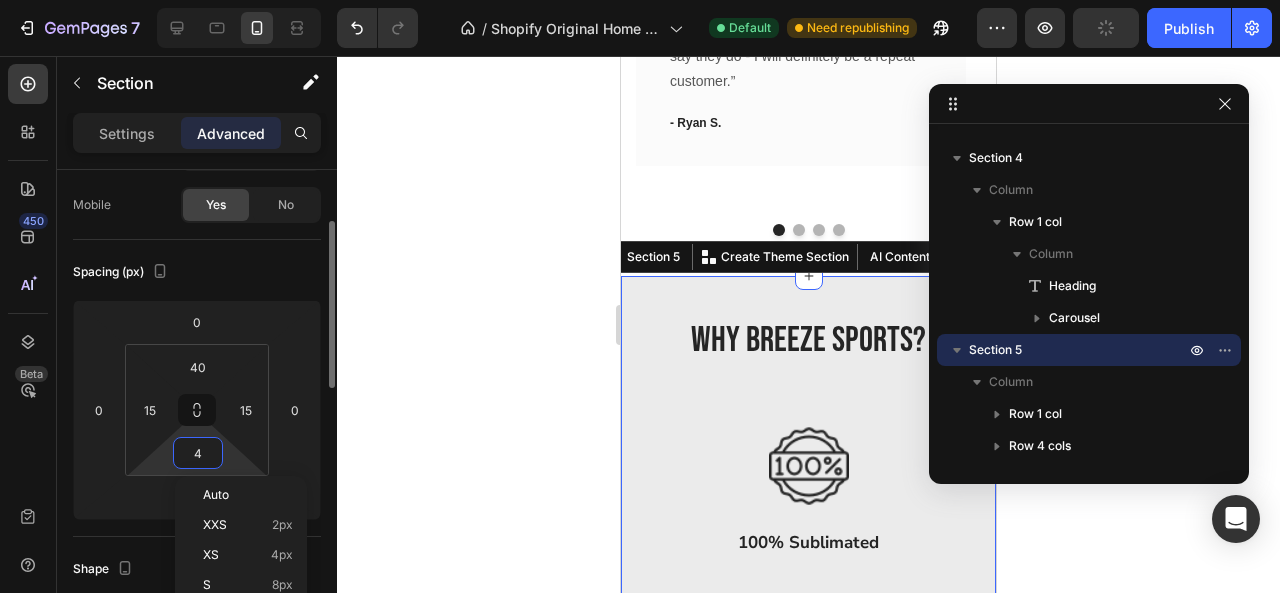 type on "40" 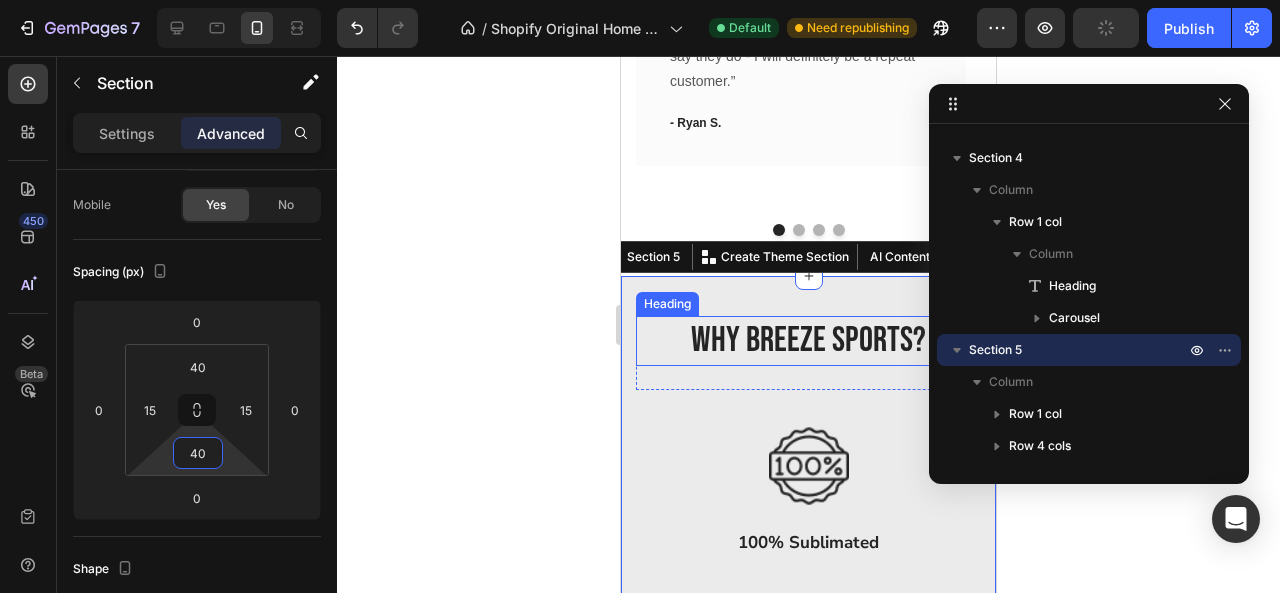 click on "WHY BREEZE SPORTS?" at bounding box center [808, 341] 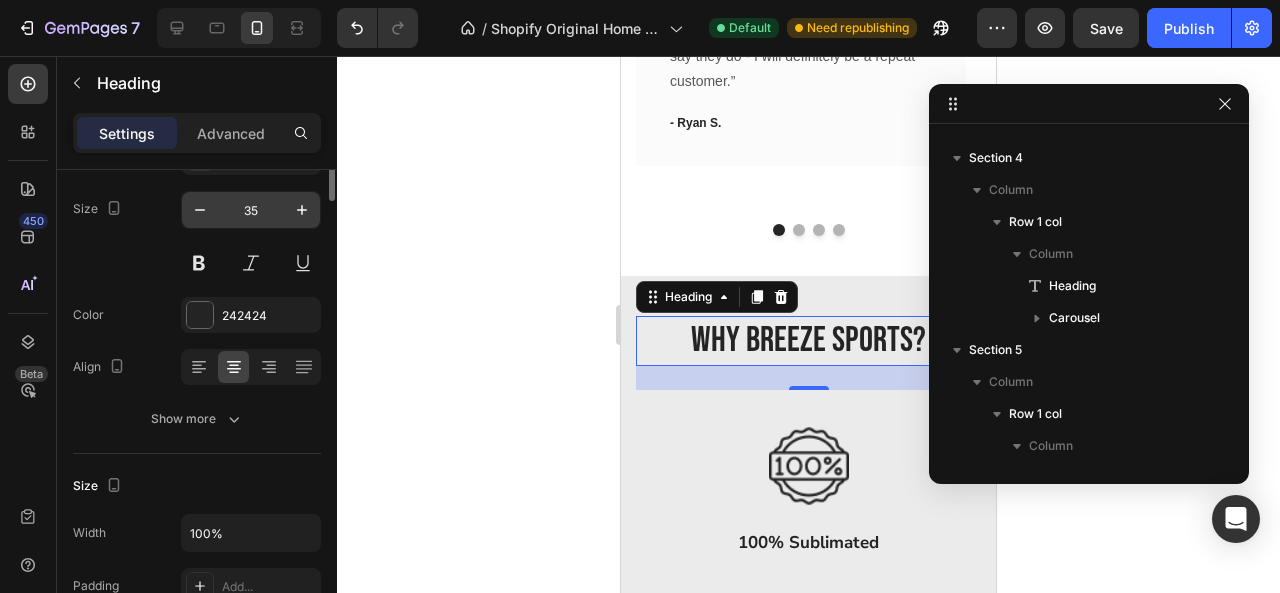 scroll, scrollTop: 918, scrollLeft: 0, axis: vertical 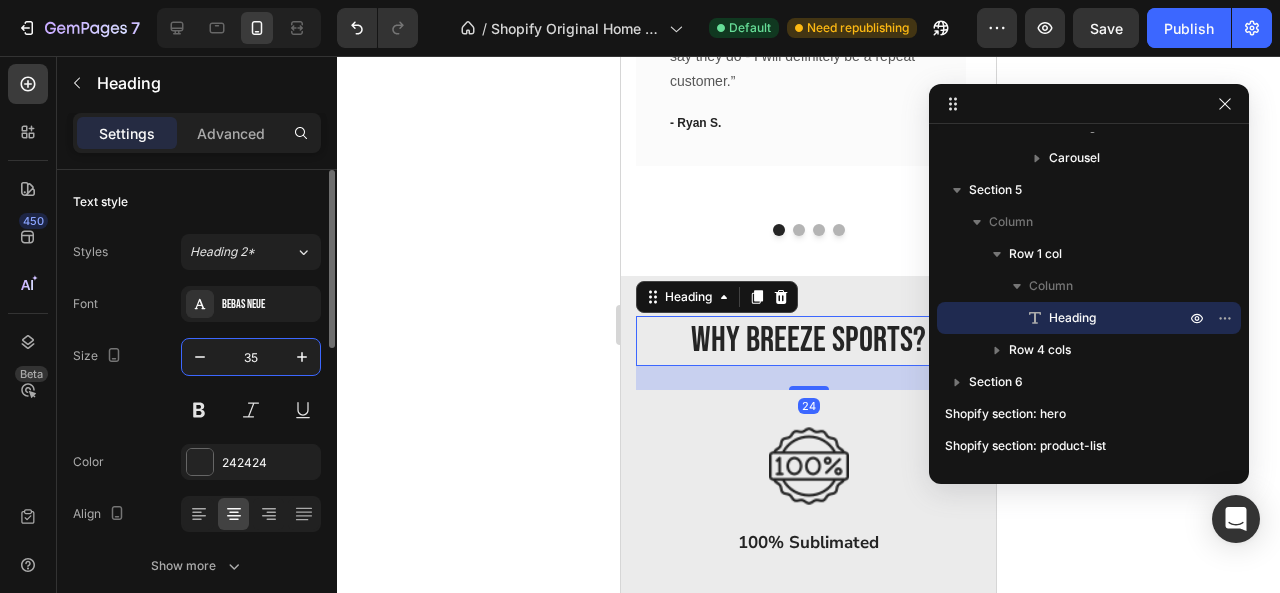 click on "35" at bounding box center (251, 357) 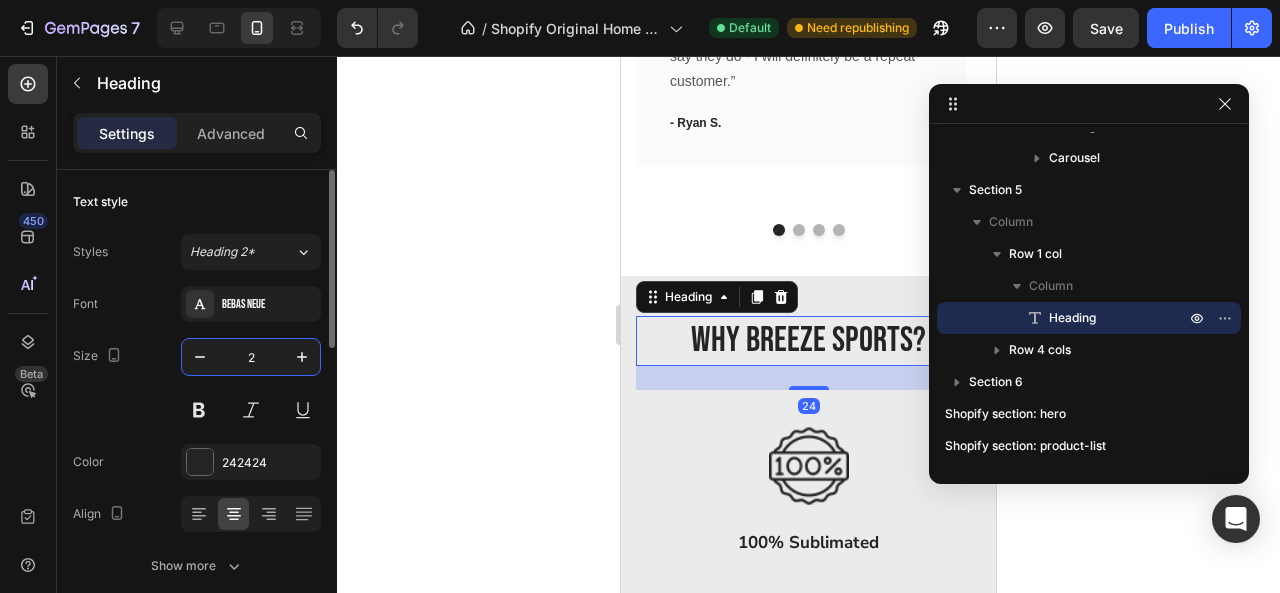 type on "29" 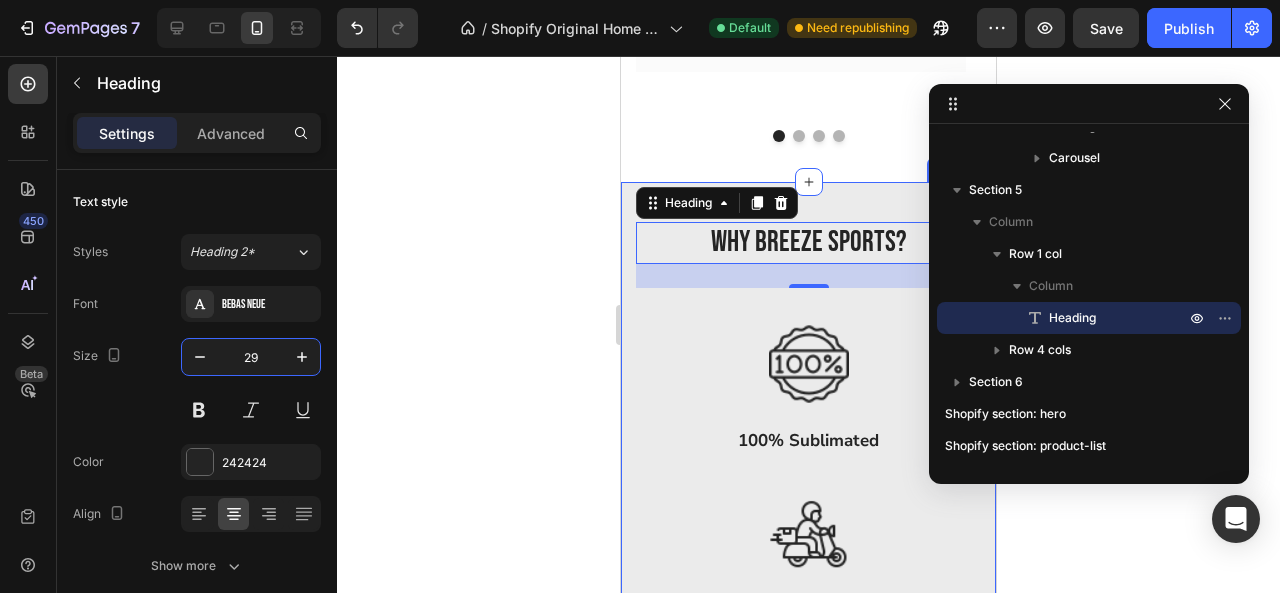 scroll, scrollTop: 3778, scrollLeft: 0, axis: vertical 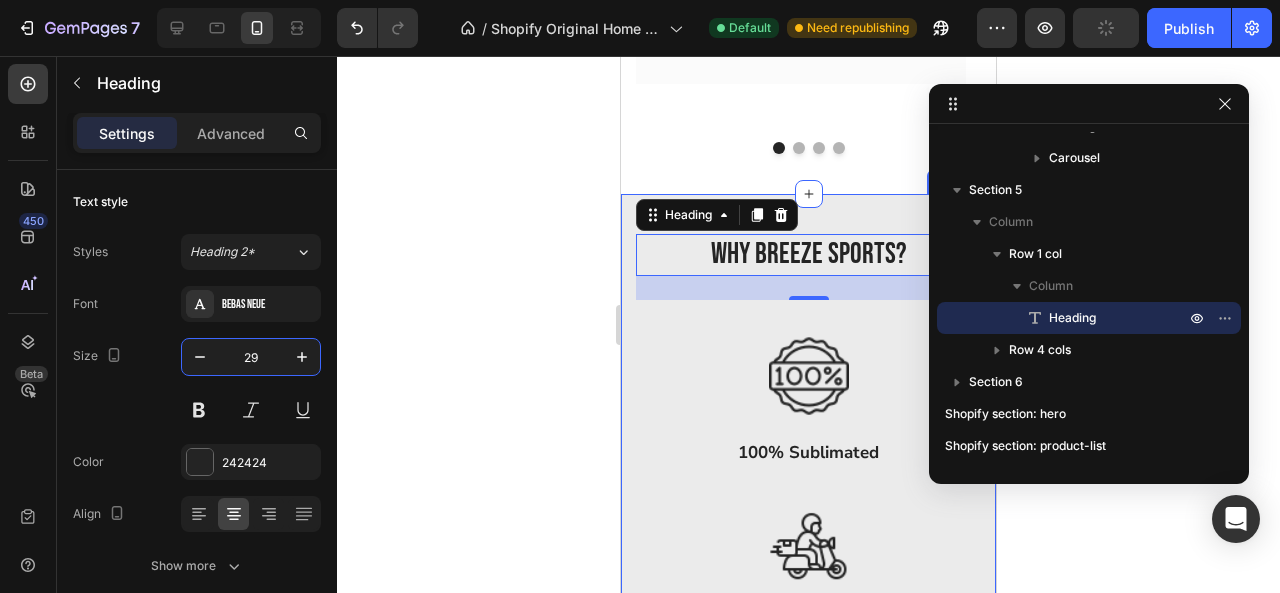 click on "WHY BREEZE SPORTS? Heading   24 Row Image 100% Sublimated Text Block Image Fast Delivery Text Block Image Free Custom Design Text Block Image Size Inclusive – XS to 8XL Text Block Row" at bounding box center (808, 528) 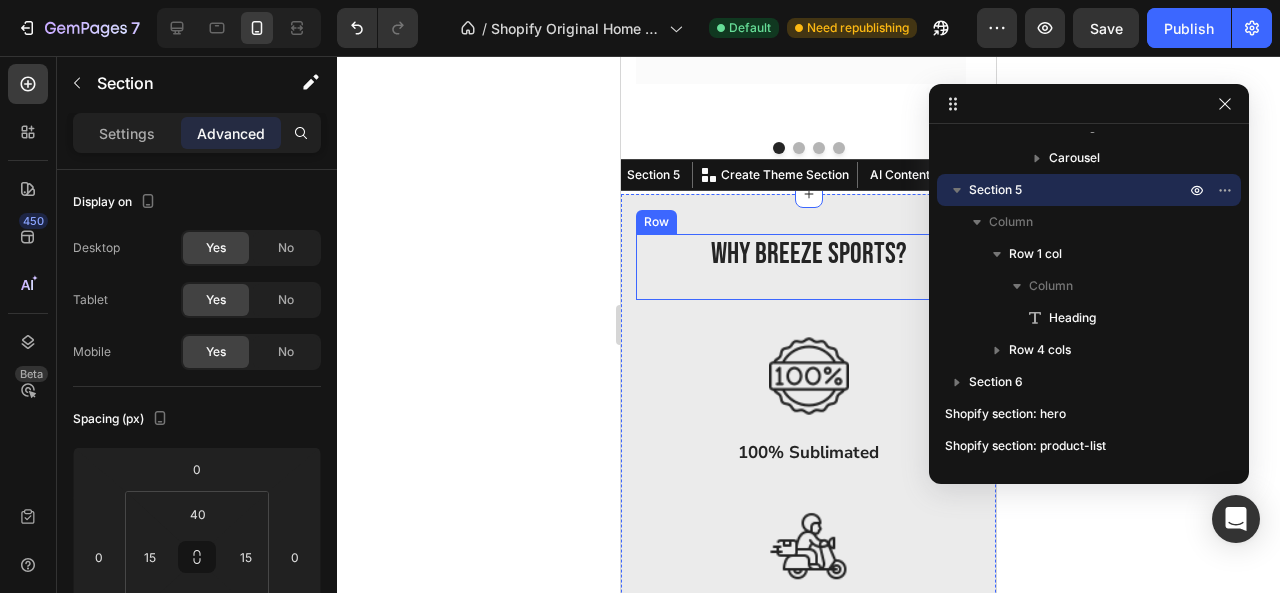 click on "WHY BREEZE SPORTS? Heading" at bounding box center (808, 267) 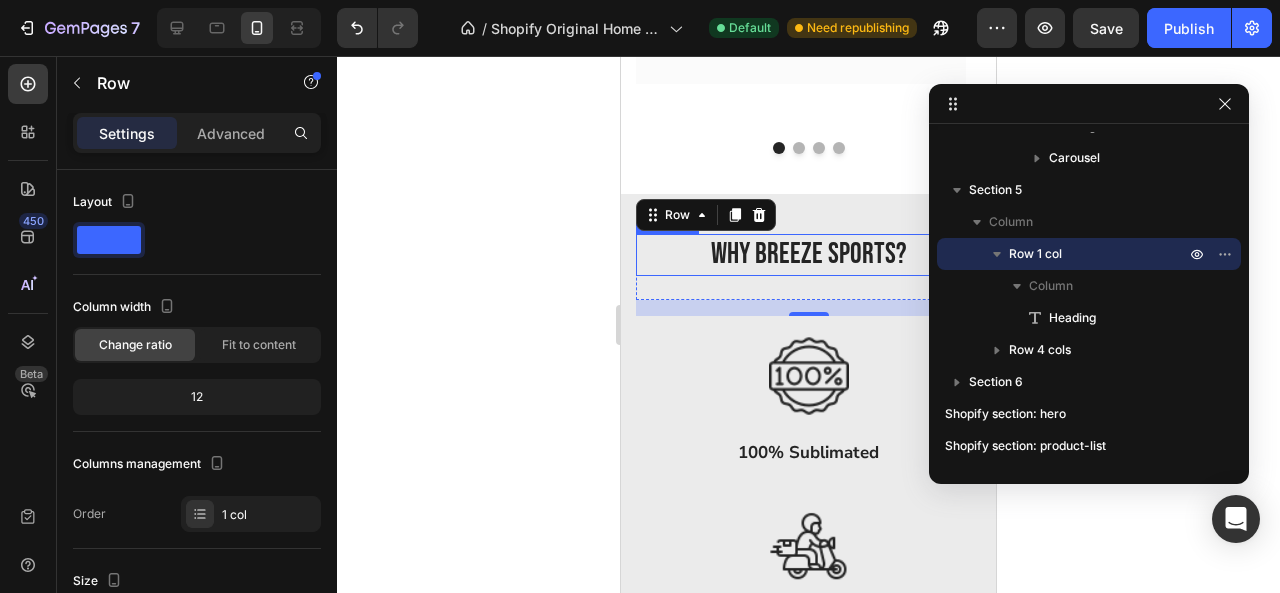 click on "WHY BREEZE SPORTS?" at bounding box center [808, 255] 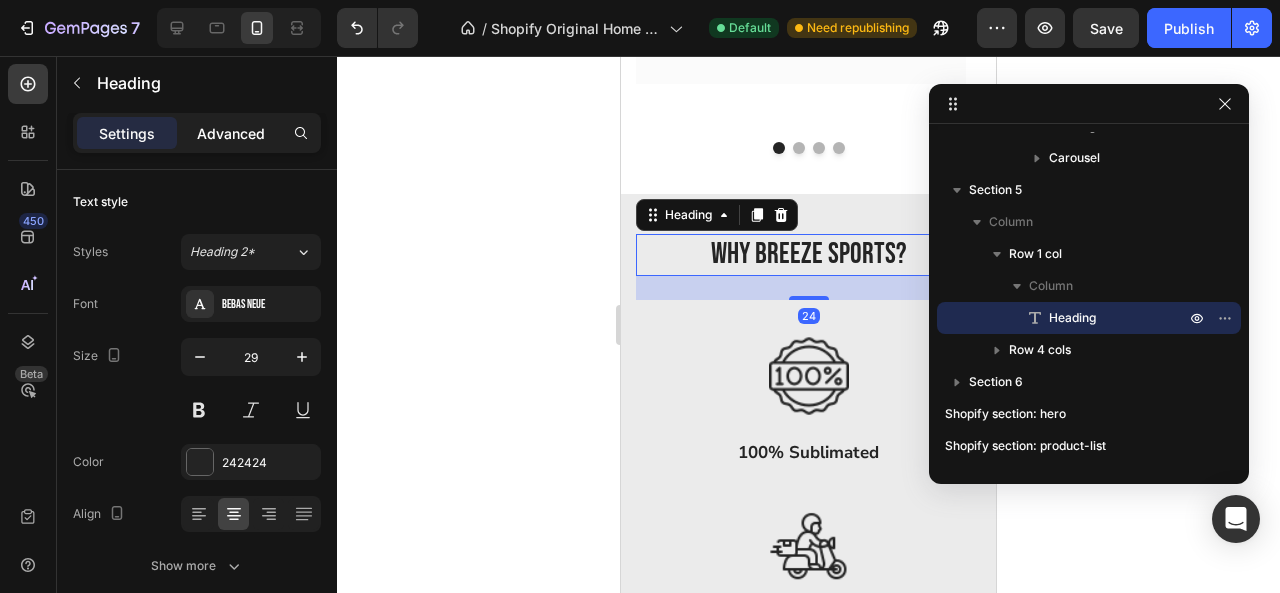click on "Advanced" at bounding box center [231, 133] 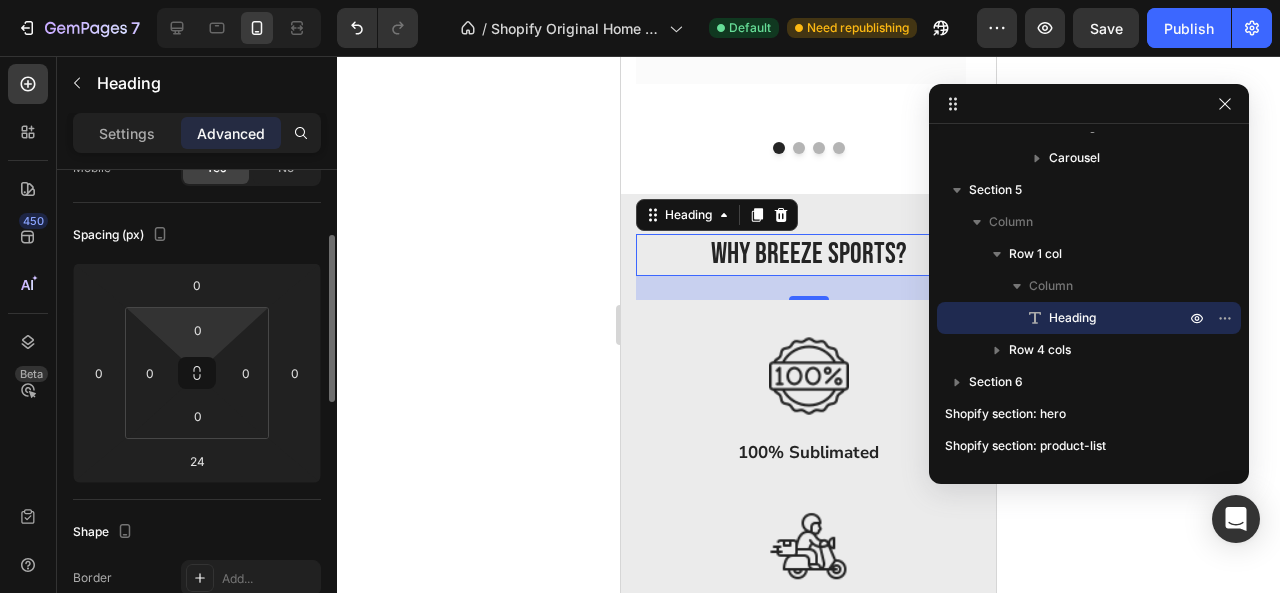 scroll, scrollTop: 185, scrollLeft: 0, axis: vertical 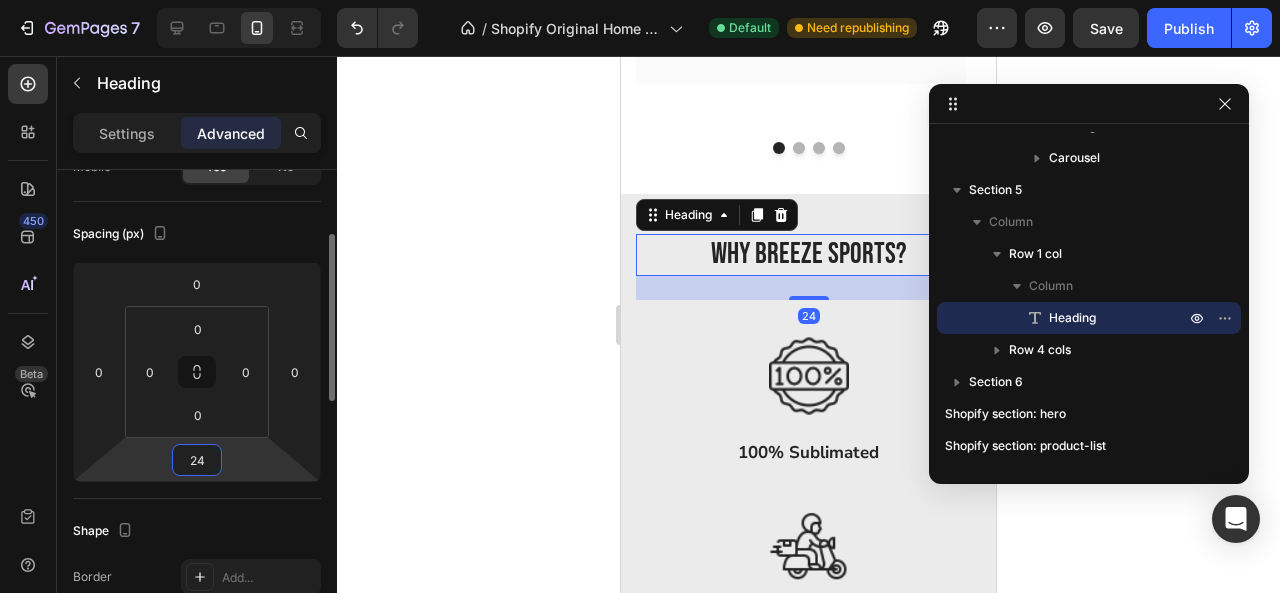 click on "24" at bounding box center (197, 460) 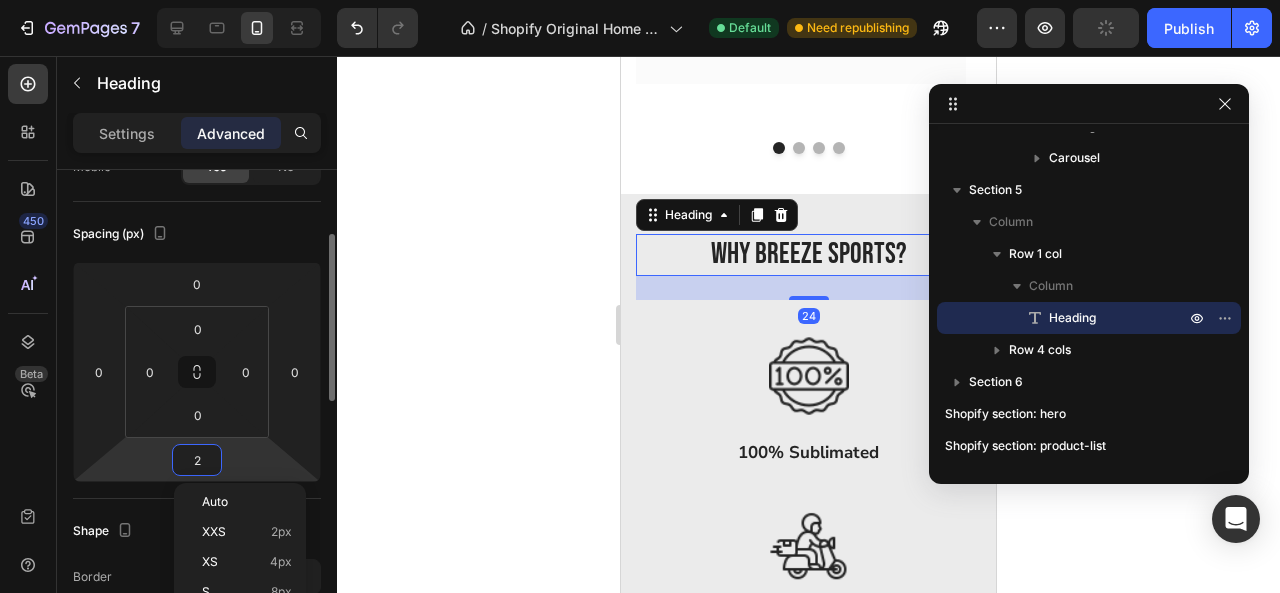 type on "20" 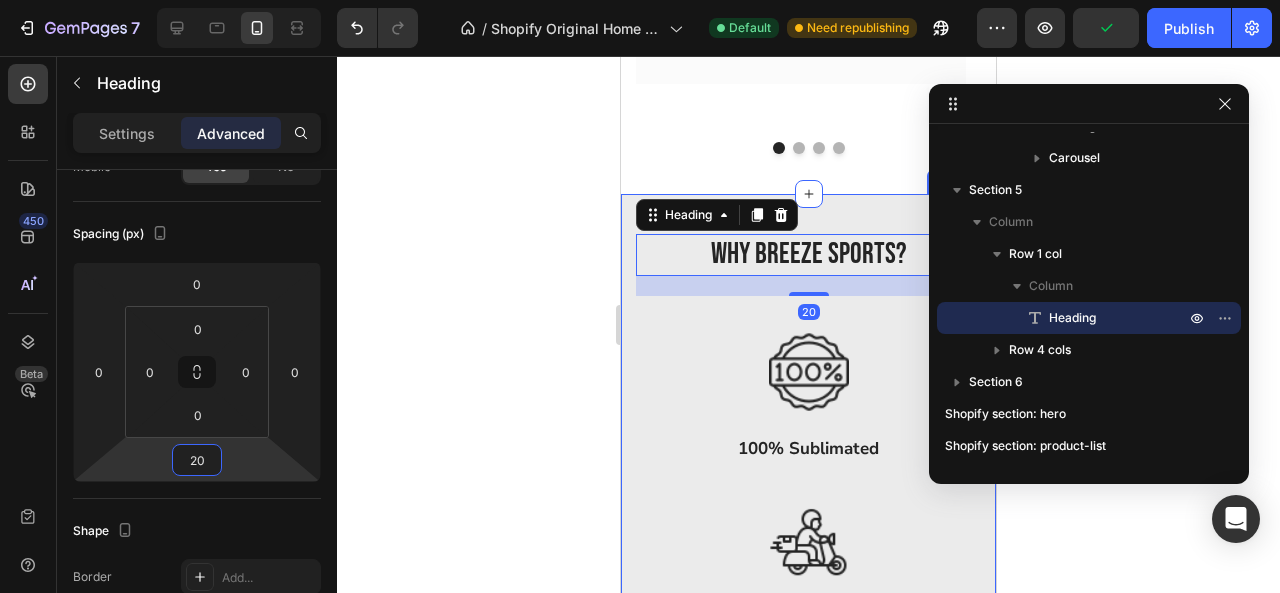 click on "WHY BREEZE SPORTS? Heading   20 Row Image 100% Sublimated Text Block Image Fast Delivery Text Block Image Free Custom Design Text Block Image Size Inclusive – XS to 8XL Text Block Row" at bounding box center [808, 526] 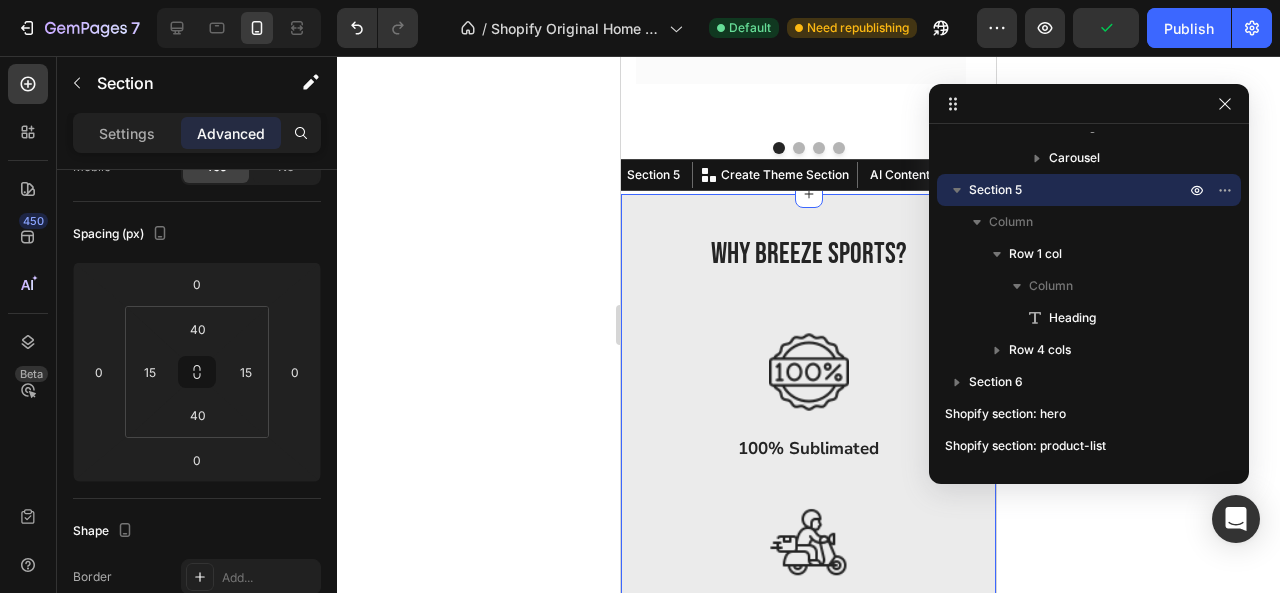 scroll, scrollTop: 0, scrollLeft: 0, axis: both 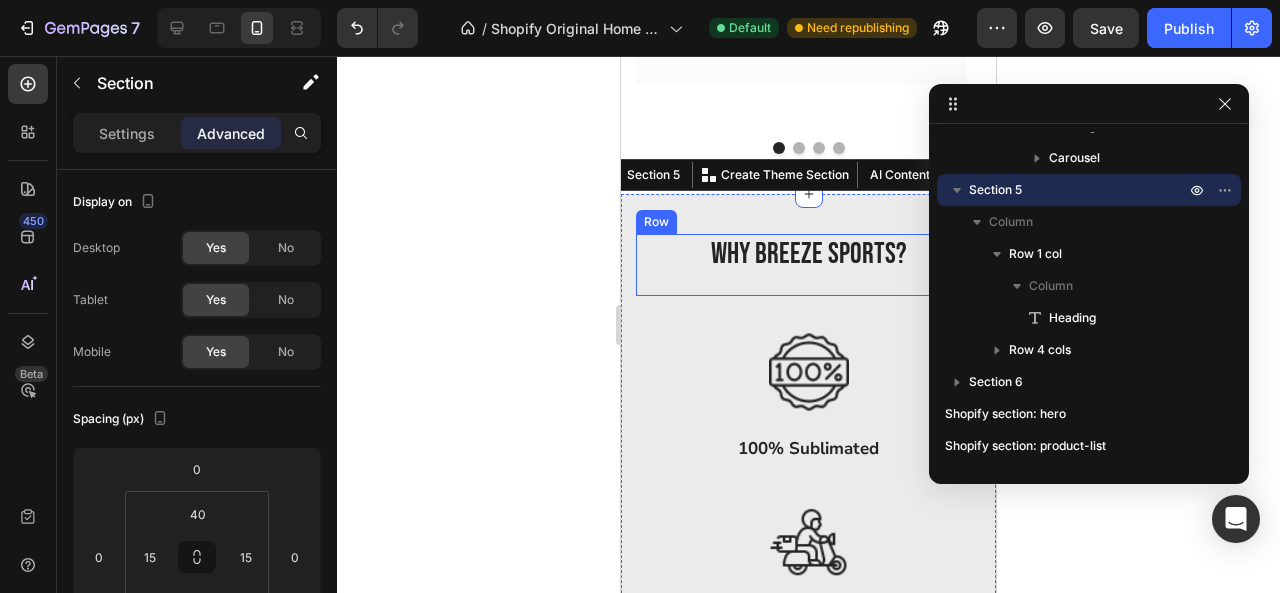 click on "WHY BREEZE SPORTS? Heading" at bounding box center [808, 265] 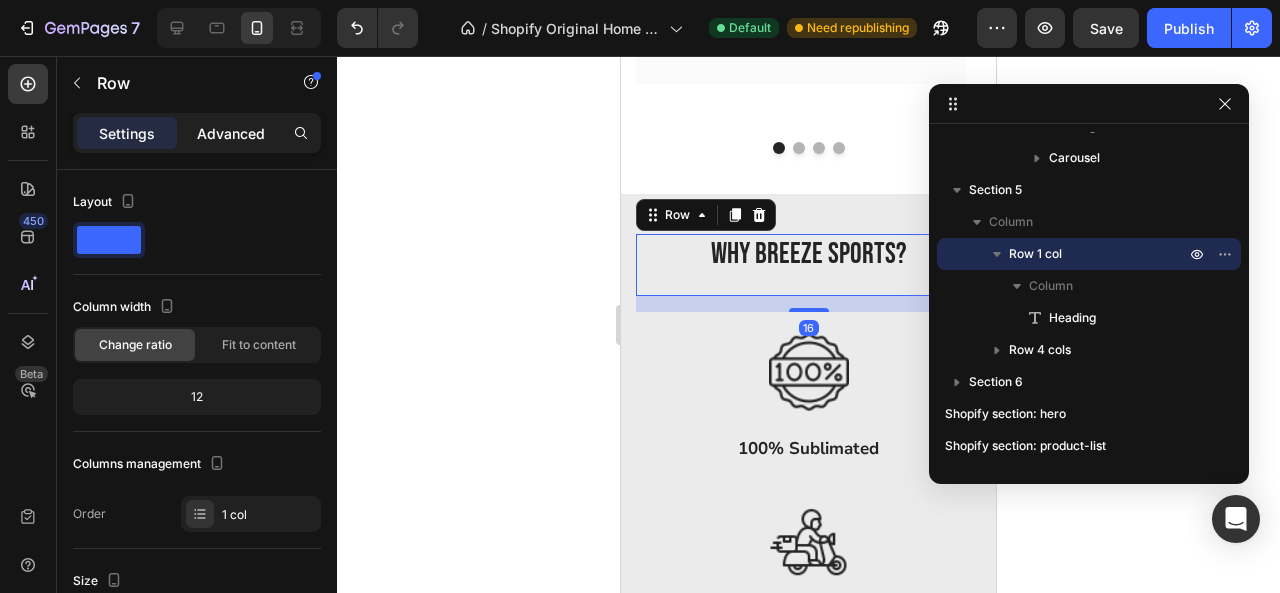 click on "Advanced" at bounding box center (231, 133) 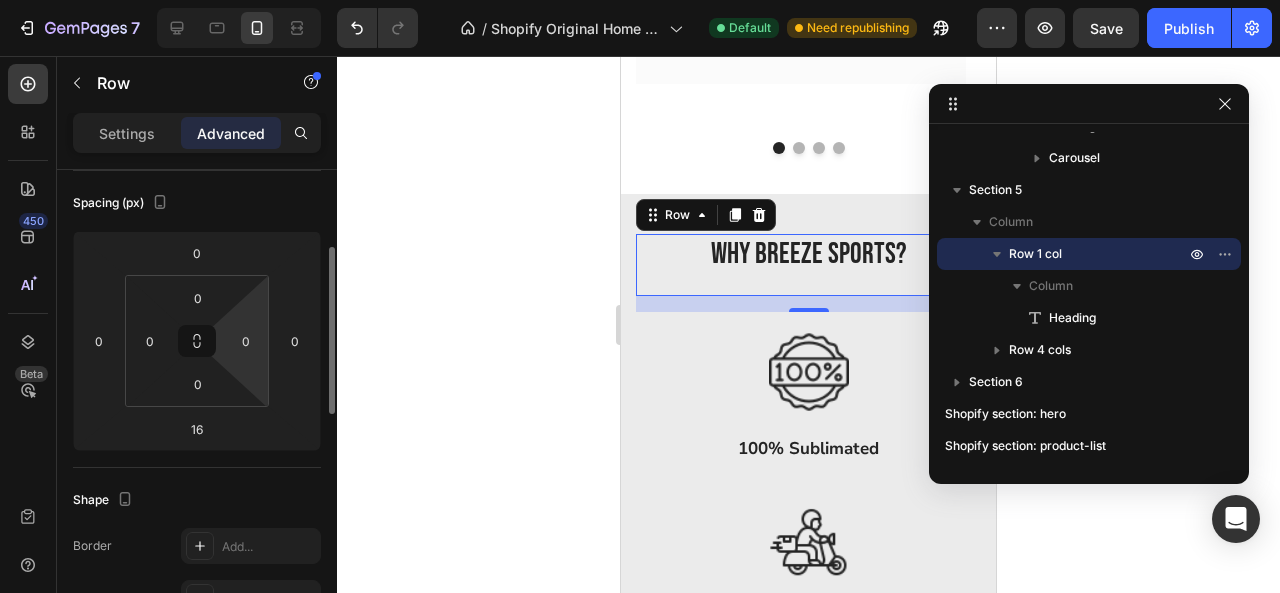 scroll, scrollTop: 219, scrollLeft: 0, axis: vertical 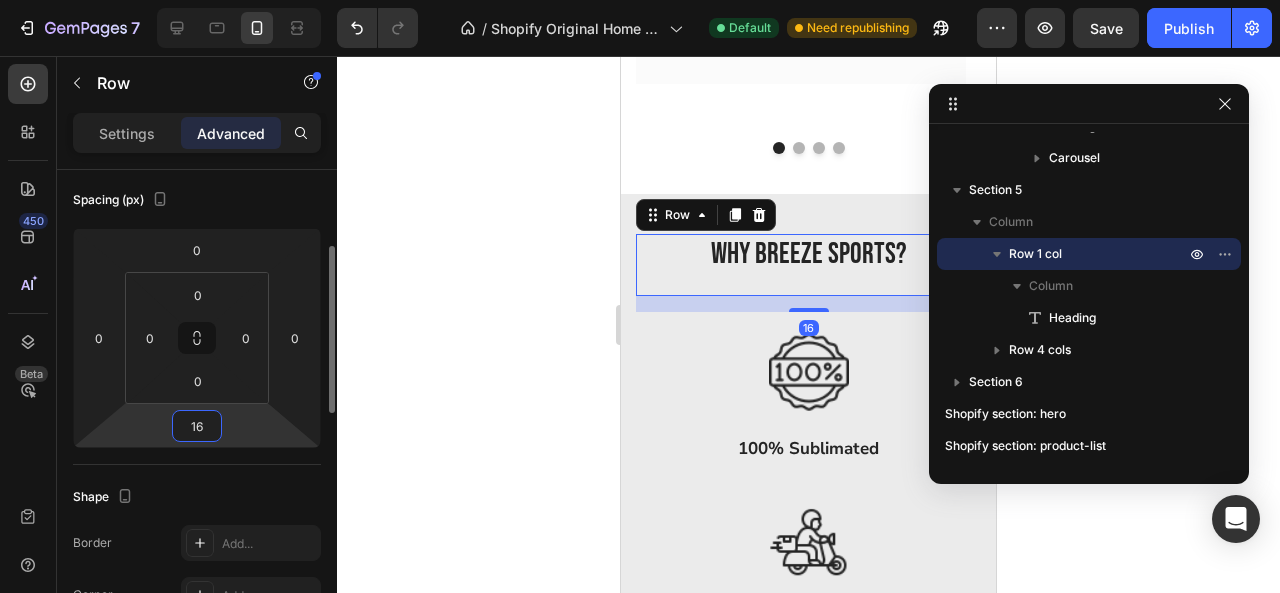 click on "16" at bounding box center (197, 426) 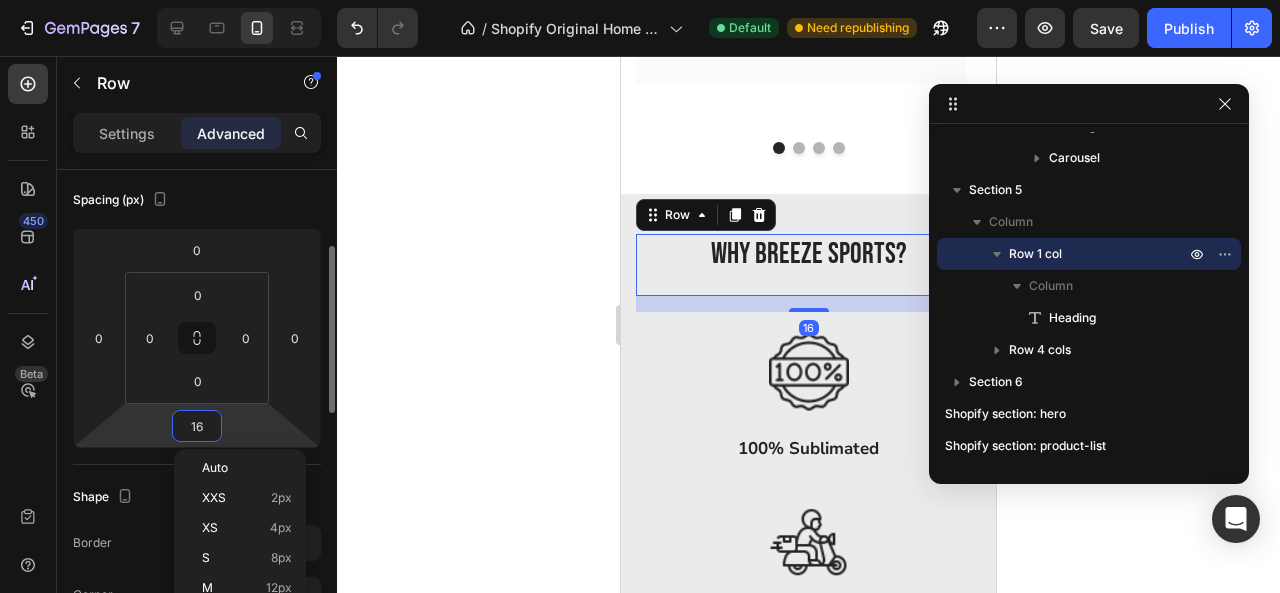 type on "5" 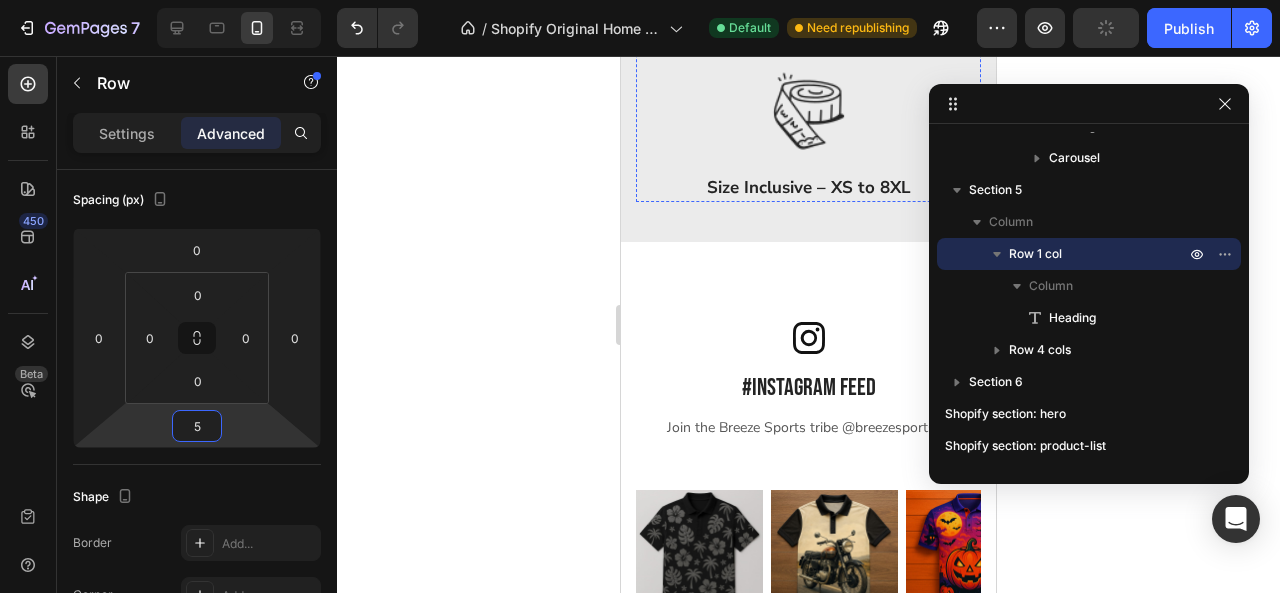 scroll, scrollTop: 4540, scrollLeft: 0, axis: vertical 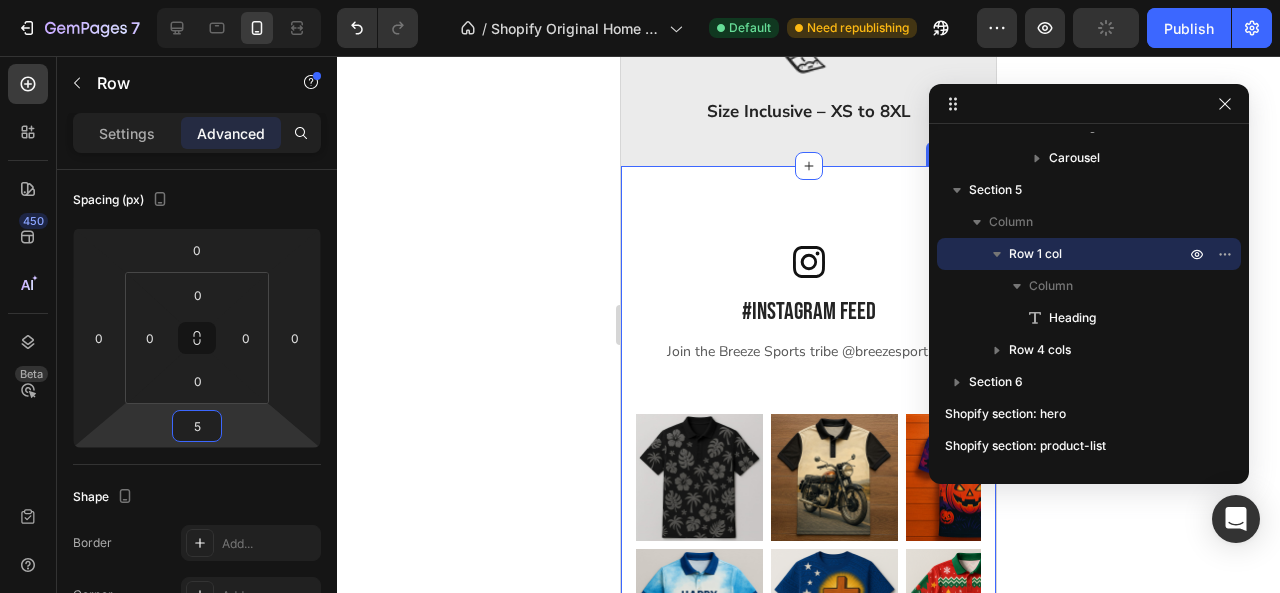 click on "Icon #Instagram Feed Heading Row Join the Breeze Sports tribe @breezesportsau Text block Row Image Image Image Image Image Carousel Image Image Image Image Image Carousel Row Section 6" at bounding box center (808, 461) 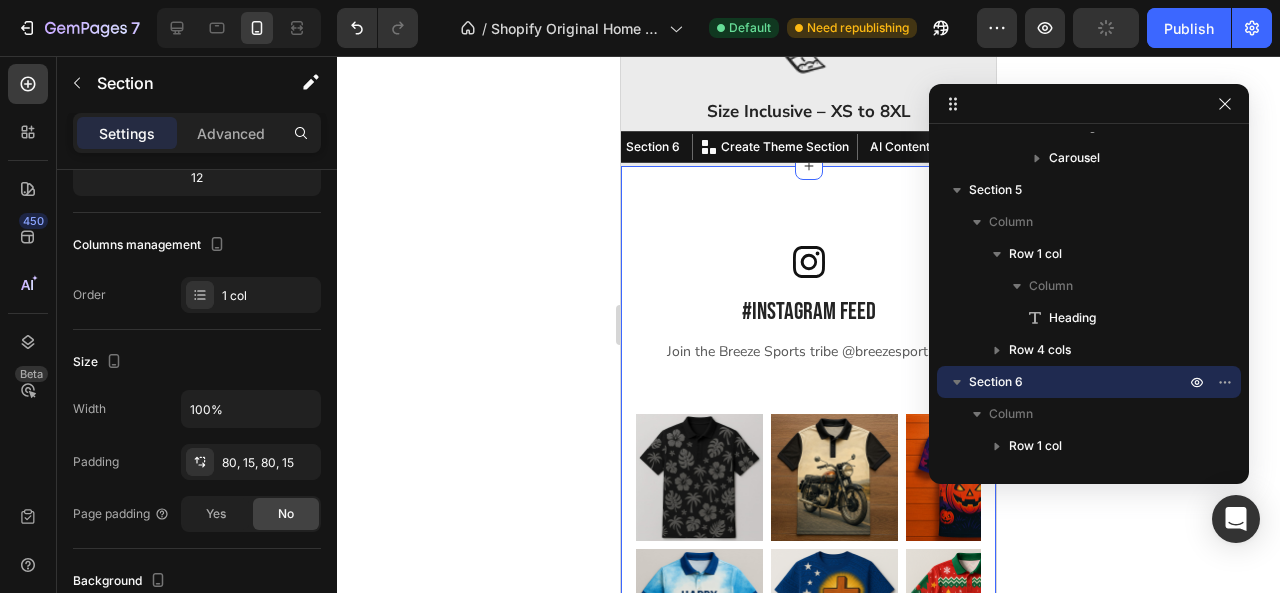 scroll, scrollTop: 0, scrollLeft: 0, axis: both 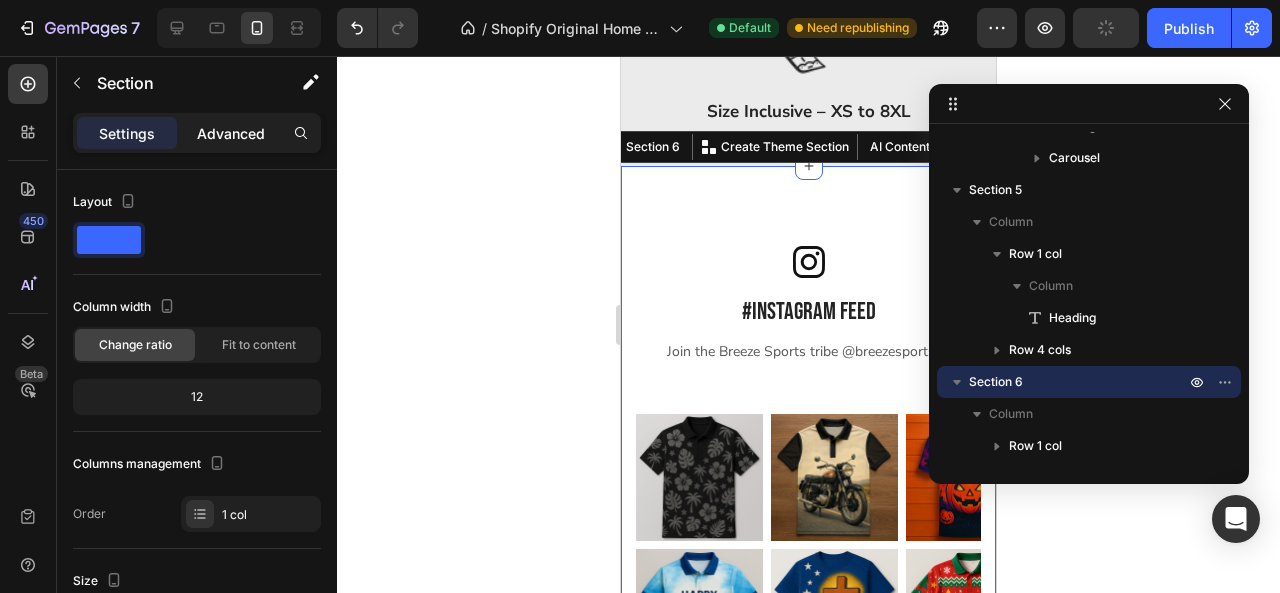 click on "Advanced" 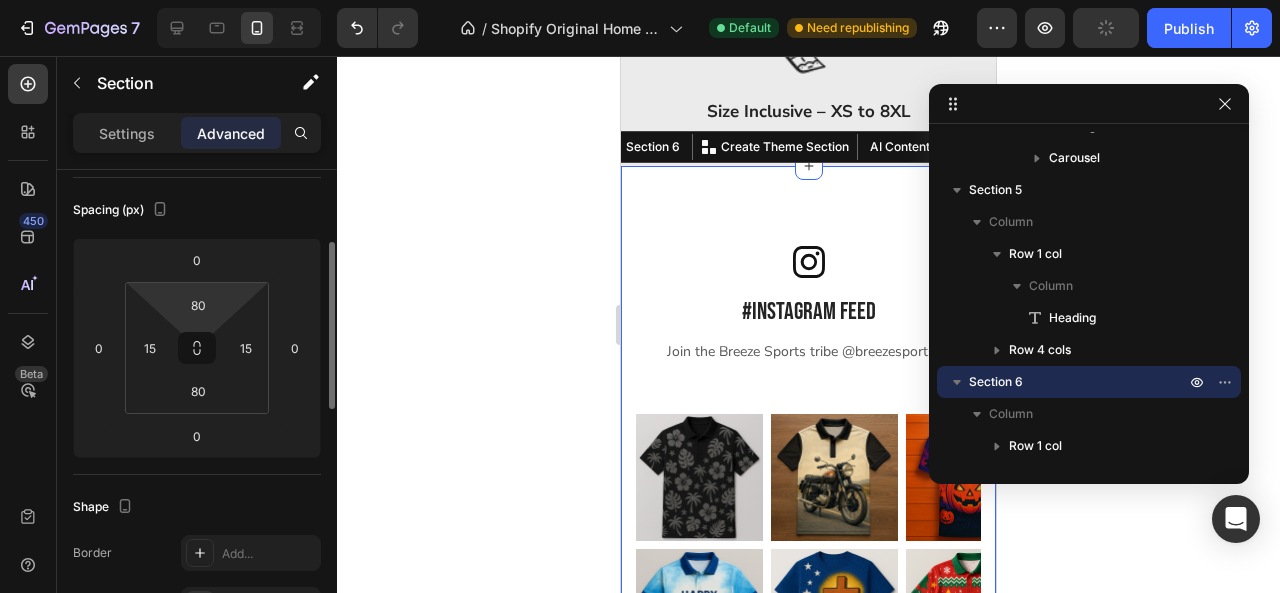 scroll, scrollTop: 219, scrollLeft: 0, axis: vertical 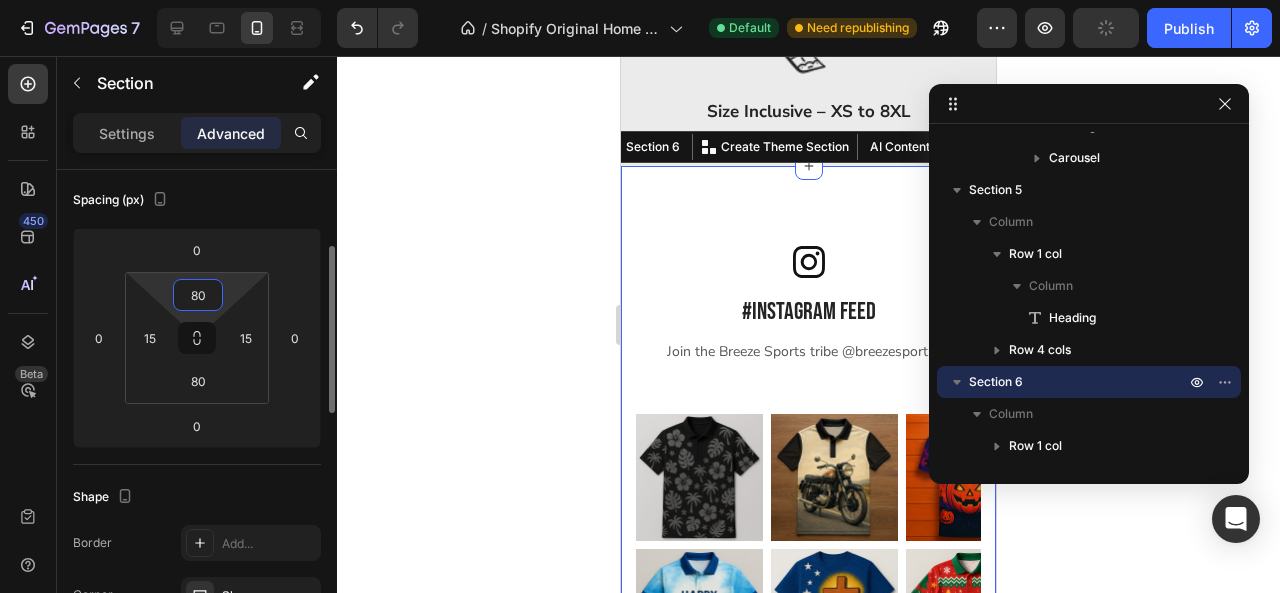 click on "80" at bounding box center [198, 295] 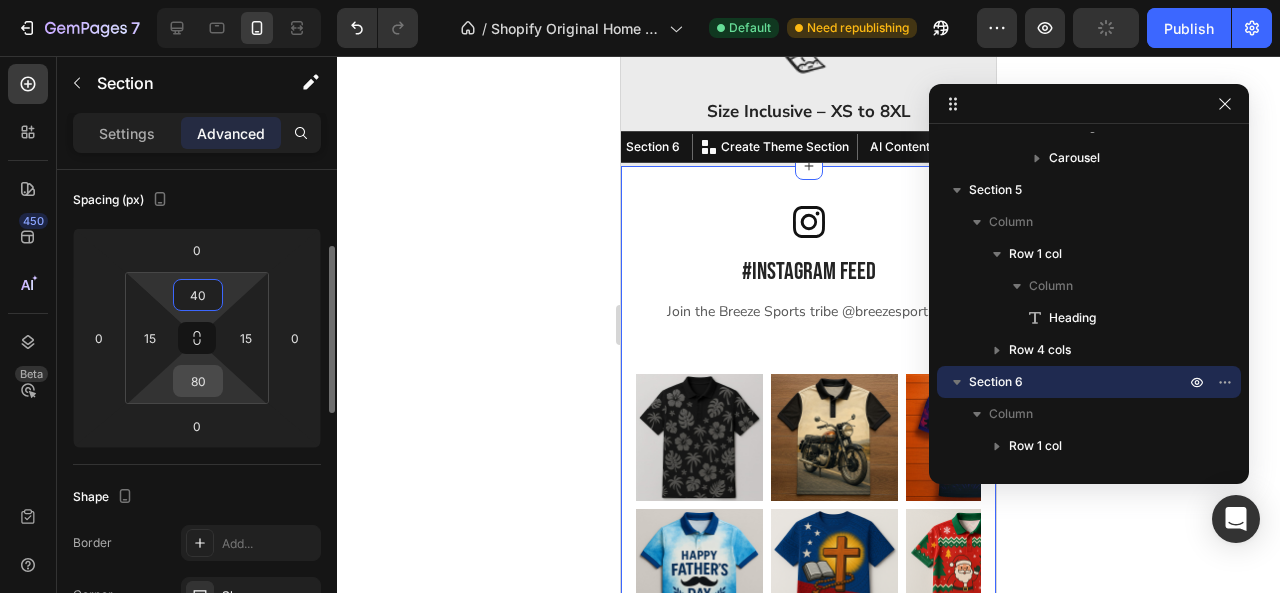 type on "40" 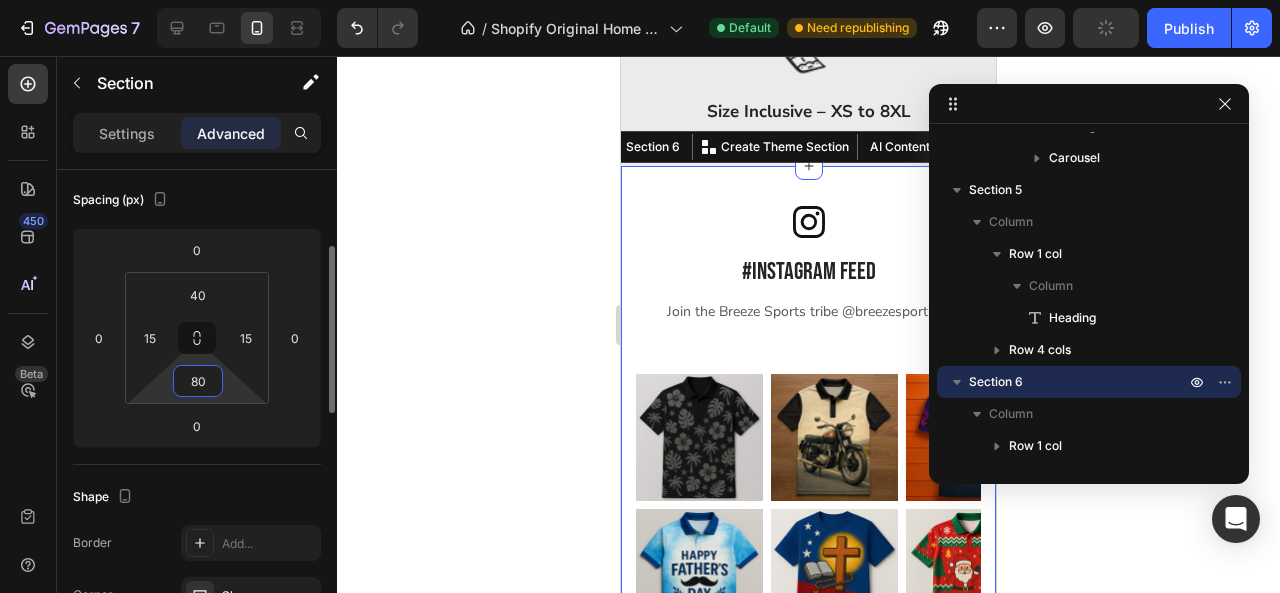 click on "80" at bounding box center (198, 381) 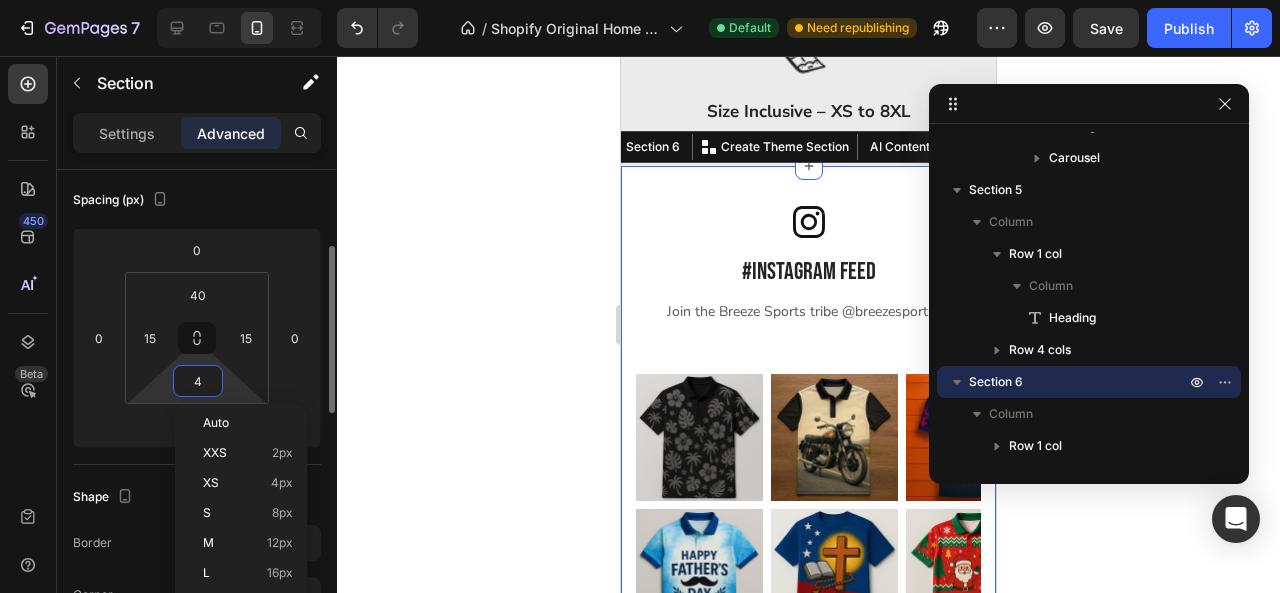 type on "40" 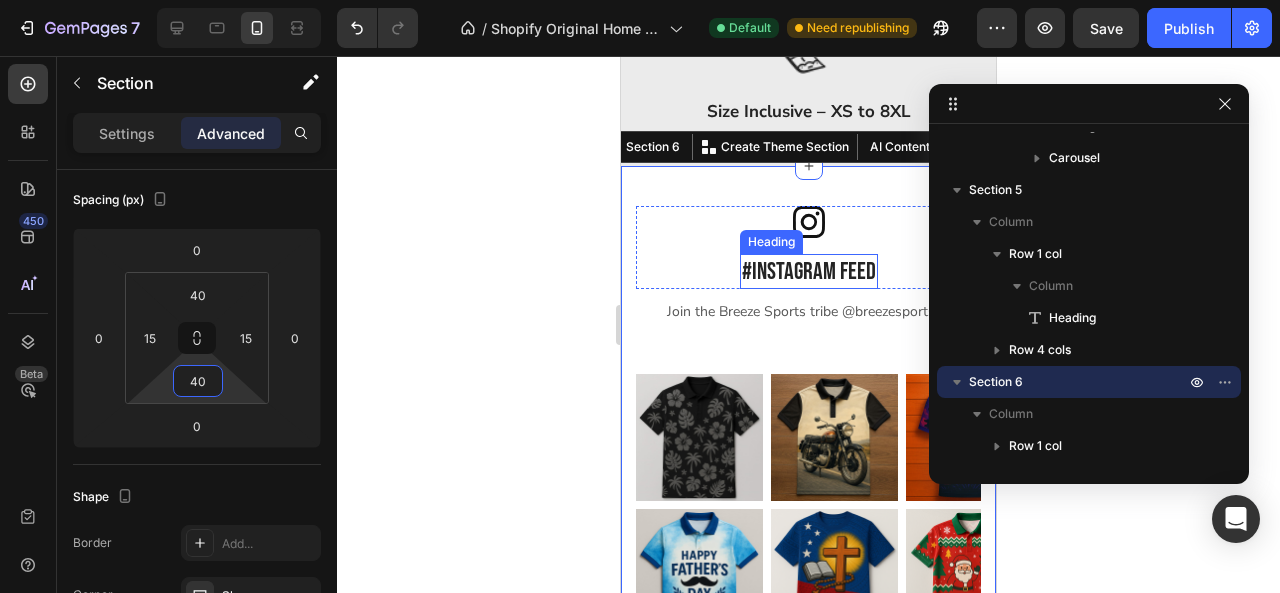 click on "#Instagram Feed" at bounding box center (809, 271) 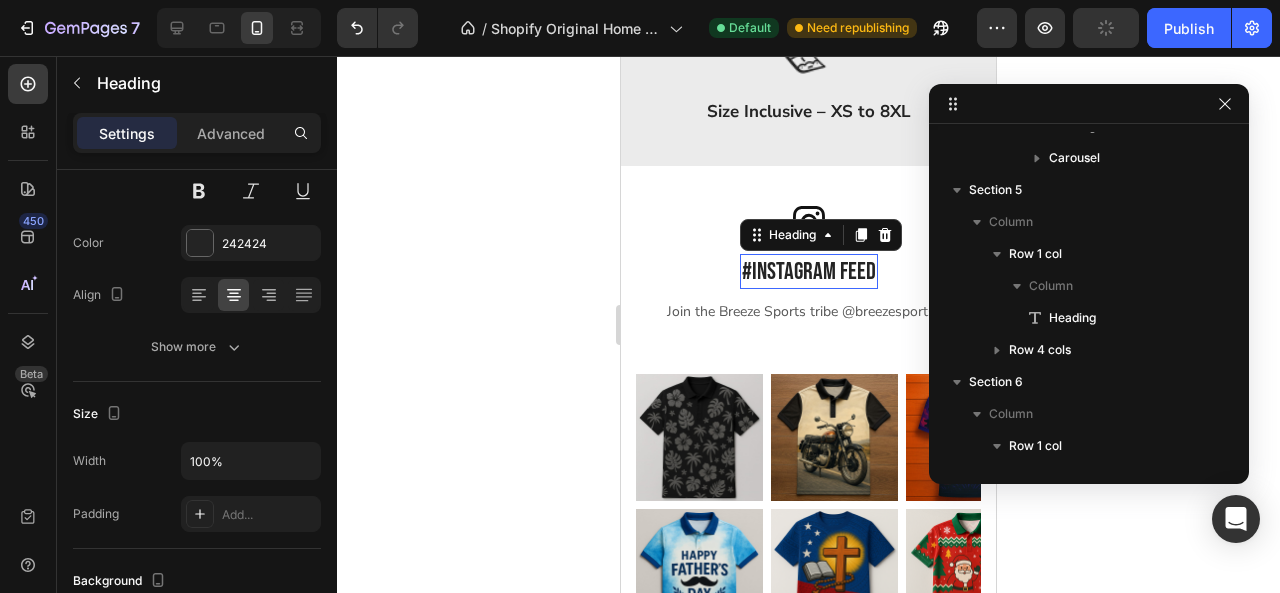 scroll, scrollTop: 1238, scrollLeft: 0, axis: vertical 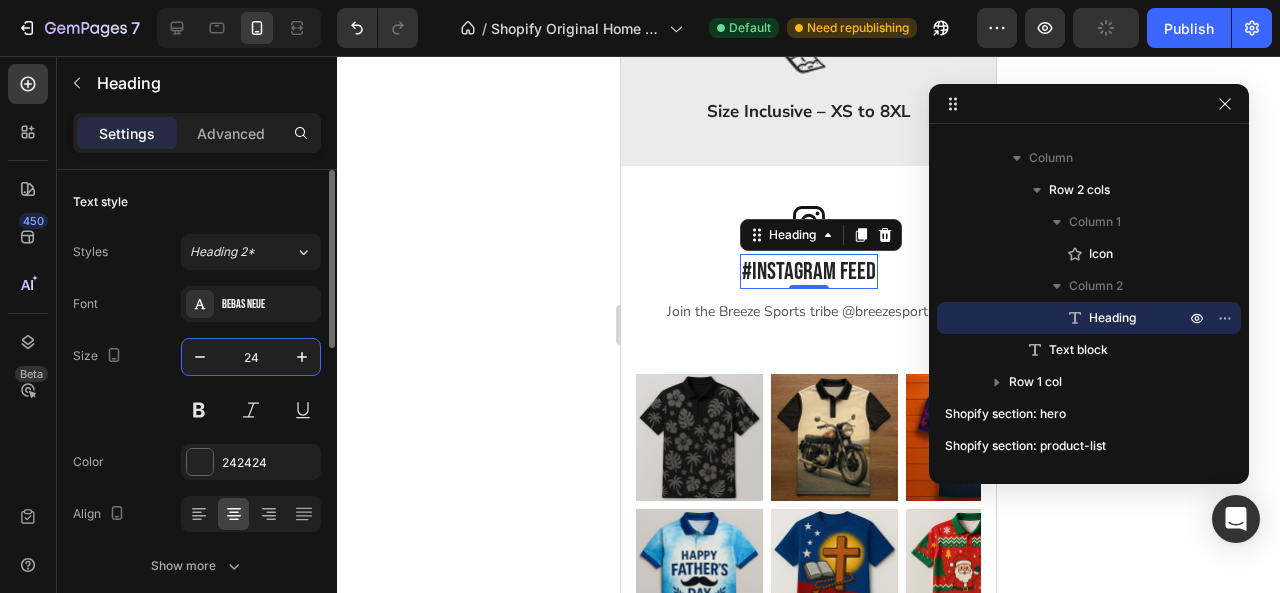click on "24" at bounding box center (251, 357) 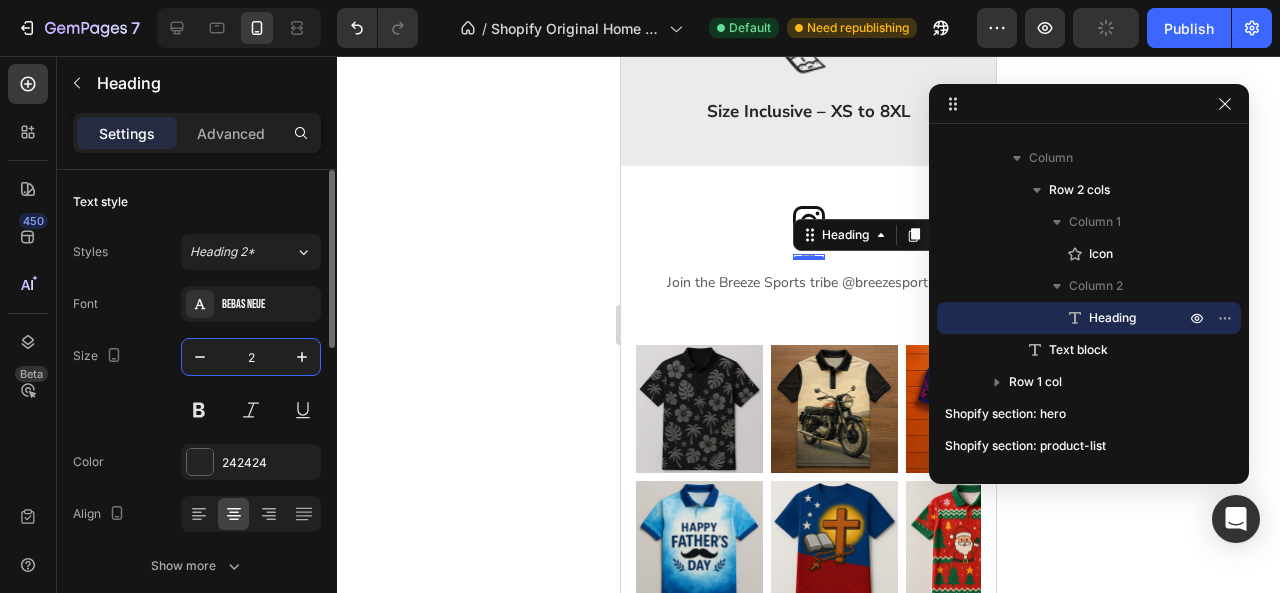 type on "29" 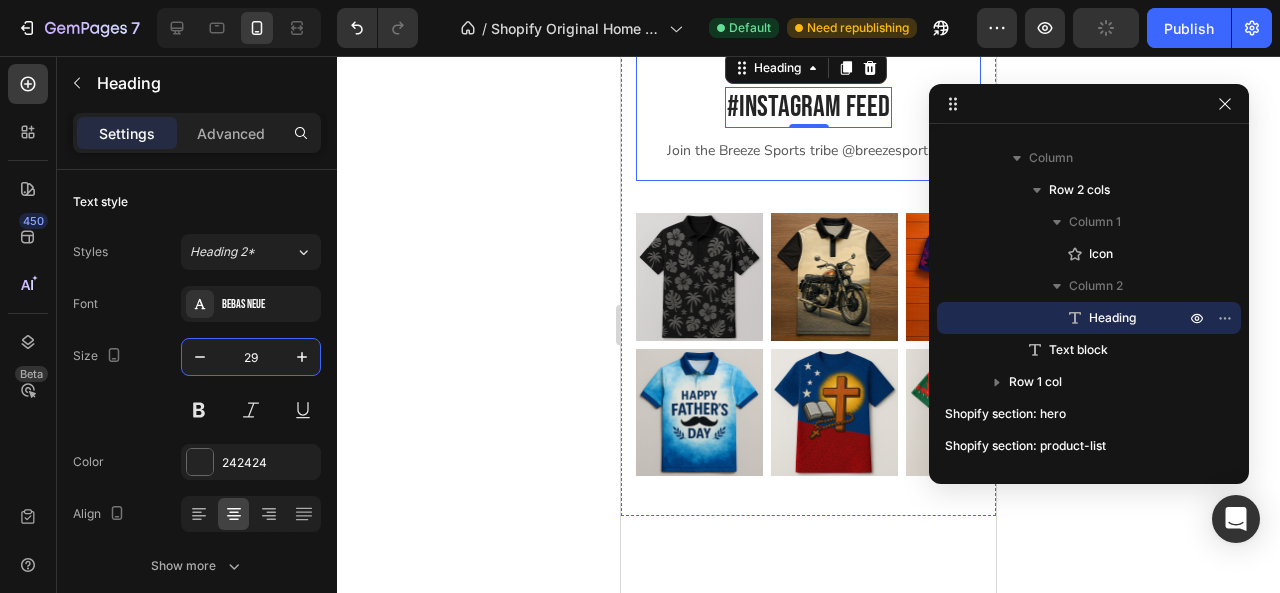 scroll, scrollTop: 4659, scrollLeft: 0, axis: vertical 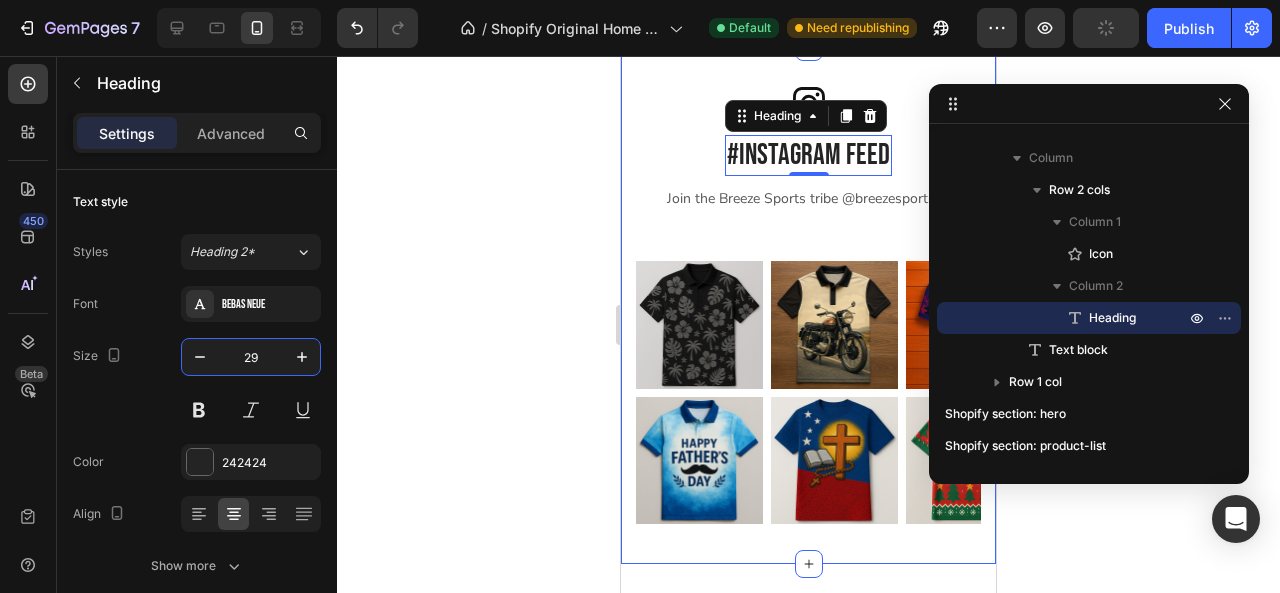 click on "Icon #Instagram Feed Heading   0 Row Join the Breeze Sports tribe @breezesportsau Text block Row Image Image Image Image Image Carousel Image Image Image Image Image Carousel Row" at bounding box center [808, 305] 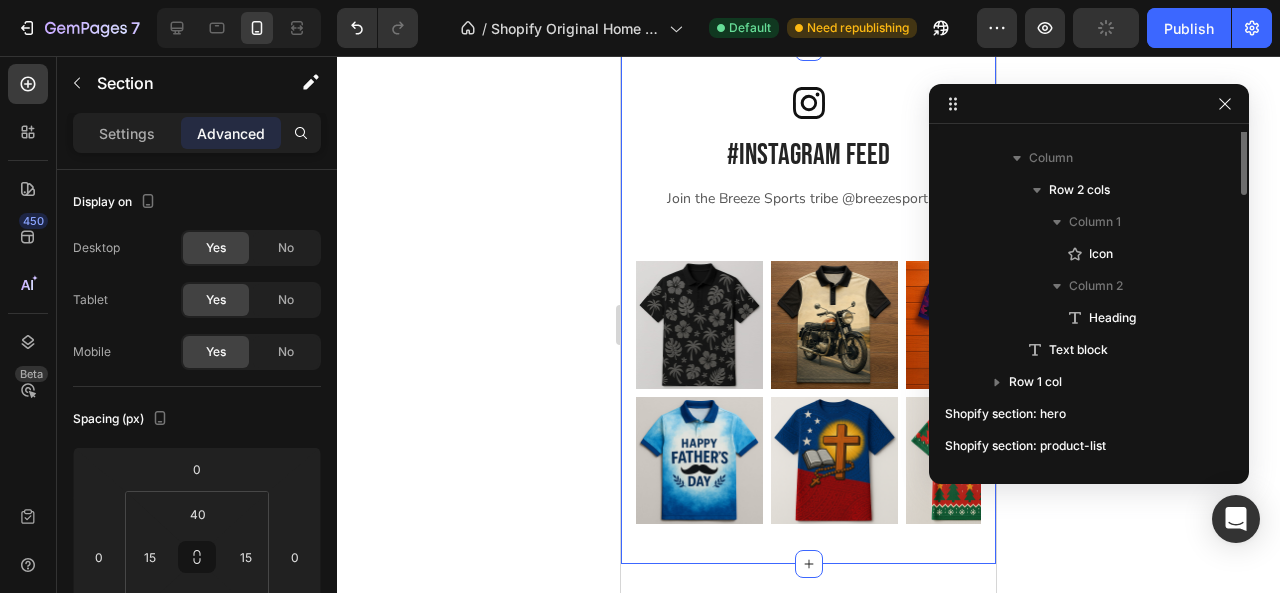 scroll, scrollTop: 1018, scrollLeft: 0, axis: vertical 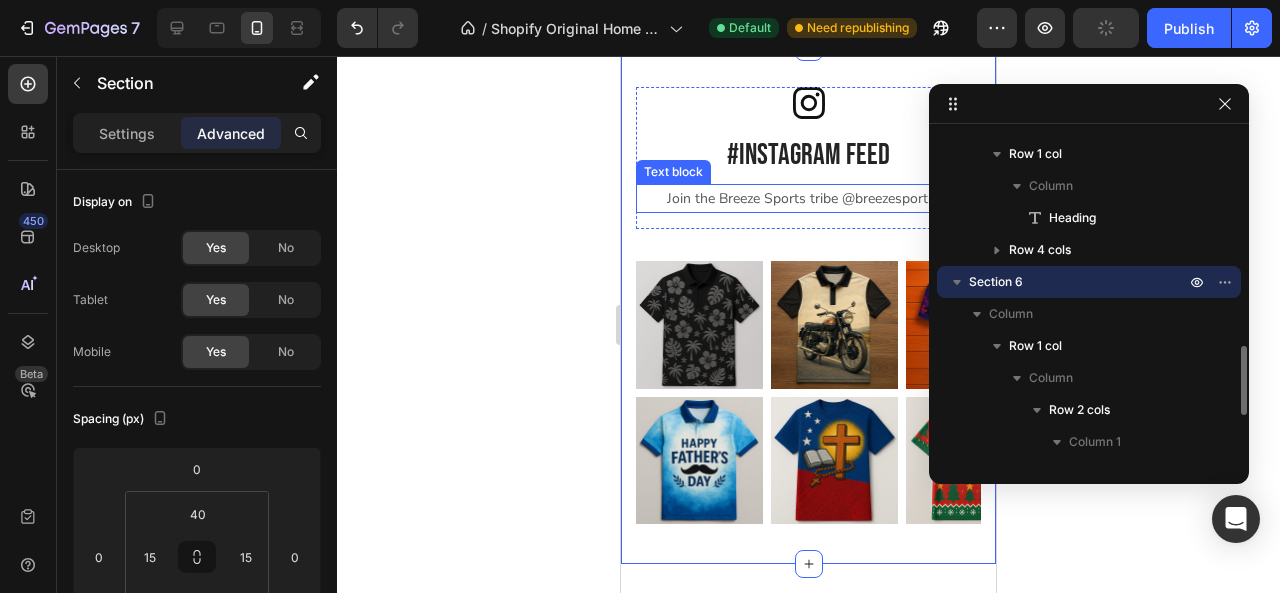 click on "Join the Breeze Sports tribe @breezesportsau" at bounding box center (808, 198) 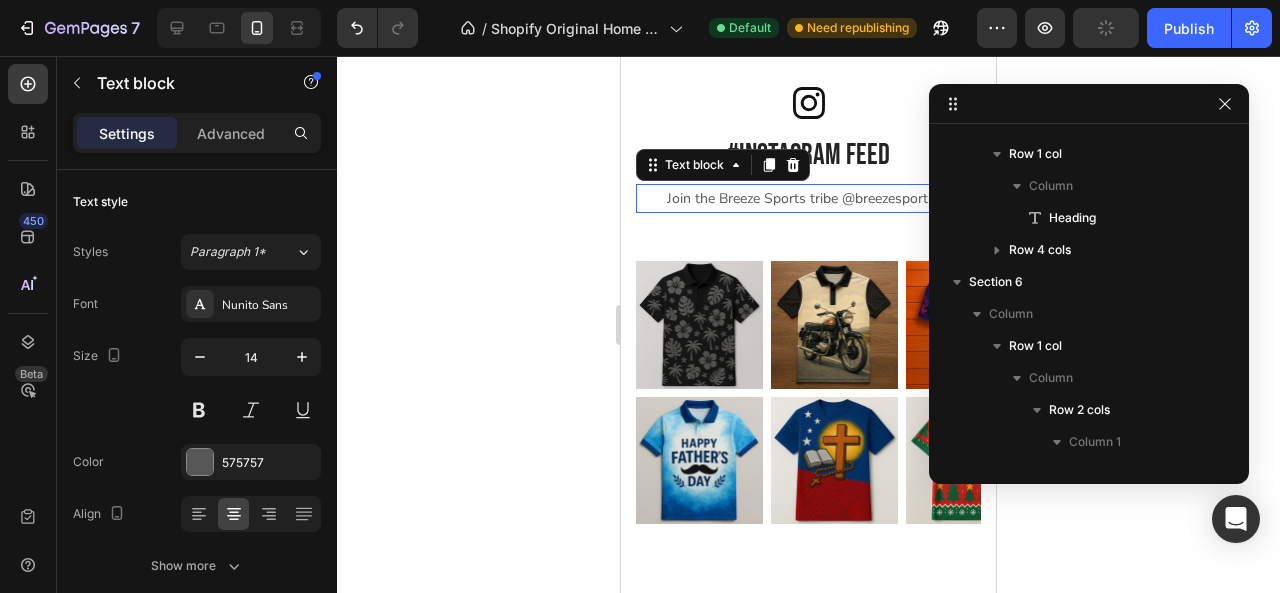 scroll, scrollTop: 1238, scrollLeft: 0, axis: vertical 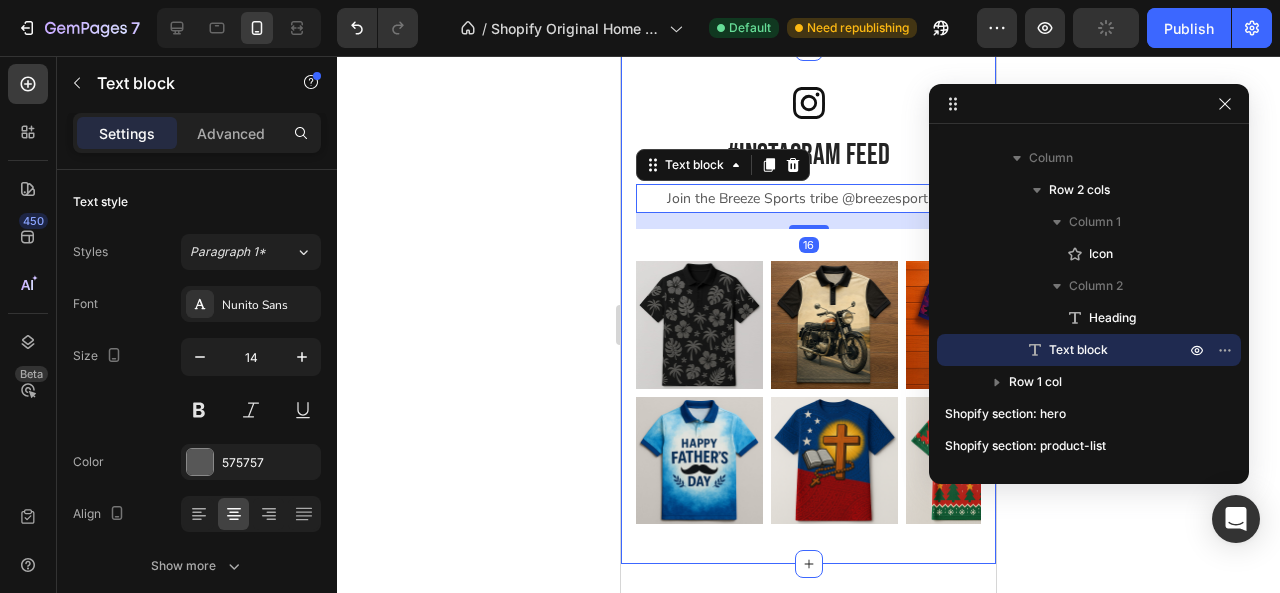 click on "Icon #Instagram Feed Heading Row Join the Breeze Sports tribe @breezesportsau Text block   16 Row Image Image Image Image Image Carousel Image Image Image Image Image Carousel Row" at bounding box center [808, 305] 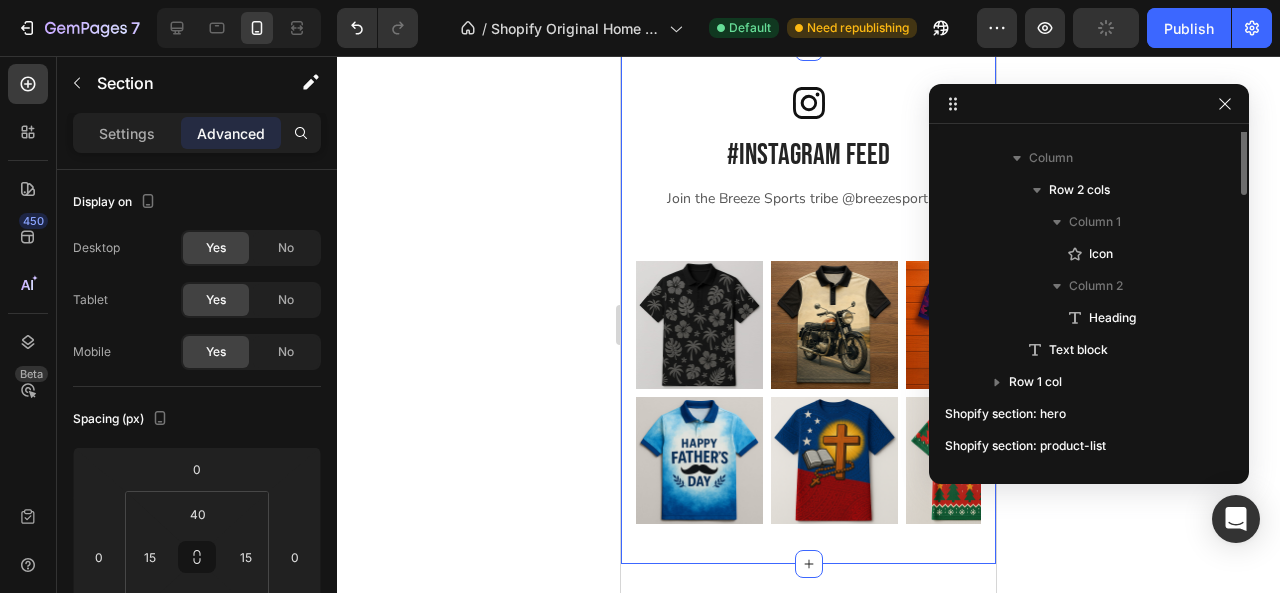 scroll, scrollTop: 1018, scrollLeft: 0, axis: vertical 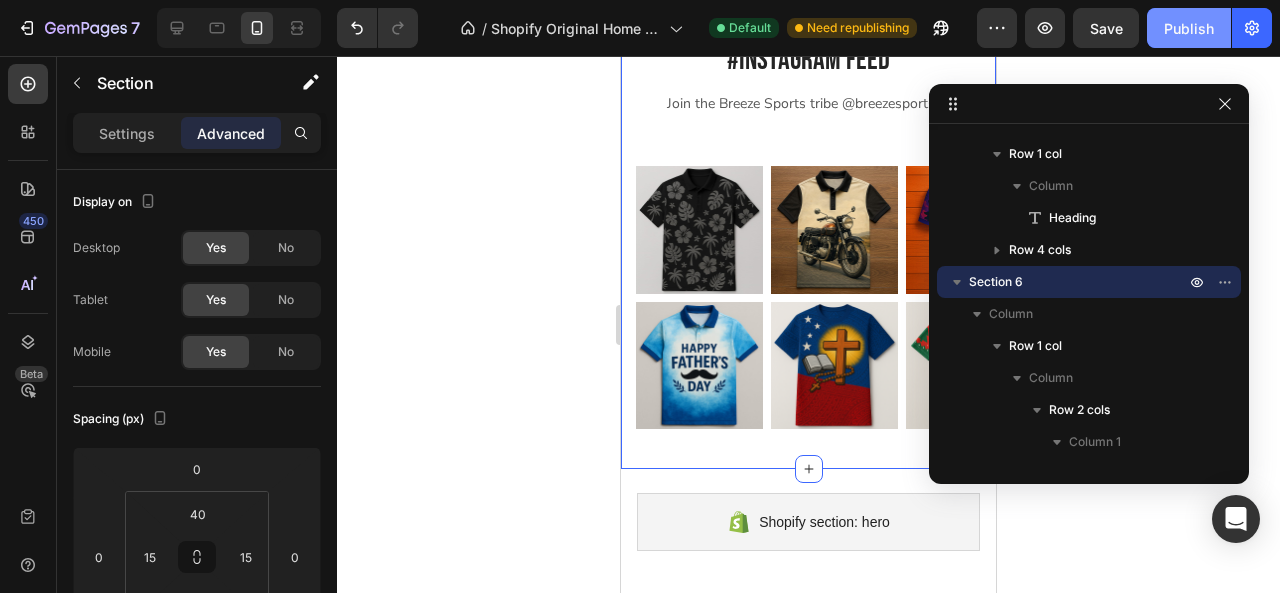 click on "Publish" 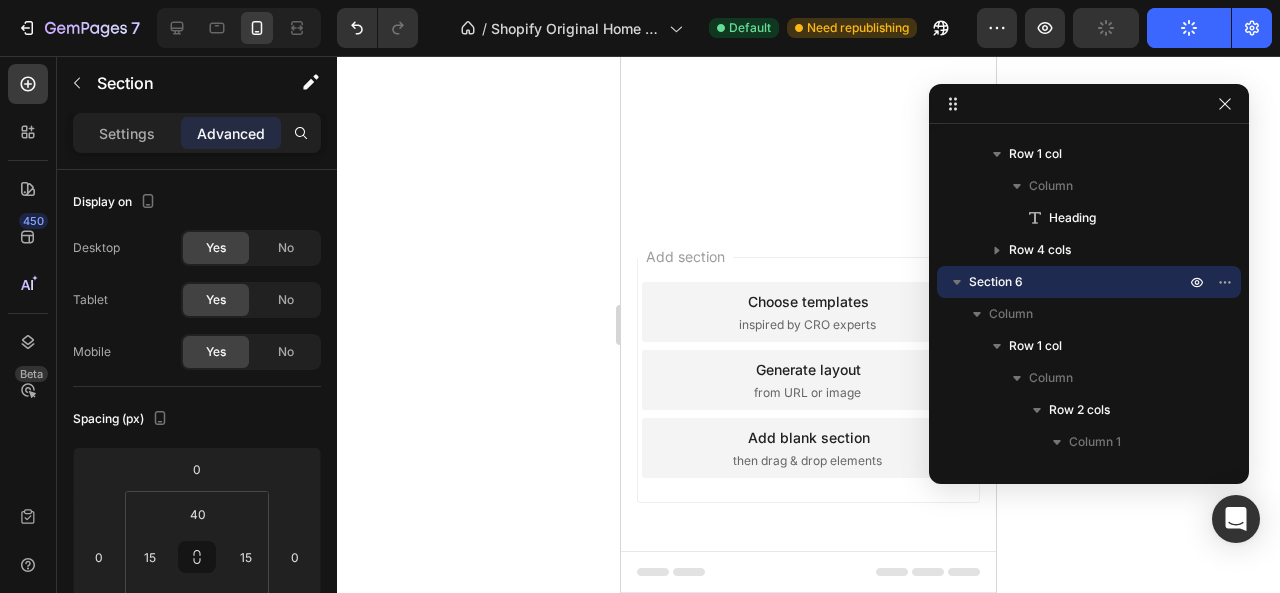 scroll, scrollTop: 0, scrollLeft: 0, axis: both 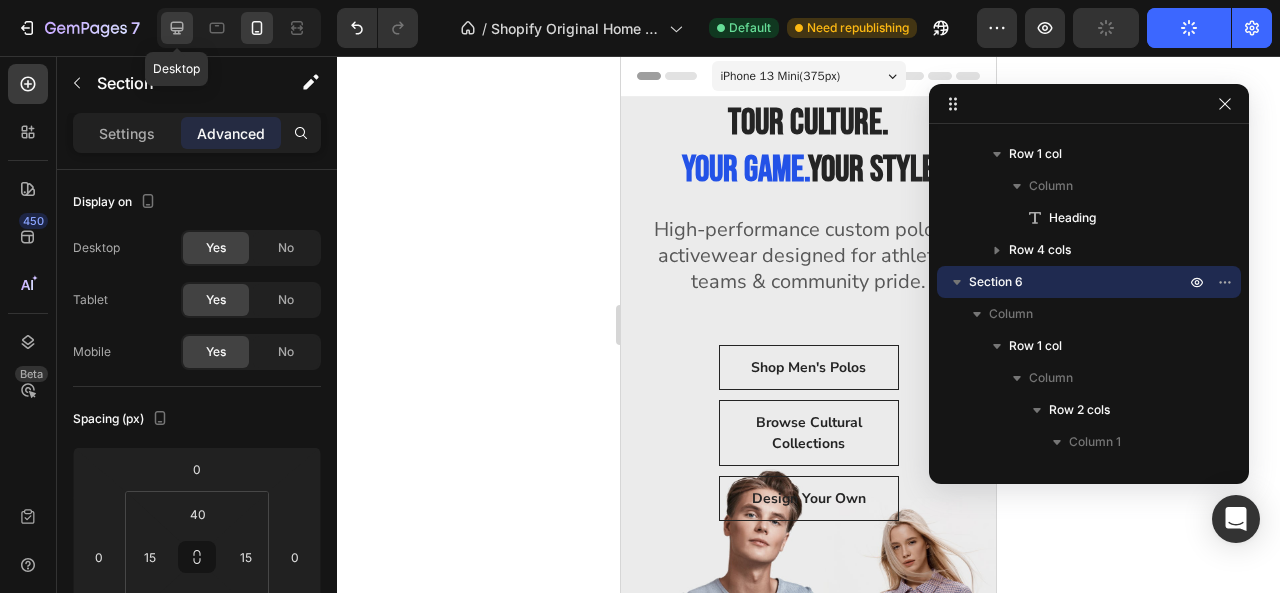 click 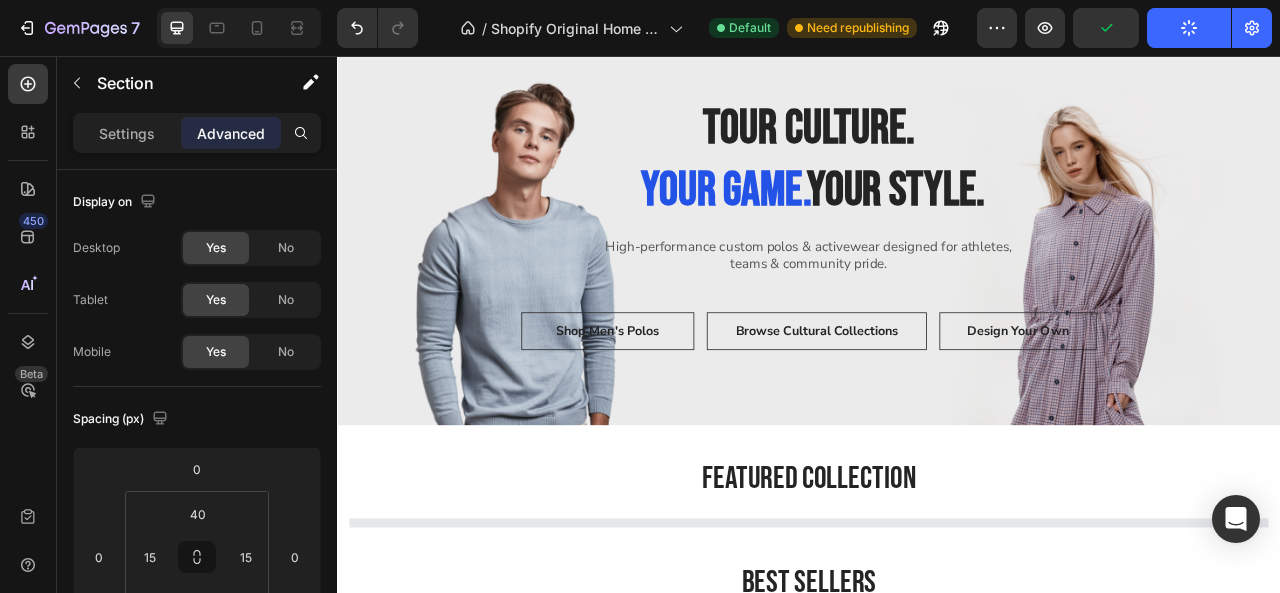 scroll, scrollTop: 138, scrollLeft: 0, axis: vertical 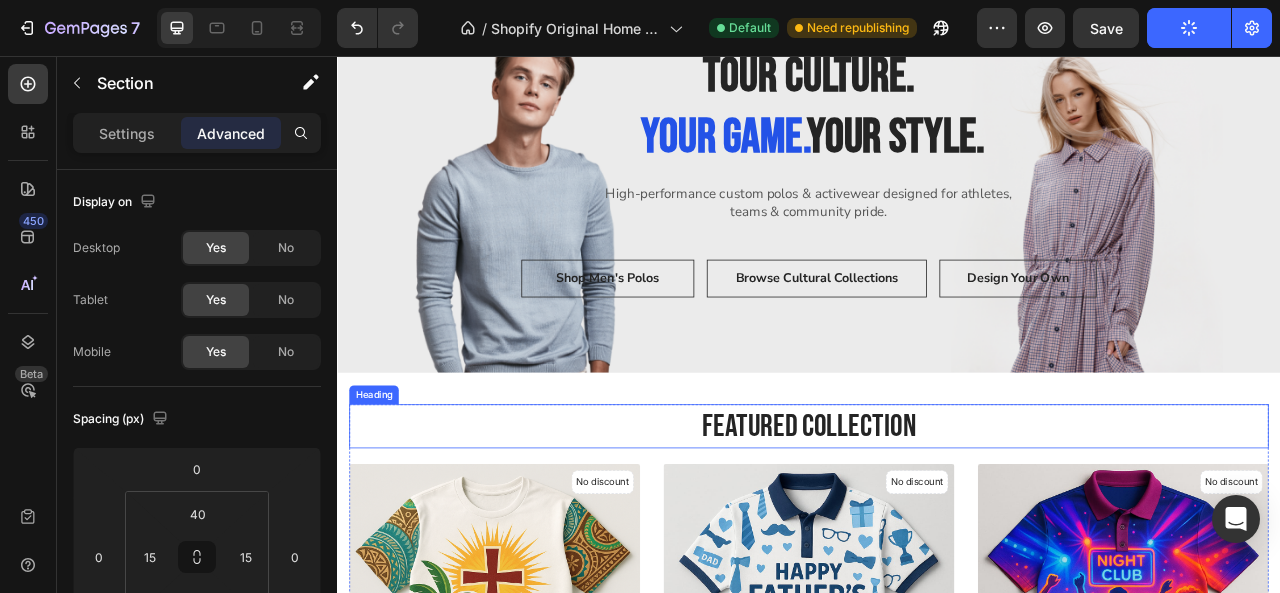 click on "Featured Collection" at bounding box center [937, 527] 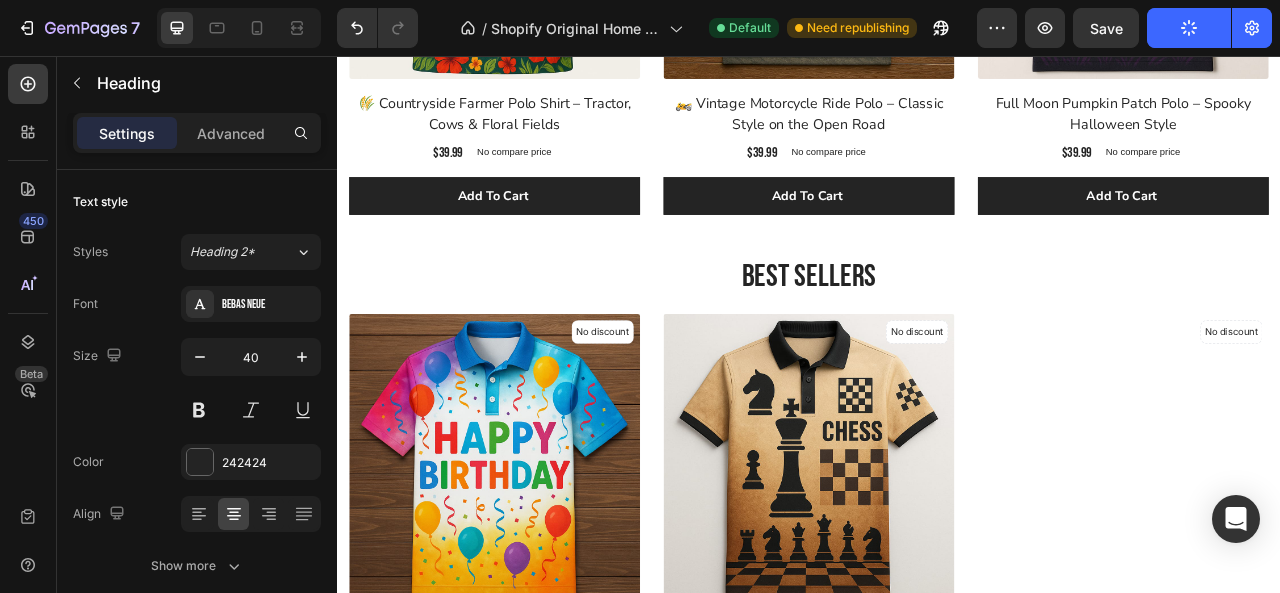 scroll, scrollTop: 1576, scrollLeft: 0, axis: vertical 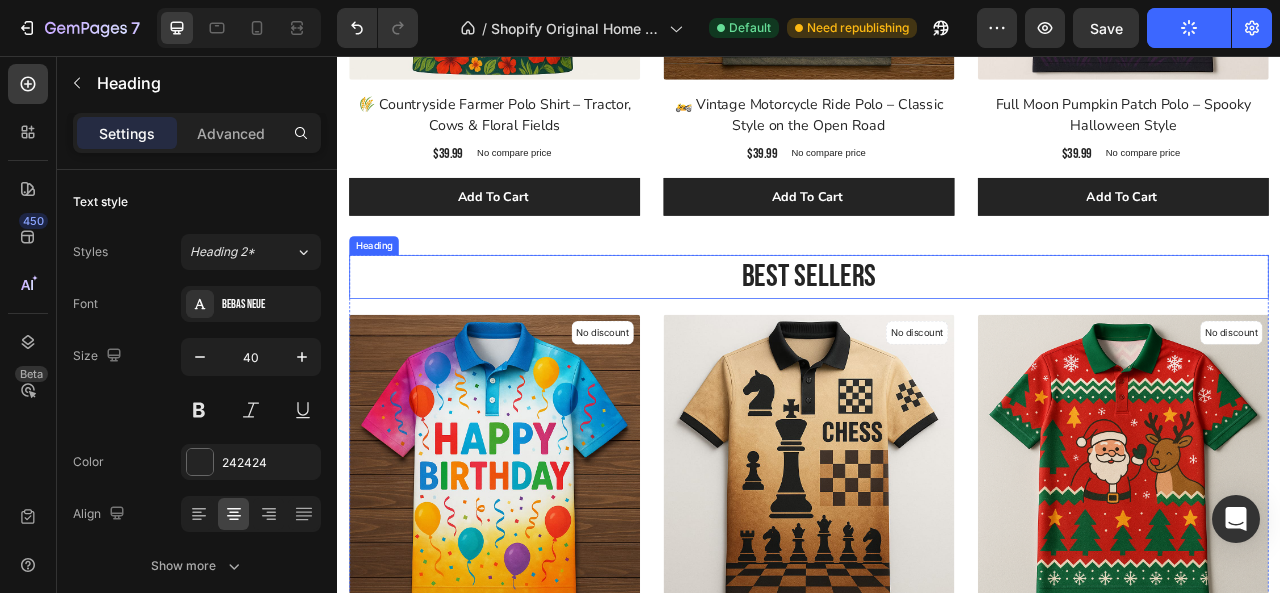 click on "Best Sellers" at bounding box center (937, 337) 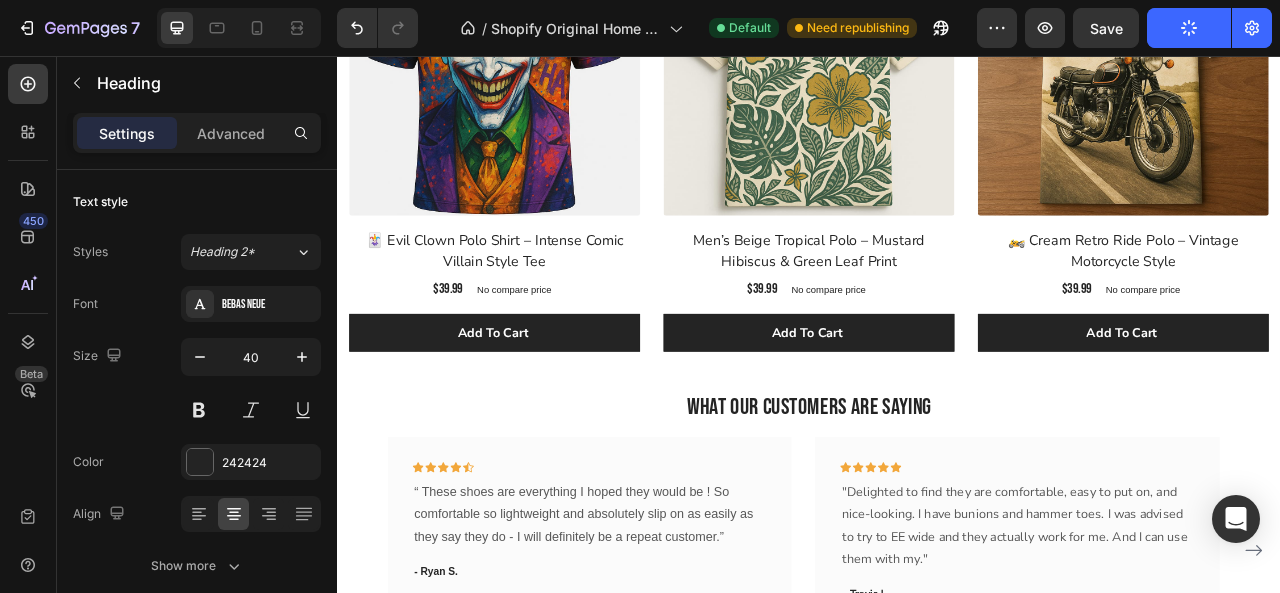 scroll, scrollTop: 2924, scrollLeft: 0, axis: vertical 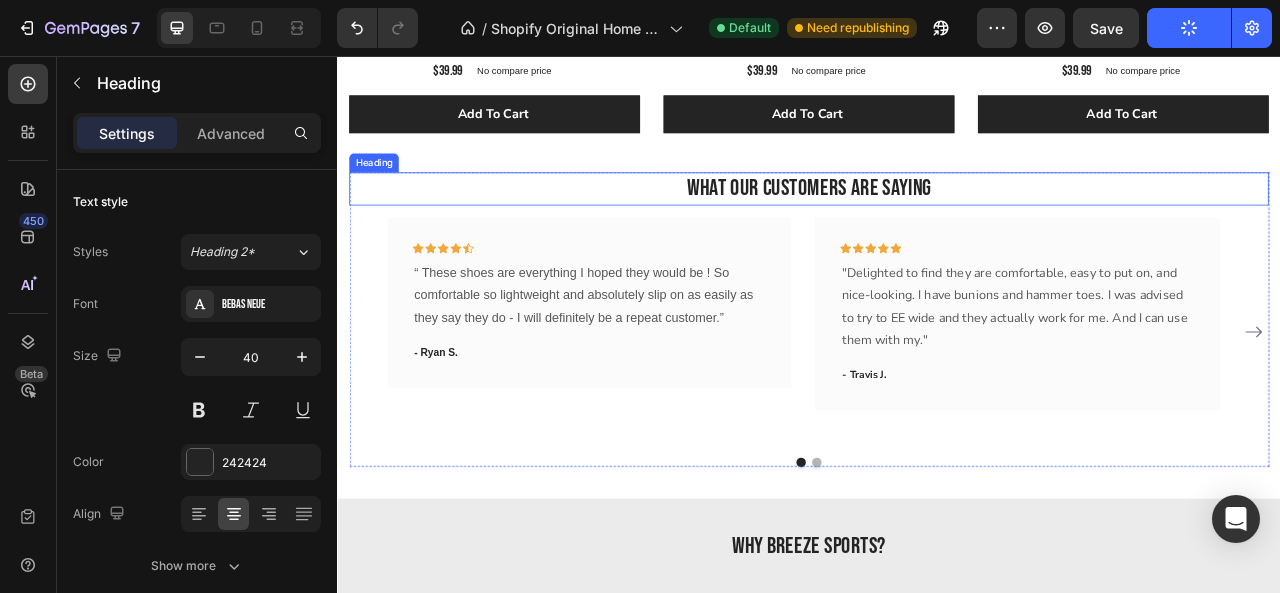 click on "What Our Customers Are Saying" at bounding box center [937, 225] 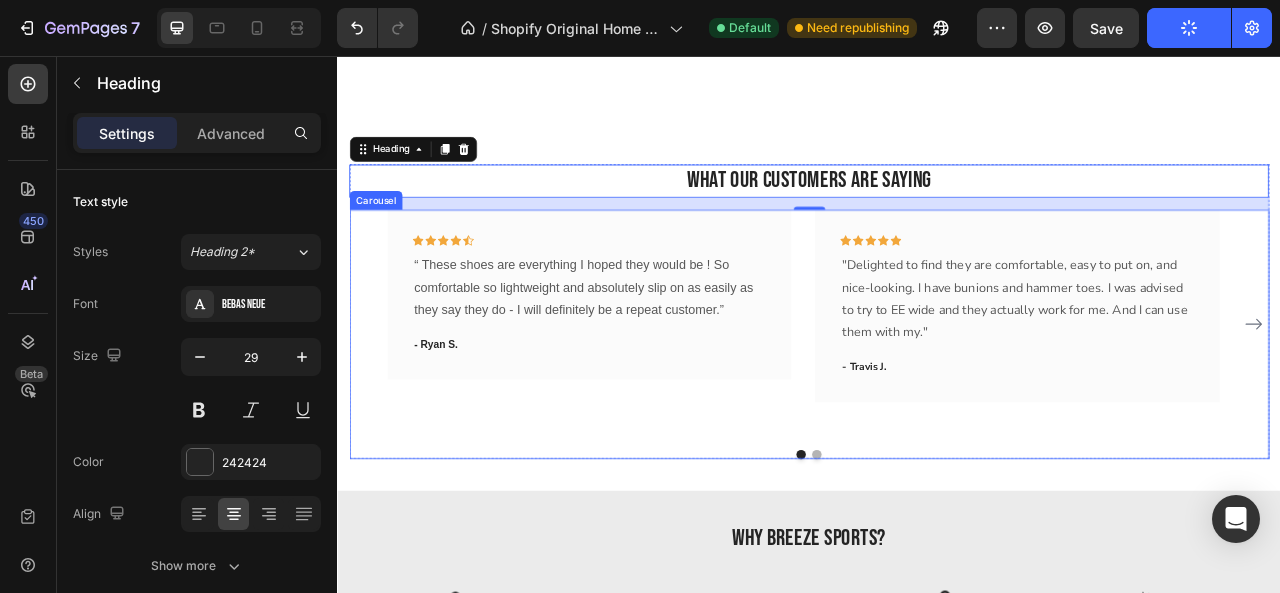 scroll, scrollTop: 3158, scrollLeft: 0, axis: vertical 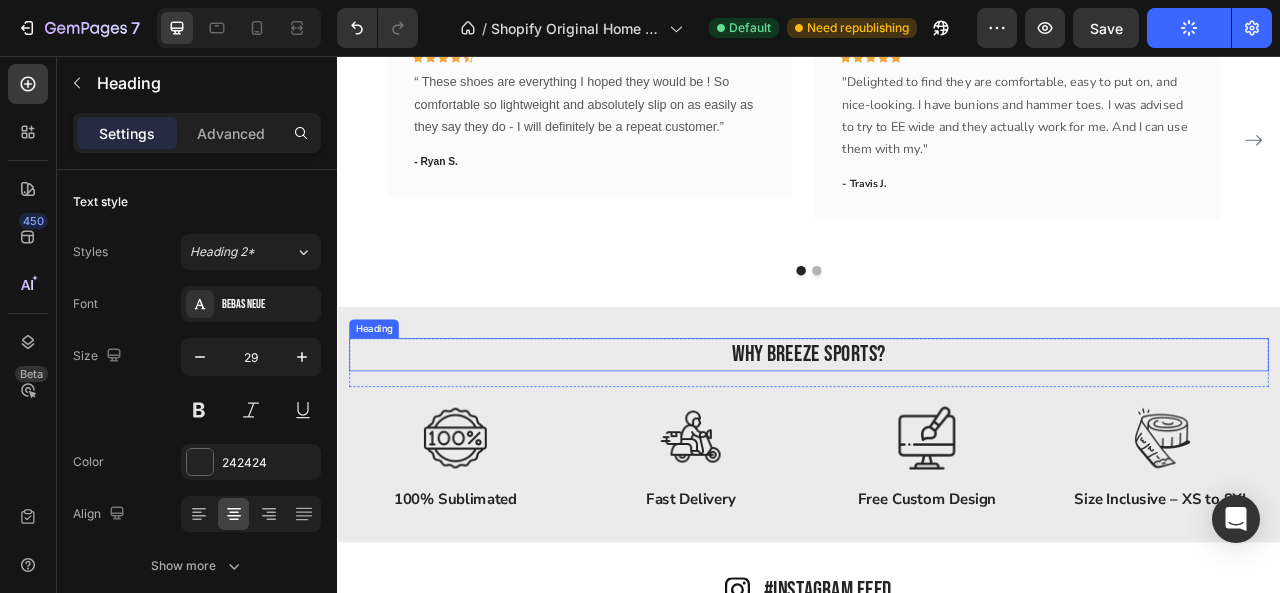 click on "WHY BREEZE SPORTS?" at bounding box center (937, 436) 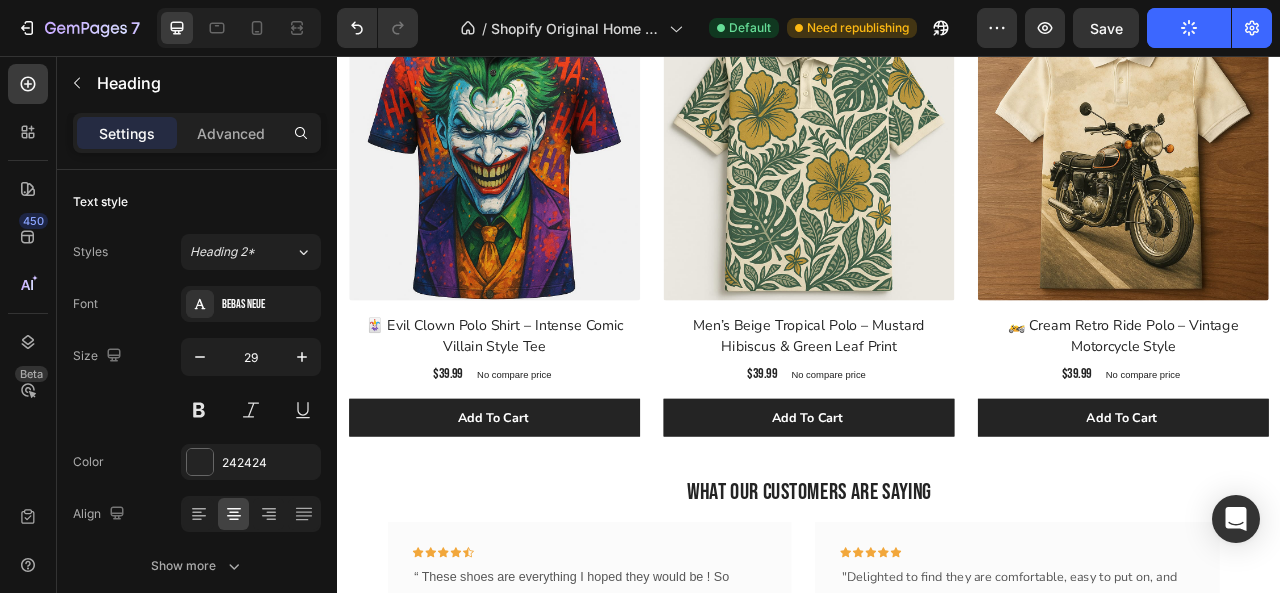 scroll, scrollTop: 2514, scrollLeft: 0, axis: vertical 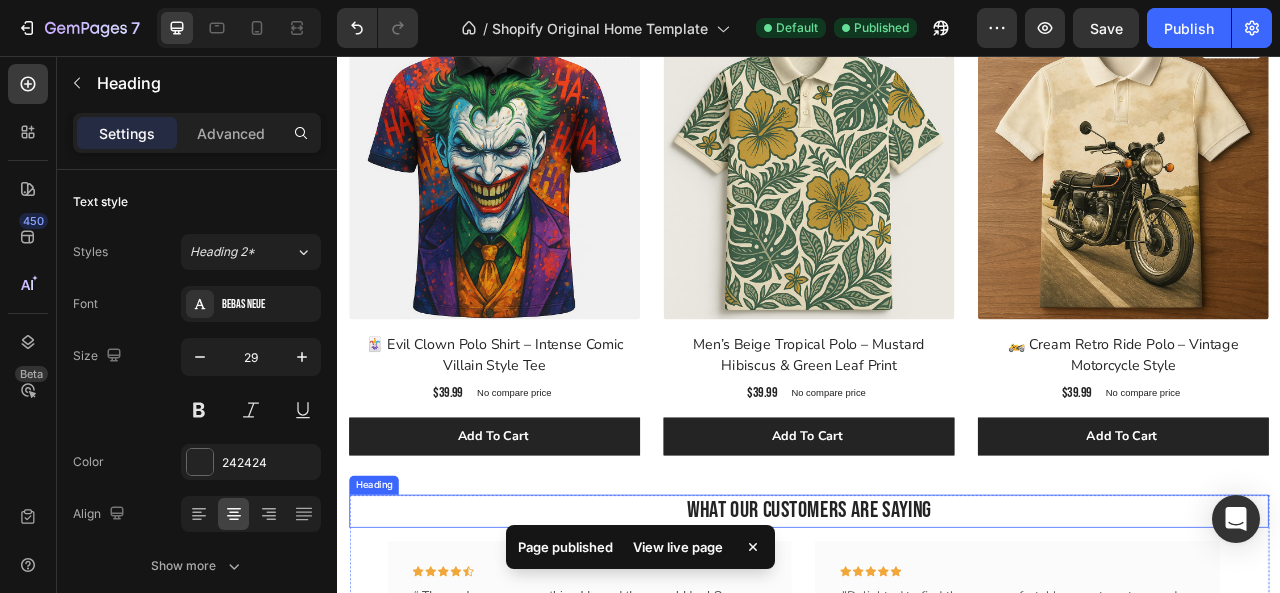 click on "What Our Customers Are Saying" at bounding box center (937, 635) 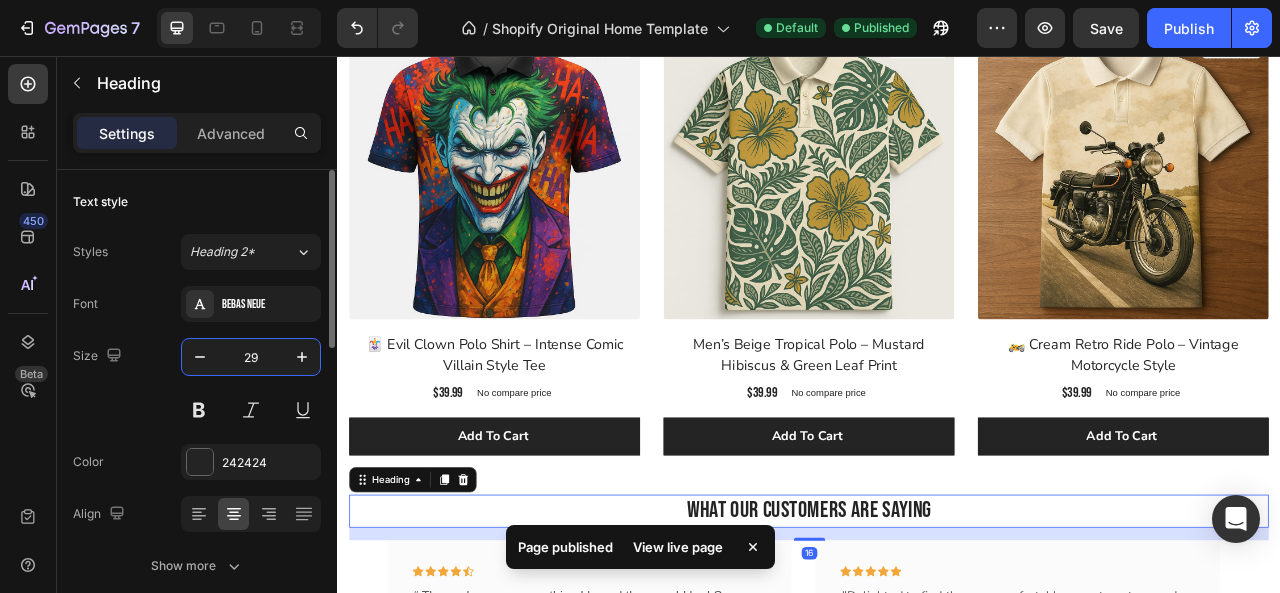 click on "29" at bounding box center [251, 357] 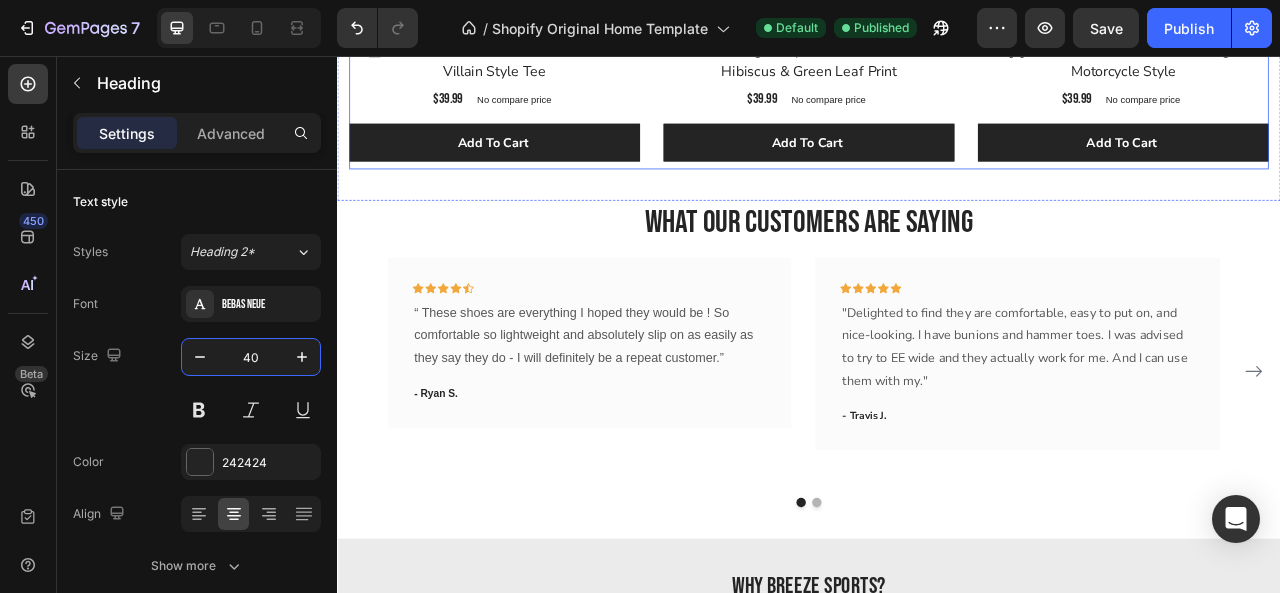 scroll, scrollTop: 2887, scrollLeft: 0, axis: vertical 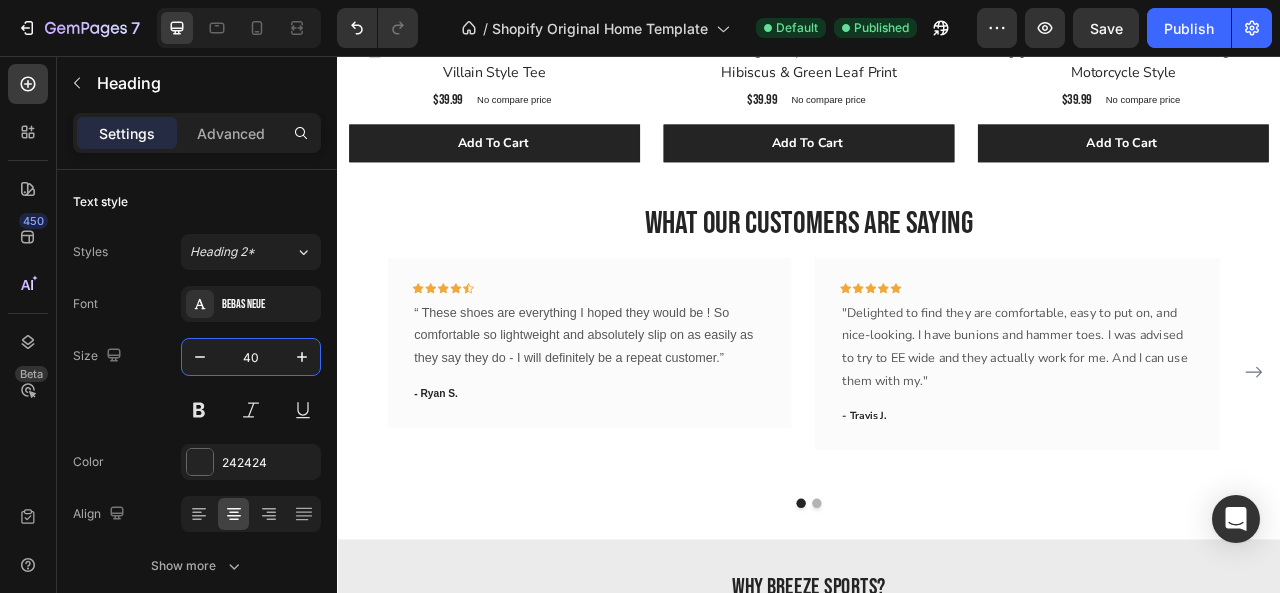 type on "40" 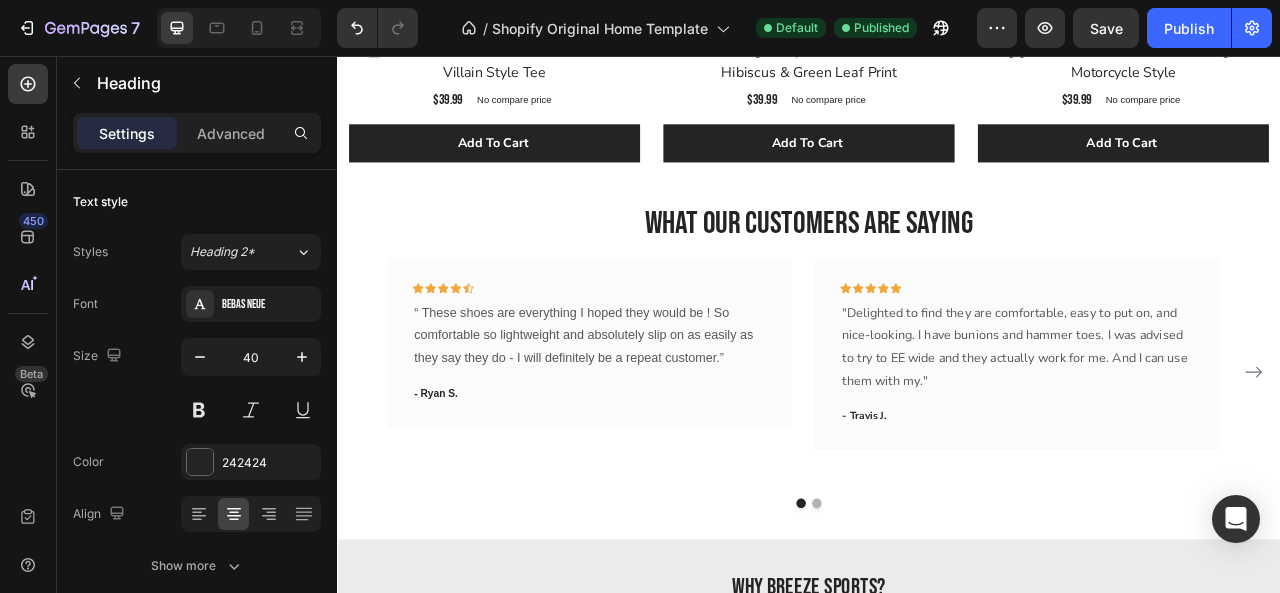 click on "What Our Customers Are Saying" at bounding box center (937, 269) 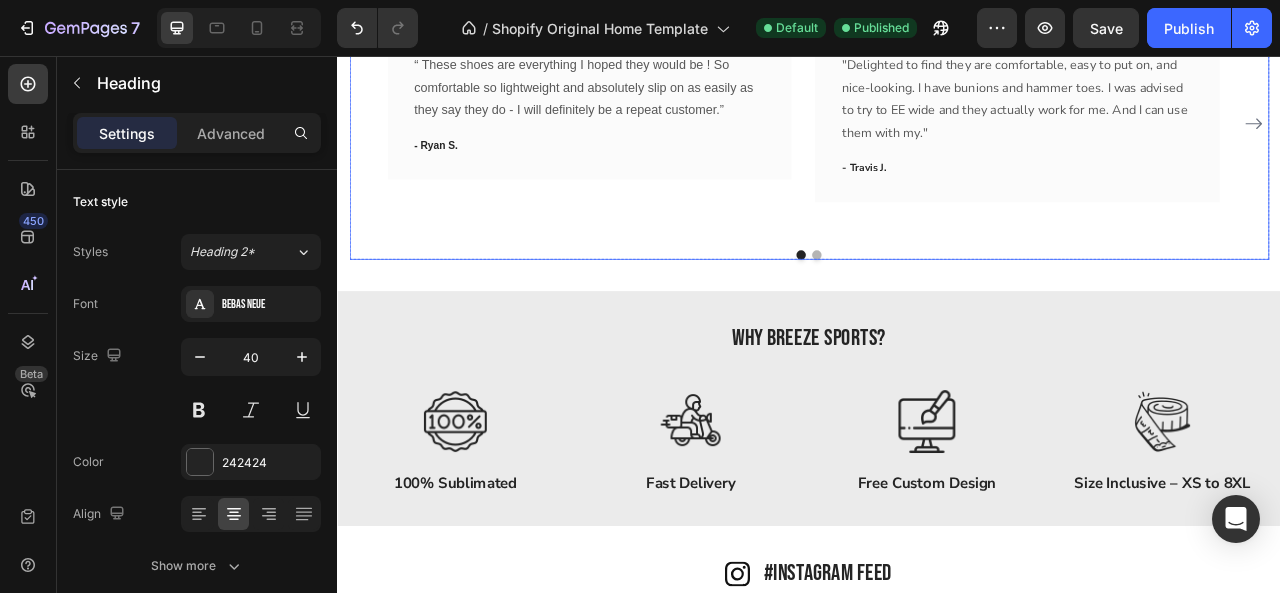 scroll, scrollTop: 3195, scrollLeft: 0, axis: vertical 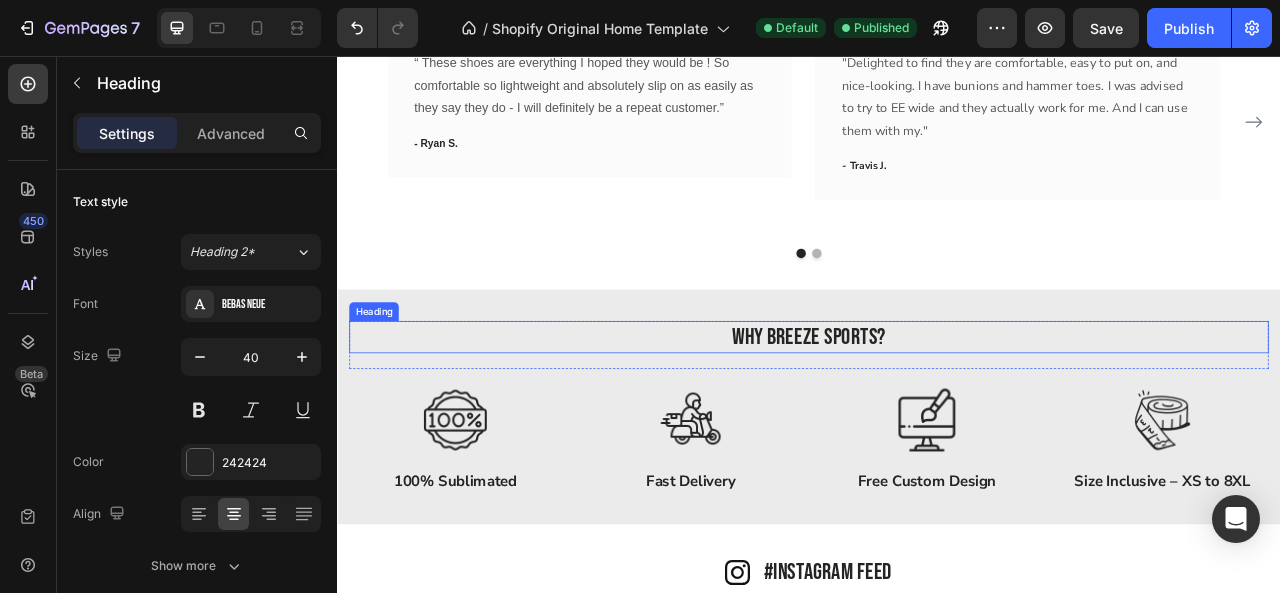 click on "WHY BREEZE SPORTS?" at bounding box center [937, 414] 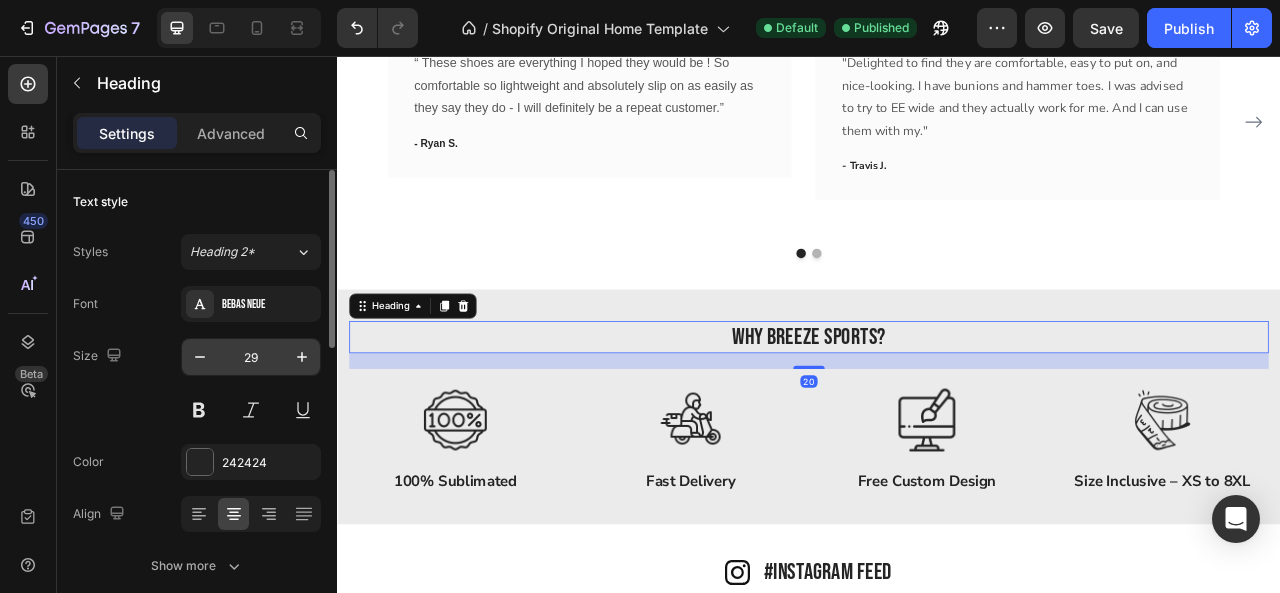 click on "29" at bounding box center [251, 357] 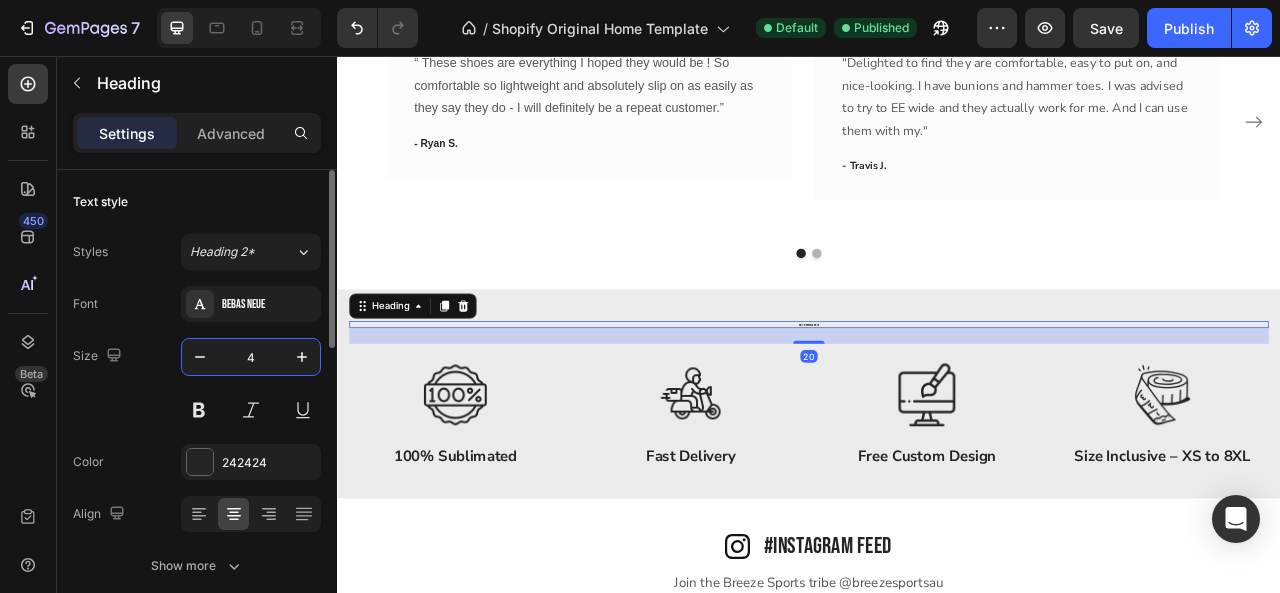 type on "40" 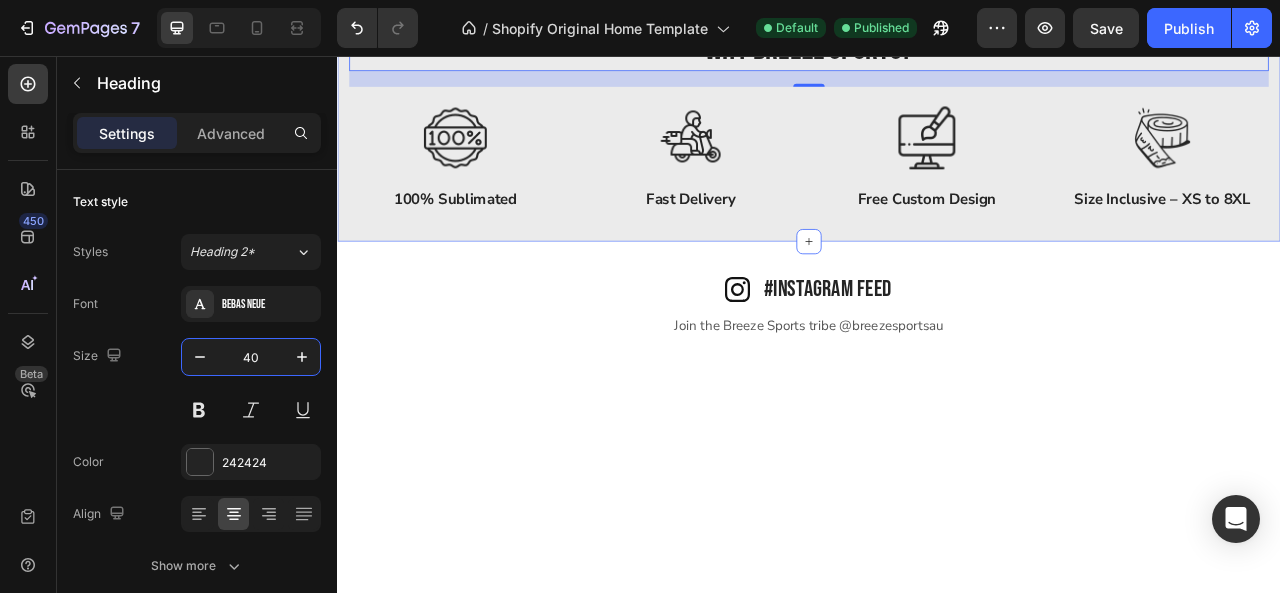 scroll, scrollTop: 3570, scrollLeft: 0, axis: vertical 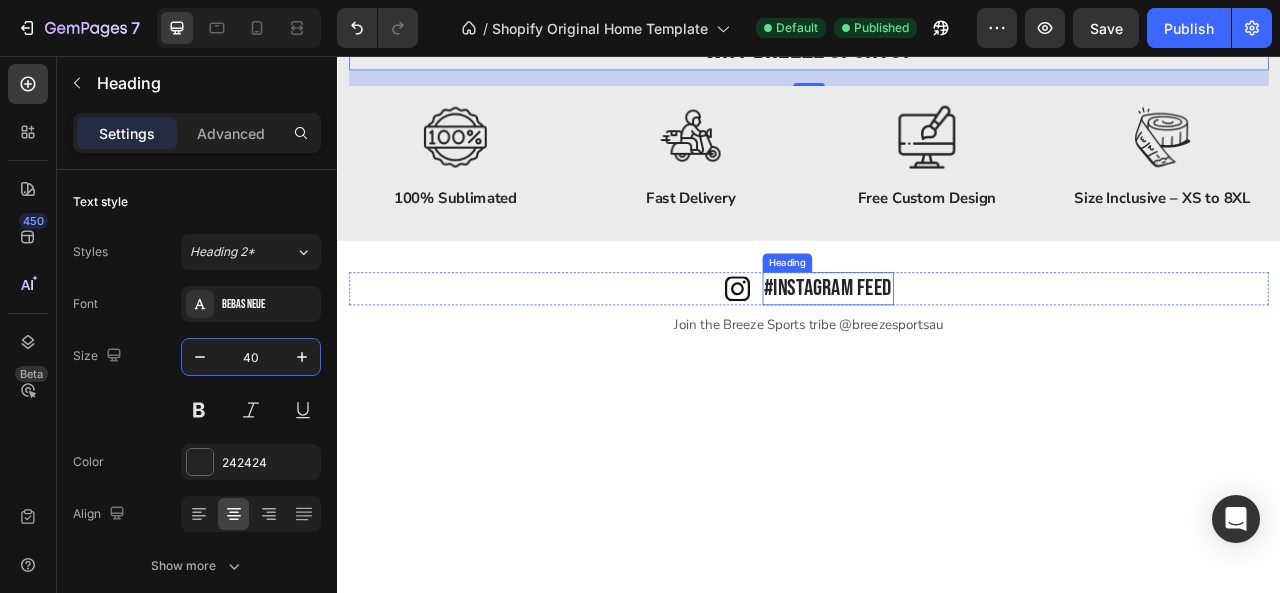 click on "#Instagram Feed" at bounding box center [961, 352] 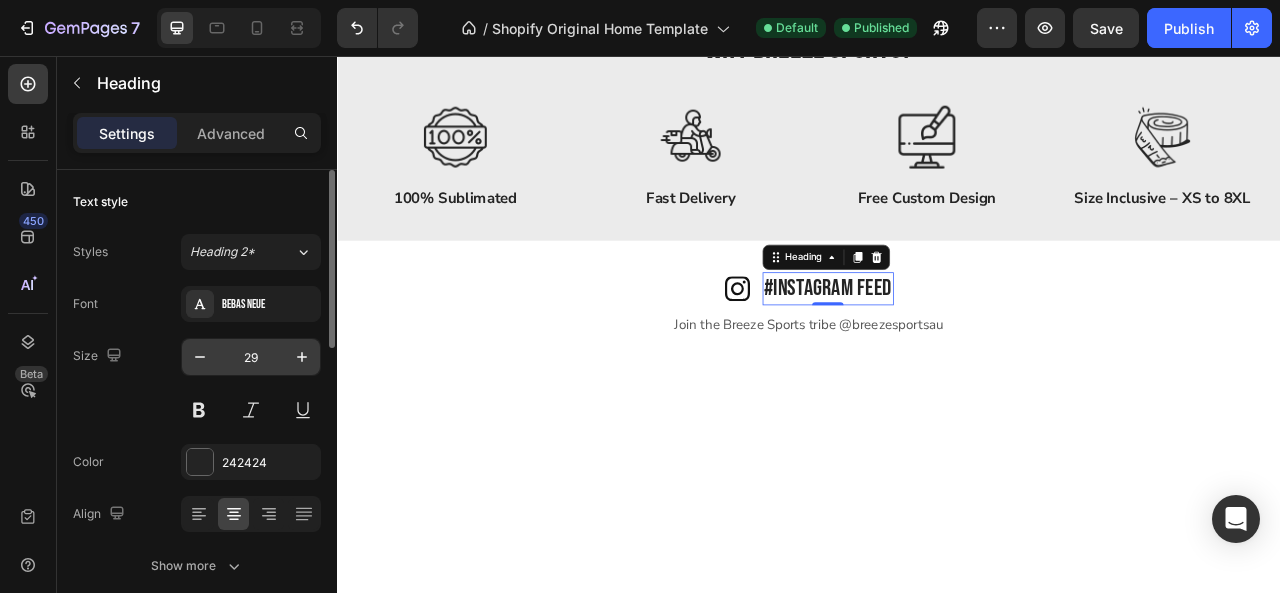 click on "29" at bounding box center (251, 357) 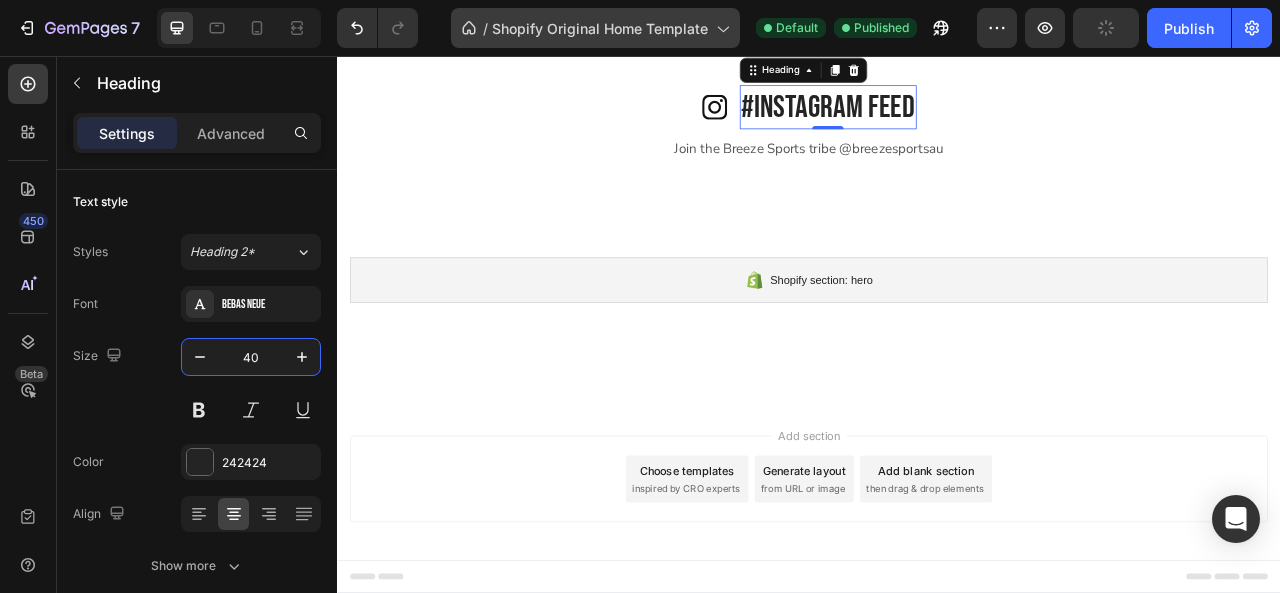 scroll, scrollTop: 3899, scrollLeft: 0, axis: vertical 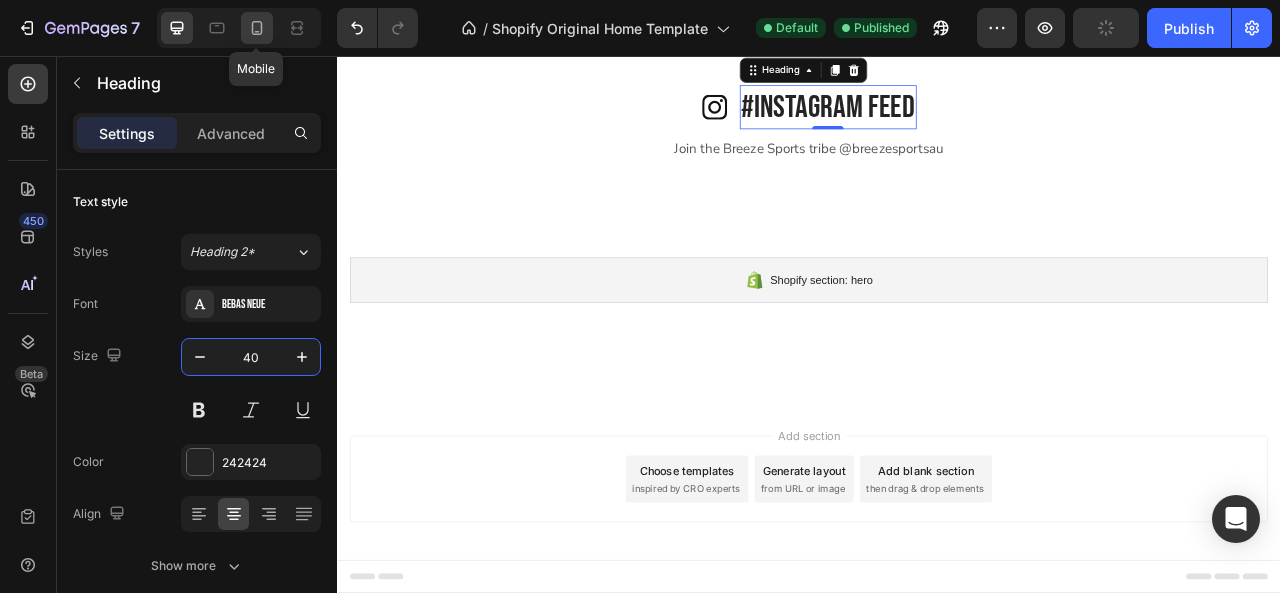 click 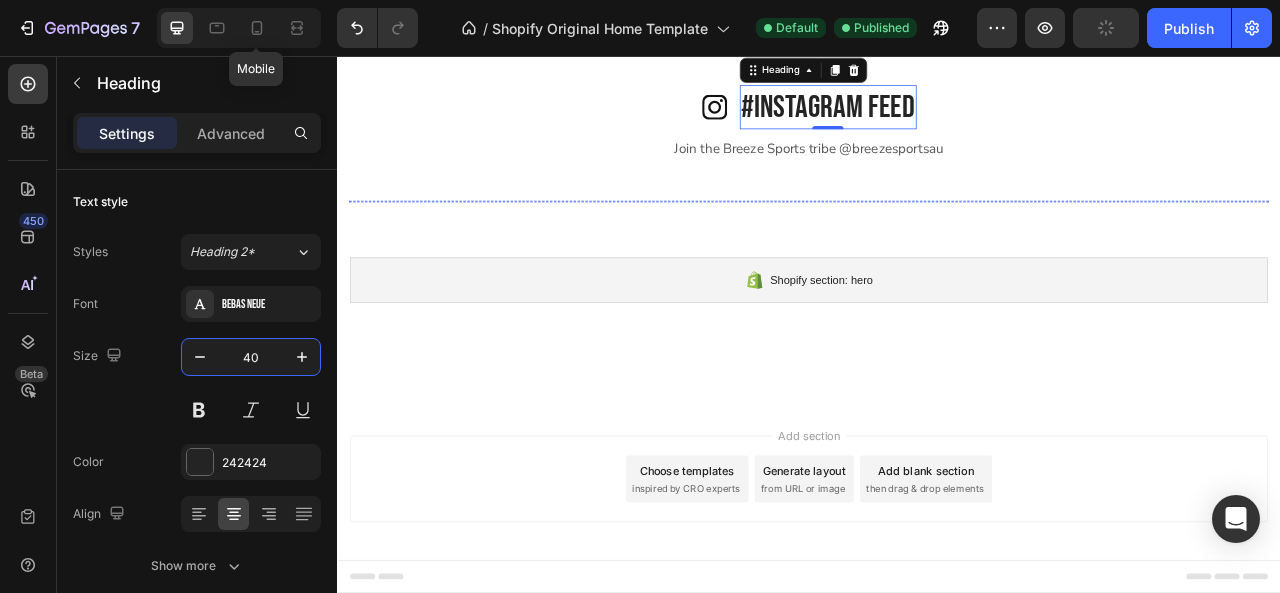 type on "29" 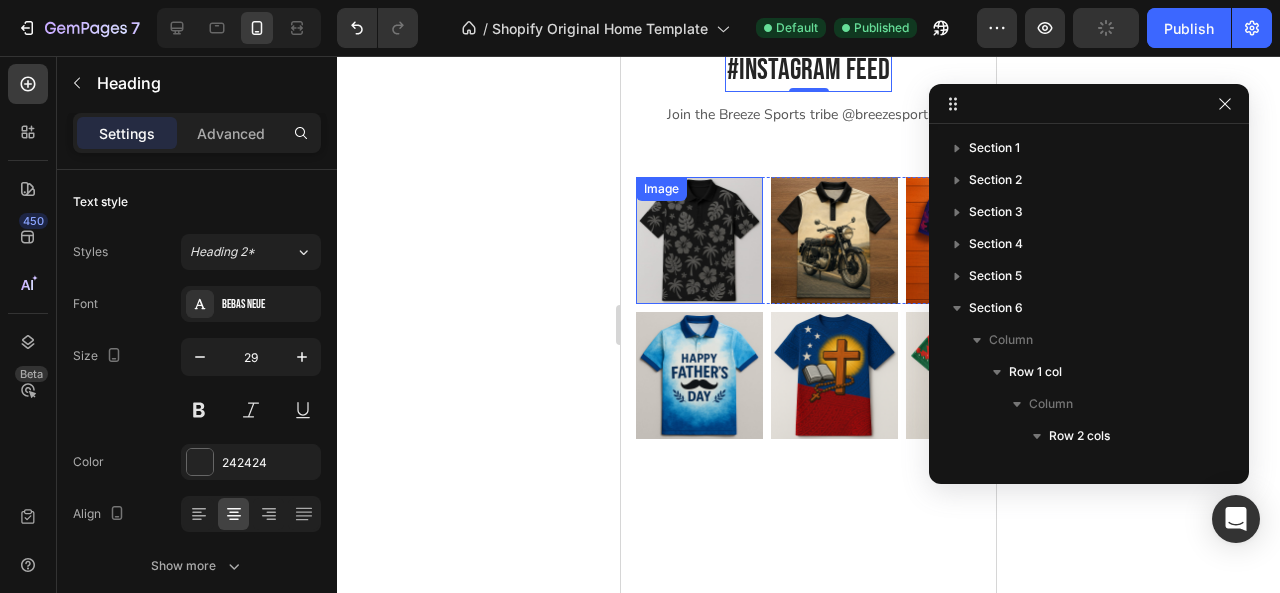 scroll, scrollTop: 246, scrollLeft: 0, axis: vertical 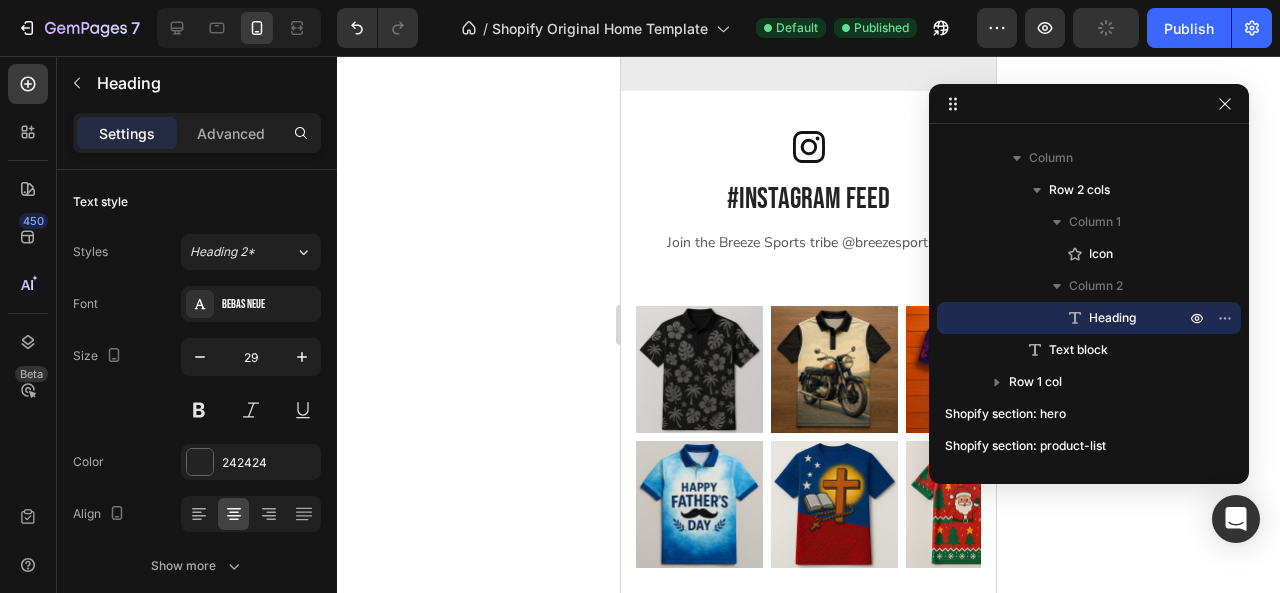 click on "#Instagram Feed" at bounding box center [808, 200] 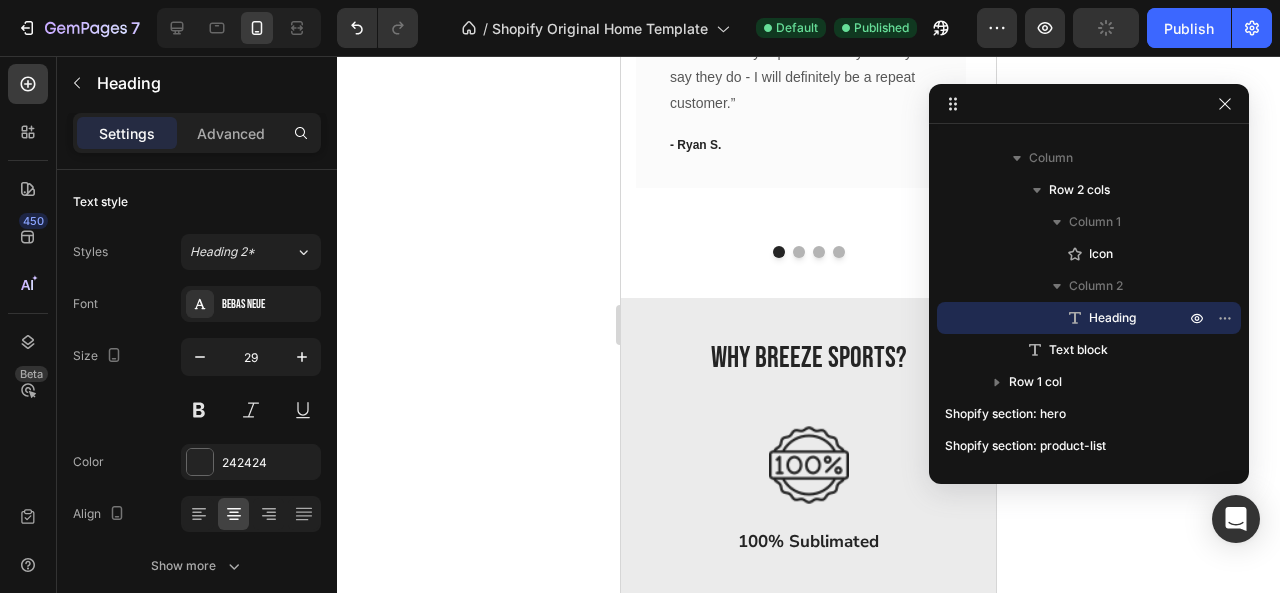 scroll, scrollTop: 3240, scrollLeft: 0, axis: vertical 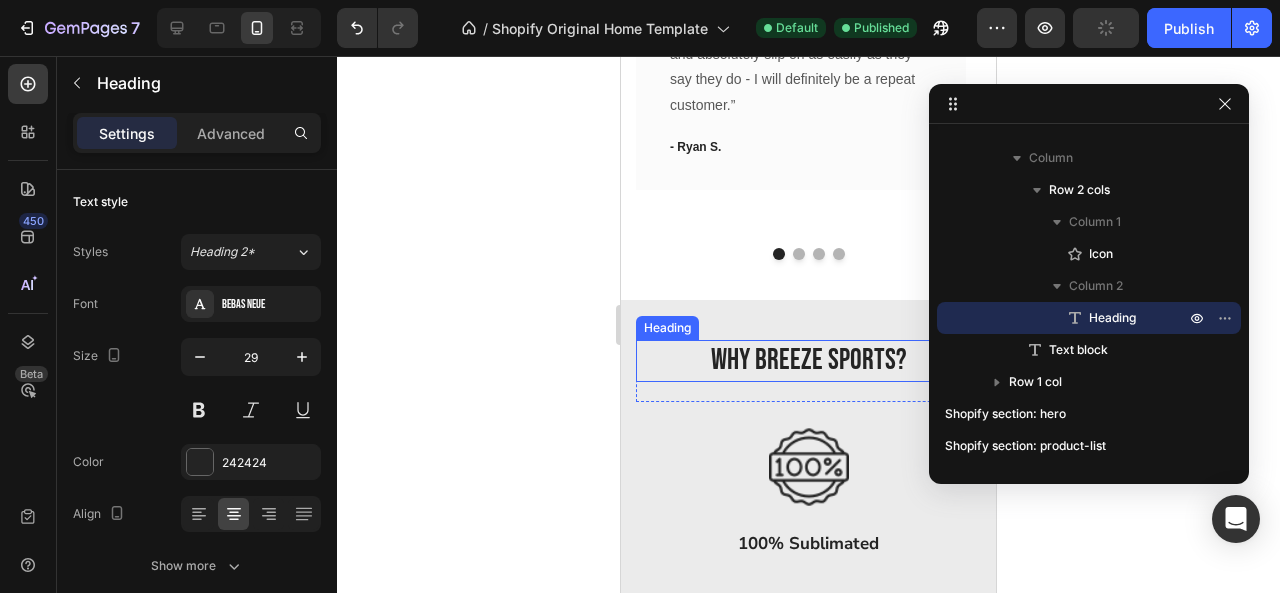 click on "WHY BREEZE SPORTS?" at bounding box center [808, 361] 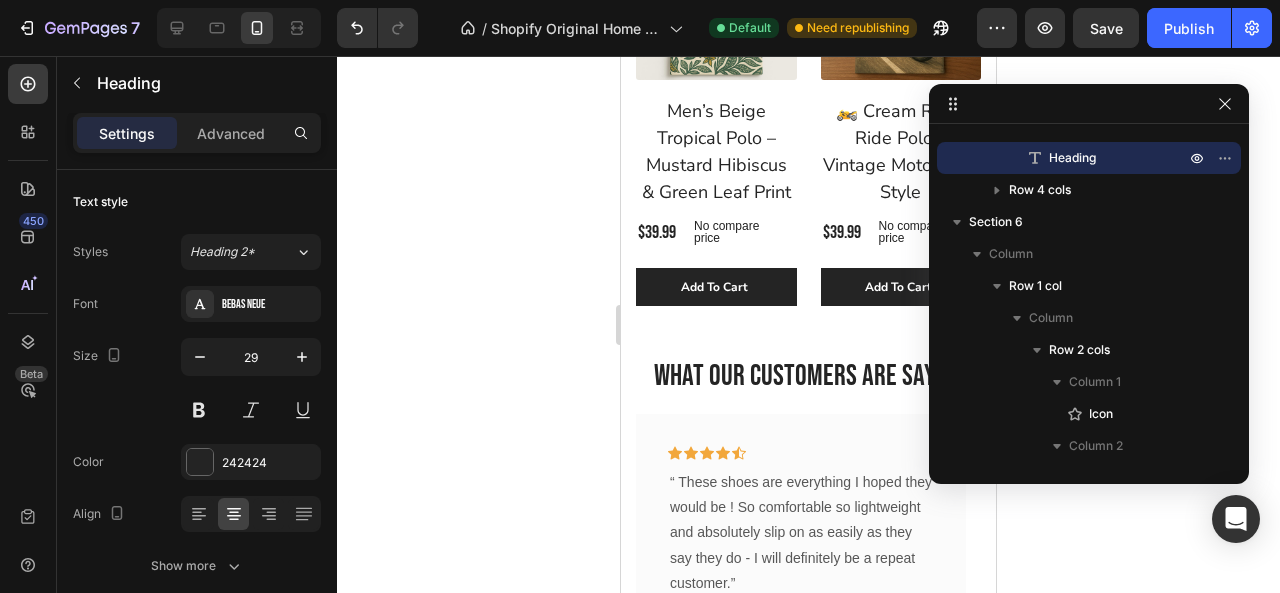 scroll, scrollTop: 3192, scrollLeft: 0, axis: vertical 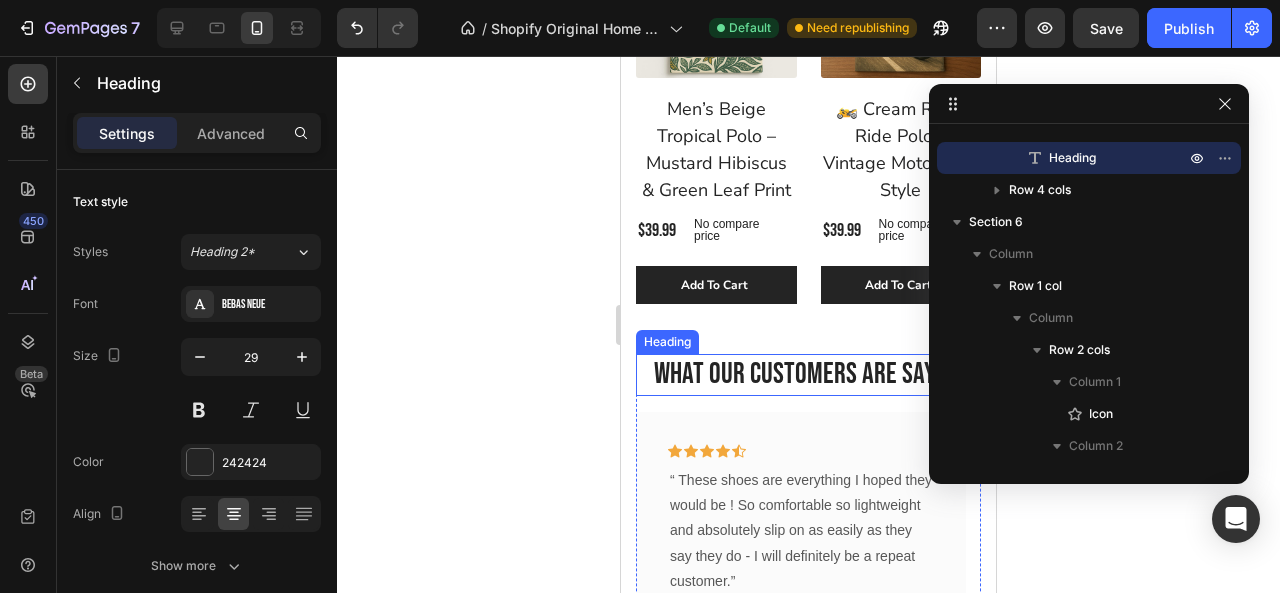 click on "What Our Customers Are Saying" at bounding box center [808, 375] 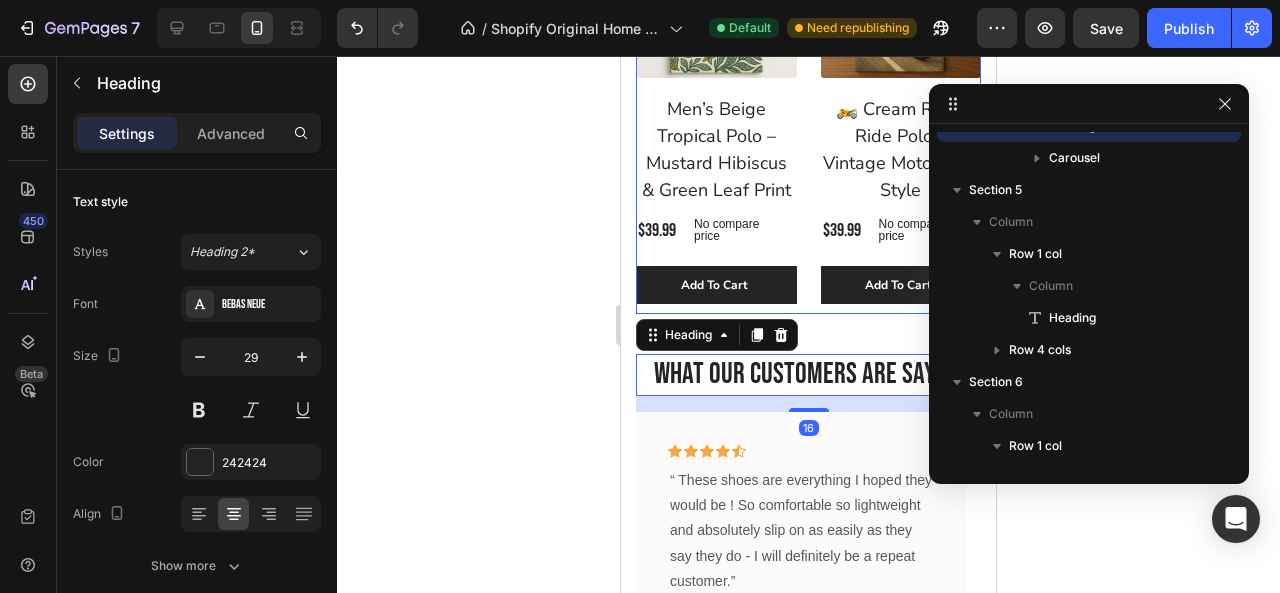 scroll, scrollTop: 90, scrollLeft: 0, axis: vertical 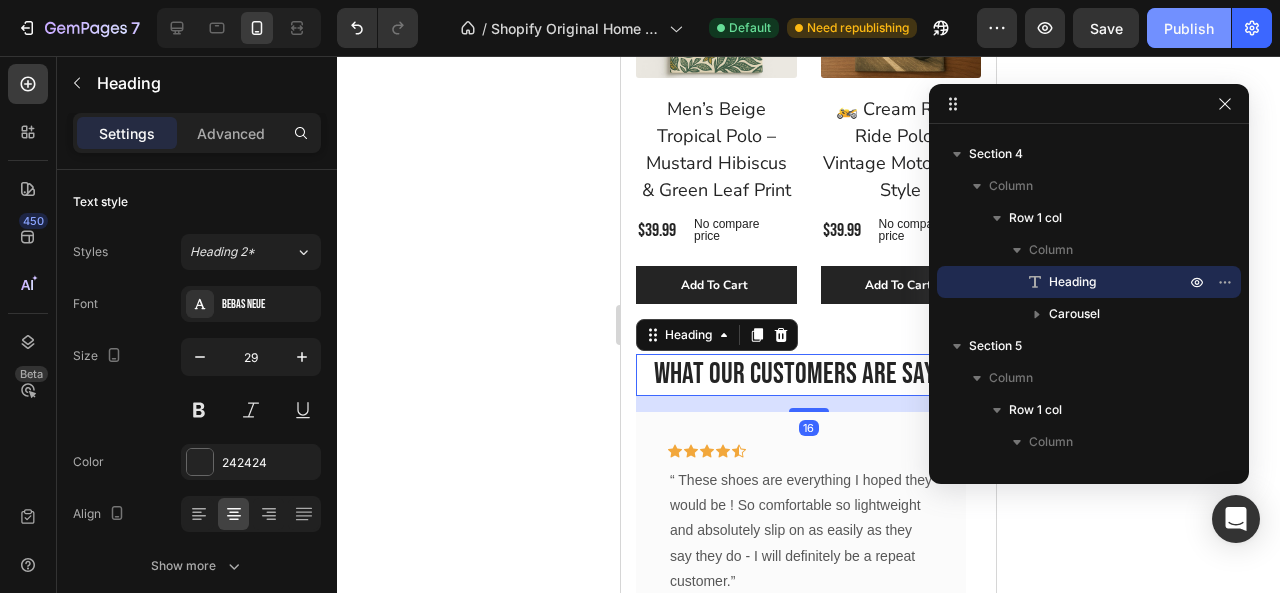 click on "Publish" at bounding box center [1189, 28] 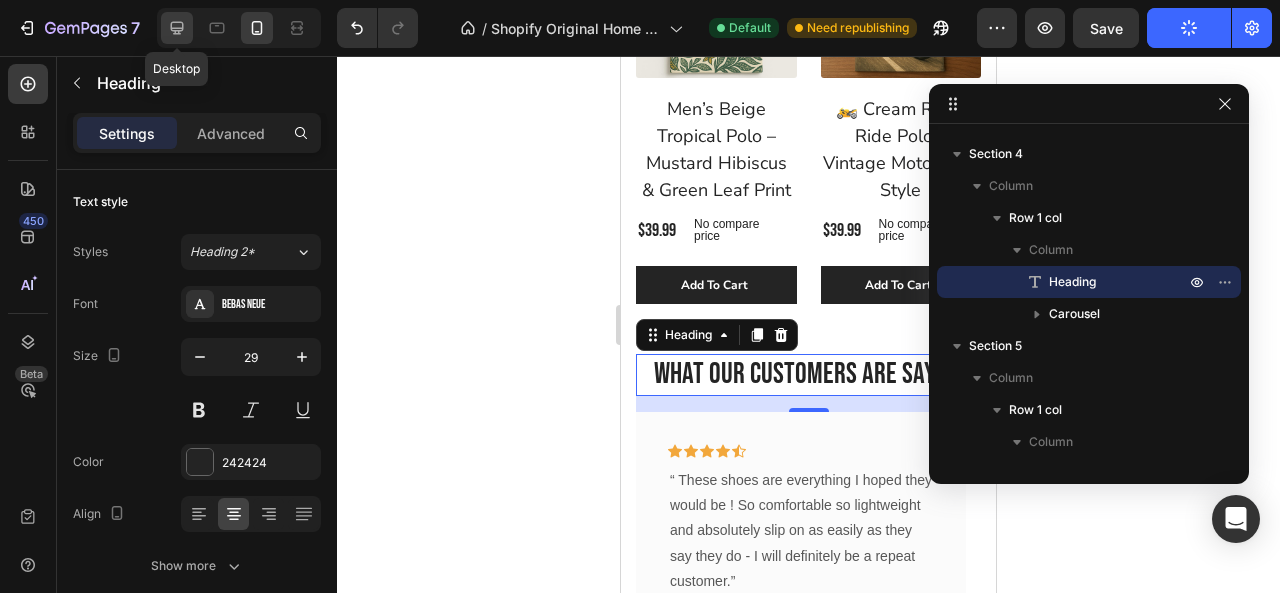 click 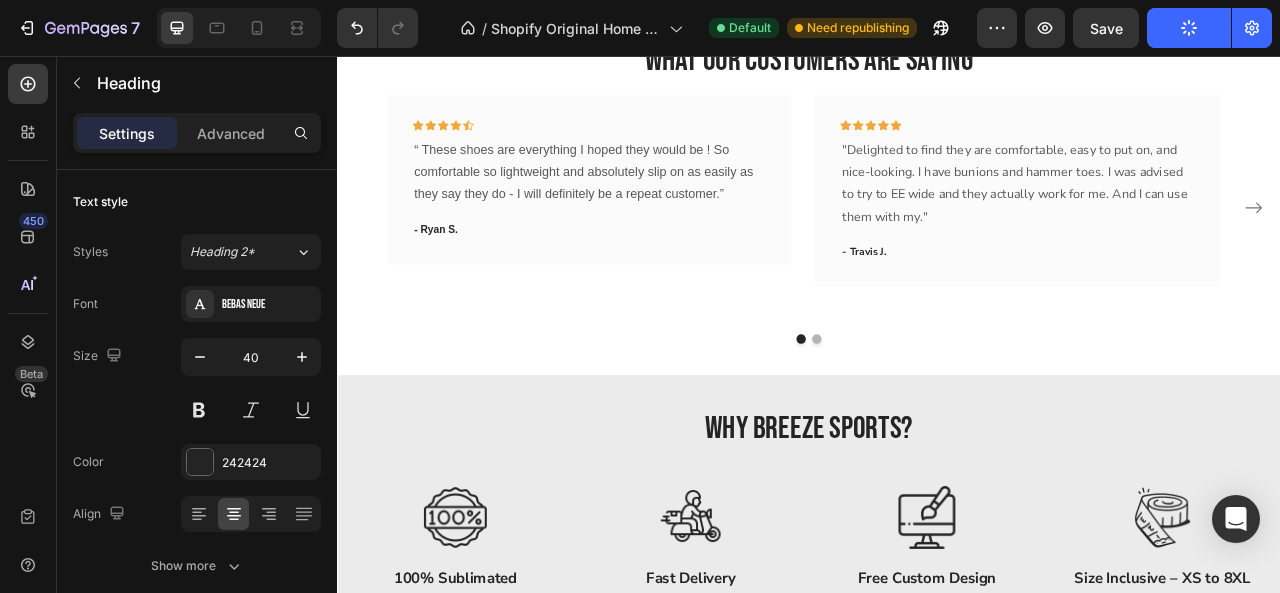 scroll, scrollTop: 3372, scrollLeft: 0, axis: vertical 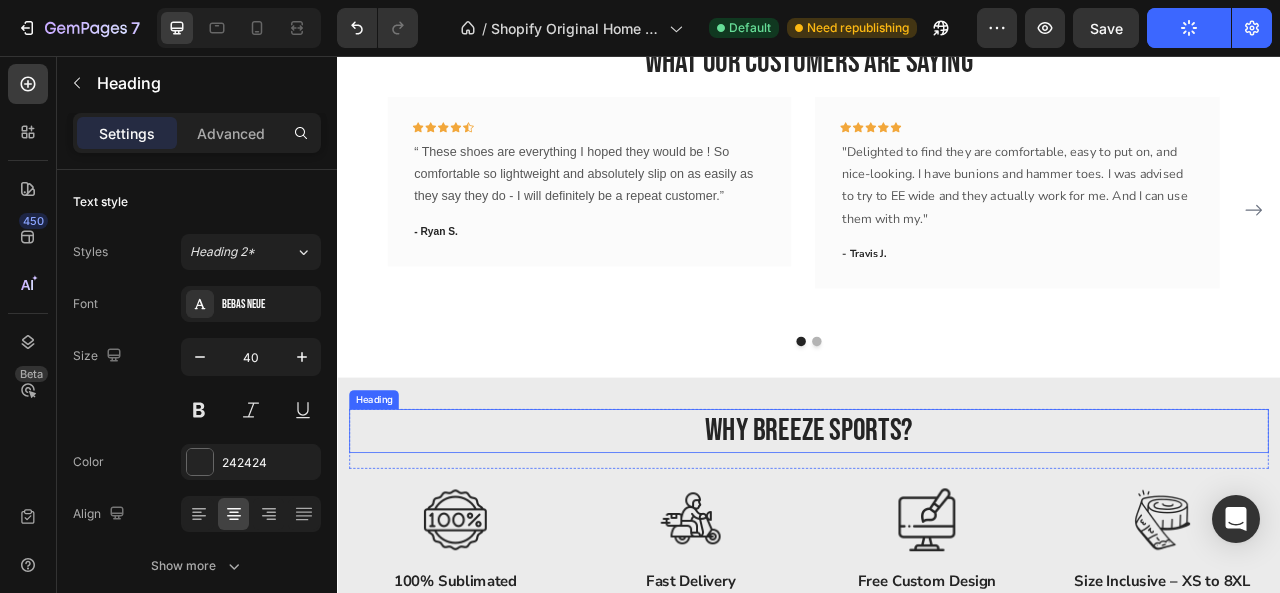 click on "WHY BREEZE SPORTS?" at bounding box center (937, 533) 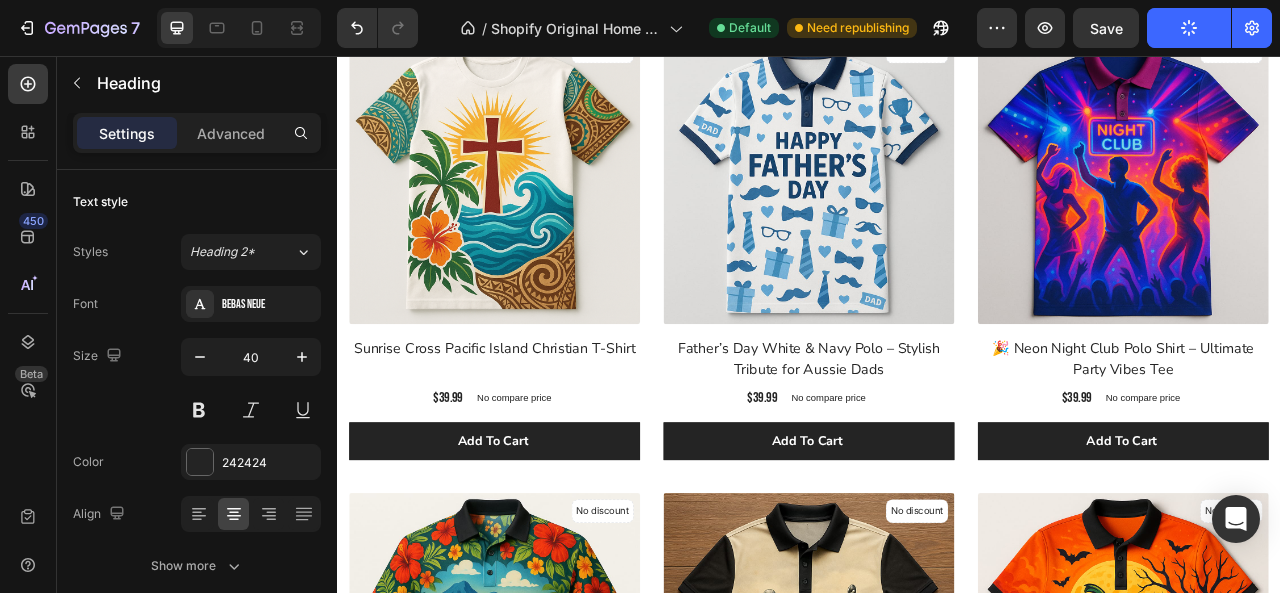 scroll, scrollTop: 0, scrollLeft: 0, axis: both 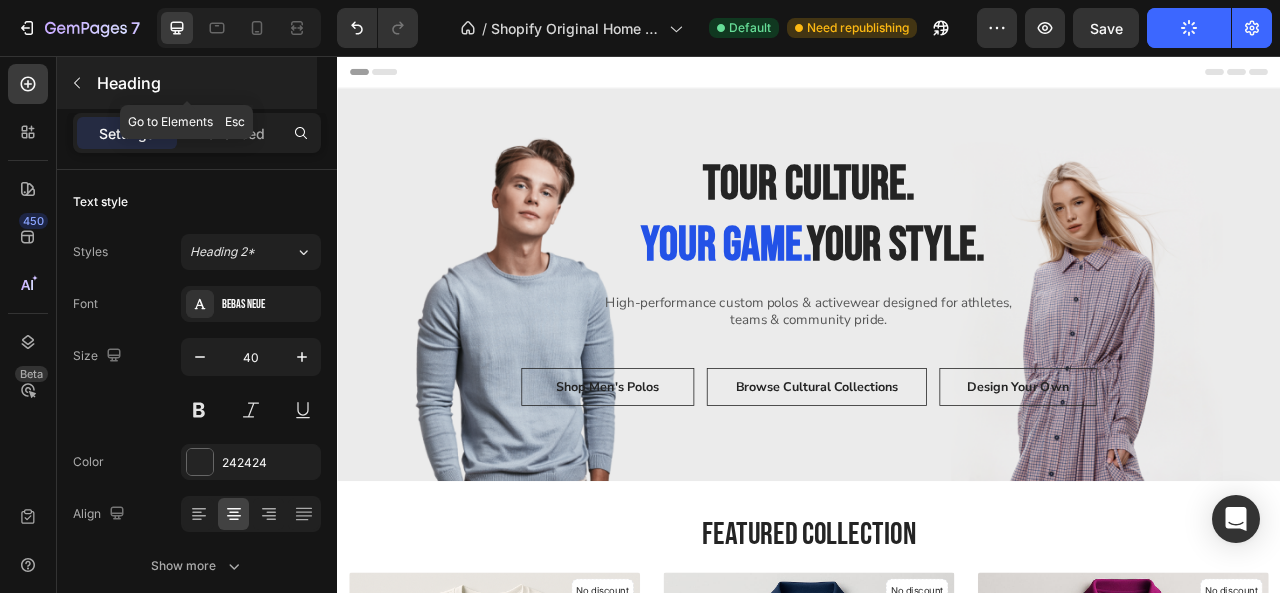 click 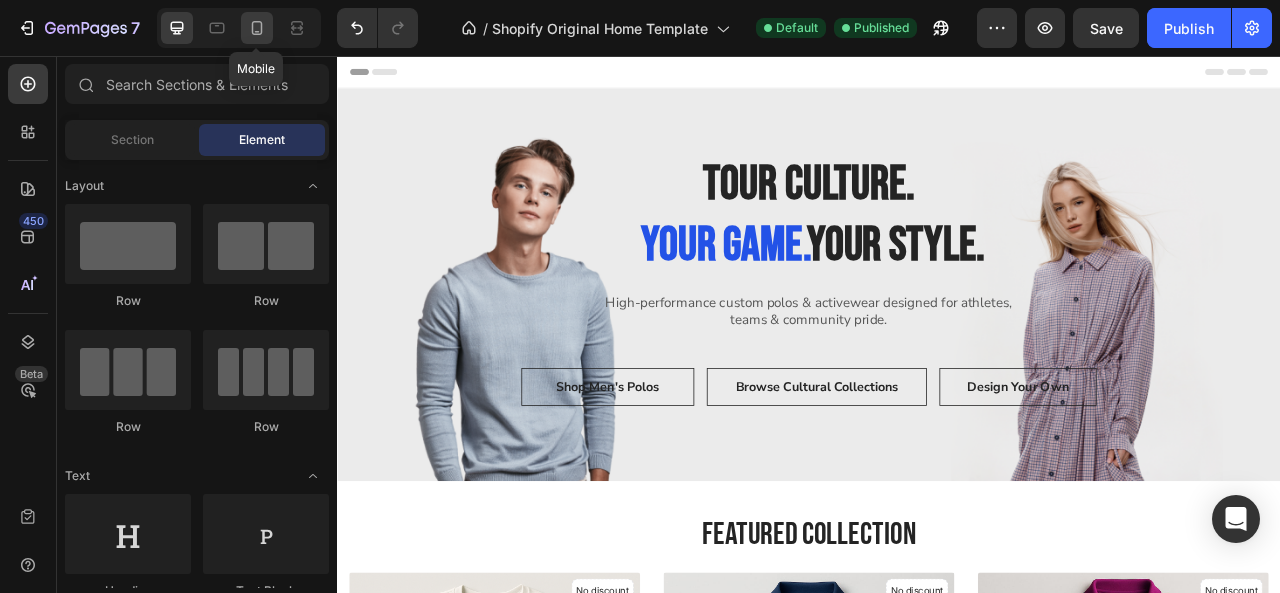 click 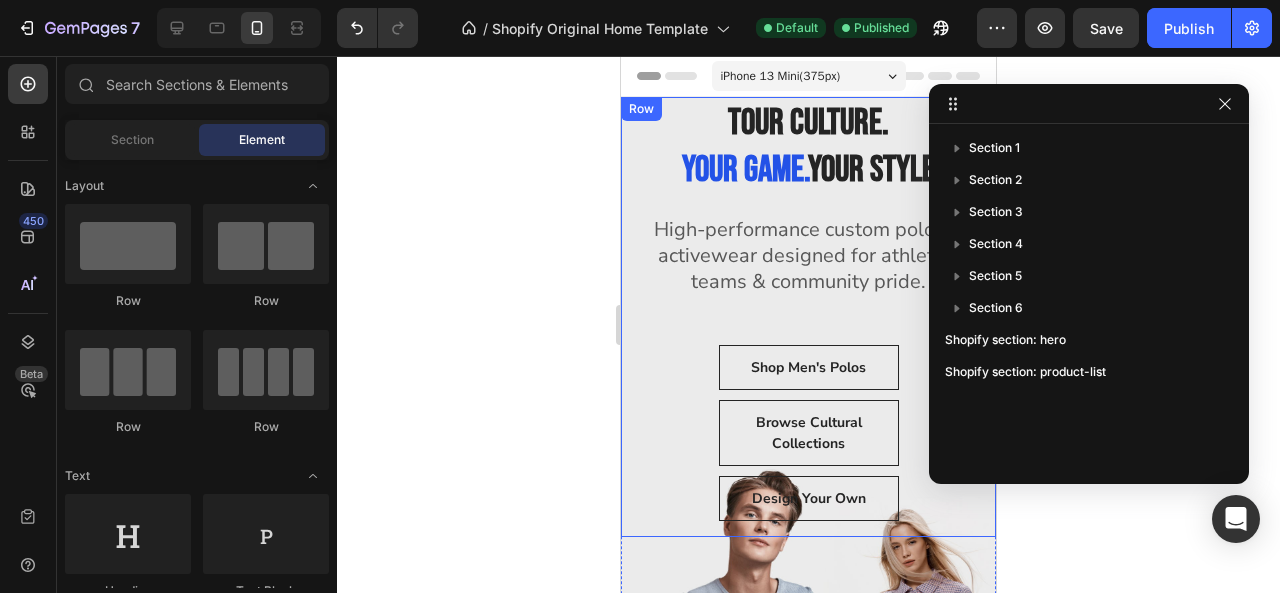 click on "Tour Culture.   Your Game.  Your Style. Heading High-performance custom polos & activewear designed for athletes,  teams & community pride. Text block Shop Men's Polos Button Browse Cultural Collections Button Design Your Own Button Row" at bounding box center (808, 319) 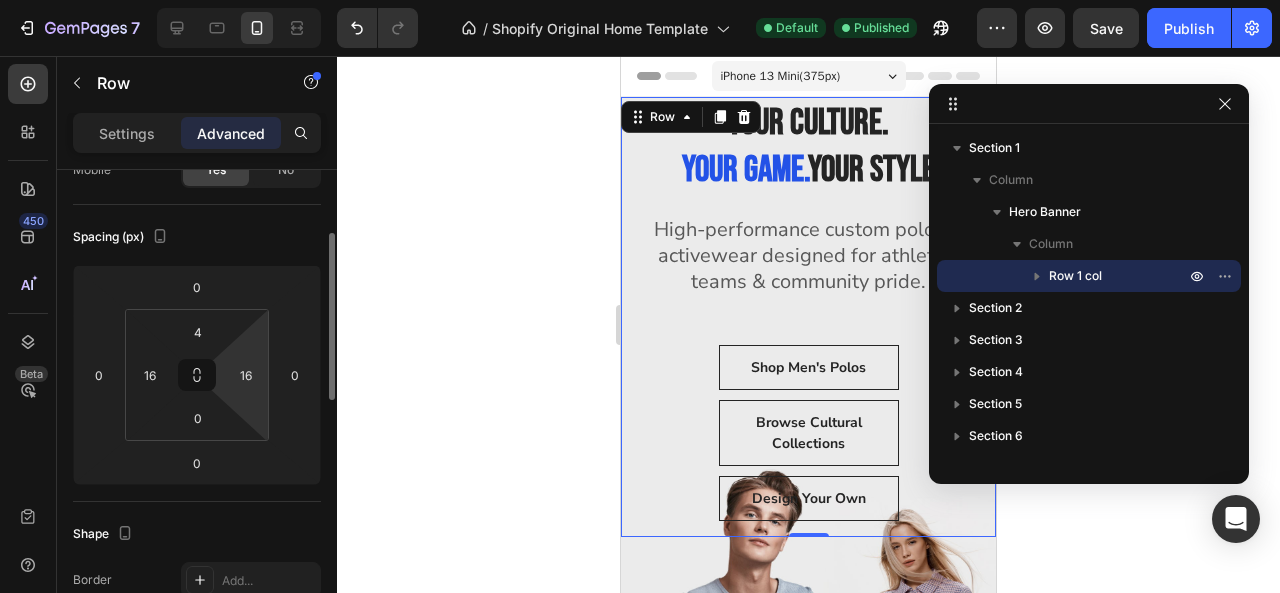 scroll, scrollTop: 200, scrollLeft: 0, axis: vertical 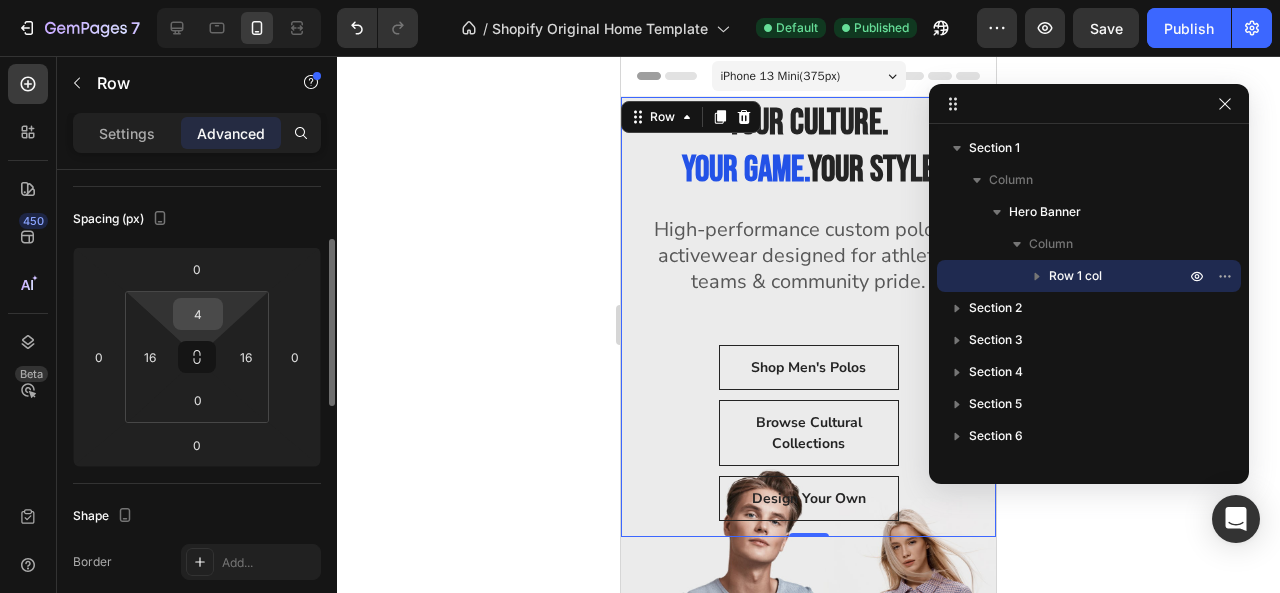 click on "4" at bounding box center (198, 314) 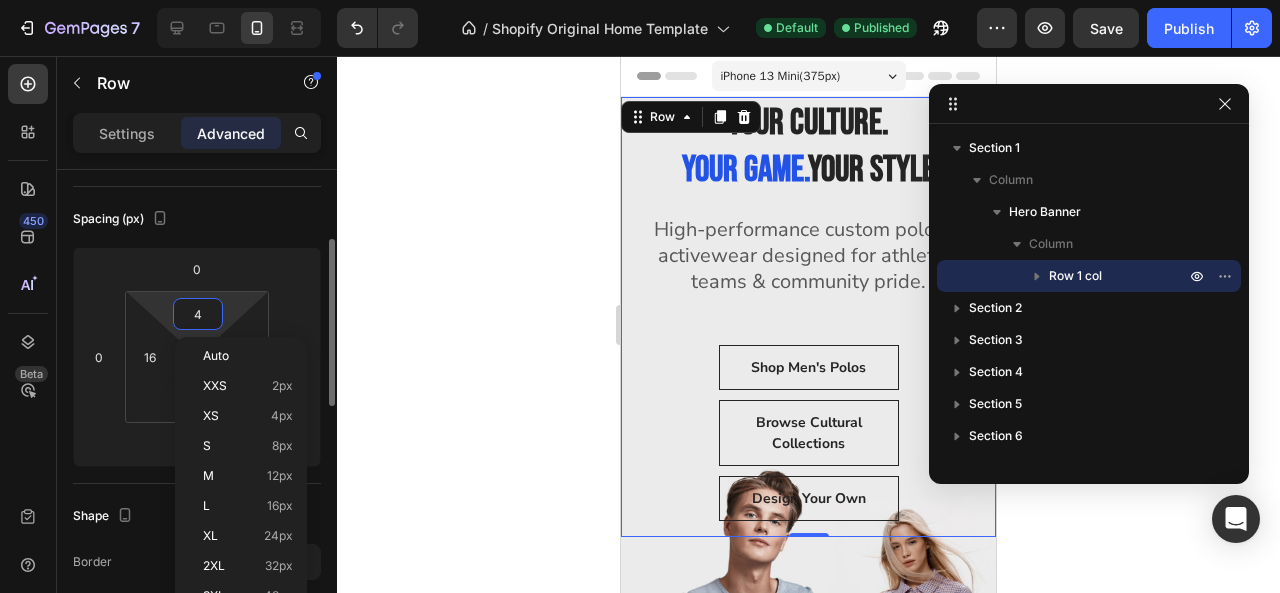 type on "40" 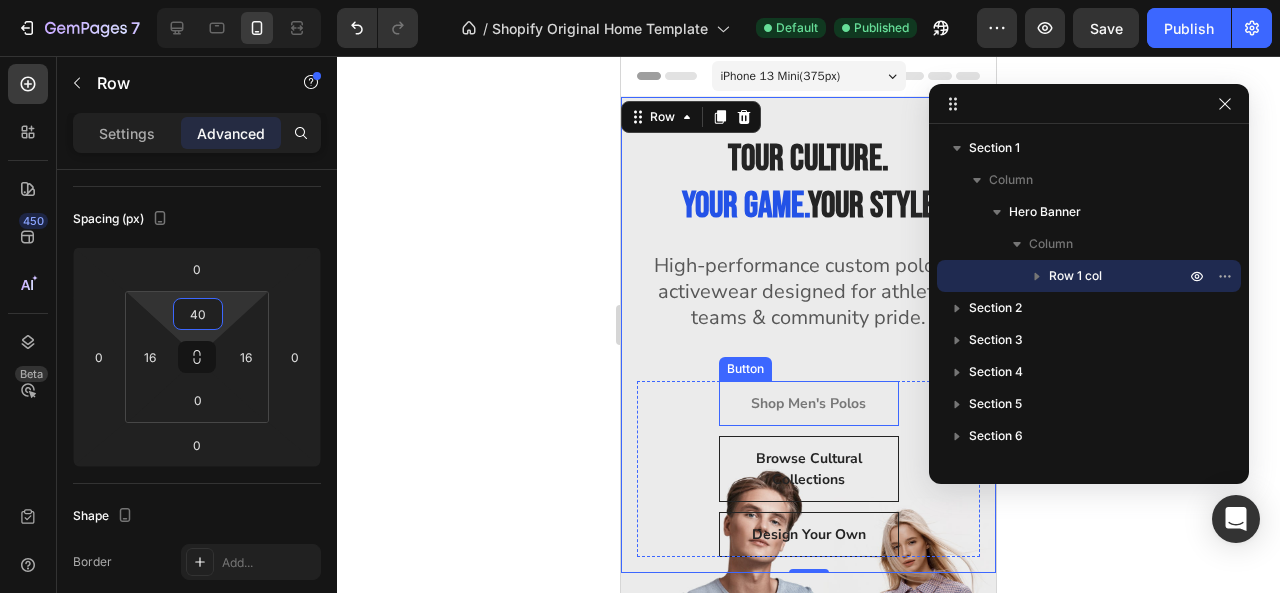 scroll, scrollTop: 301, scrollLeft: 0, axis: vertical 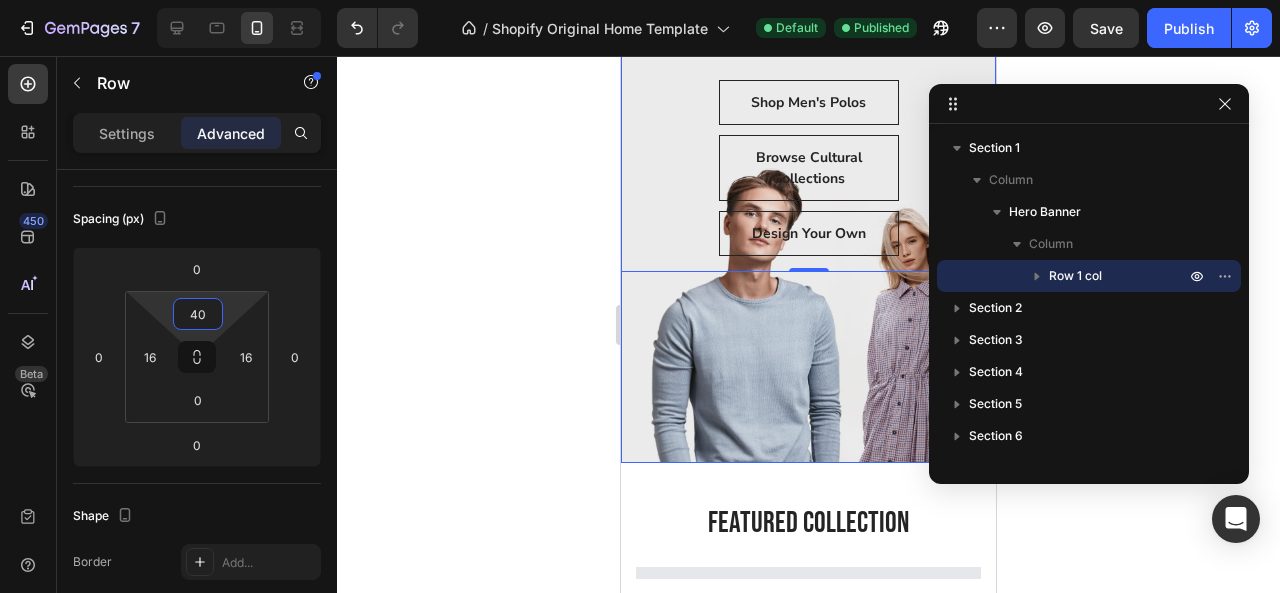 click at bounding box center [808, 129] 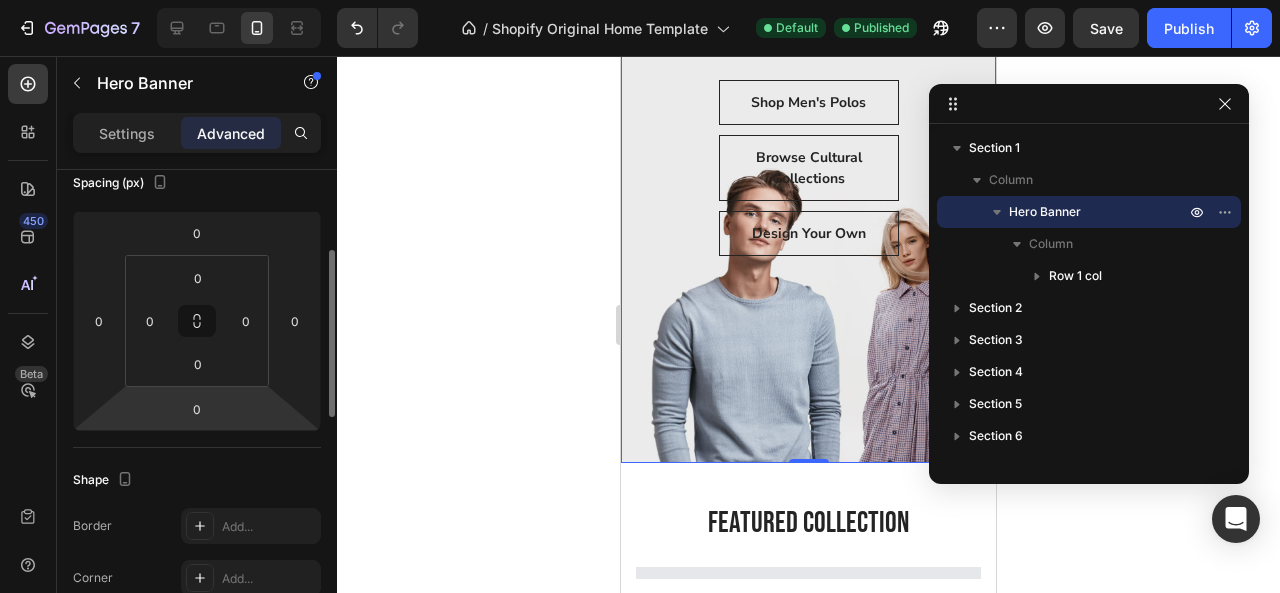 scroll, scrollTop: 236, scrollLeft: 0, axis: vertical 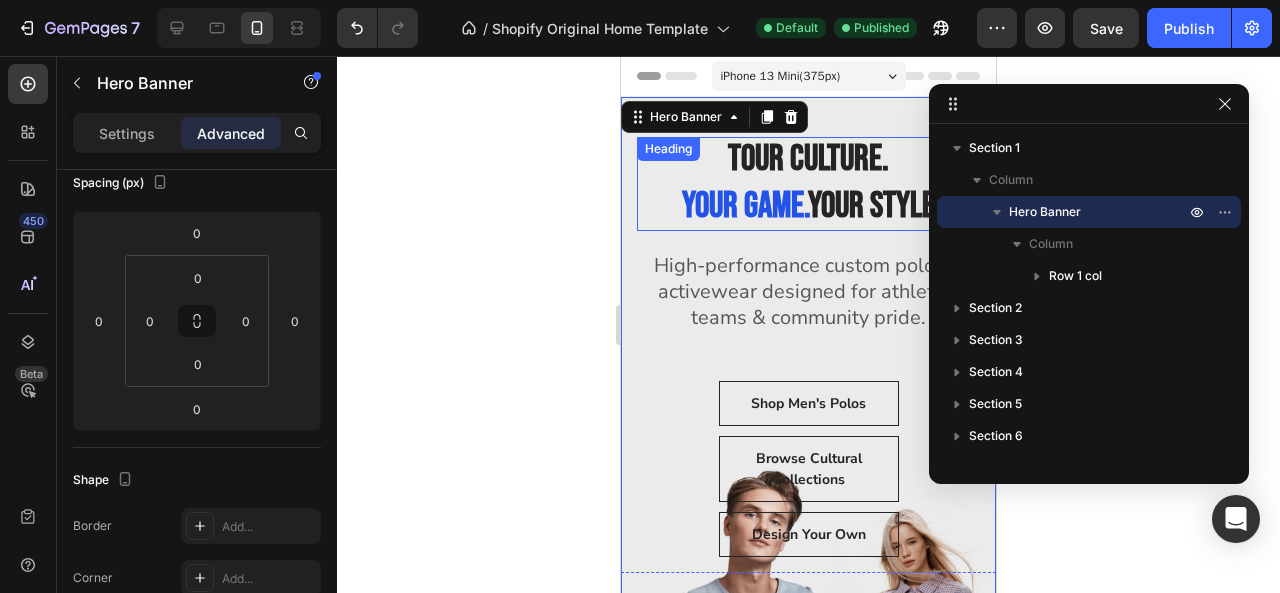 click on "Tour Culture.   Your Game.  Your Style. Heading" at bounding box center (808, 184) 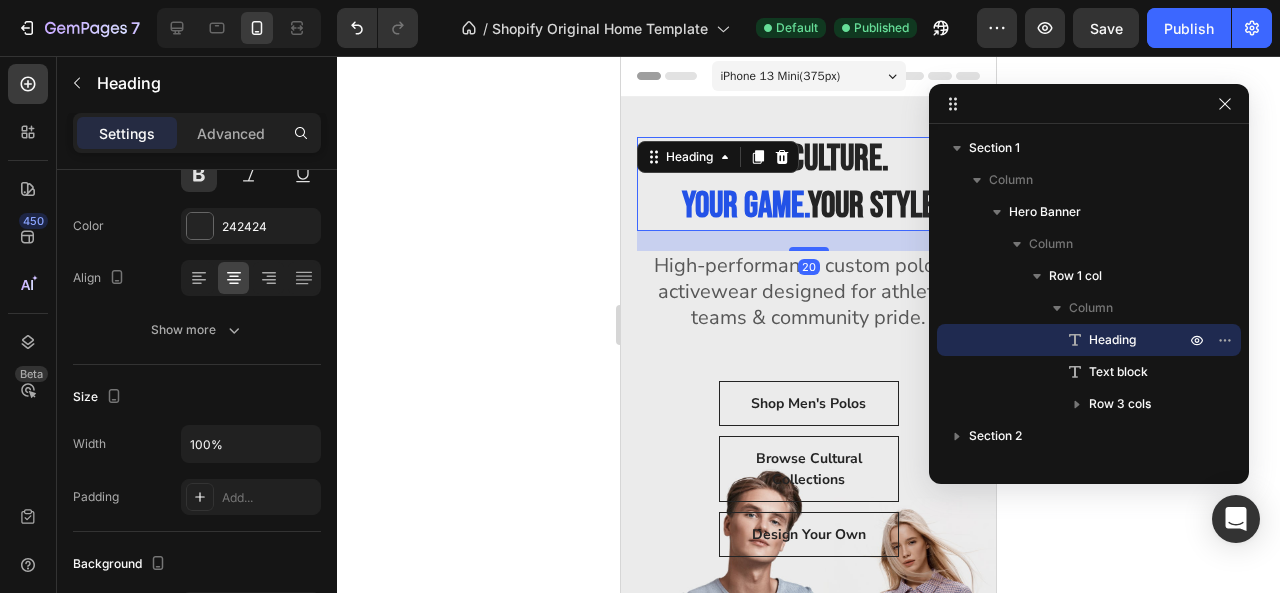 scroll, scrollTop: 0, scrollLeft: 0, axis: both 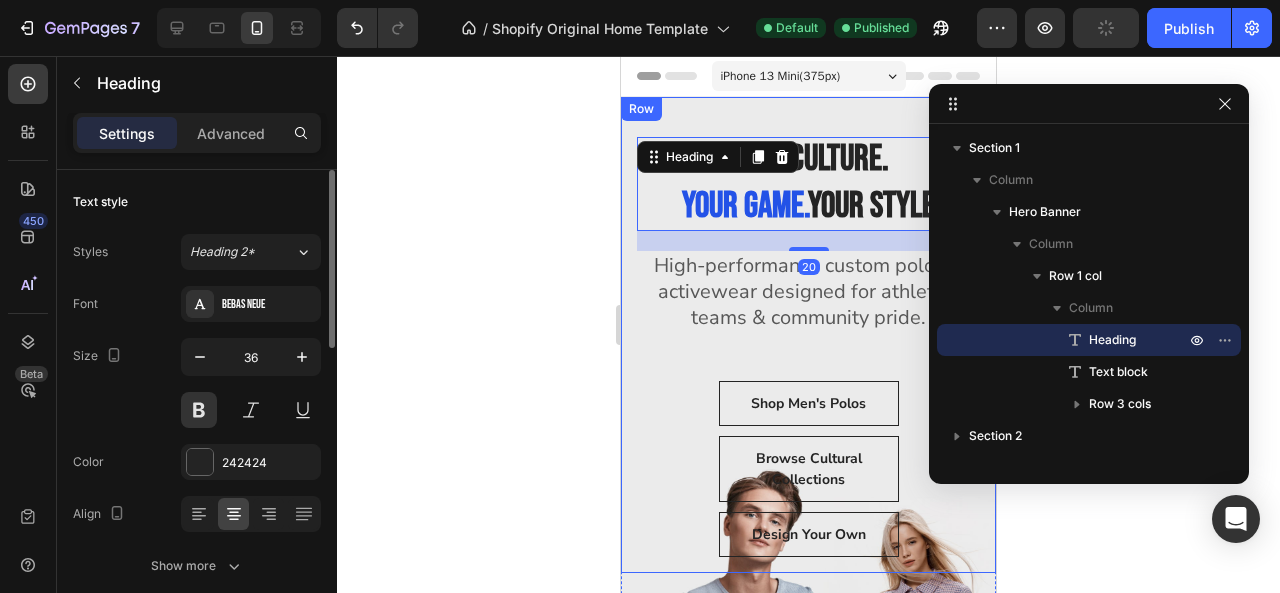 click on "Tour Culture.   Your Game.  Your Style. Heading   20 High-performance custom polos & activewear designed for athletes,  teams & community pride. Text block Shop Men's Polos Button Browse Cultural Collections Button Design Your Own Button Row Row" at bounding box center (808, 335) 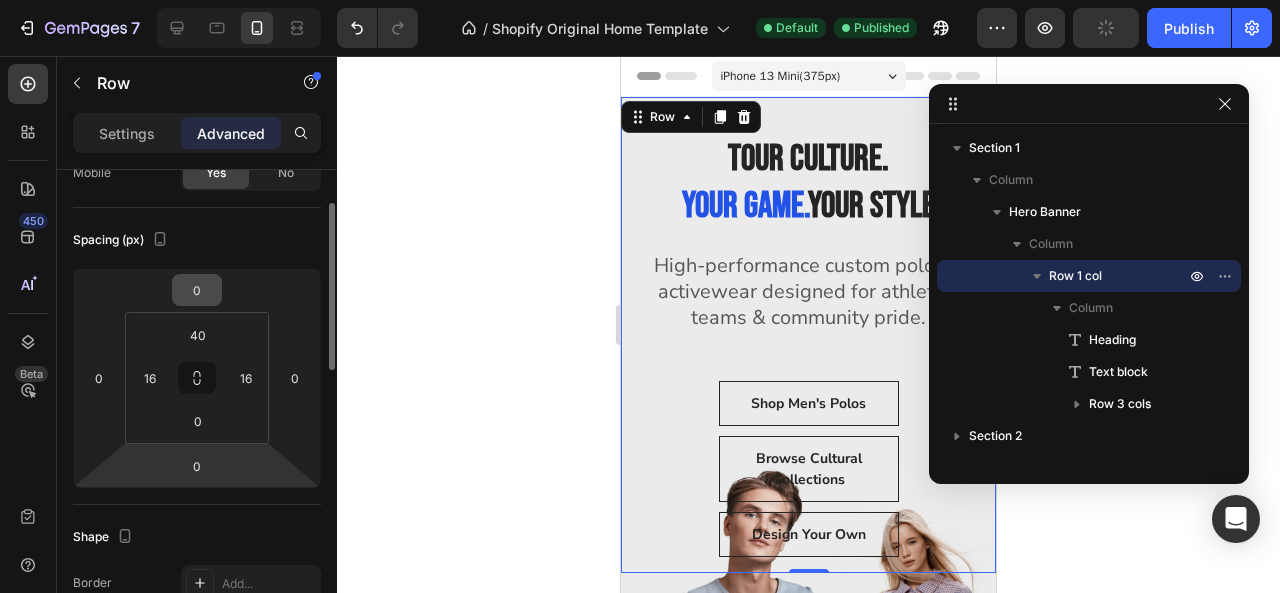 scroll, scrollTop: 153, scrollLeft: 0, axis: vertical 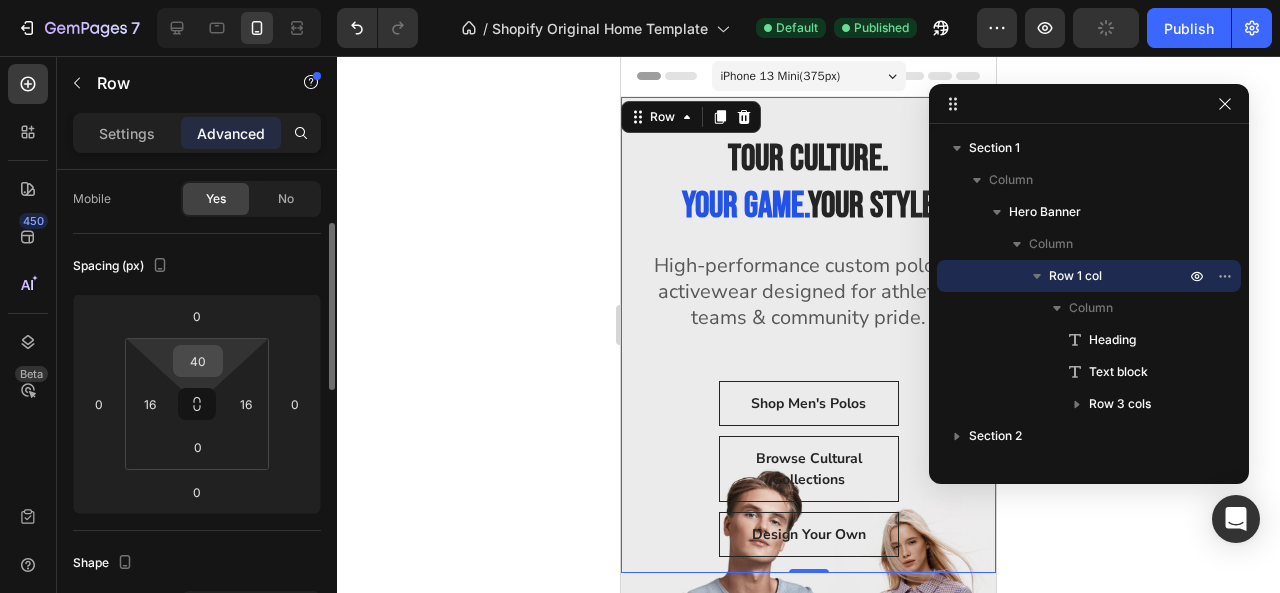 click on "40" at bounding box center (198, 361) 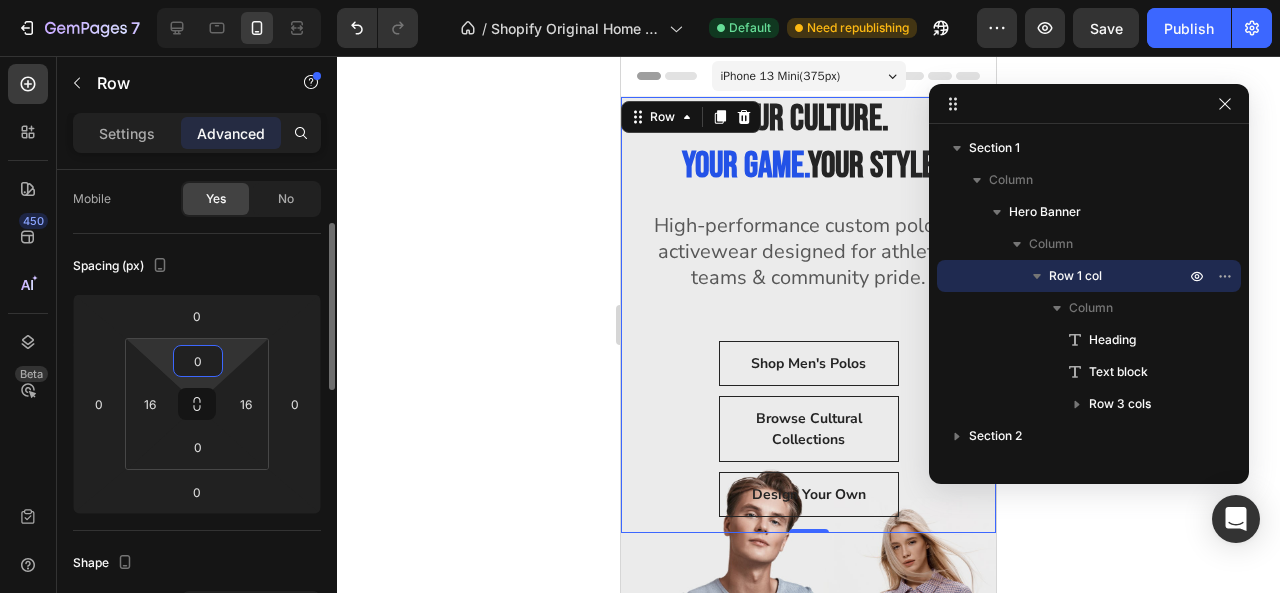 type on "60" 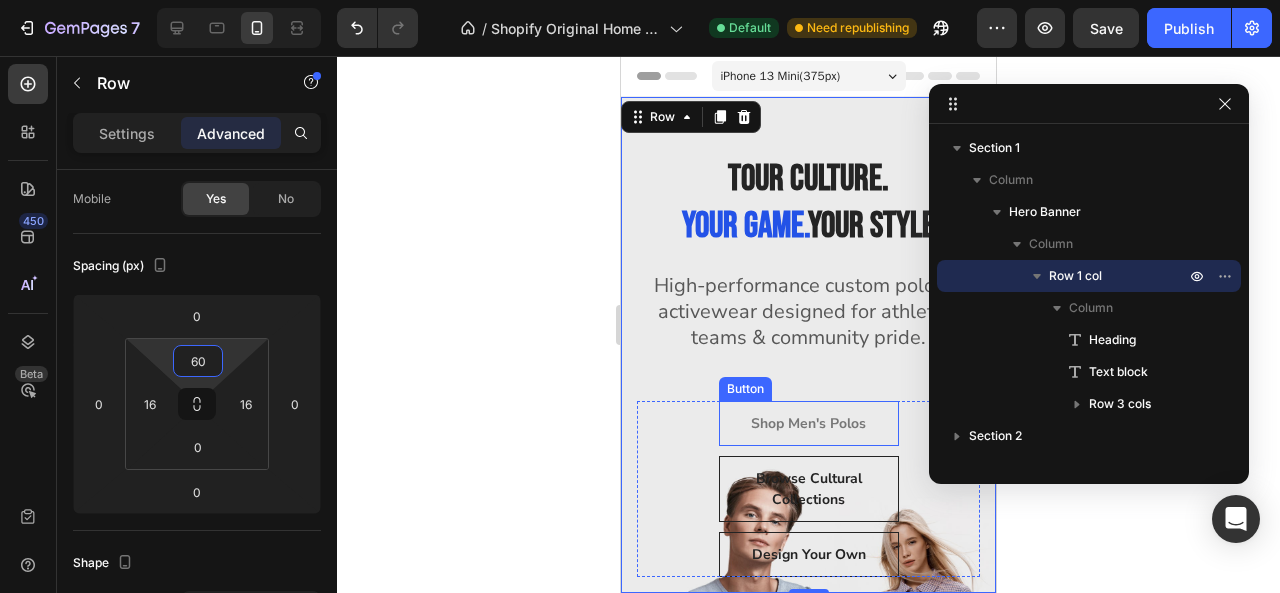 scroll, scrollTop: 244, scrollLeft: 0, axis: vertical 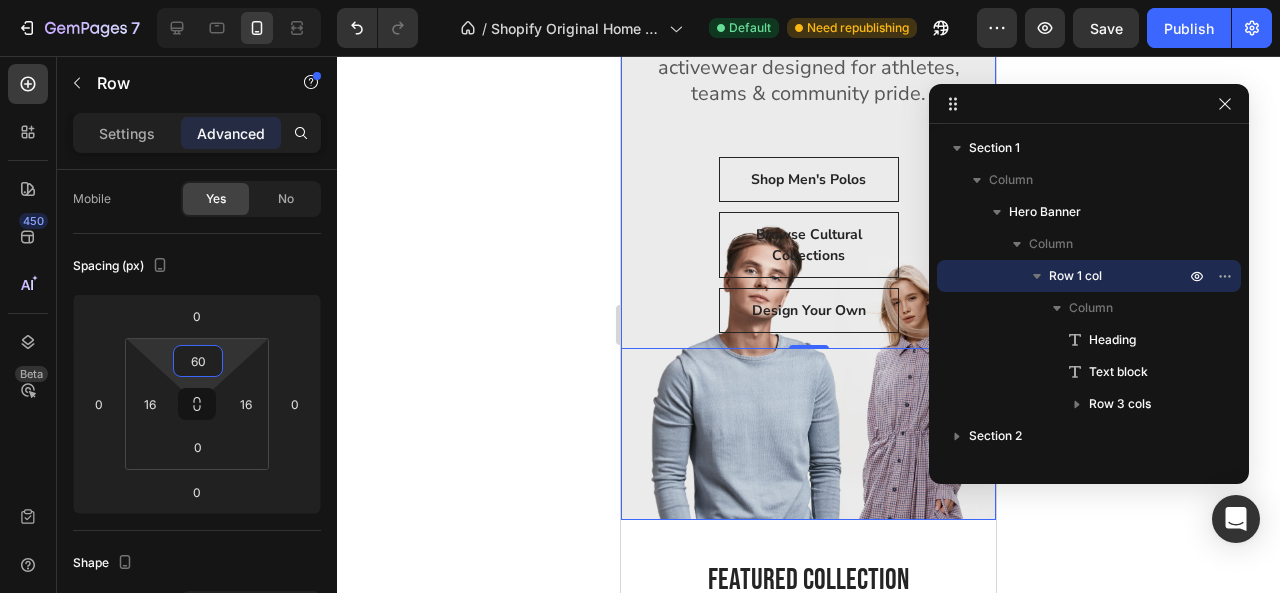 click at bounding box center (808, 186) 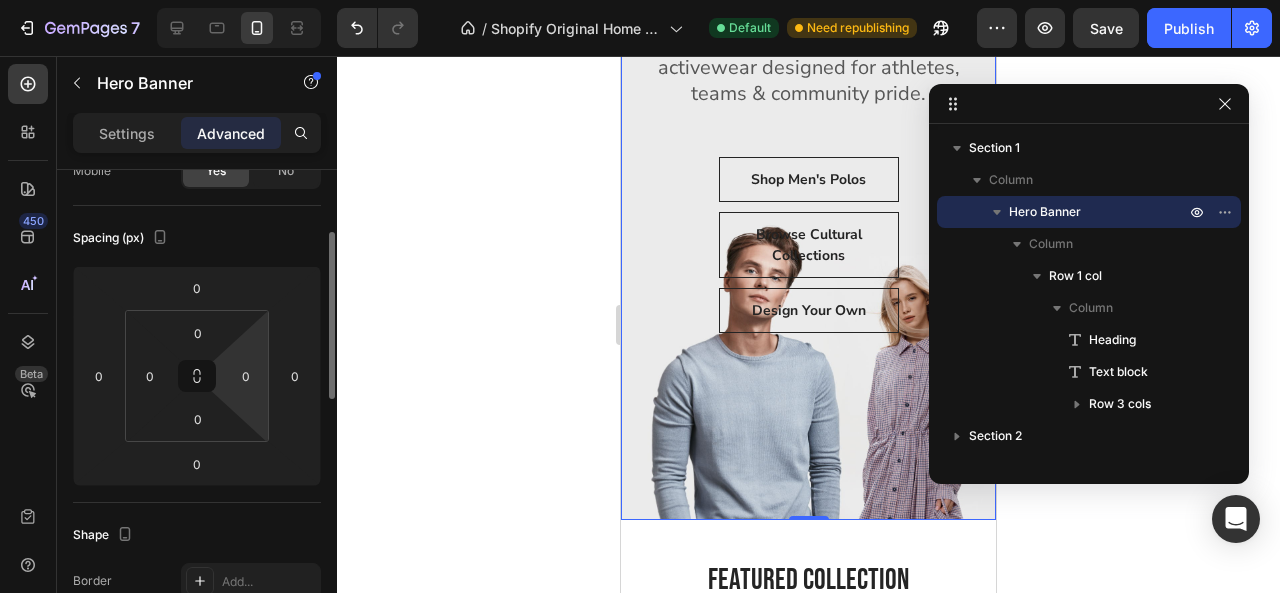 scroll, scrollTop: 182, scrollLeft: 0, axis: vertical 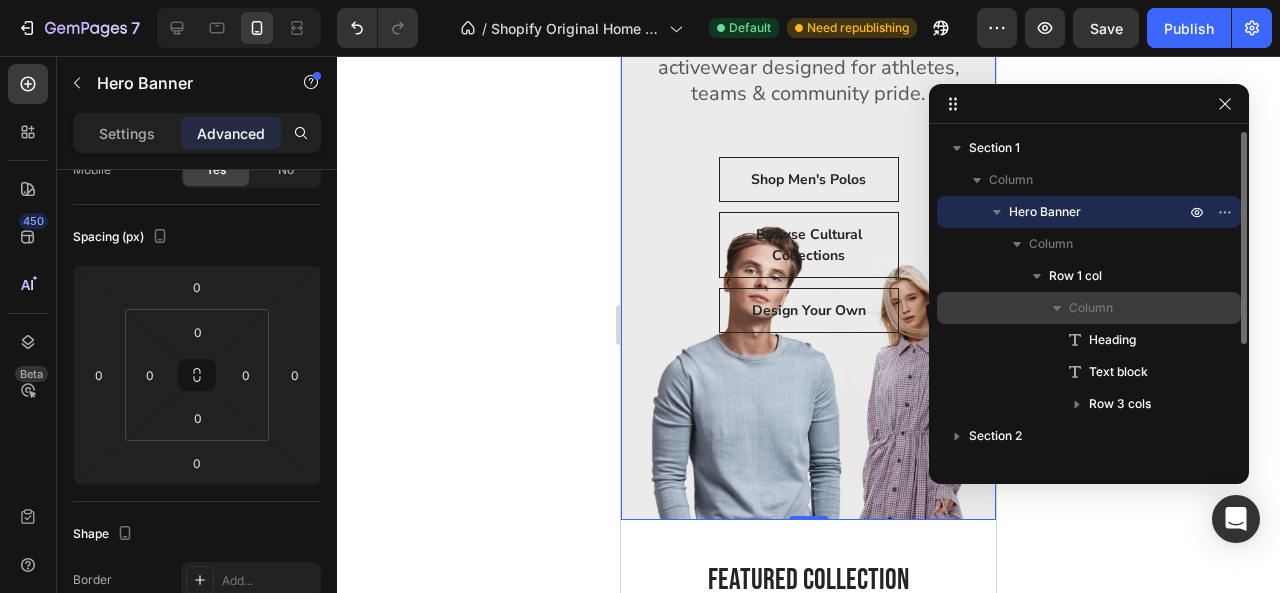 click on "Column" at bounding box center (1091, 308) 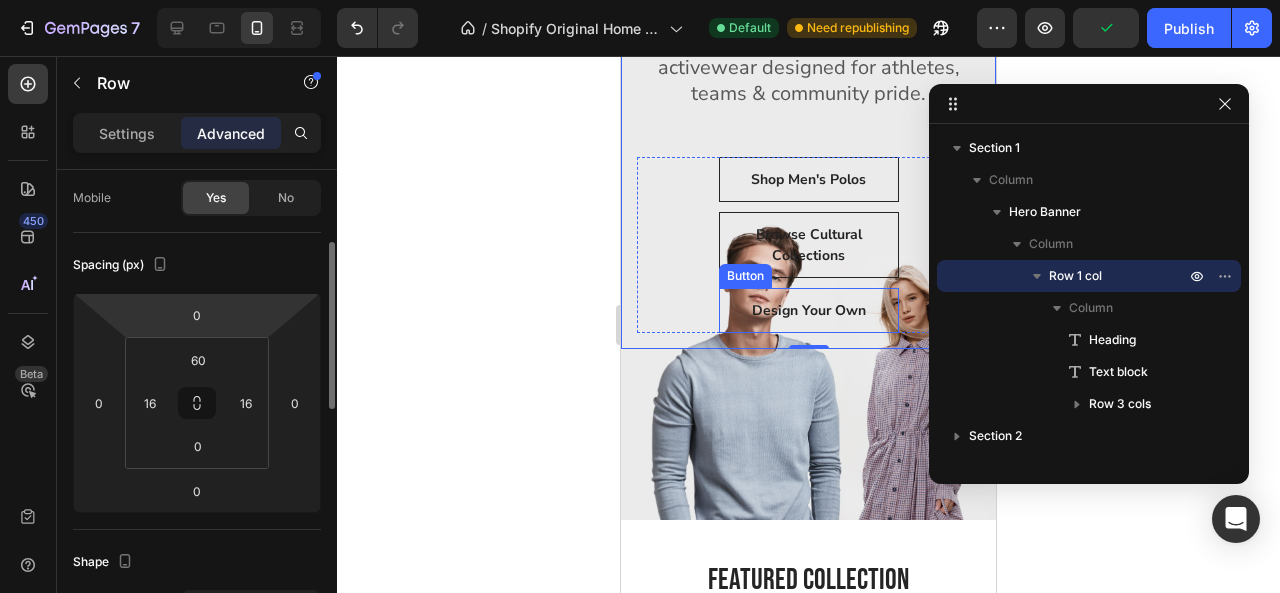 scroll, scrollTop: 168, scrollLeft: 0, axis: vertical 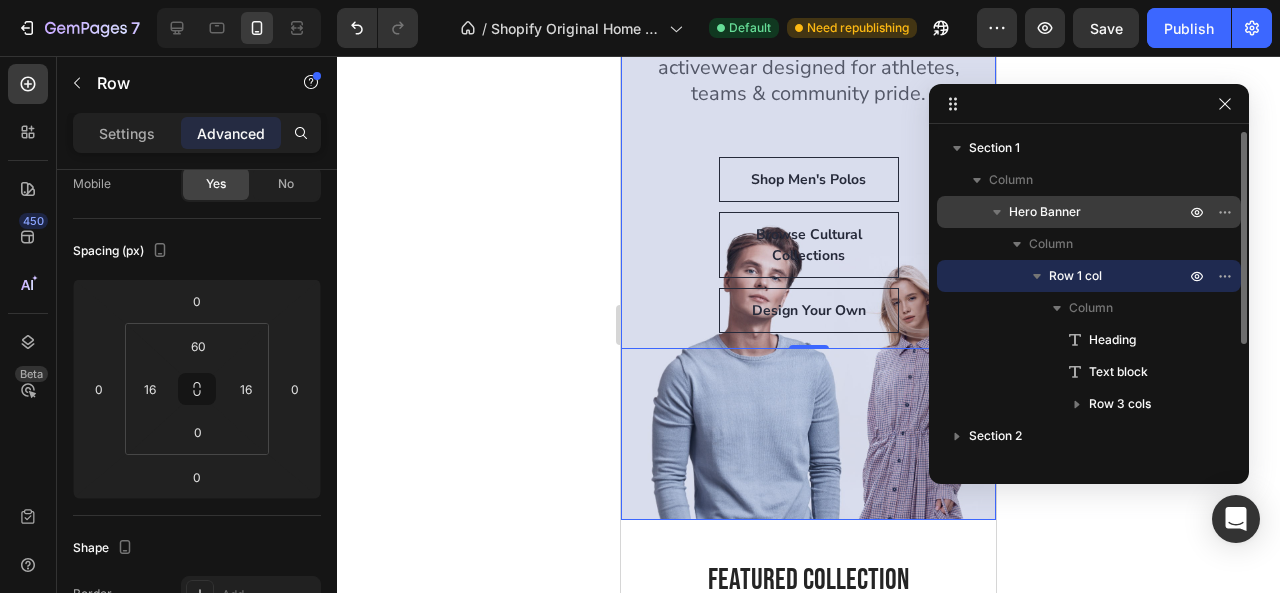 click on "Hero Banner" at bounding box center (1045, 212) 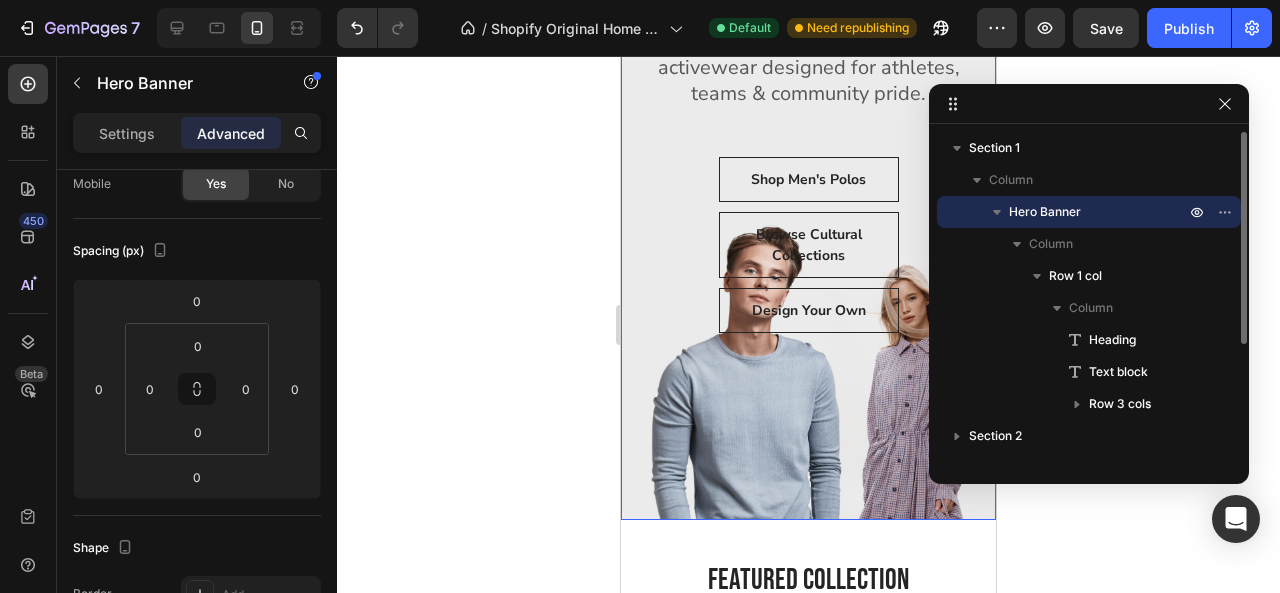 scroll, scrollTop: 112, scrollLeft: 0, axis: vertical 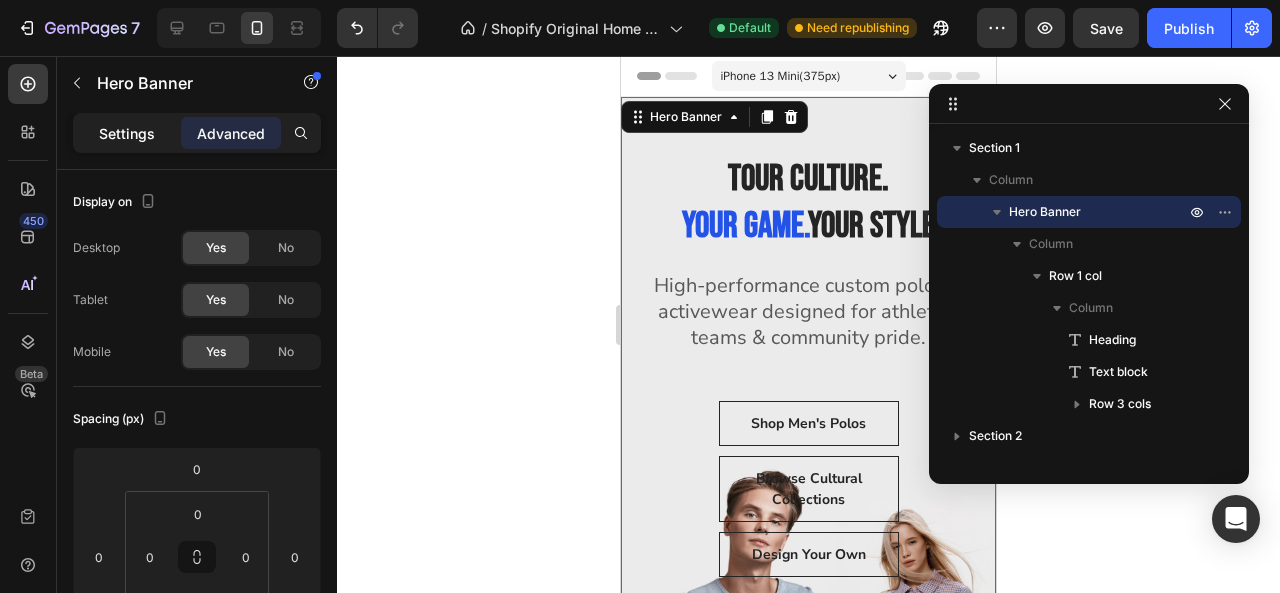 click on "Settings" 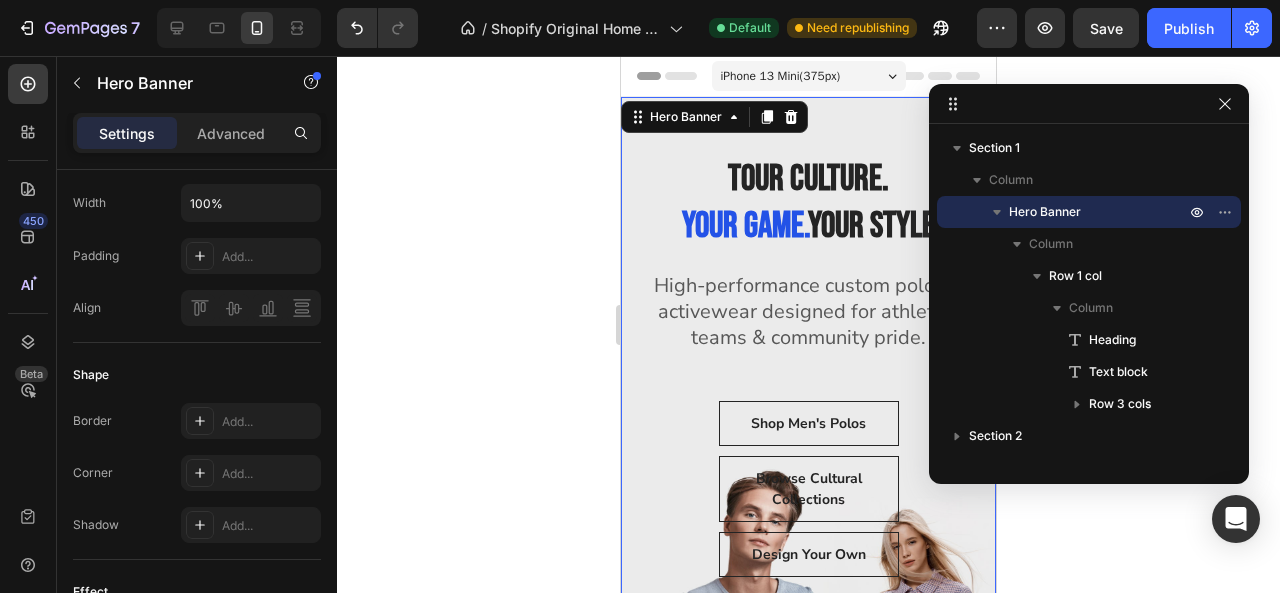 scroll, scrollTop: 1283, scrollLeft: 0, axis: vertical 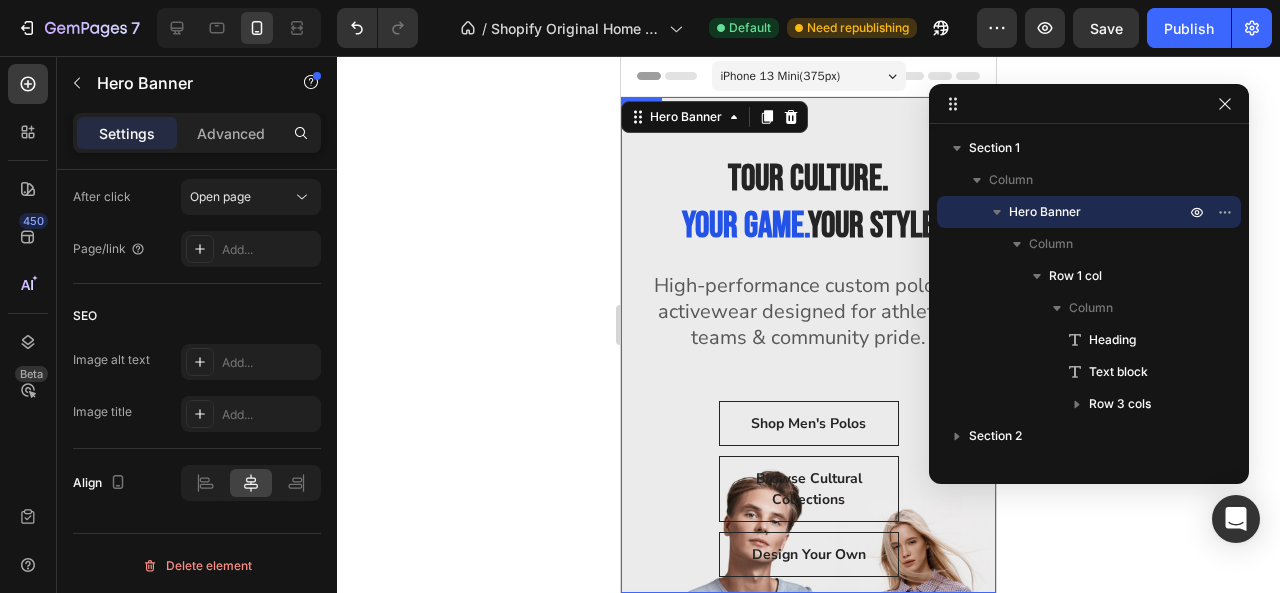 click on "Tour Culture.   Your Game.  Your Style. Heading High-performance custom polos & activewear designed for athletes,  teams & community pride. Text block Shop Men's Polos Button Browse Cultural Collections Button Design Your Own Button Row Row" at bounding box center [808, 345] 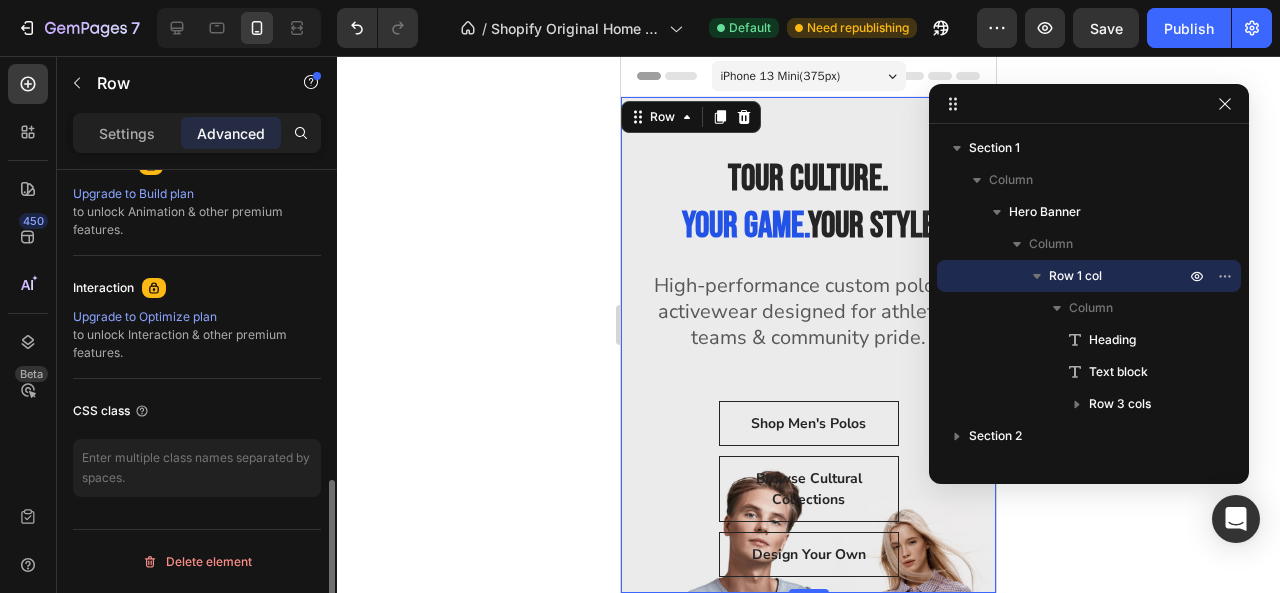 scroll, scrollTop: 0, scrollLeft: 0, axis: both 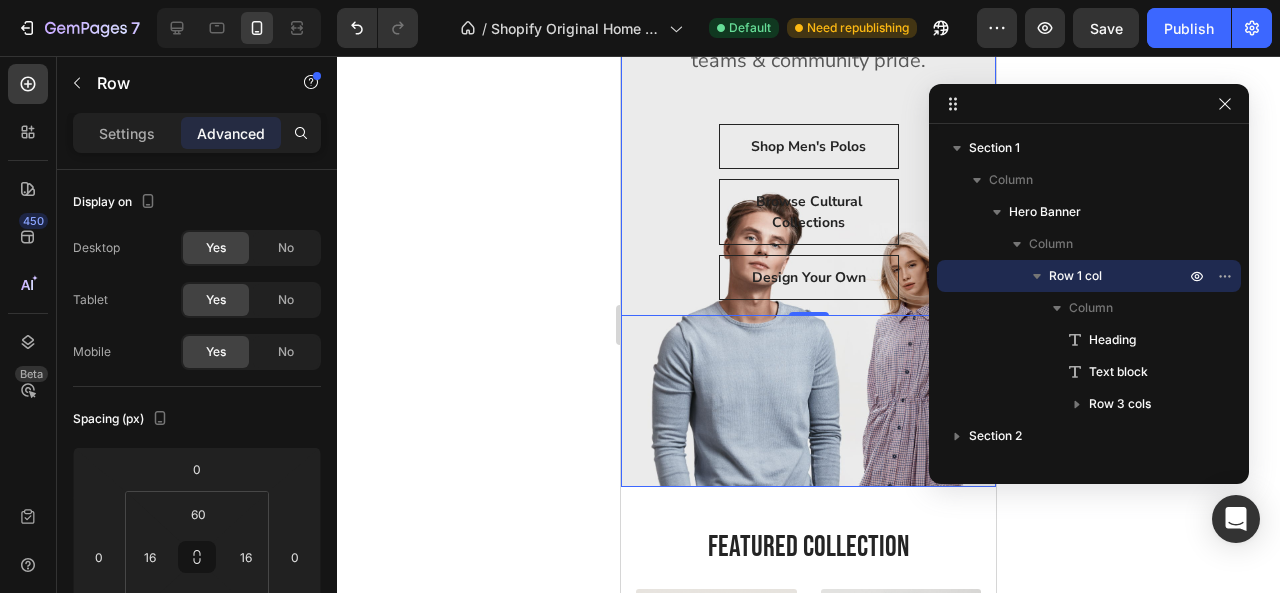 click at bounding box center (808, 153) 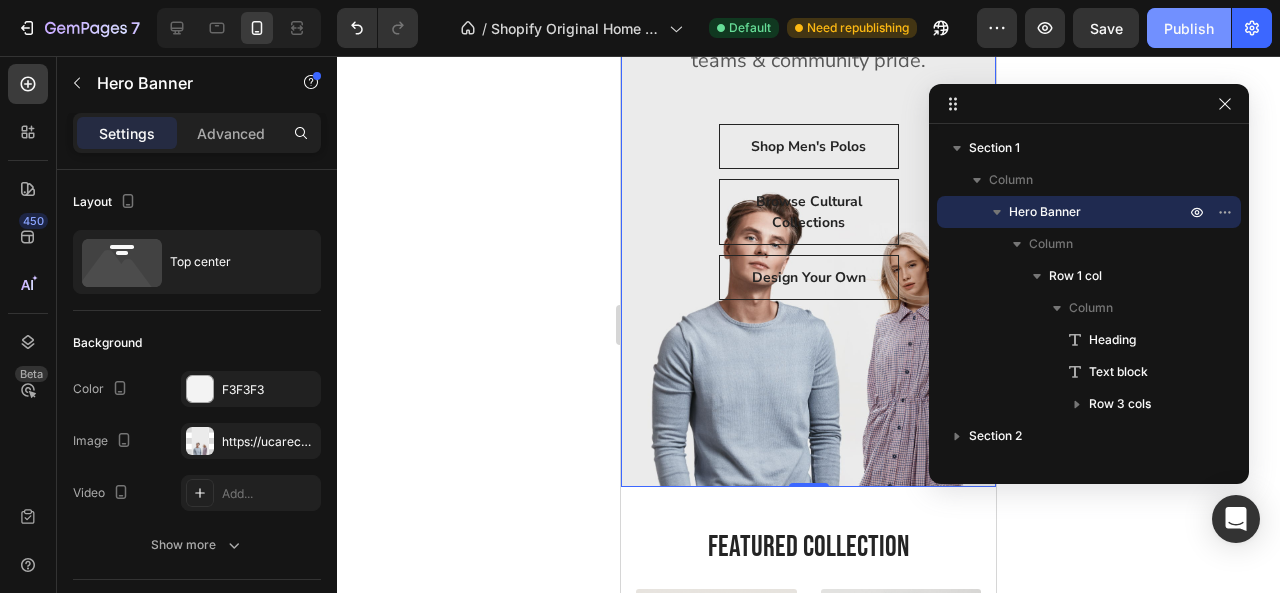 click on "Publish" at bounding box center [1189, 28] 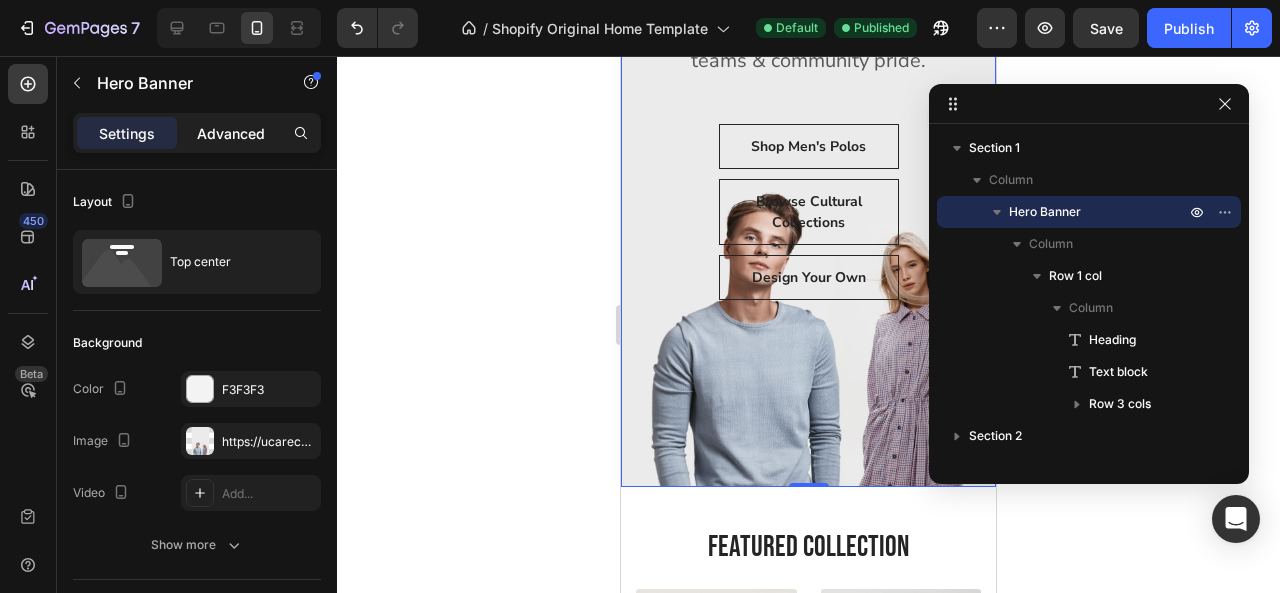 click on "Advanced" at bounding box center [231, 133] 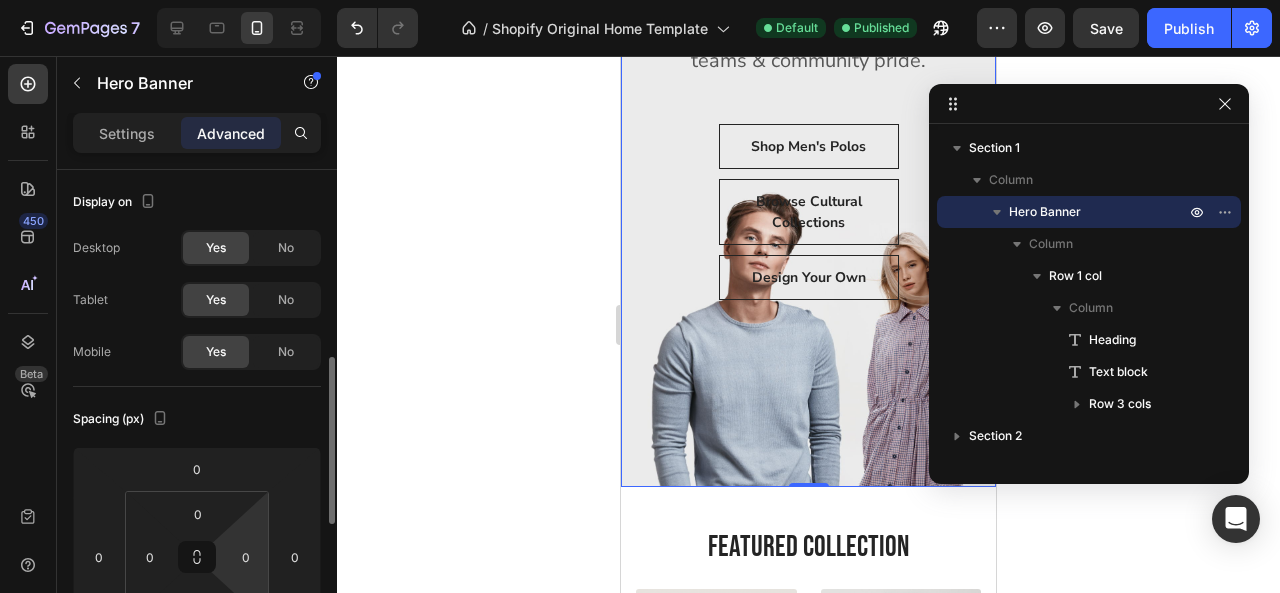 scroll, scrollTop: 154, scrollLeft: 0, axis: vertical 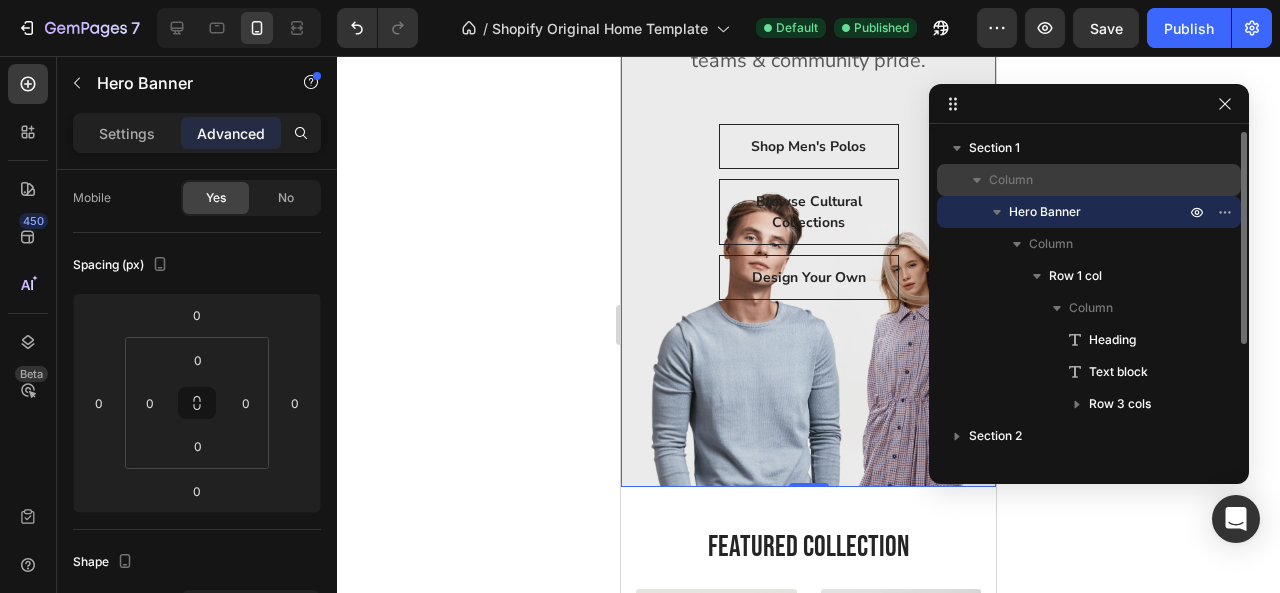 click on "Column" at bounding box center [1011, 180] 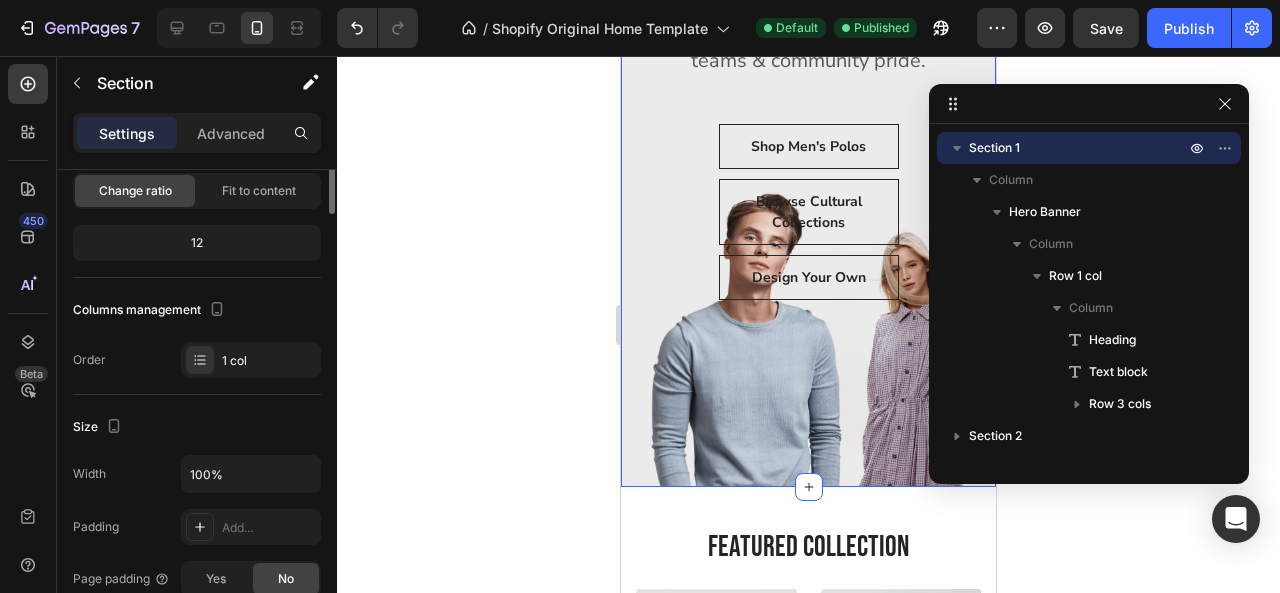 scroll, scrollTop: 0, scrollLeft: 0, axis: both 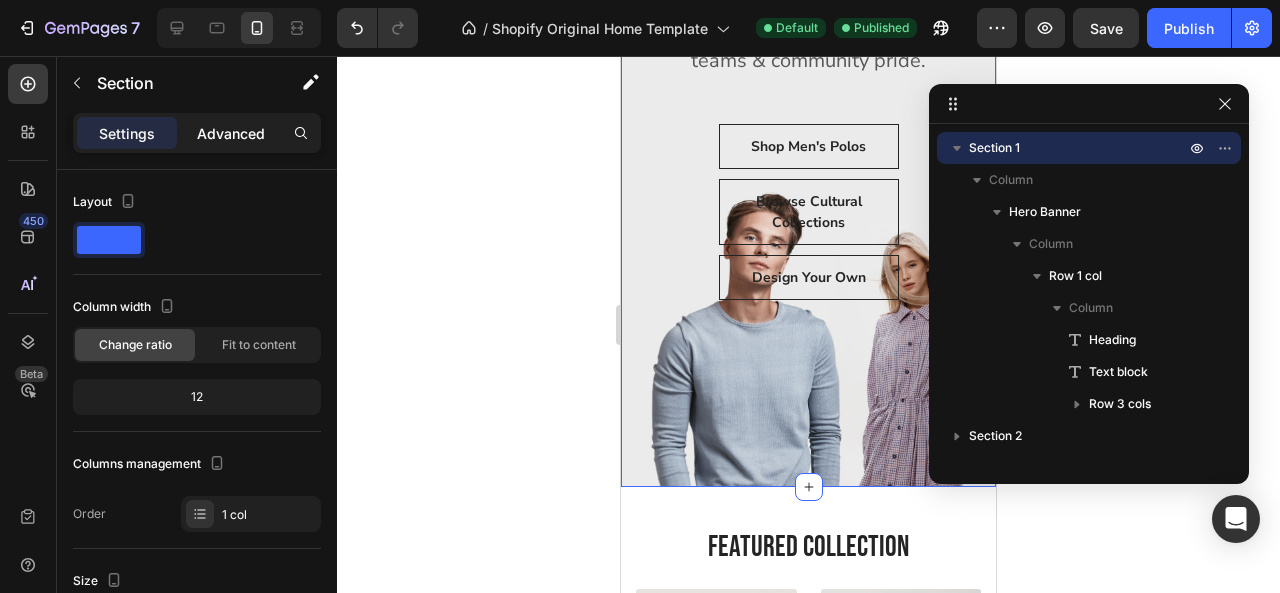 click on "Advanced" at bounding box center [231, 133] 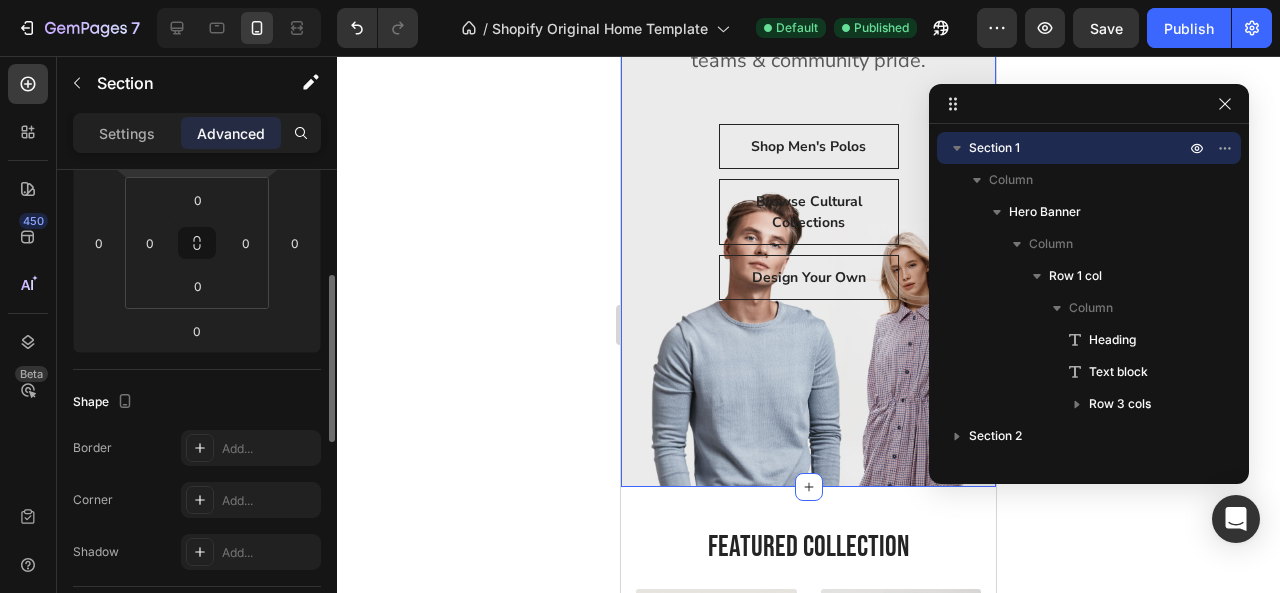 scroll, scrollTop: 311, scrollLeft: 0, axis: vertical 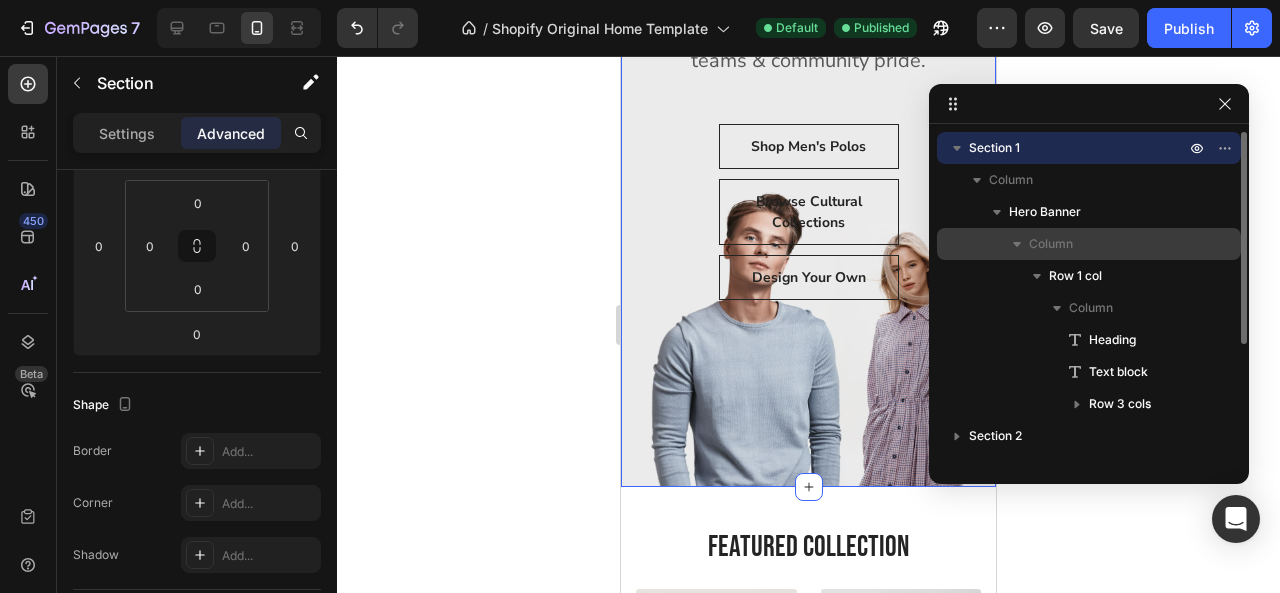 click on "Column" at bounding box center (1051, 244) 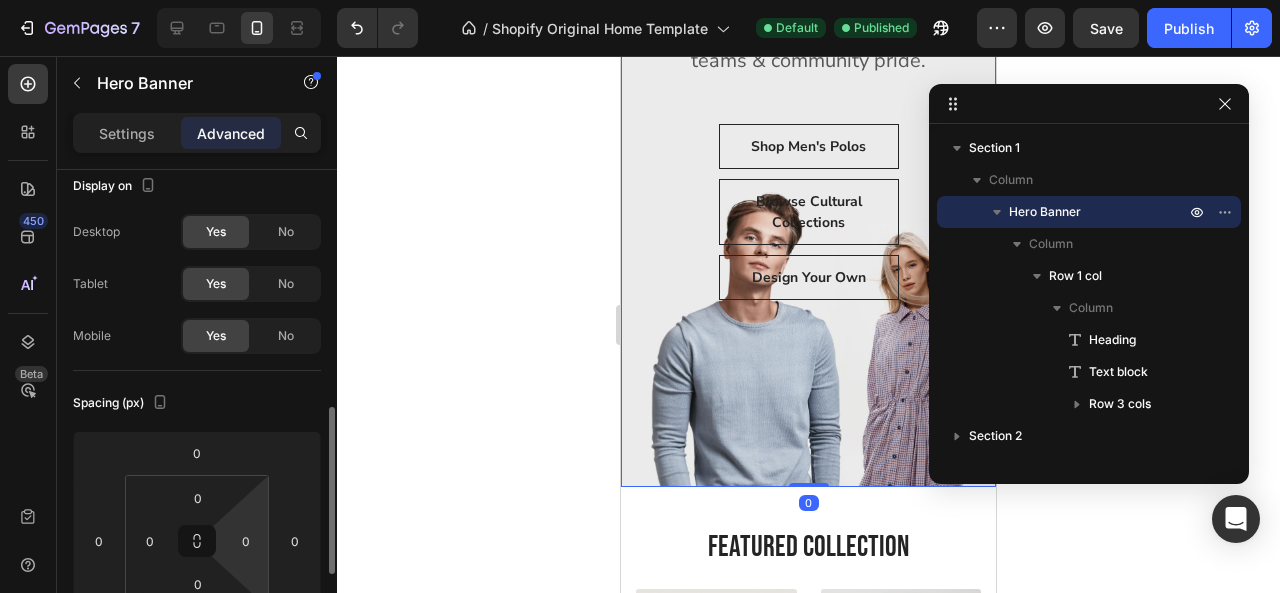 scroll, scrollTop: 0, scrollLeft: 0, axis: both 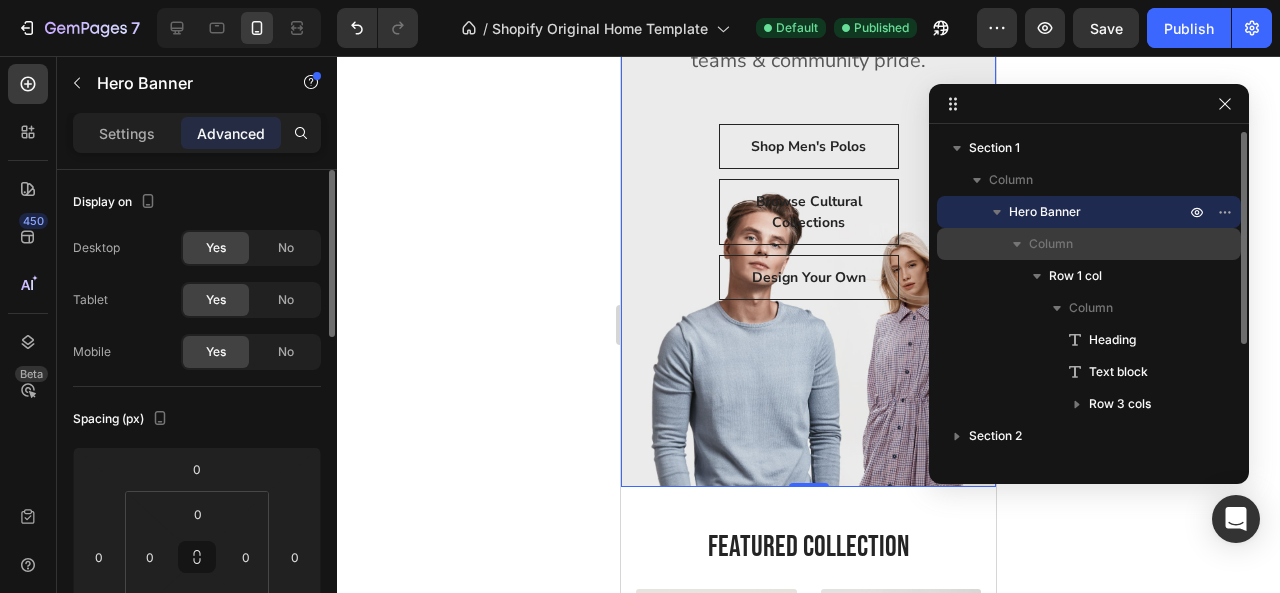 click on "Column" at bounding box center (1109, 244) 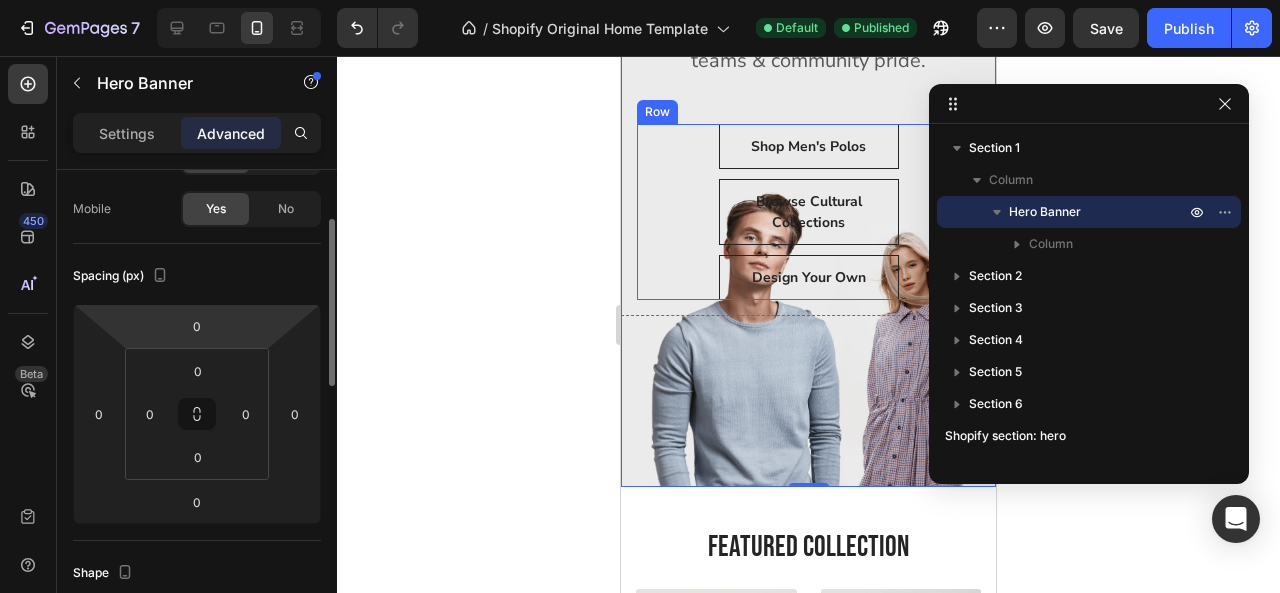 scroll, scrollTop: 142, scrollLeft: 0, axis: vertical 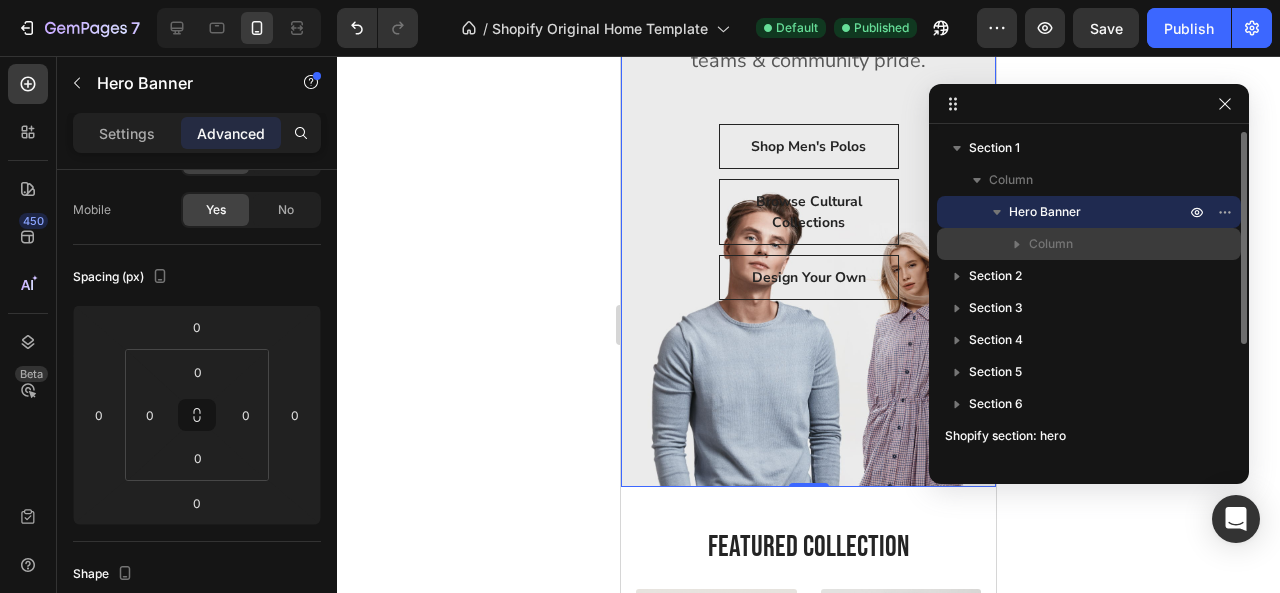 click on "Column" at bounding box center (1089, 244) 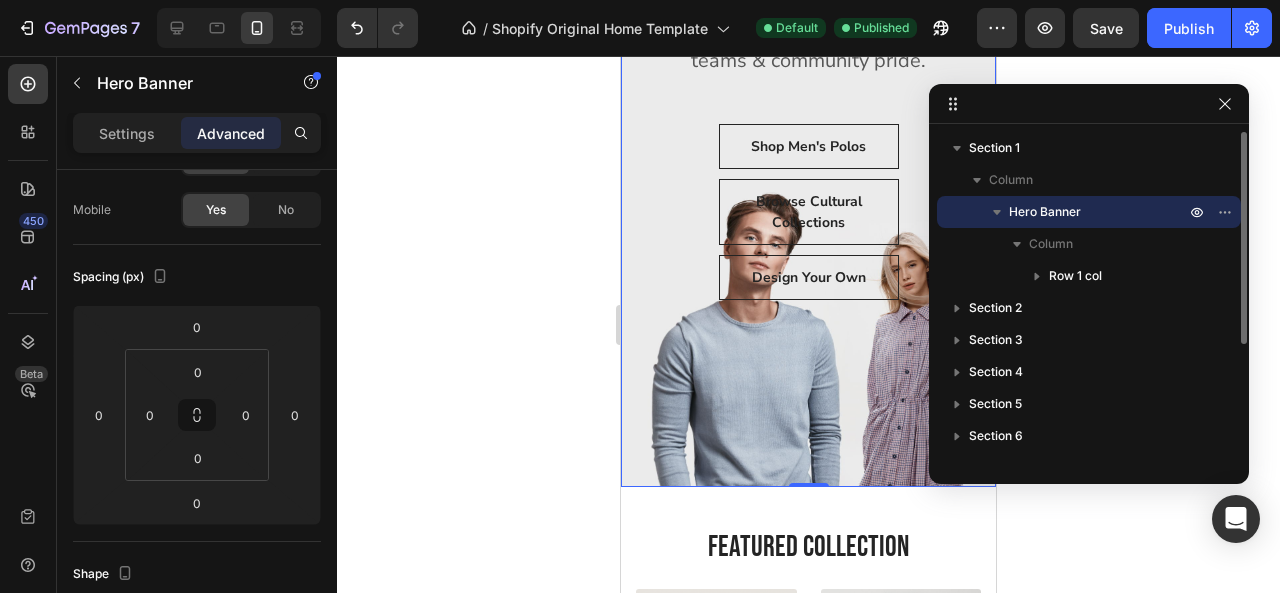 click 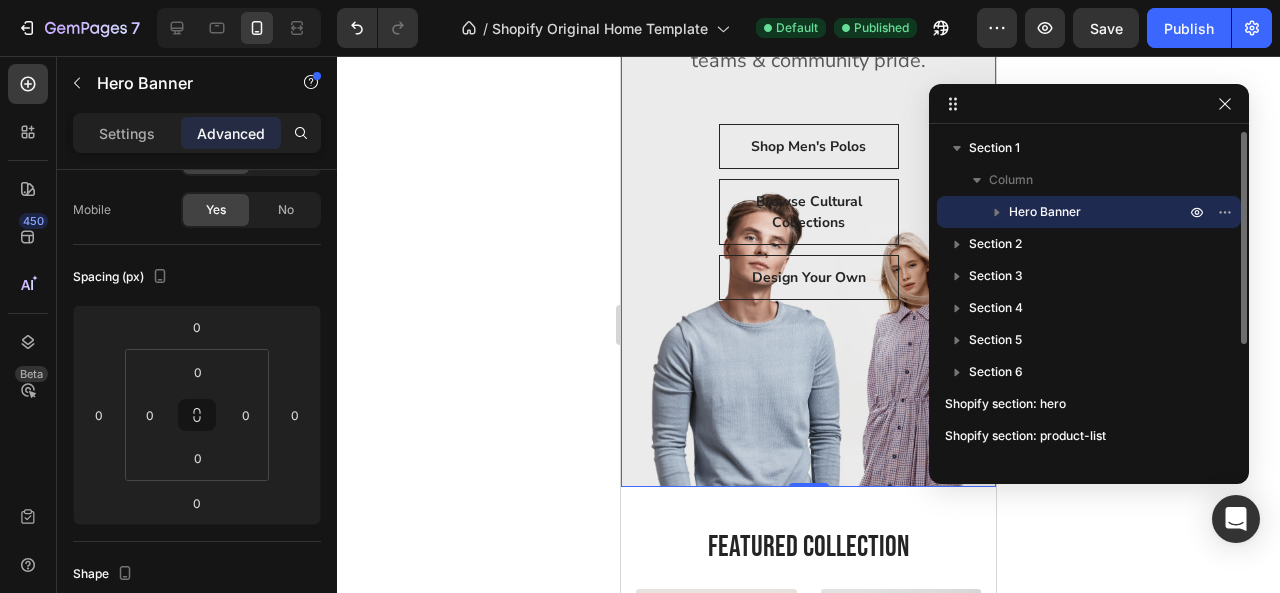 click 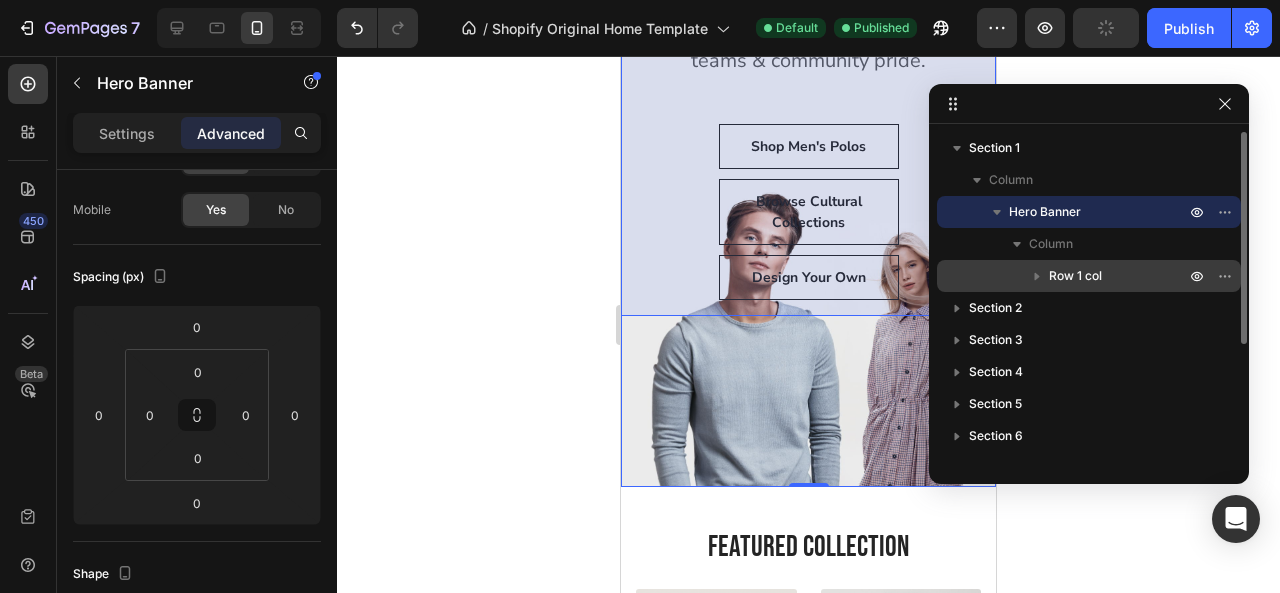 click 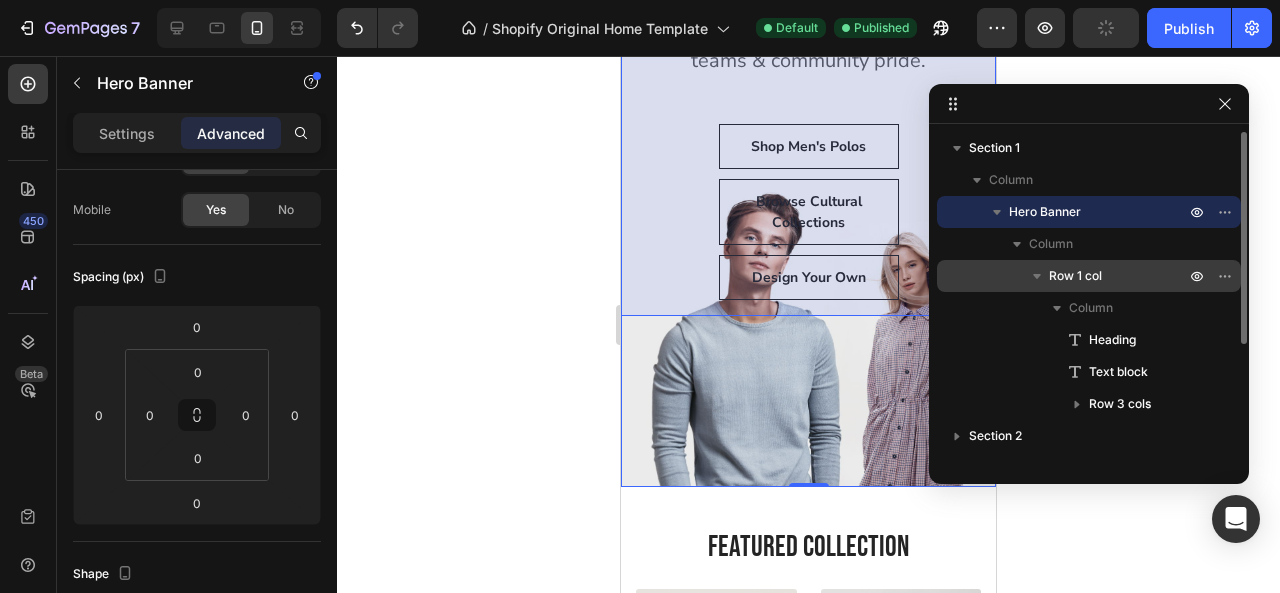 click on "Row 1 col" at bounding box center (1075, 276) 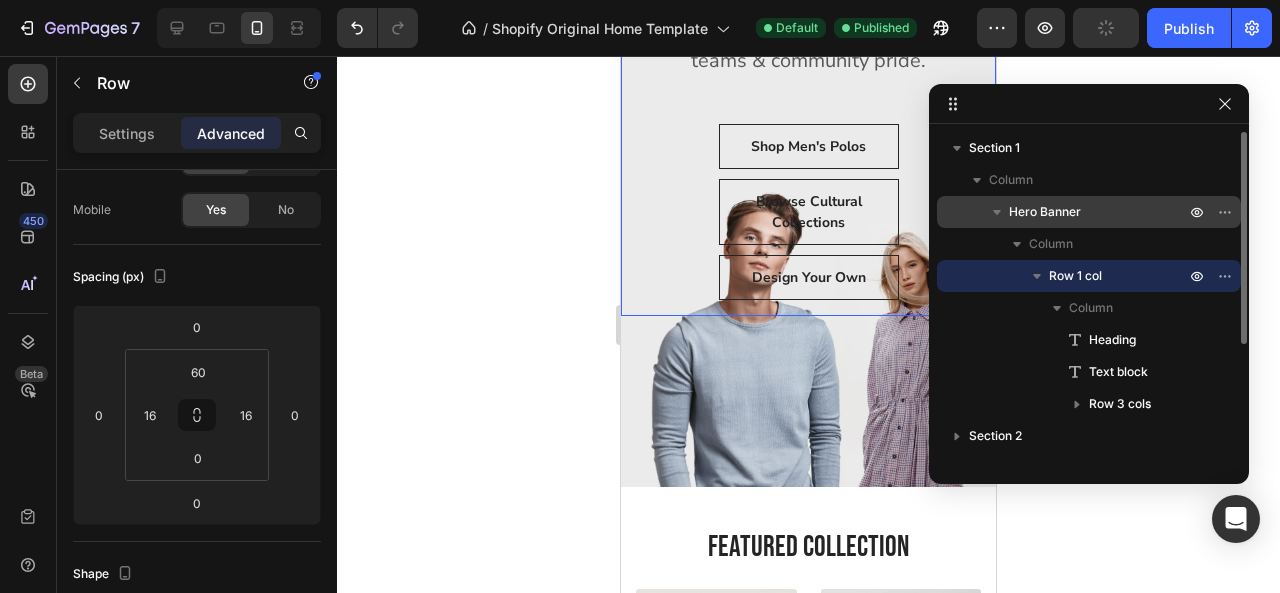 scroll, scrollTop: 143, scrollLeft: 0, axis: vertical 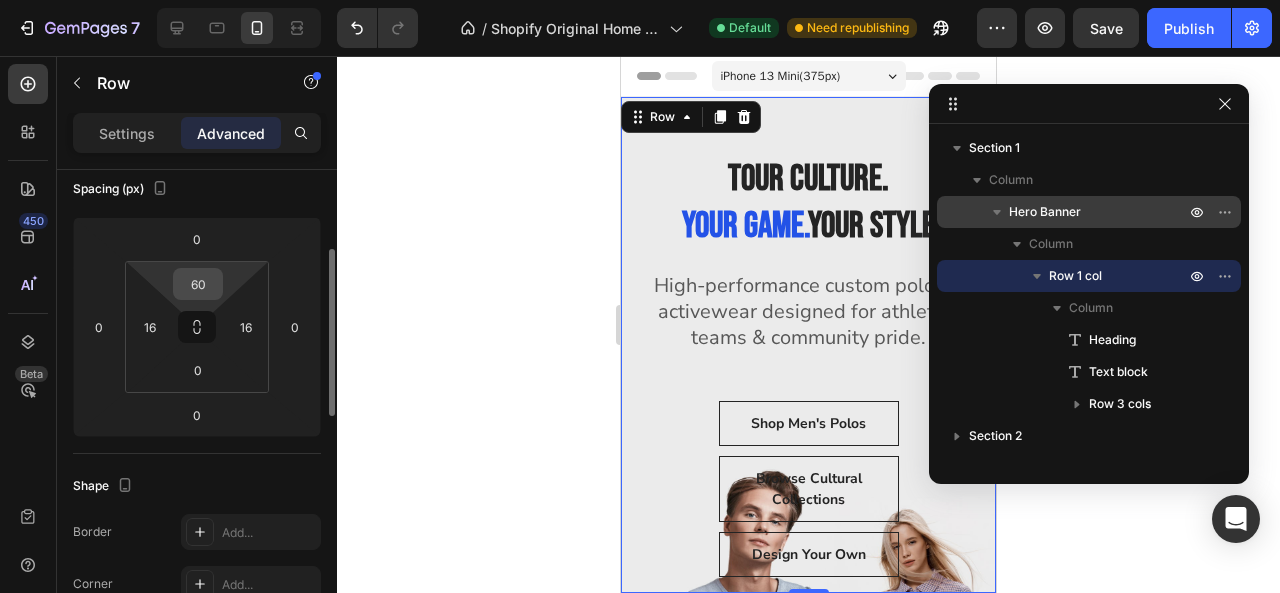 click on "60" at bounding box center (198, 284) 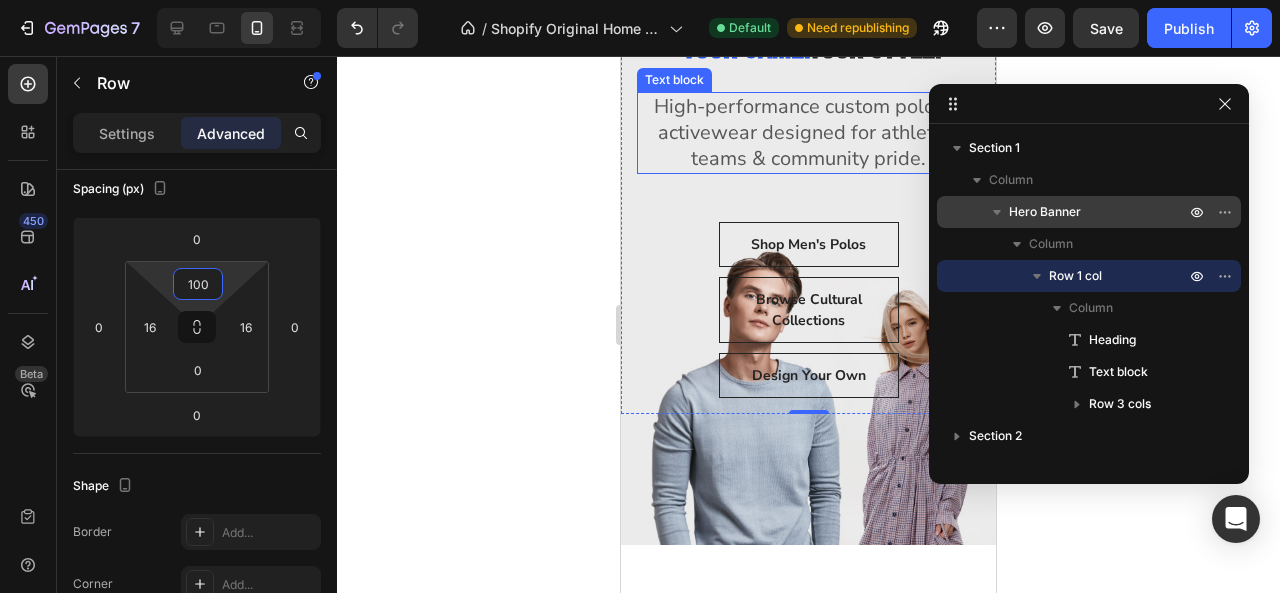 scroll, scrollTop: 215, scrollLeft: 0, axis: vertical 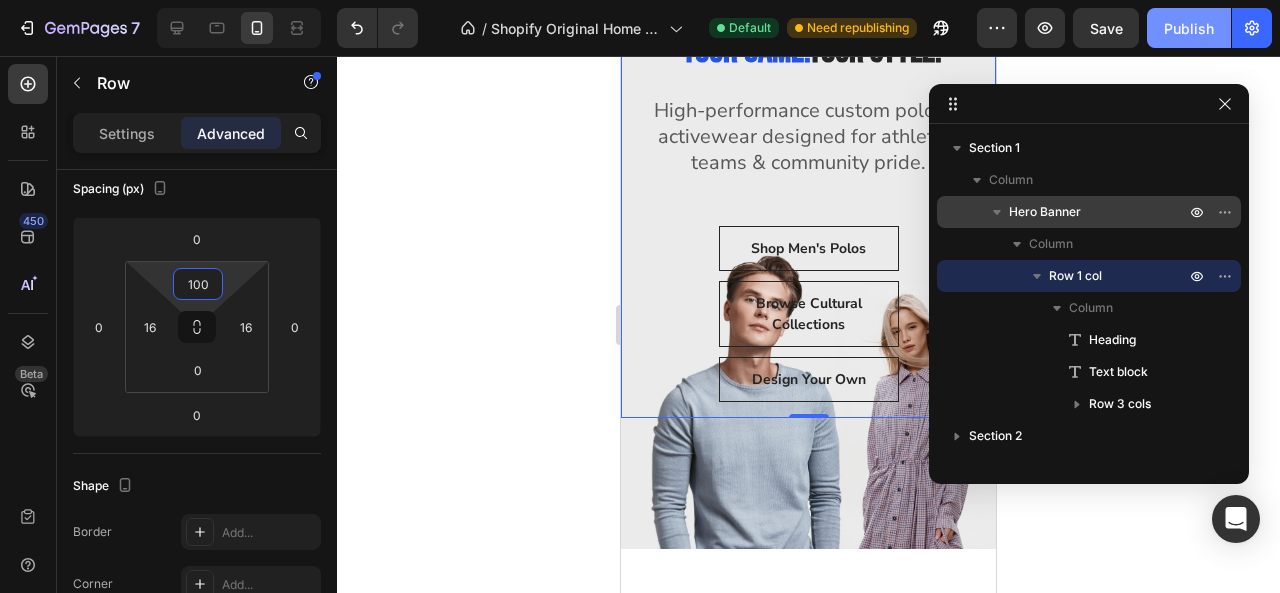 type on "100" 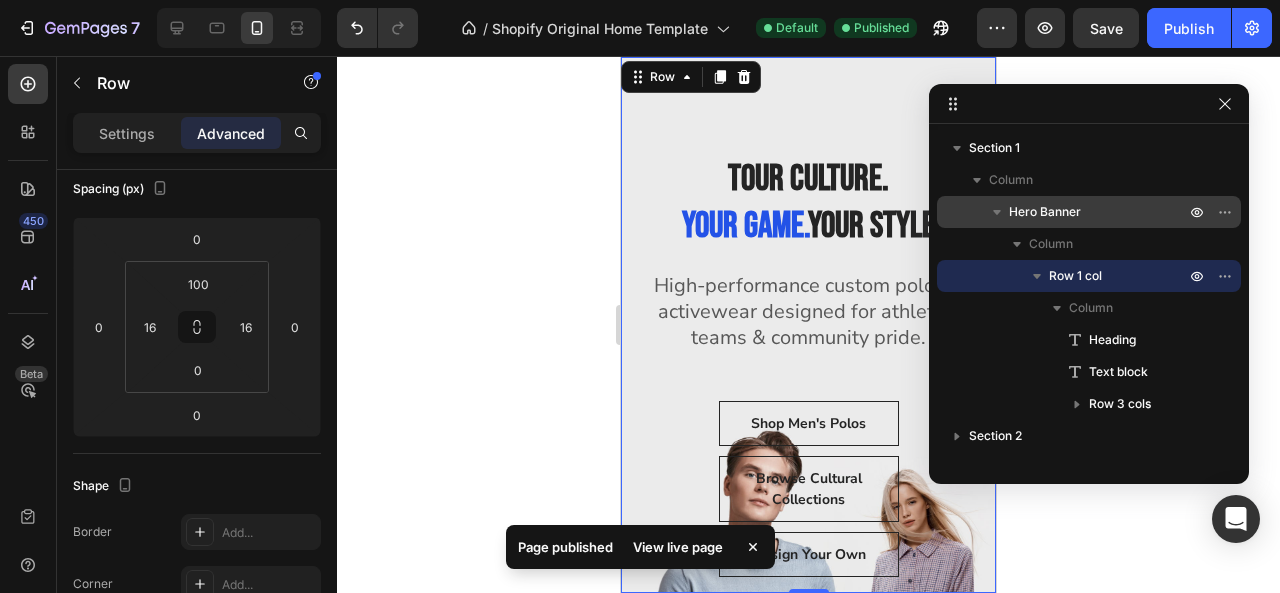 scroll, scrollTop: 39, scrollLeft: 0, axis: vertical 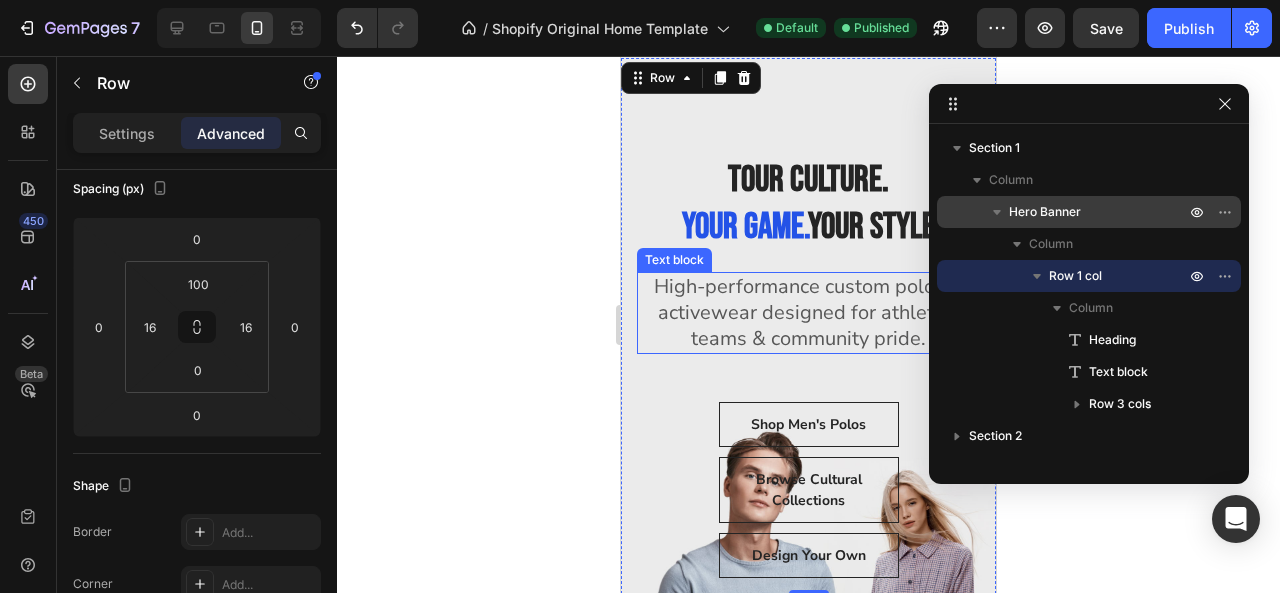 click on "High-performance custom polos & activewear designed for athletes," at bounding box center (808, 300) 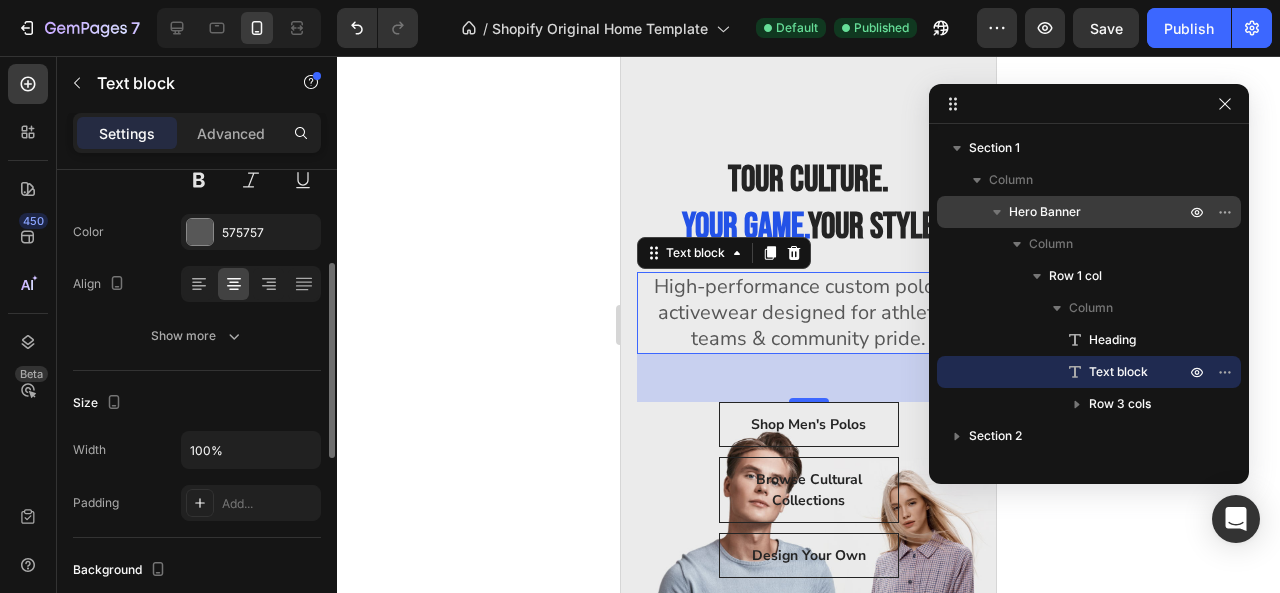 scroll, scrollTop: 0, scrollLeft: 0, axis: both 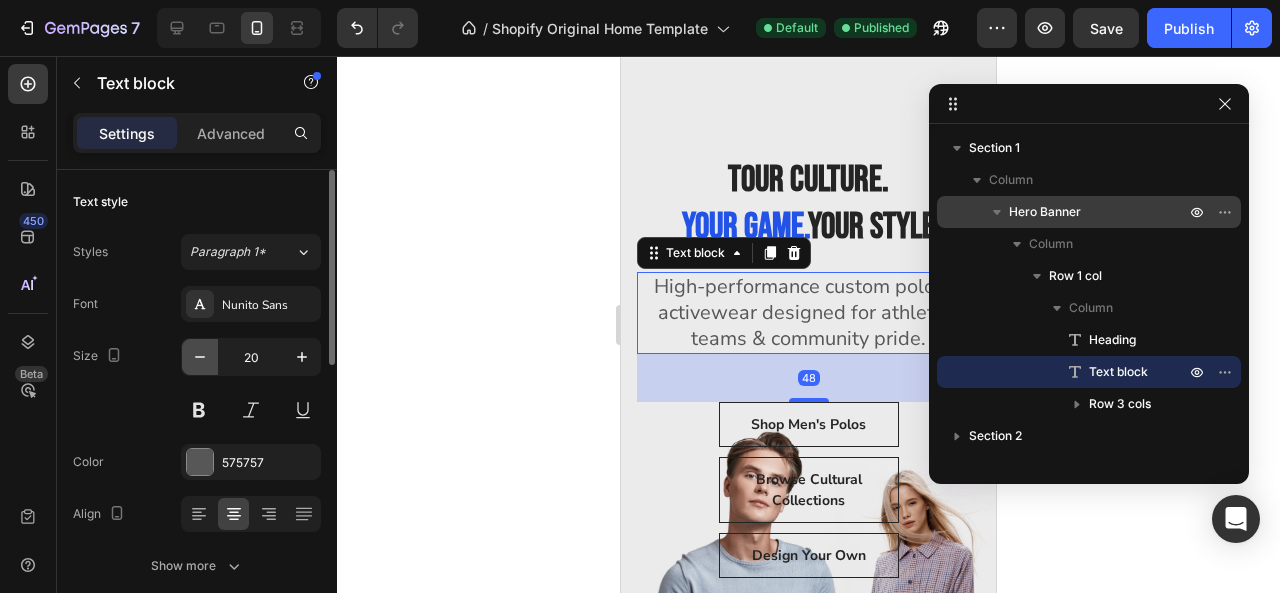 click at bounding box center [200, 357] 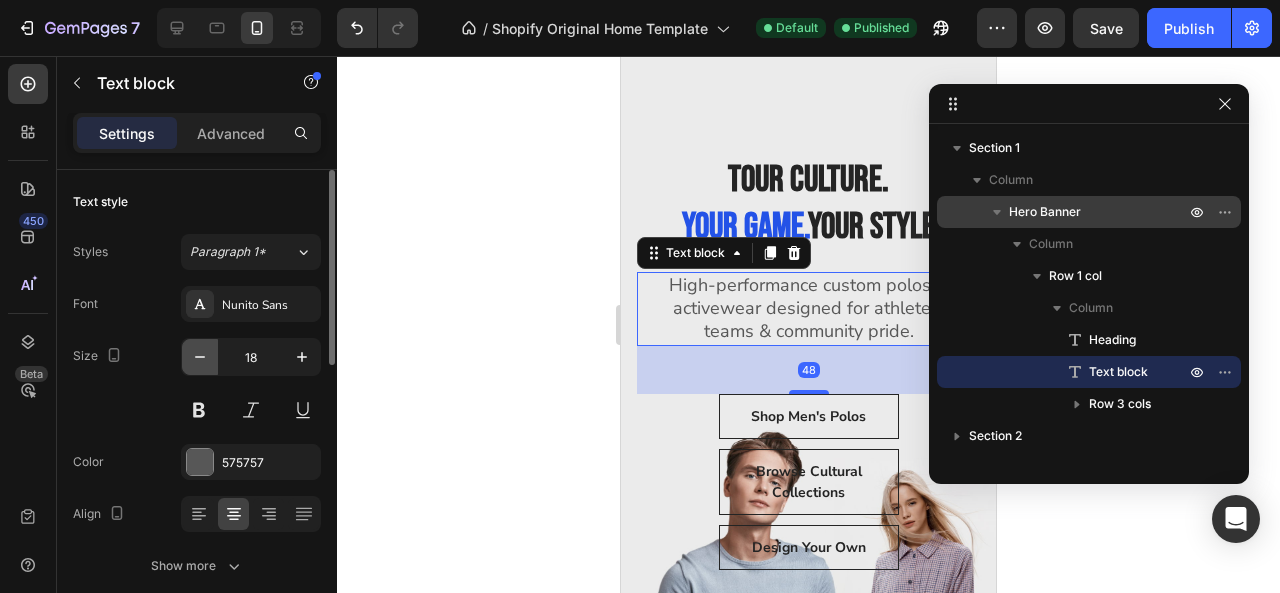 click at bounding box center (200, 357) 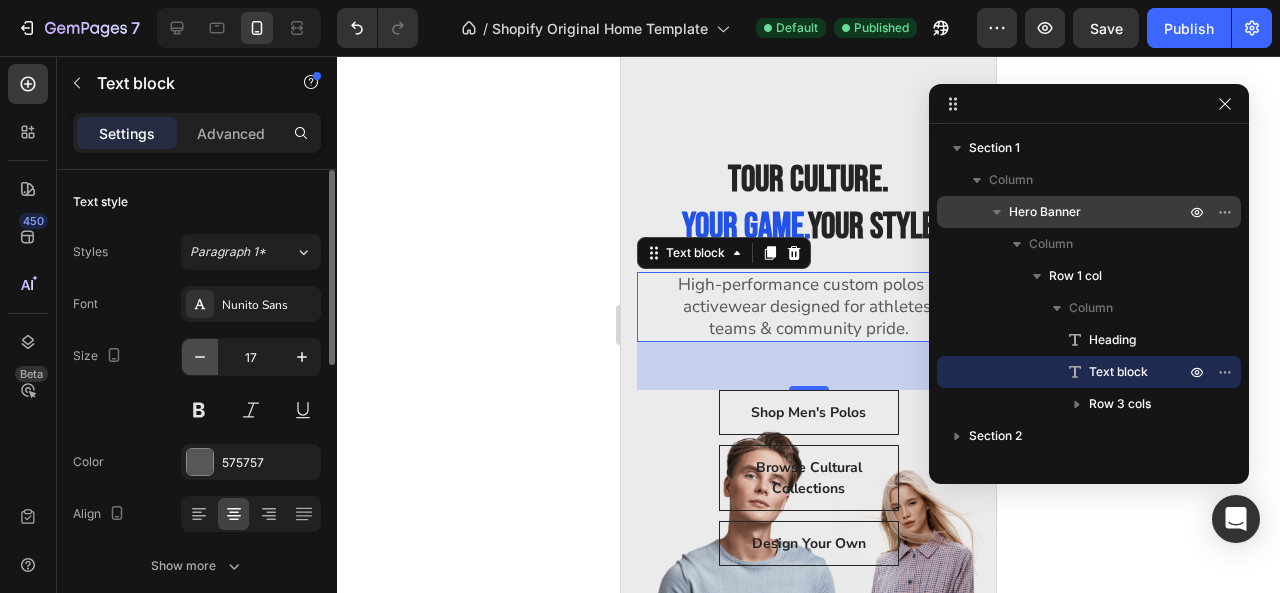 click at bounding box center (200, 357) 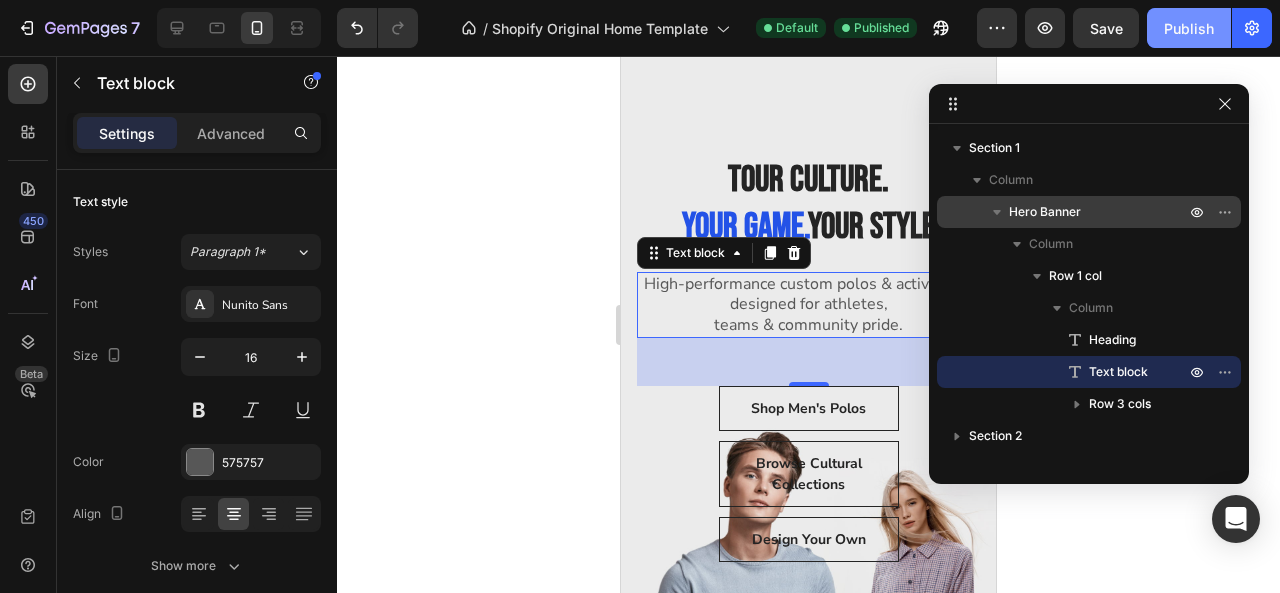 click on "Publish" at bounding box center [1189, 28] 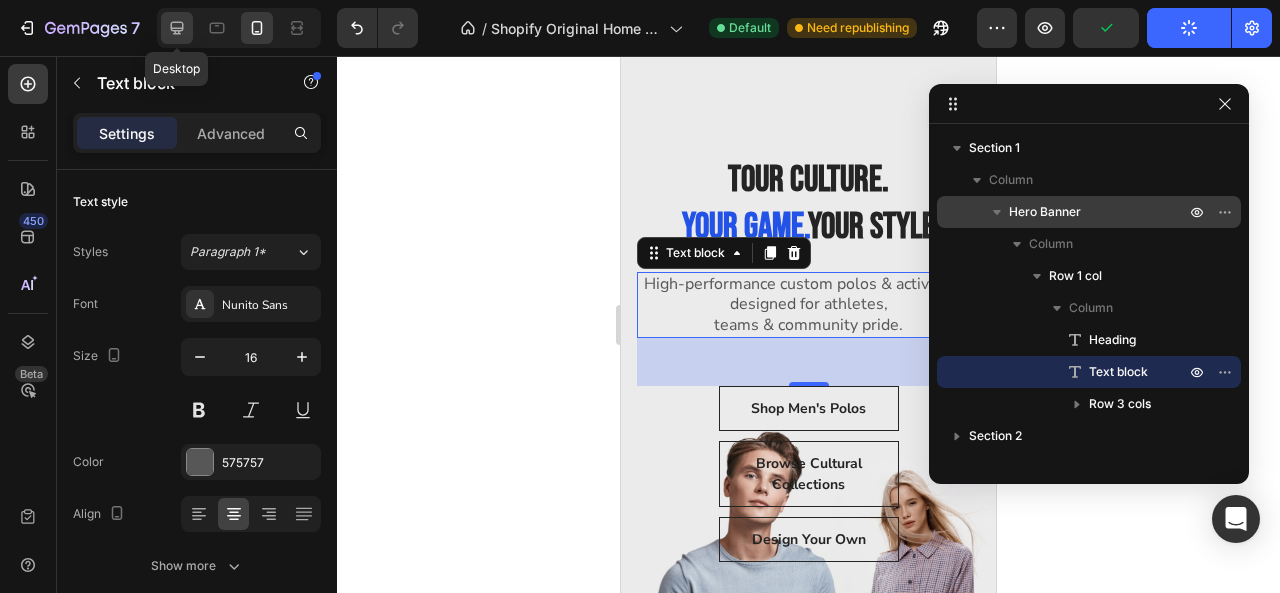 click 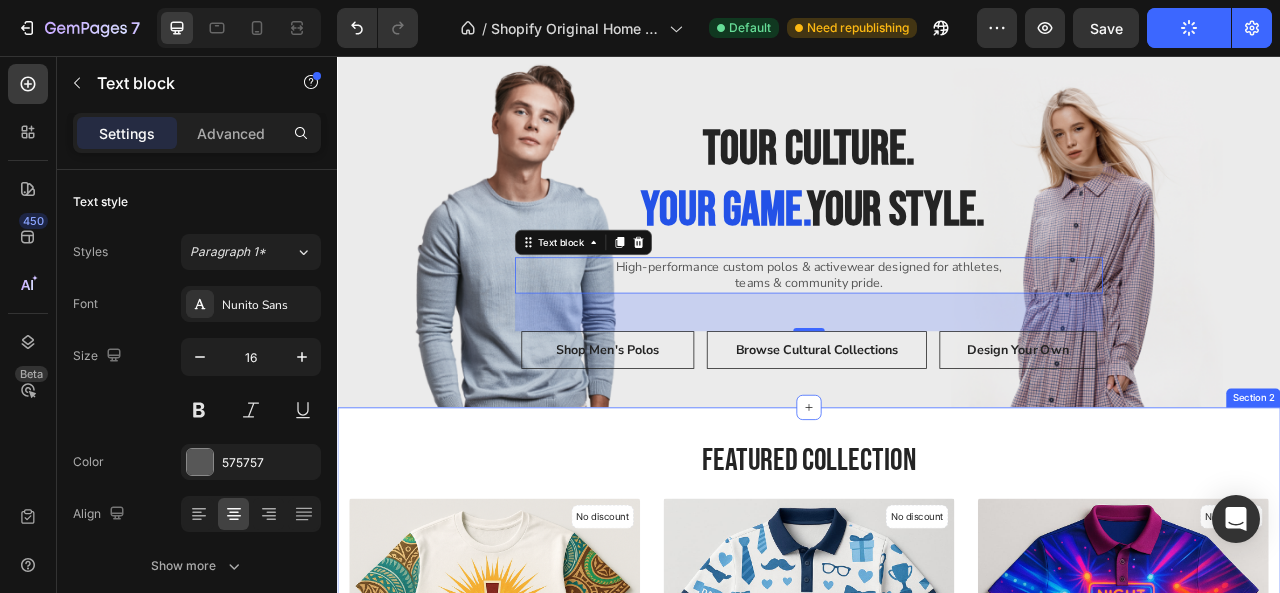 scroll, scrollTop: 90, scrollLeft: 0, axis: vertical 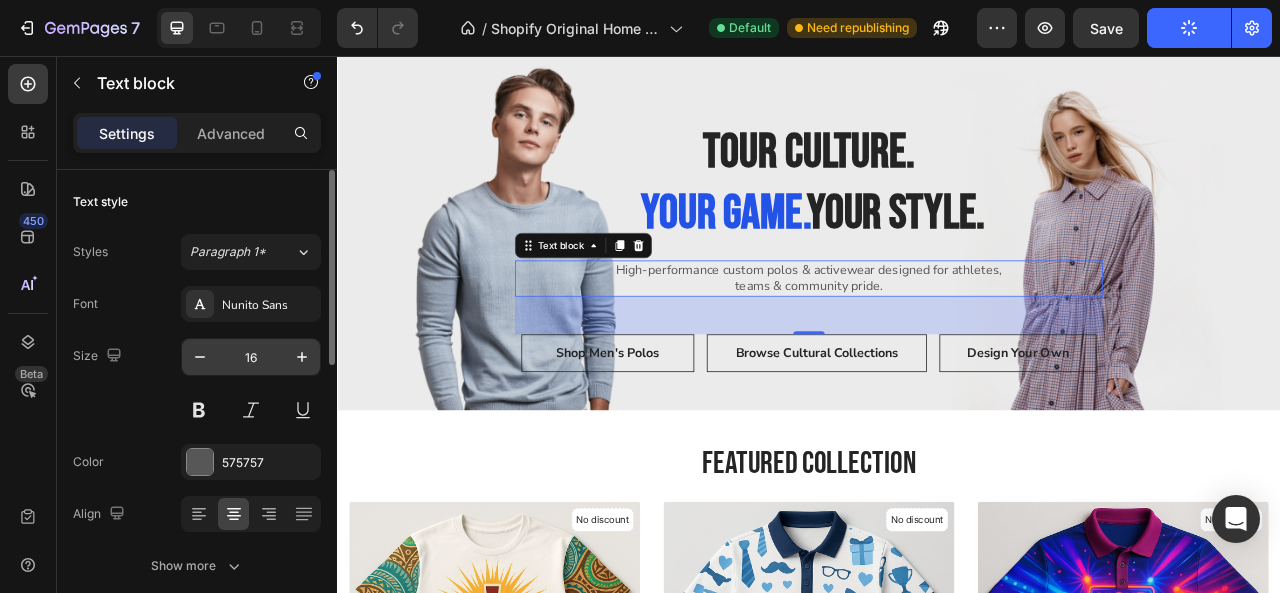 click on "16" at bounding box center [251, 357] 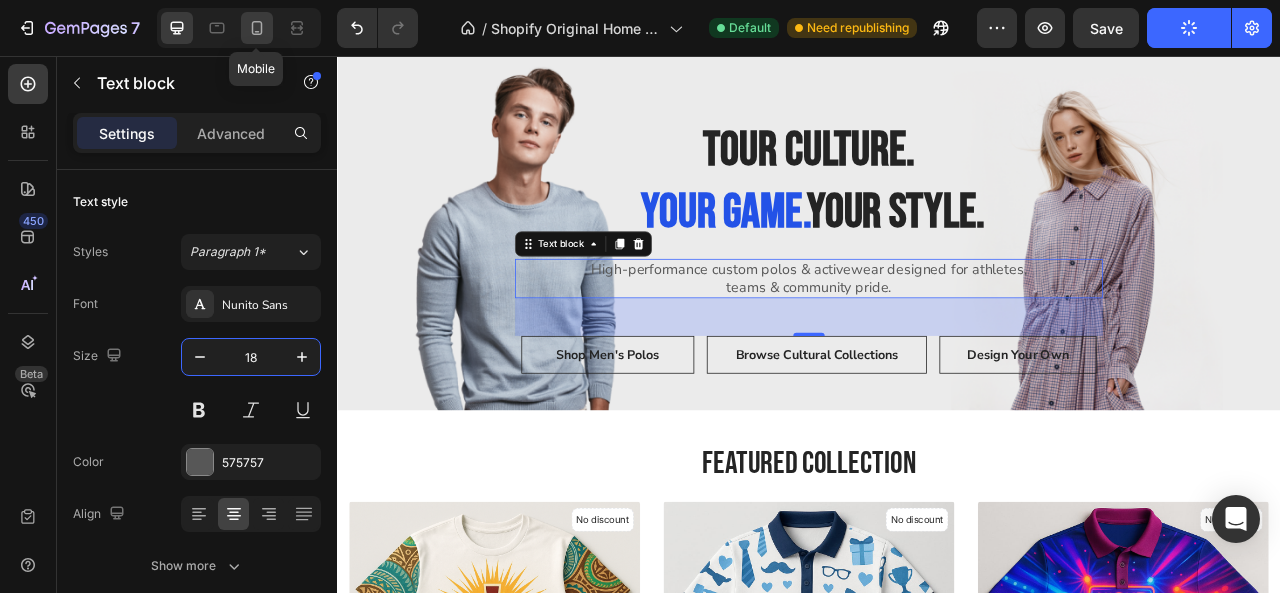 click 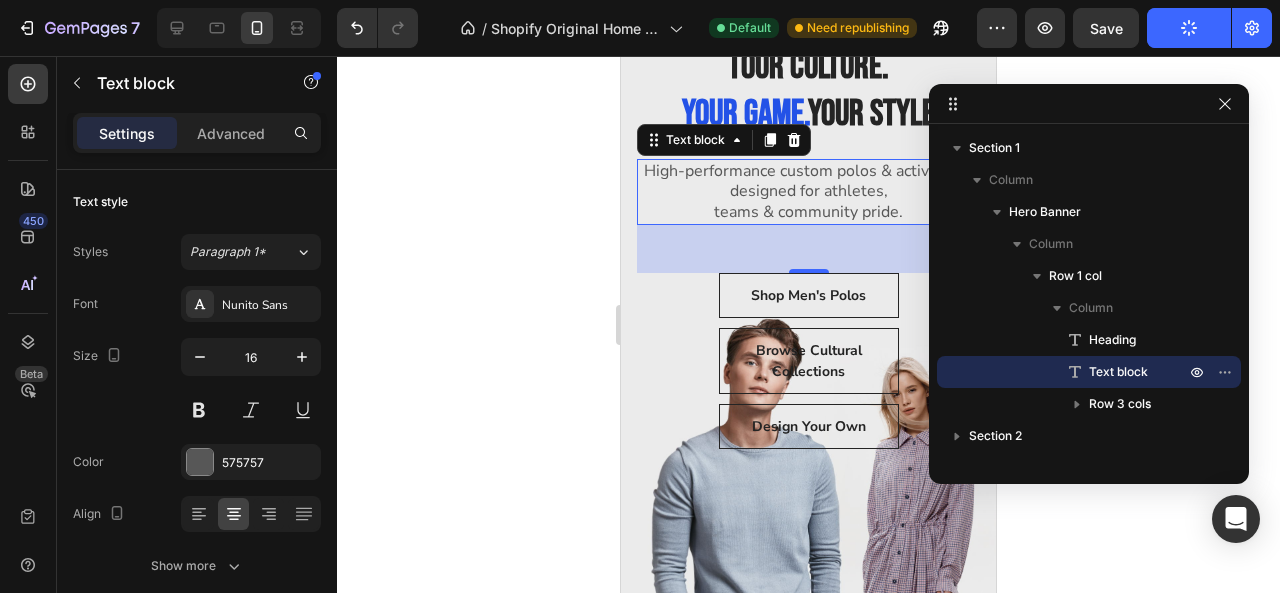 scroll, scrollTop: 184, scrollLeft: 0, axis: vertical 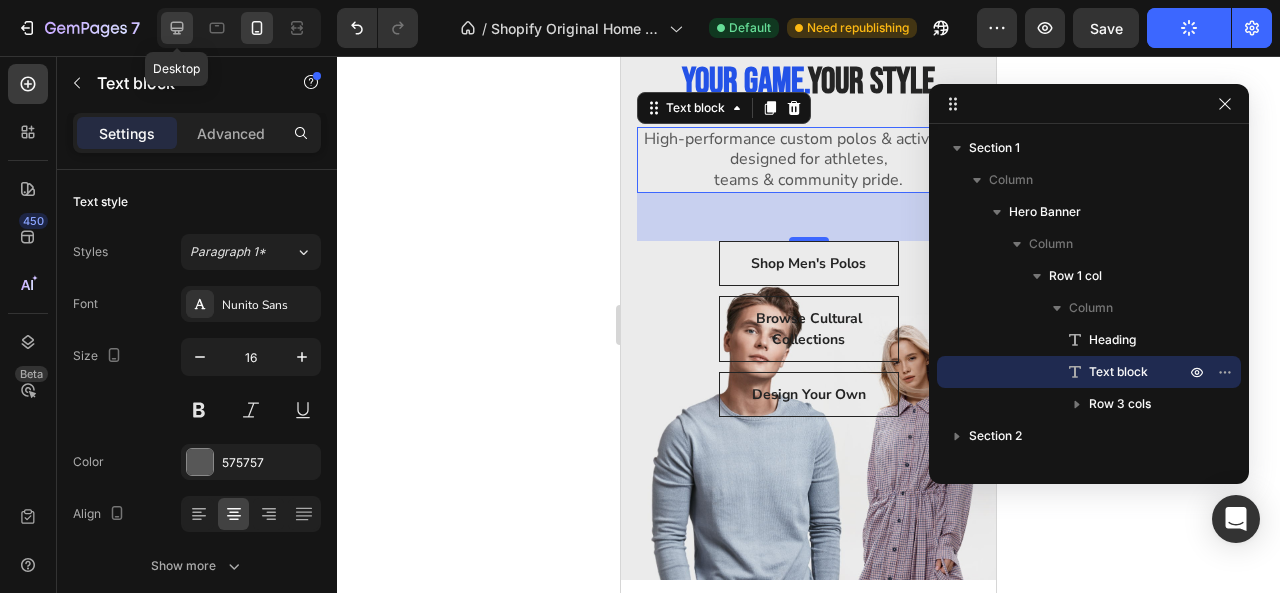 click 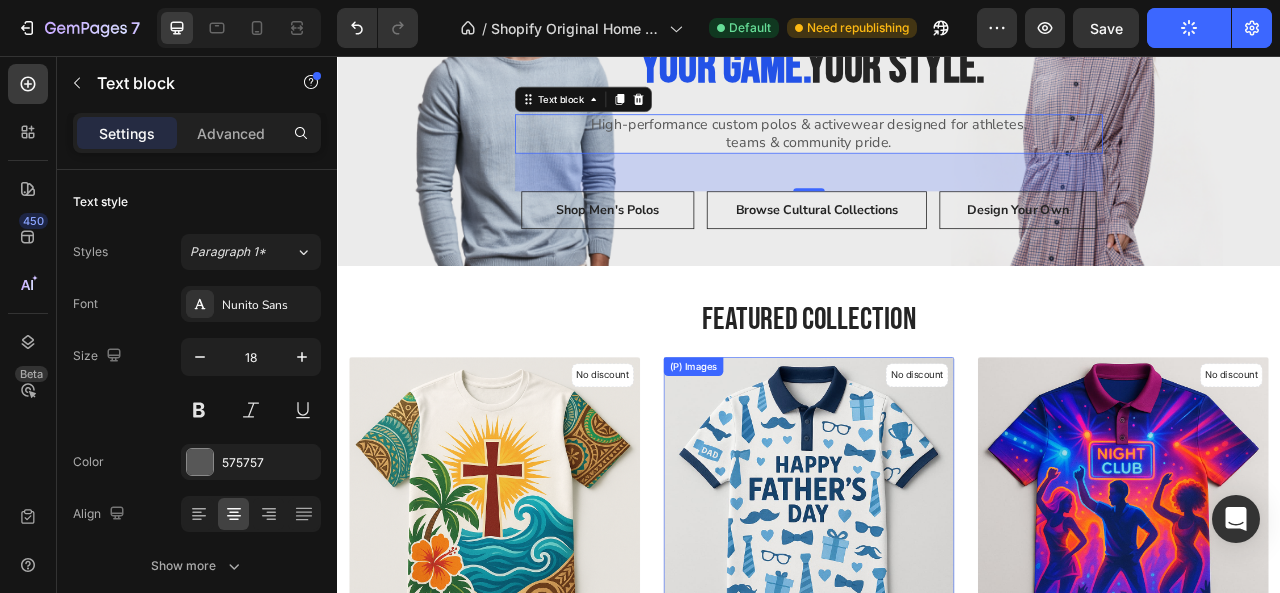 scroll, scrollTop: 0, scrollLeft: 0, axis: both 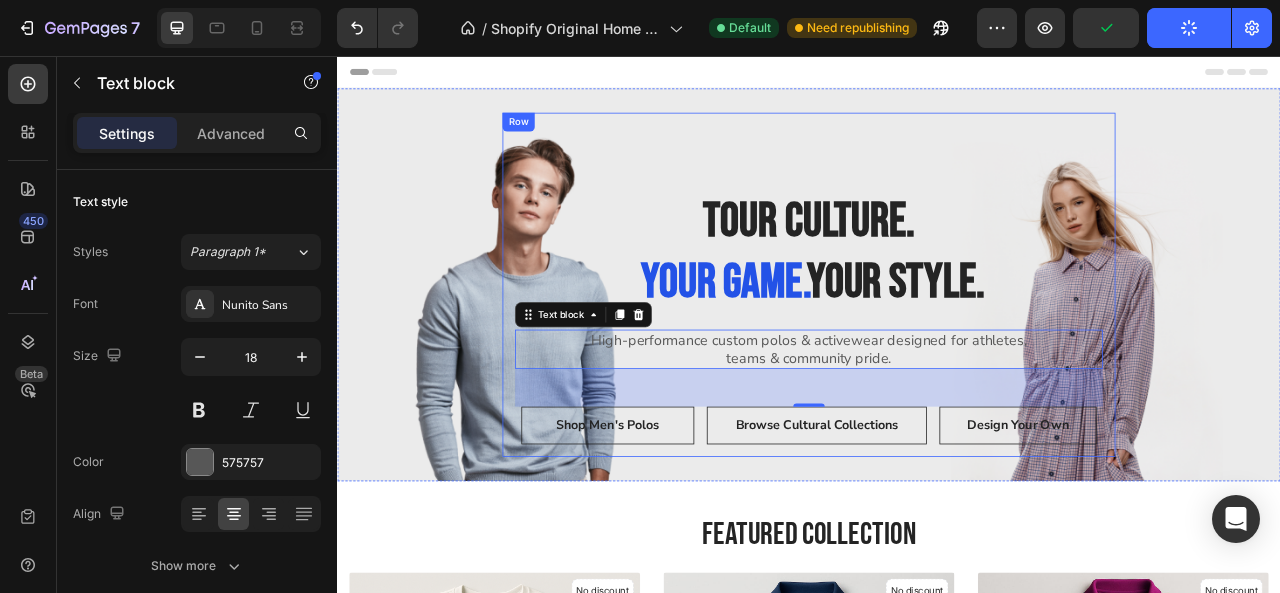 click on "Tour Culture.   Your Game.  Your Style. Heading High-performance custom polos & activewear designed for athletes,  teams & community pride. Text block   48 Shop Men's Polos Button Browse Cultural Collections Button Design Your Own Button Row Row" at bounding box center [937, 347] 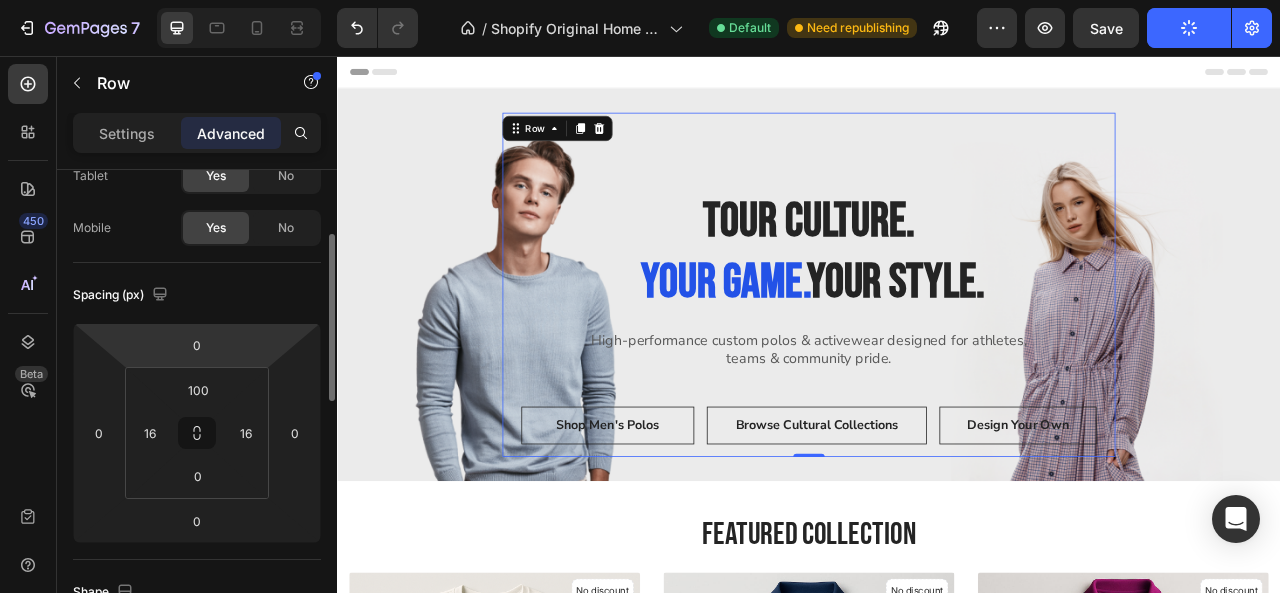 scroll, scrollTop: 163, scrollLeft: 0, axis: vertical 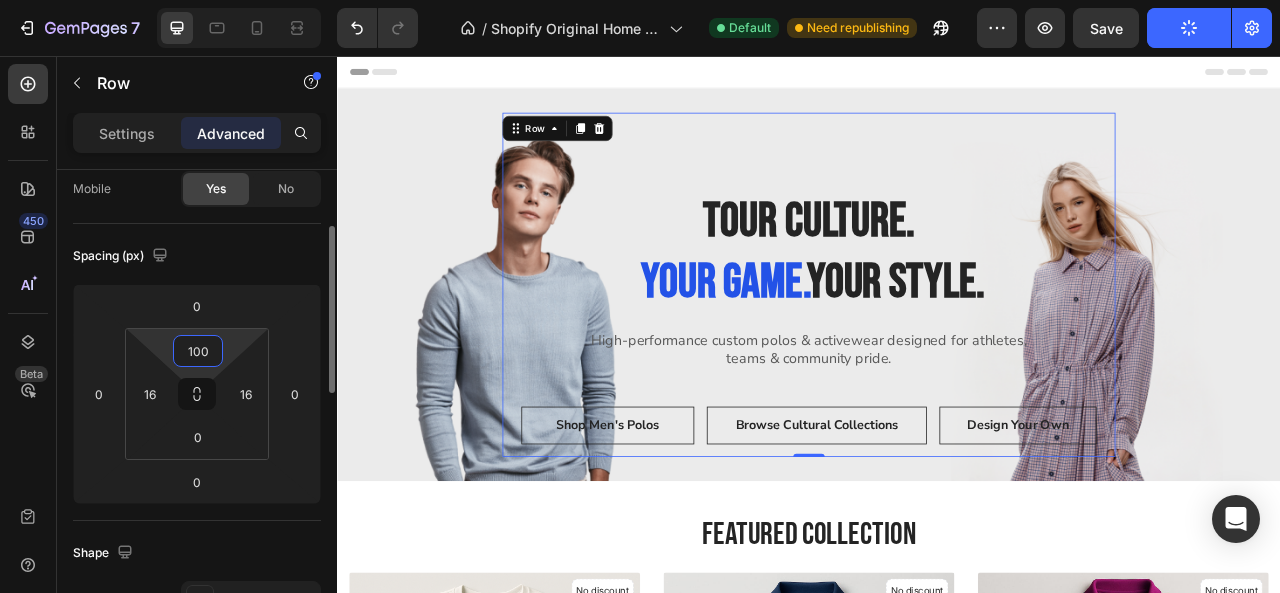 click on "100" at bounding box center (198, 351) 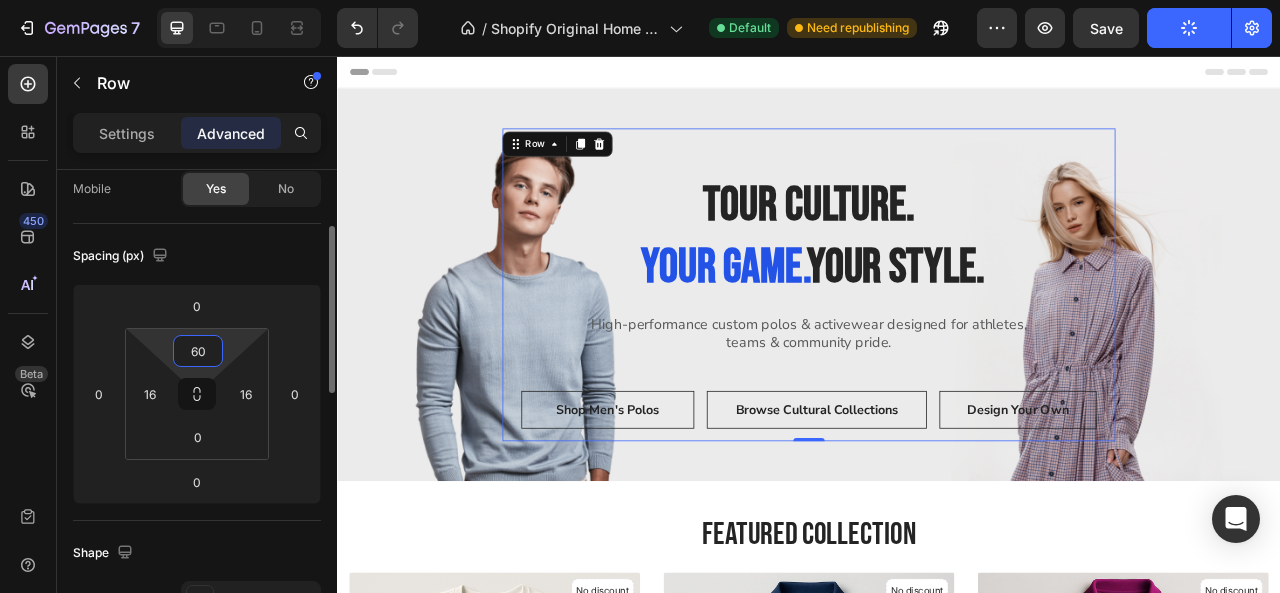 type on "6" 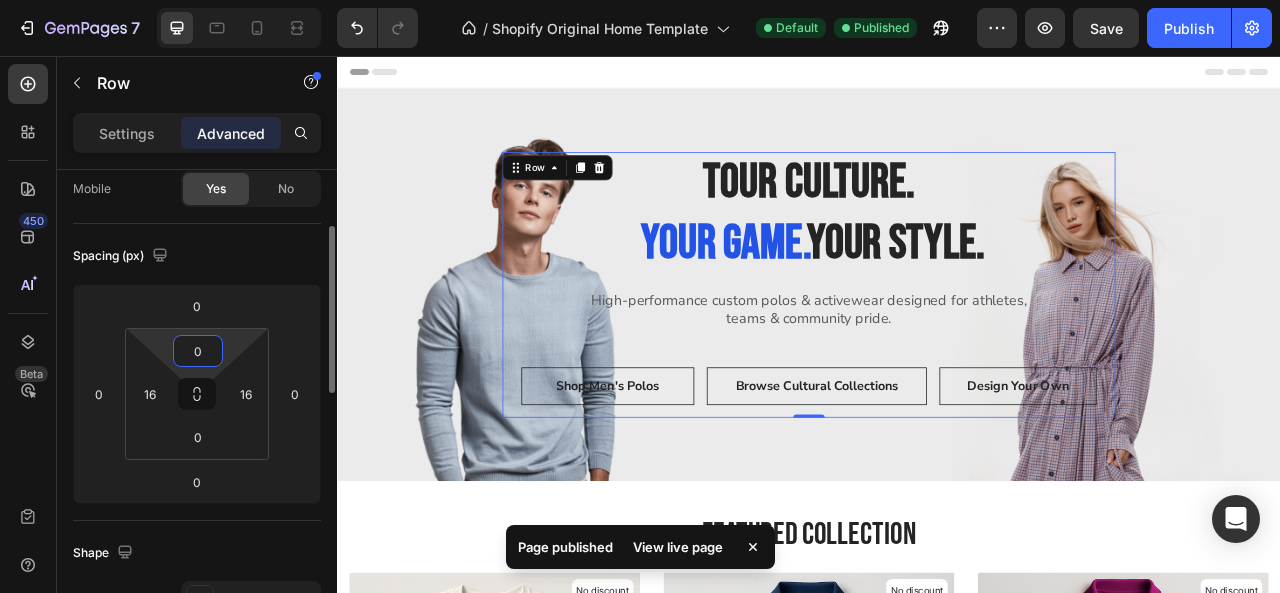 click on "Shape Border Add... Corner Add... Shadow Add..." 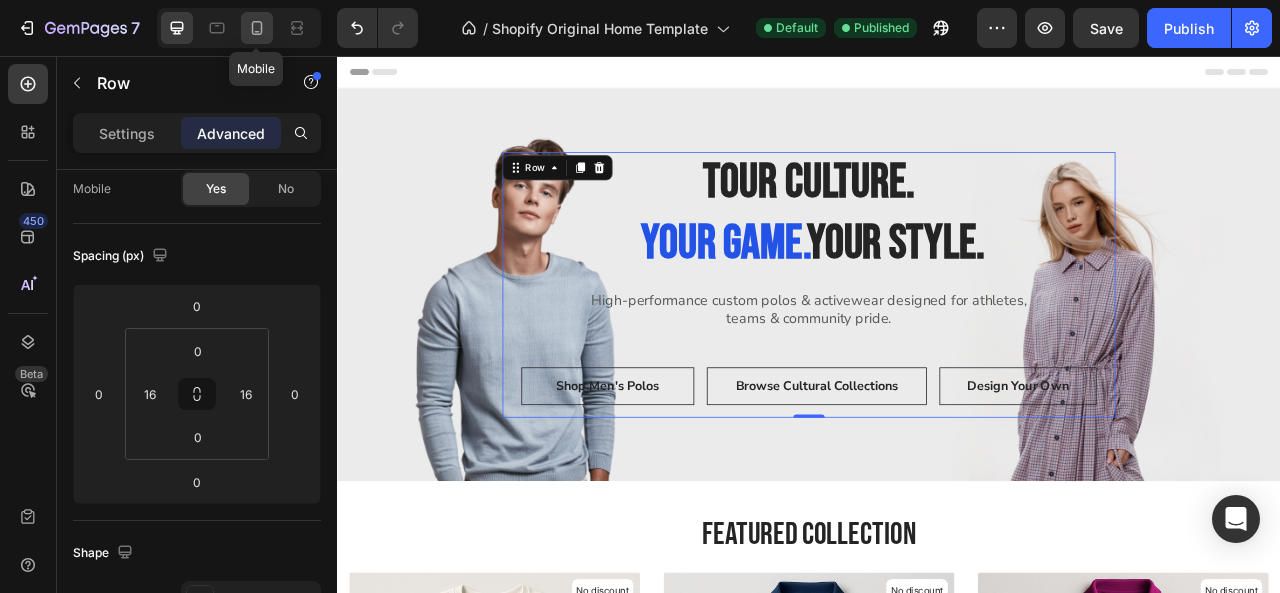 click 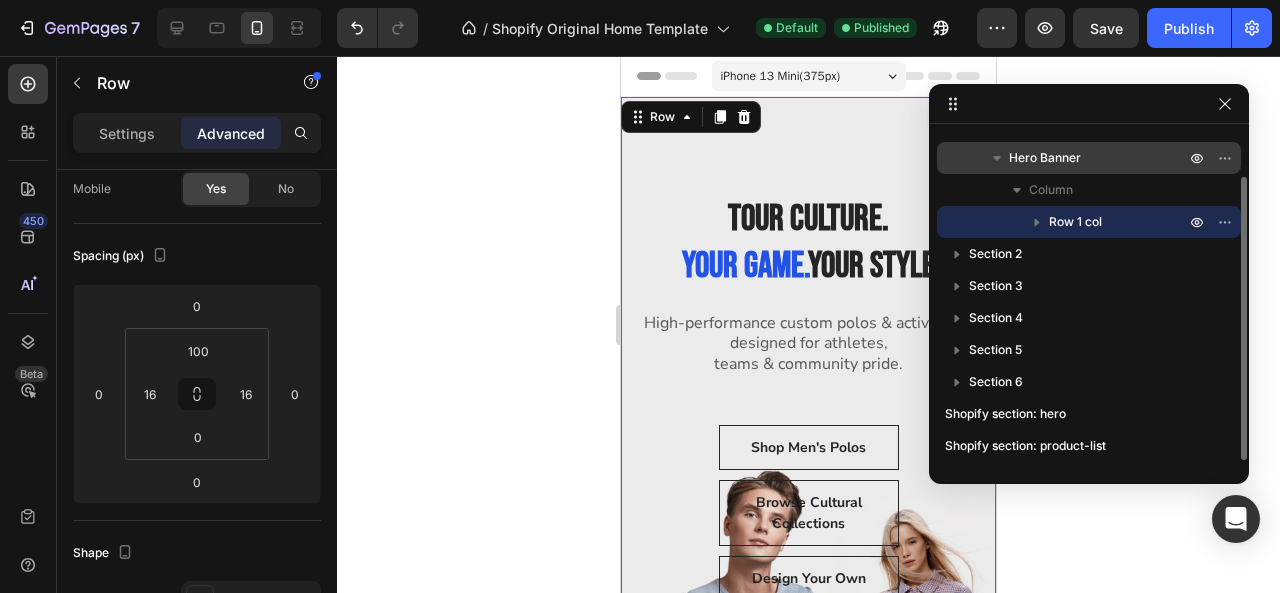 scroll, scrollTop: 53, scrollLeft: 0, axis: vertical 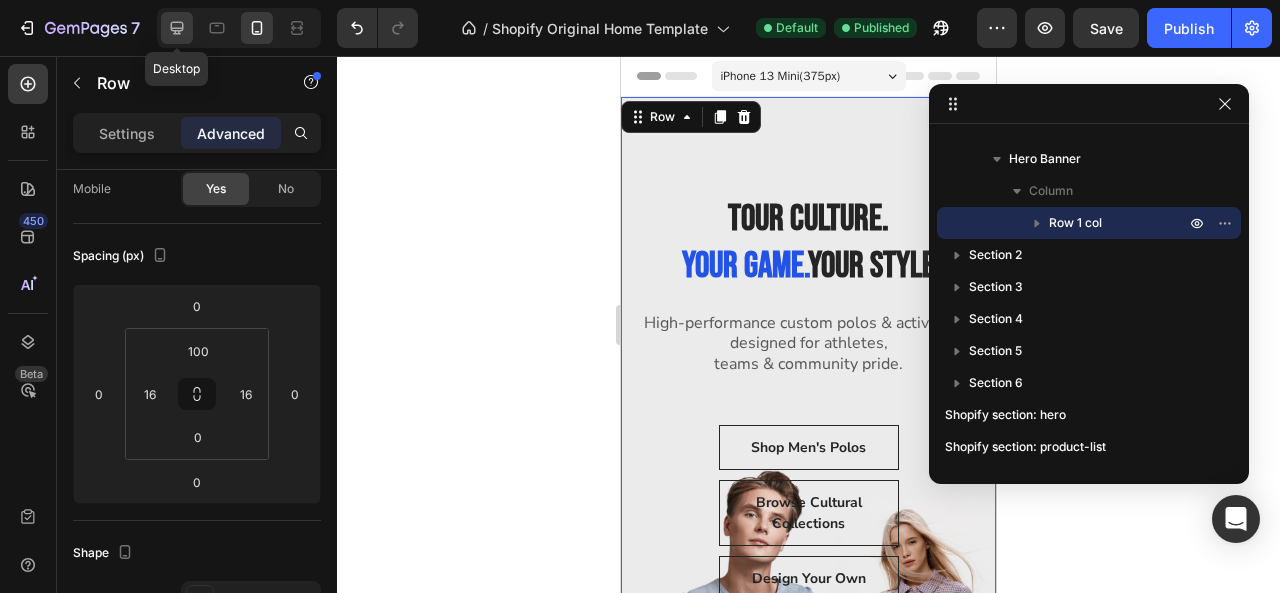 click 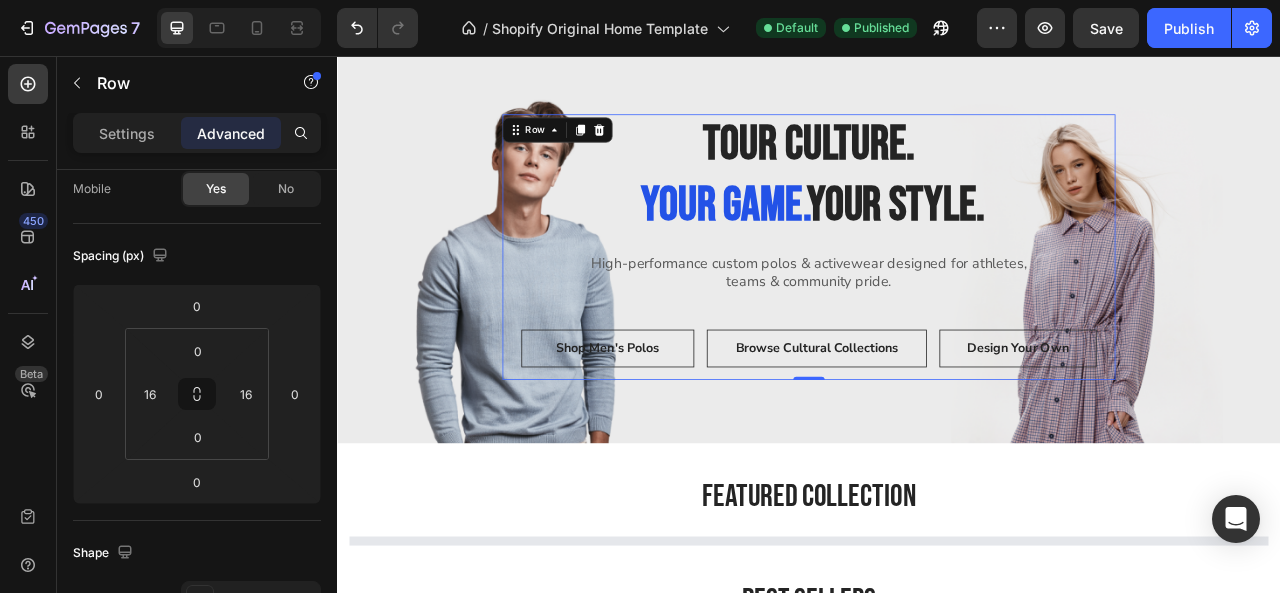 scroll, scrollTop: 0, scrollLeft: 0, axis: both 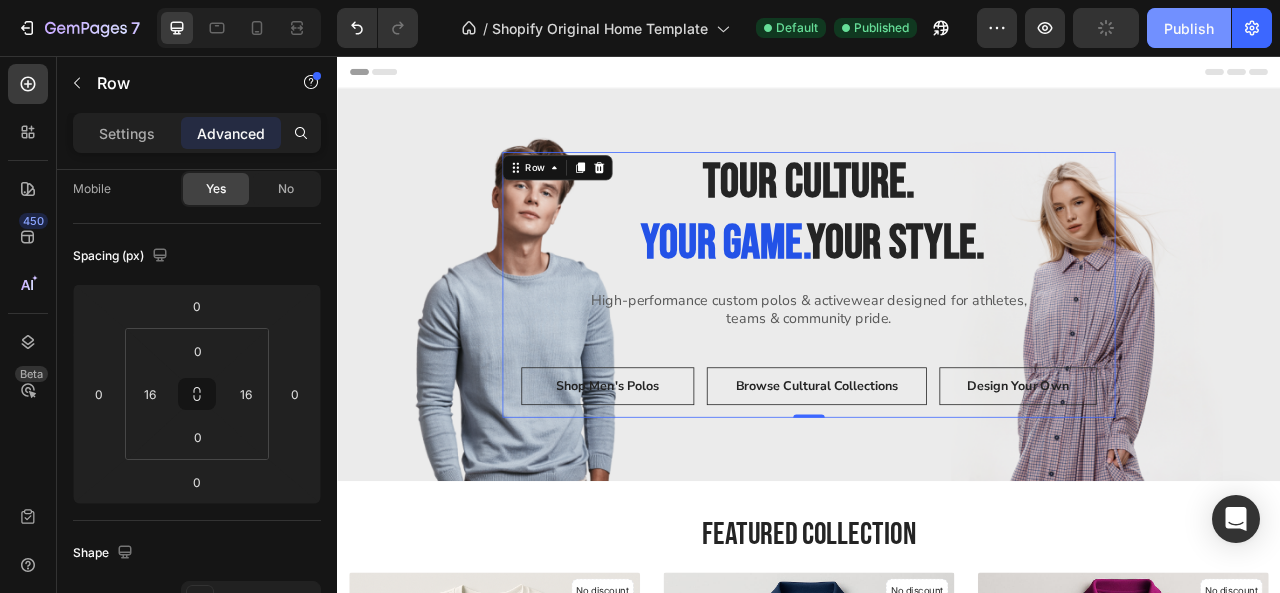 click on "Publish" at bounding box center [1189, 28] 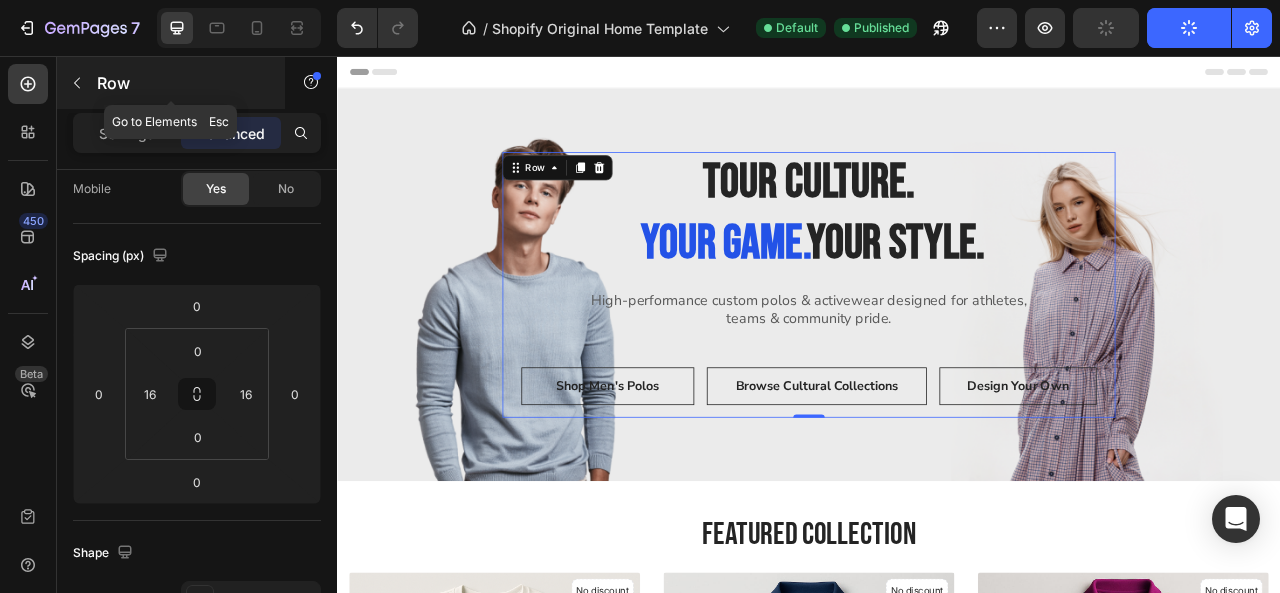 click 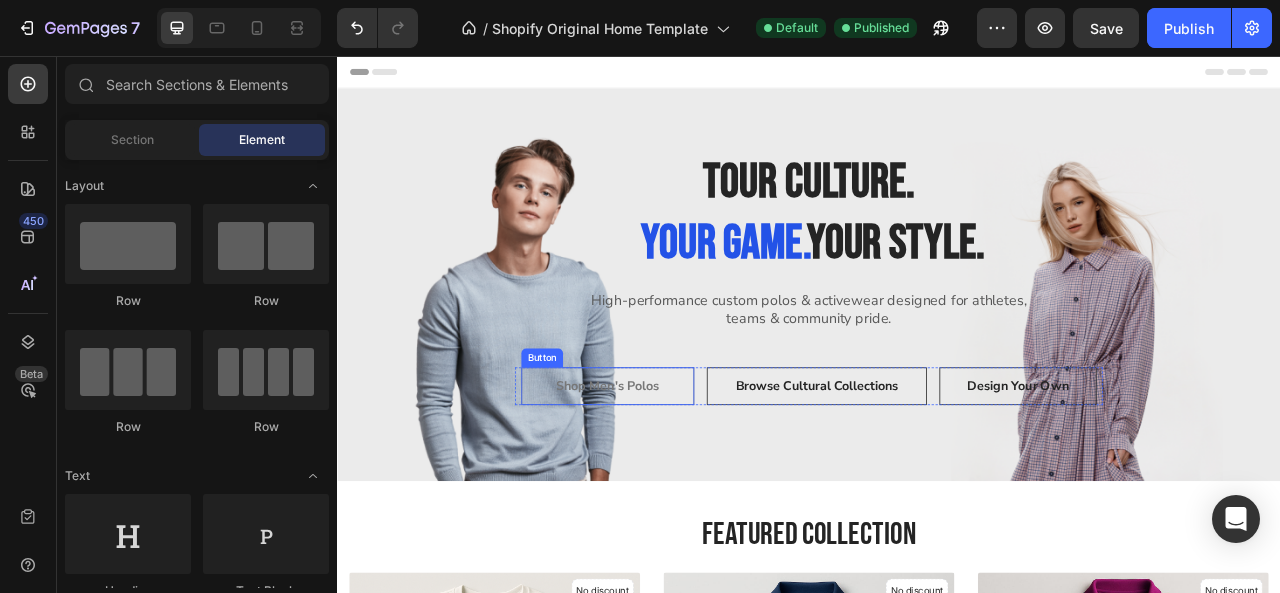 click on "Shop Men's Polos" at bounding box center [681, 476] 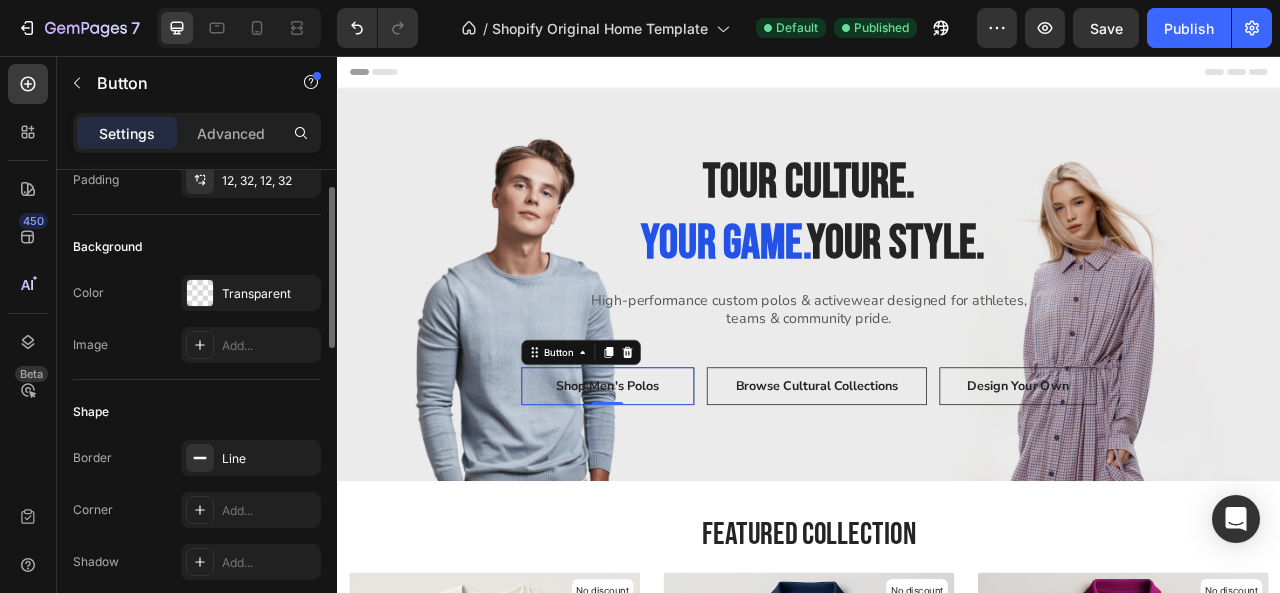 scroll, scrollTop: 0, scrollLeft: 0, axis: both 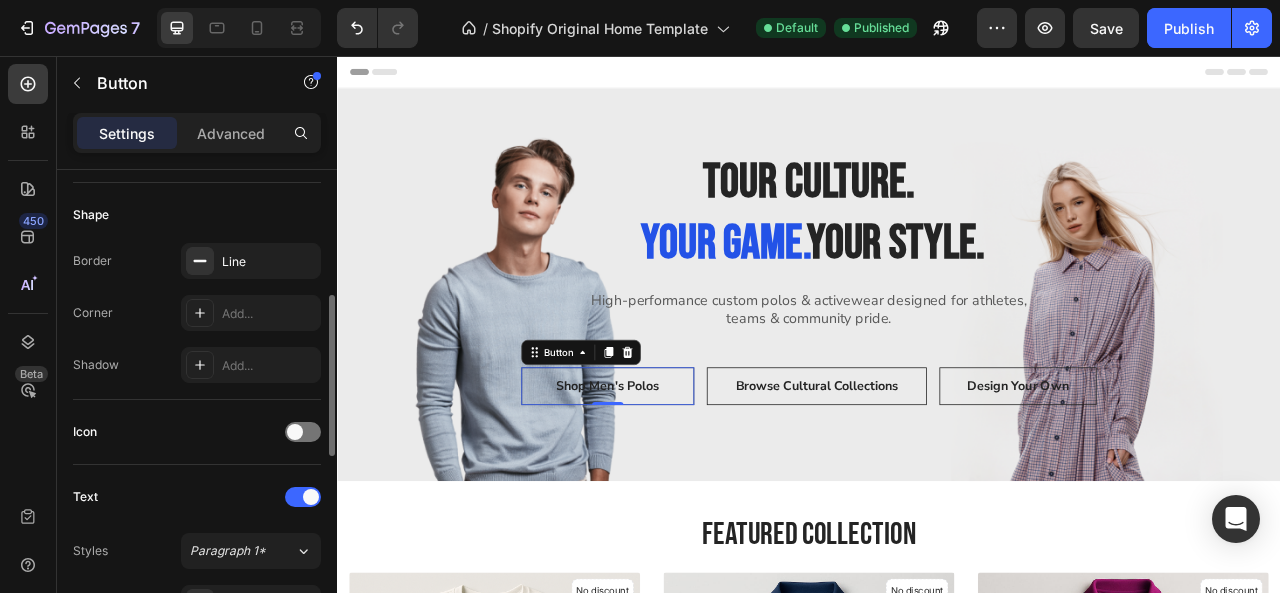 click on "Add..." at bounding box center [251, 365] 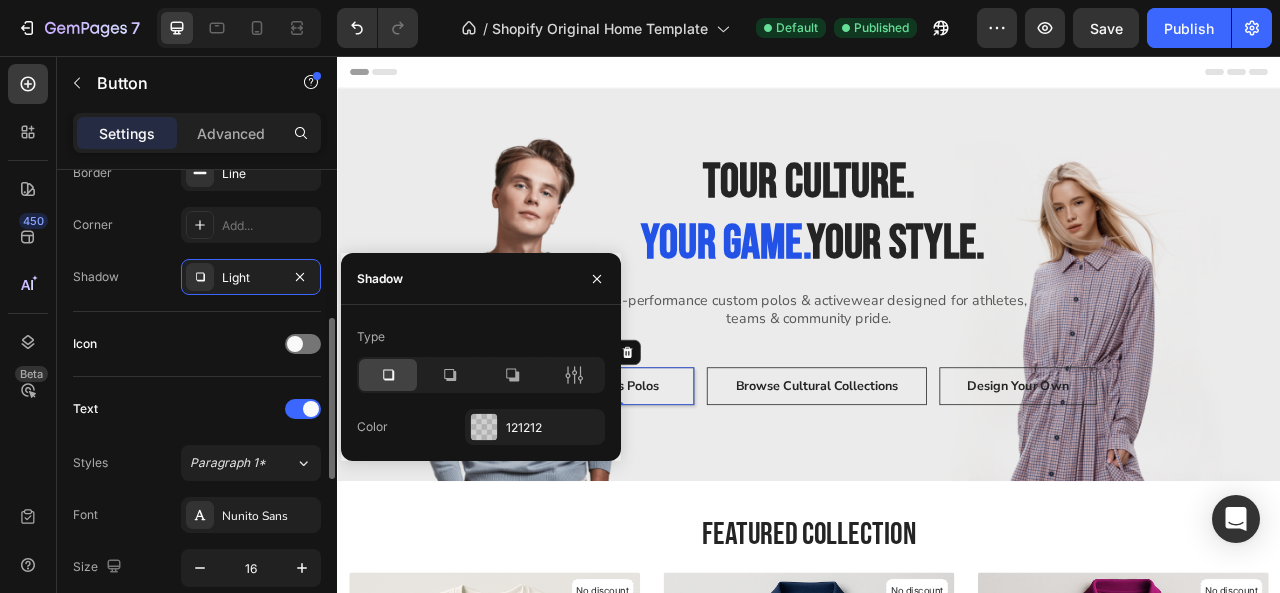 scroll, scrollTop: 456, scrollLeft: 0, axis: vertical 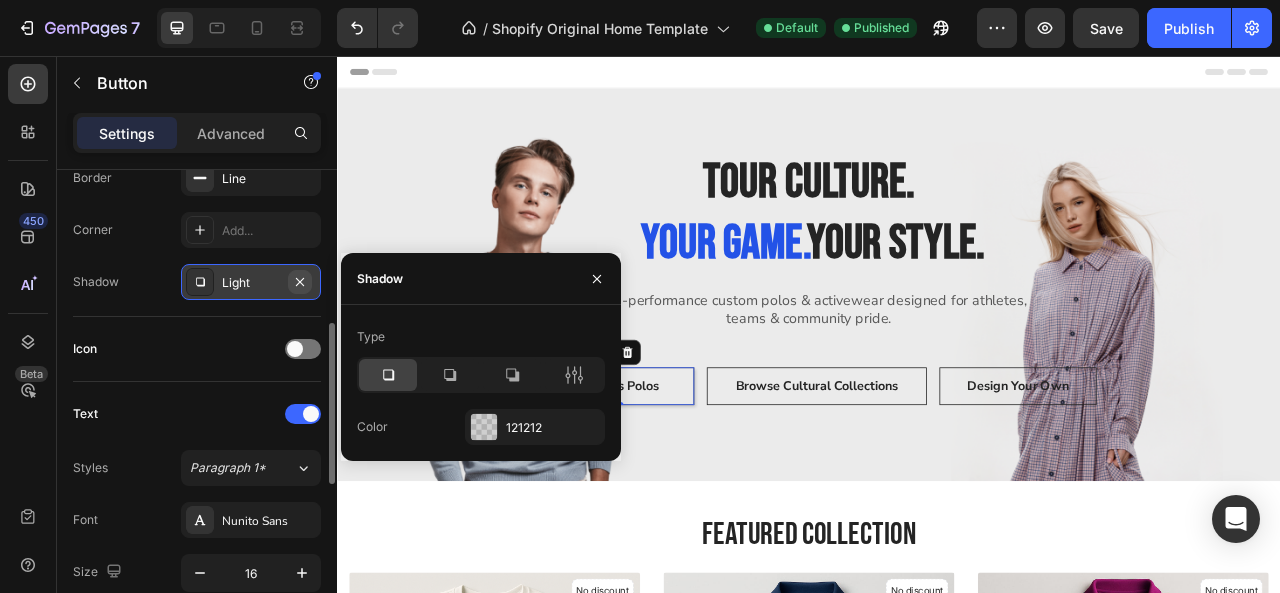 click 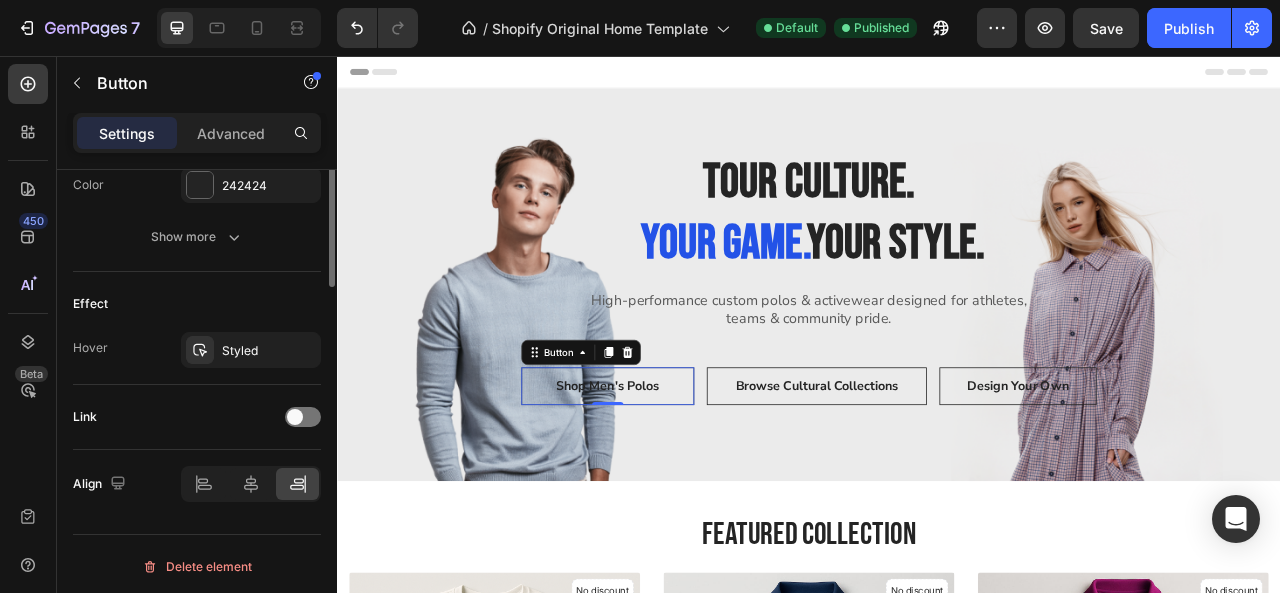 scroll, scrollTop: 0, scrollLeft: 0, axis: both 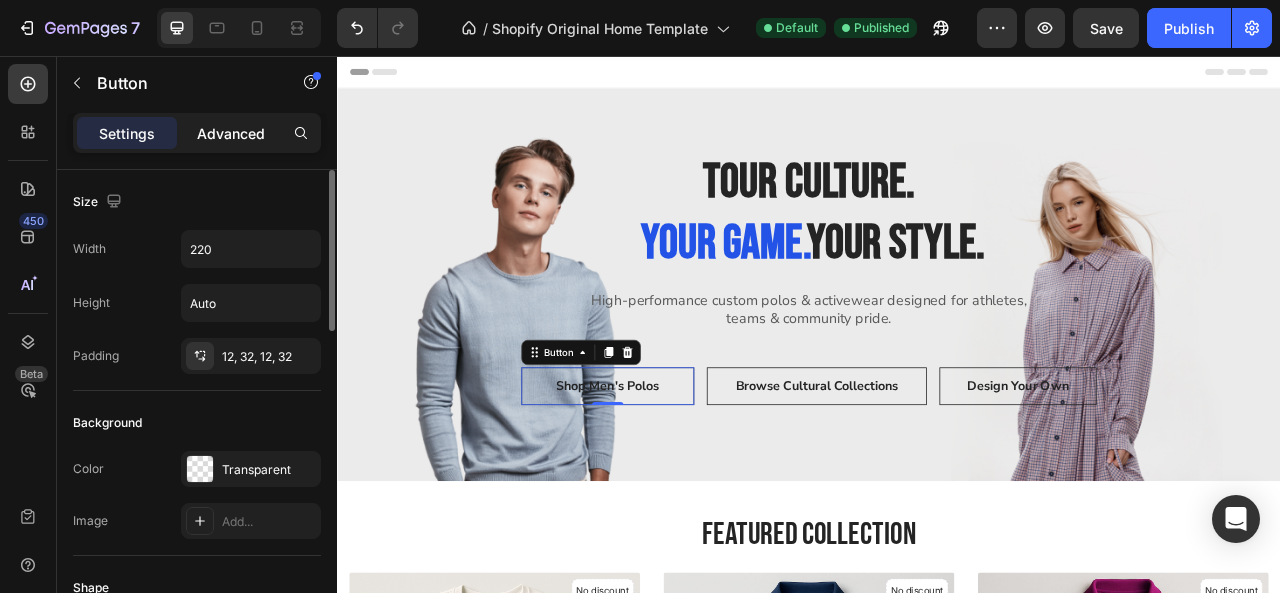 click on "Advanced" at bounding box center (231, 133) 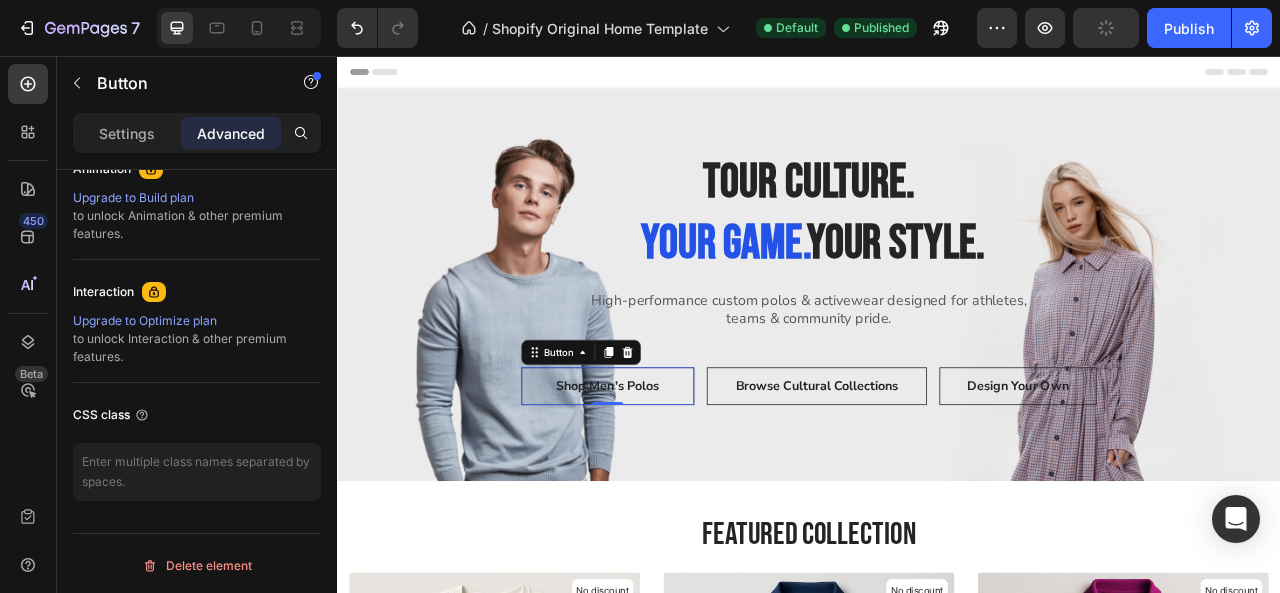 scroll, scrollTop: 0, scrollLeft: 0, axis: both 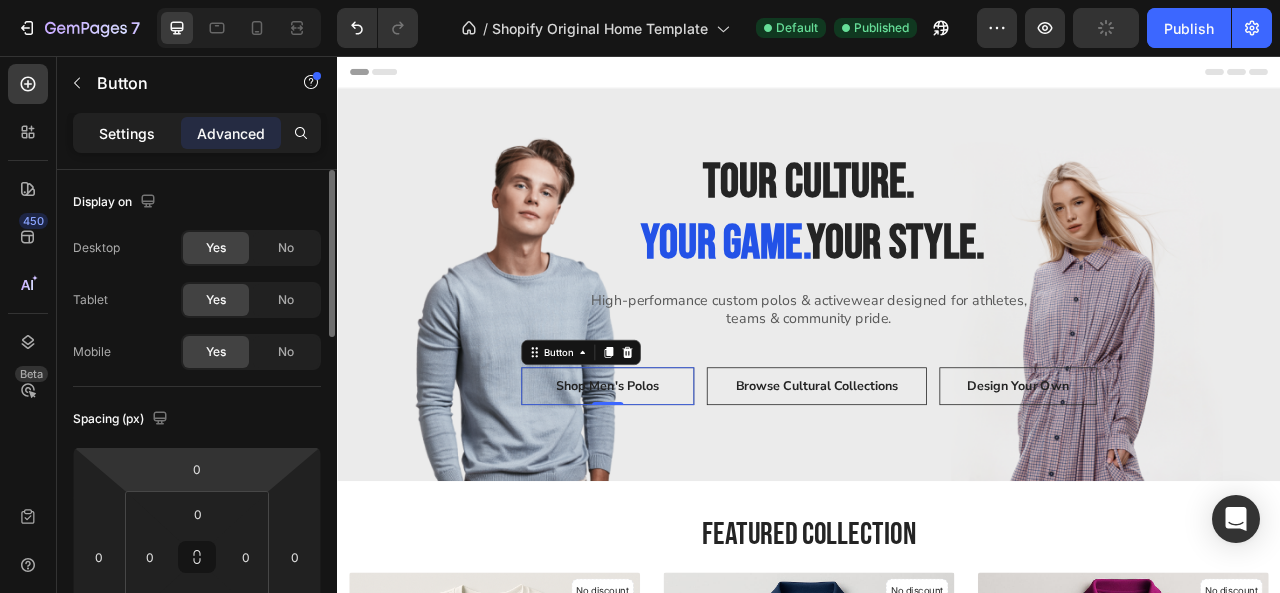 click on "Settings" at bounding box center (127, 133) 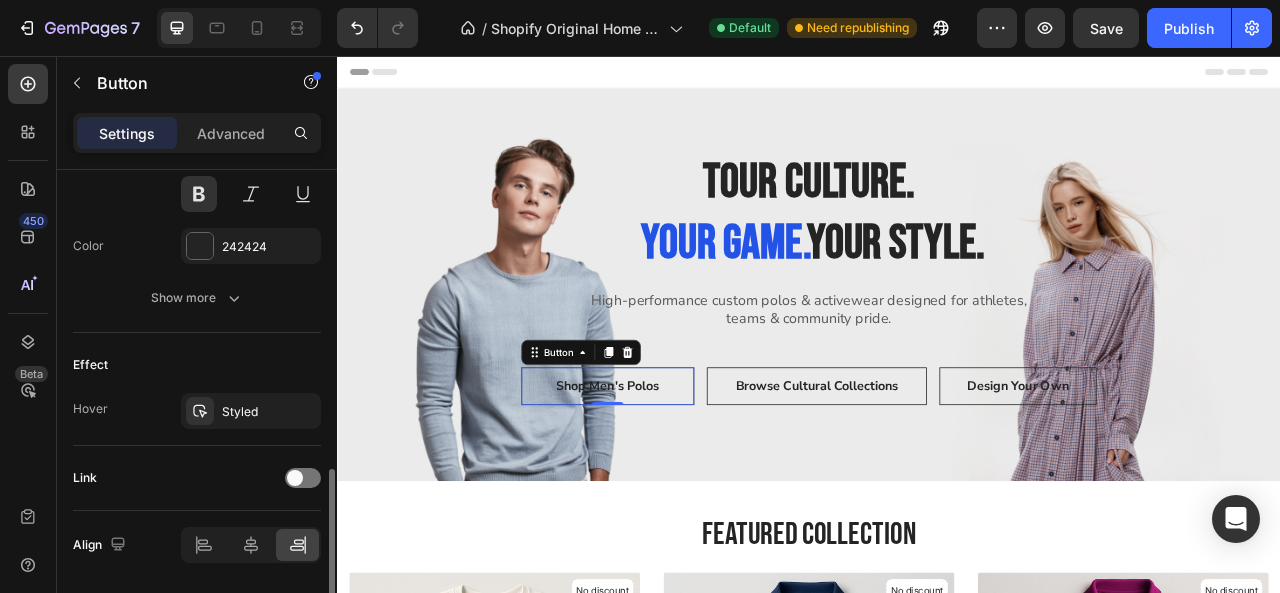 scroll, scrollTop: 949, scrollLeft: 0, axis: vertical 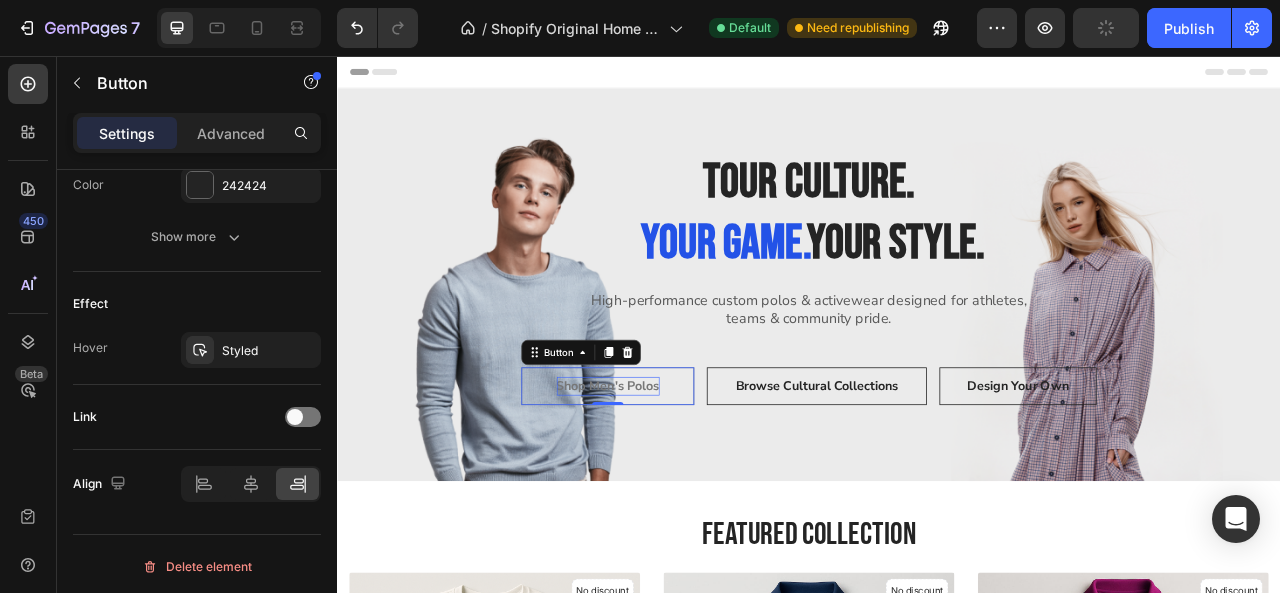 click on "Shop Men's Polos" at bounding box center (681, 476) 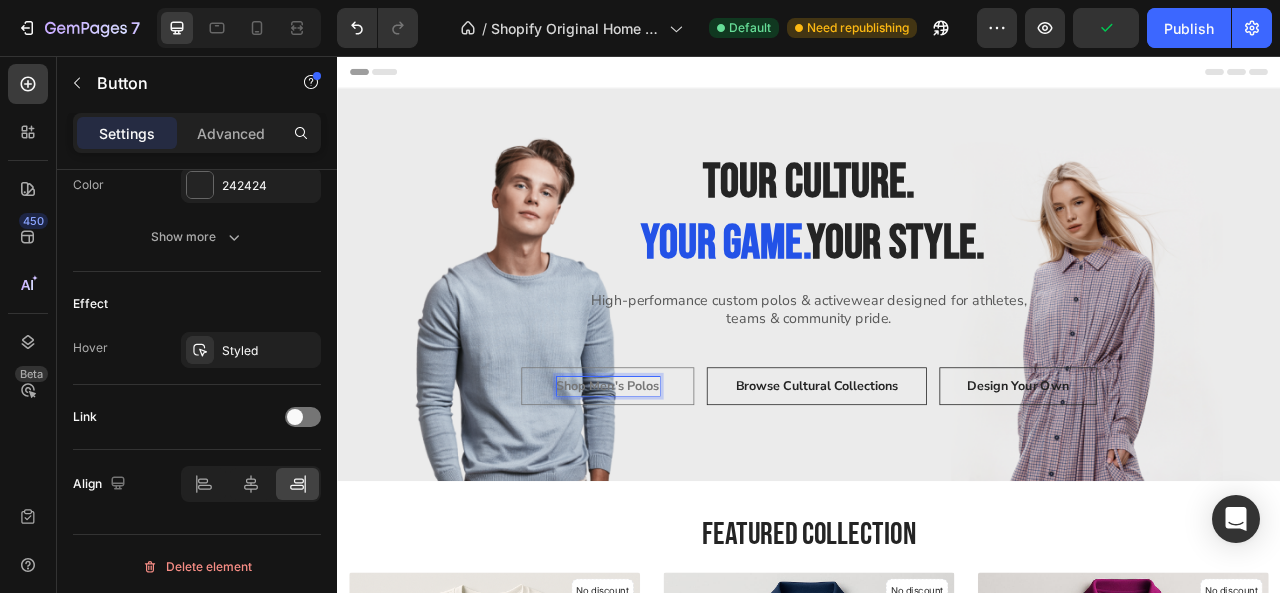 click on "Shop Men's Polos" at bounding box center [681, 476] 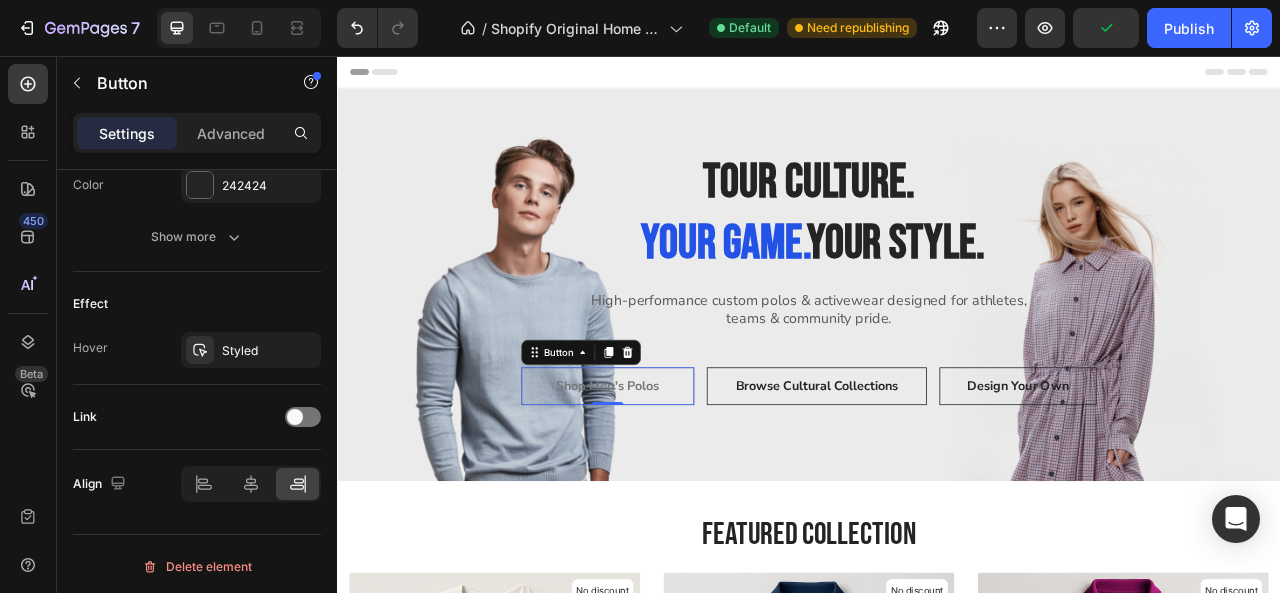 click on "Shop Men's Polos" at bounding box center [681, 476] 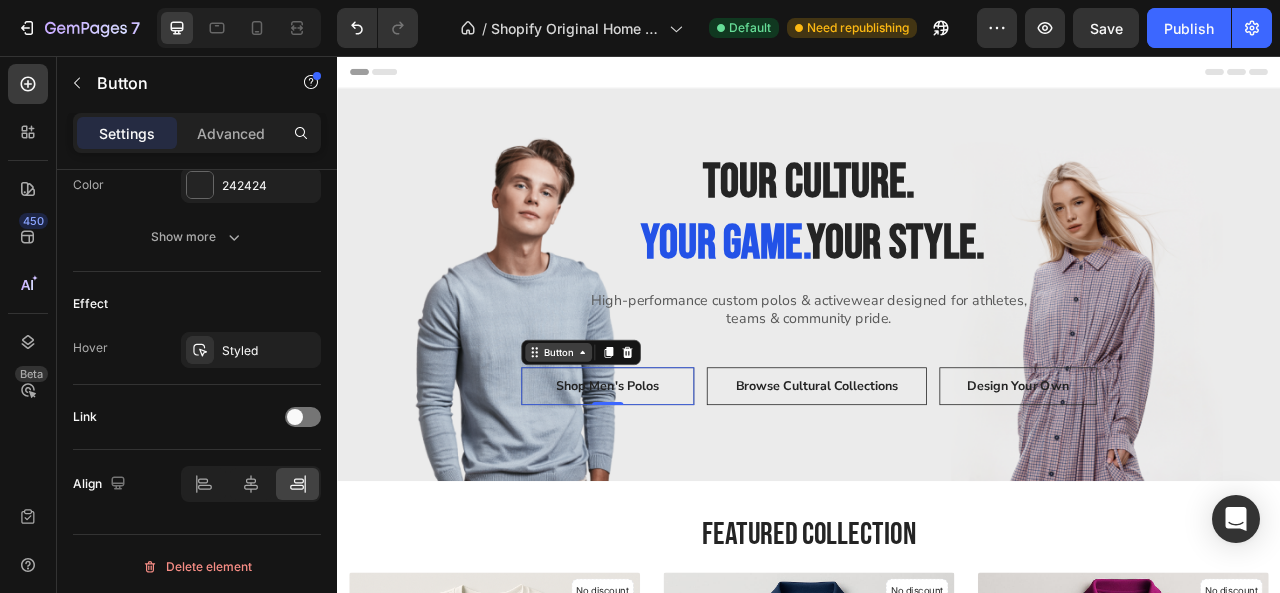 click on "Button" at bounding box center [618, 433] 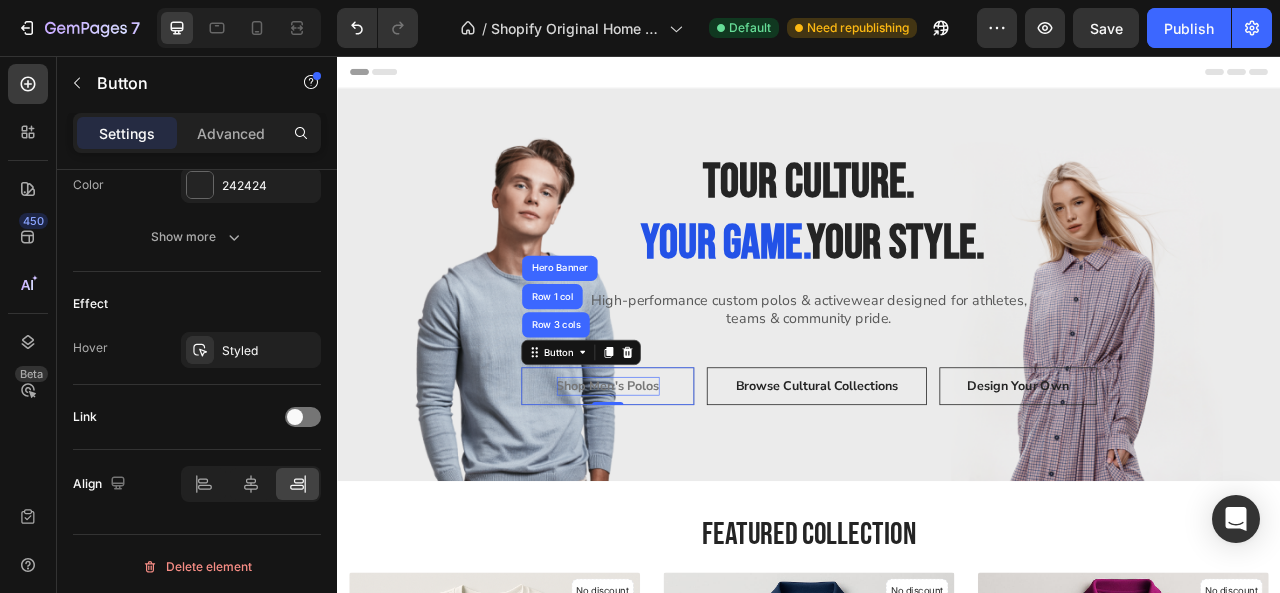 click on "Shop Men's Polos" at bounding box center [681, 476] 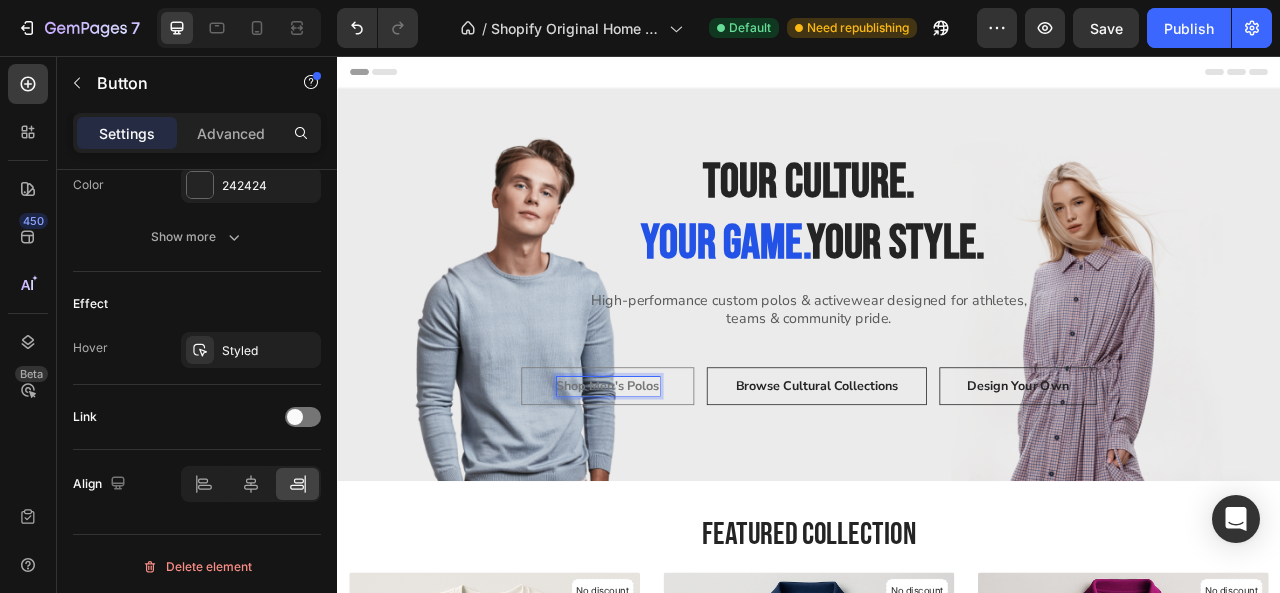 click on "Shop Men's Polos" at bounding box center (681, 476) 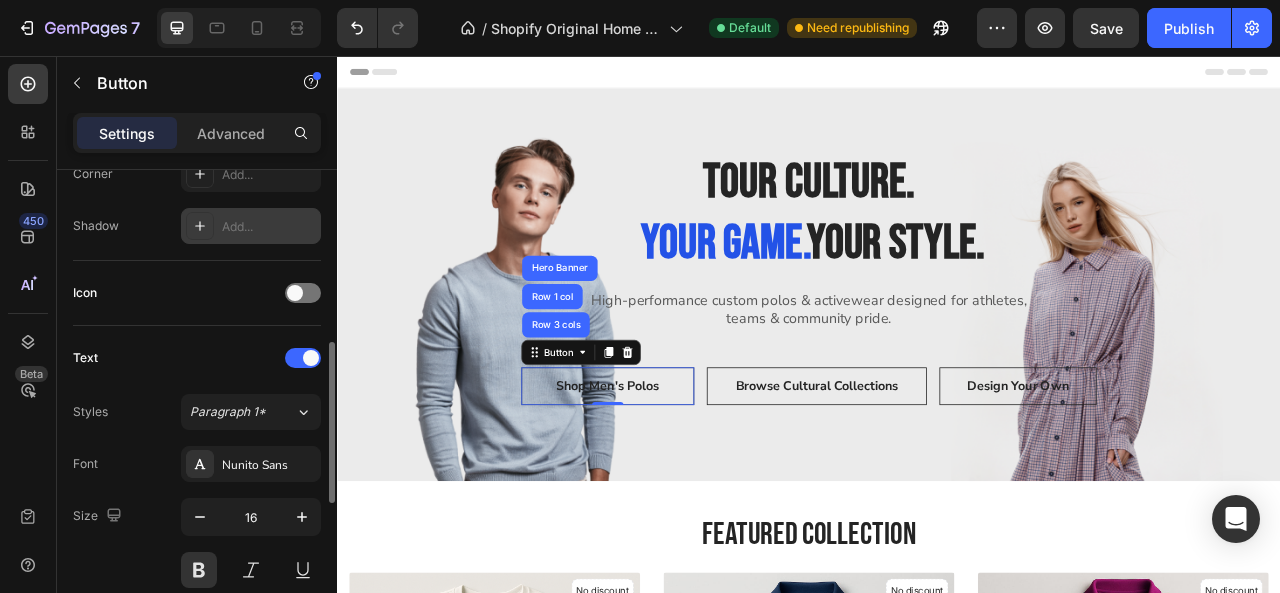 scroll, scrollTop: 512, scrollLeft: 0, axis: vertical 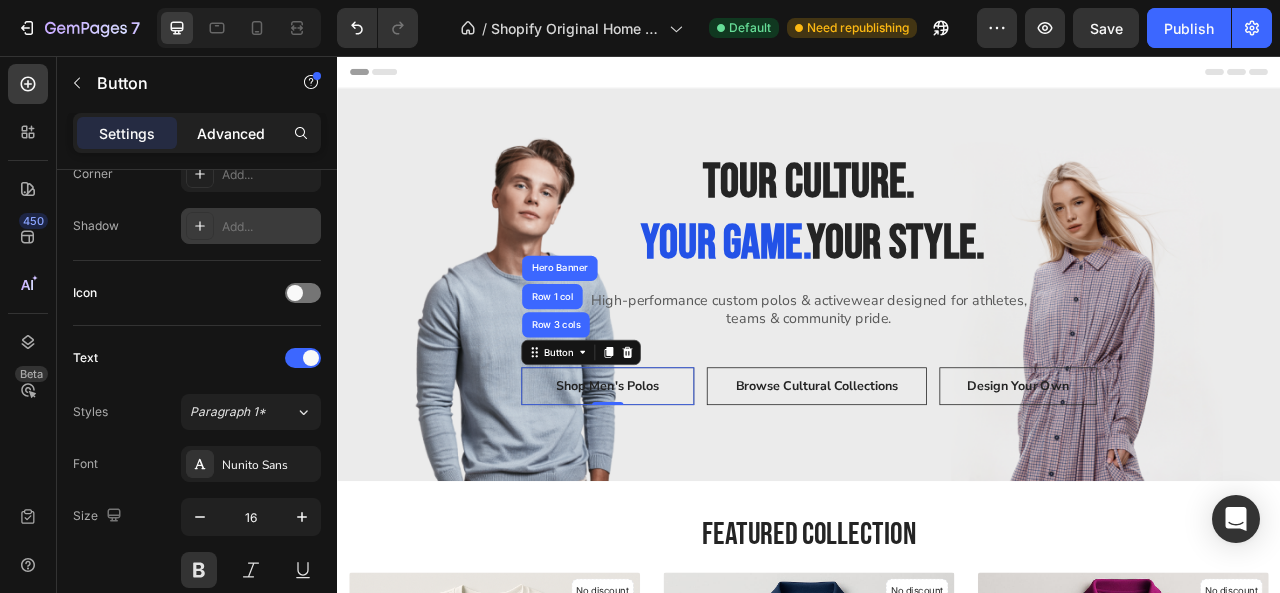 click on "Advanced" at bounding box center (231, 133) 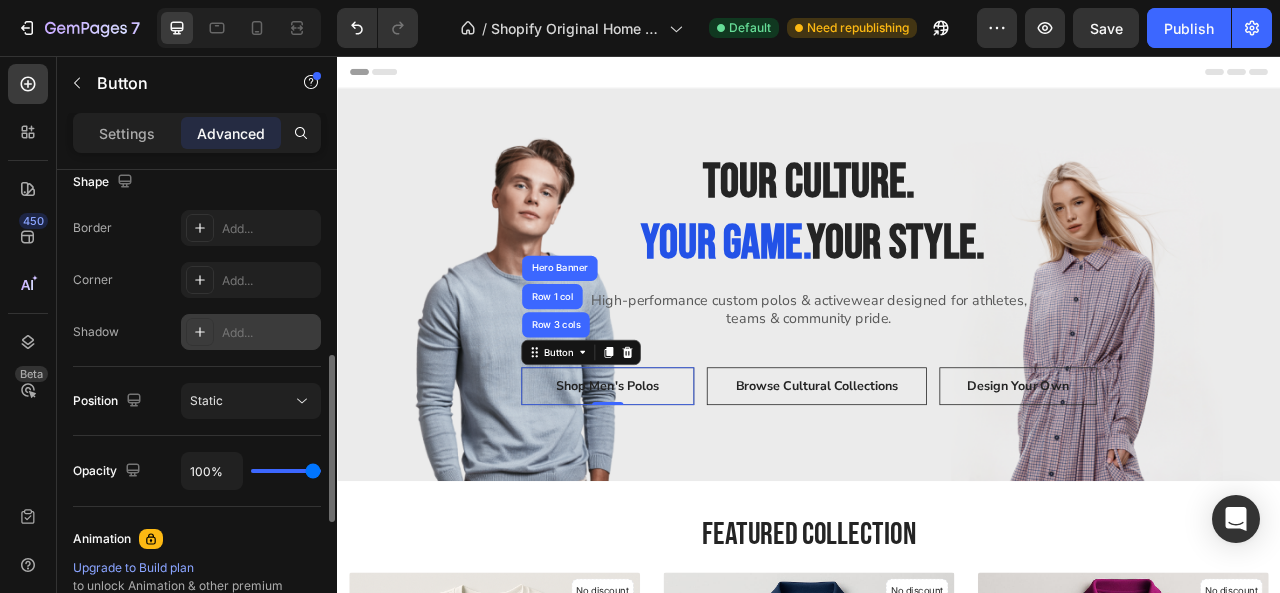 scroll, scrollTop: 0, scrollLeft: 0, axis: both 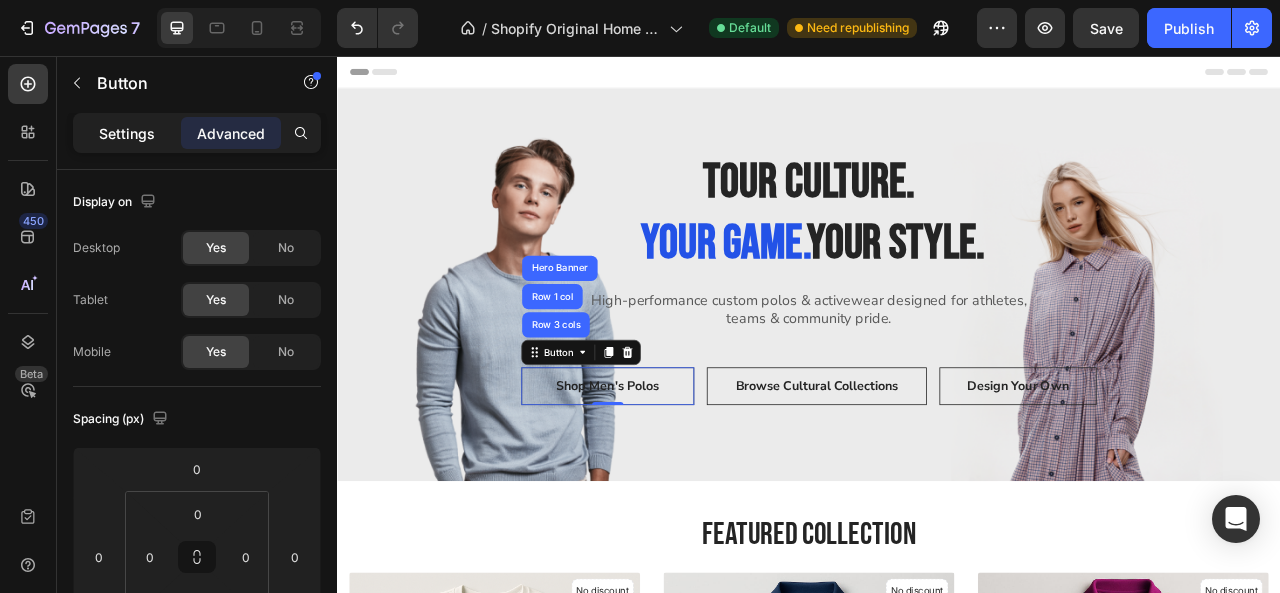 click on "Settings" at bounding box center (127, 133) 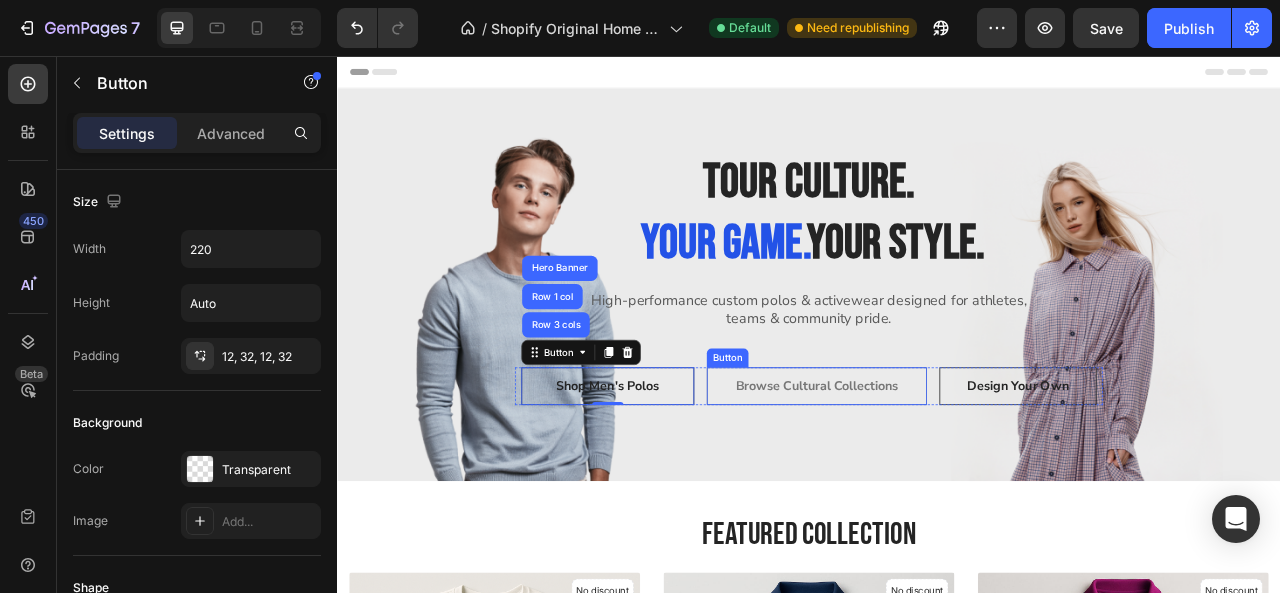 click on "Browse Cultural Collections" at bounding box center [947, 476] 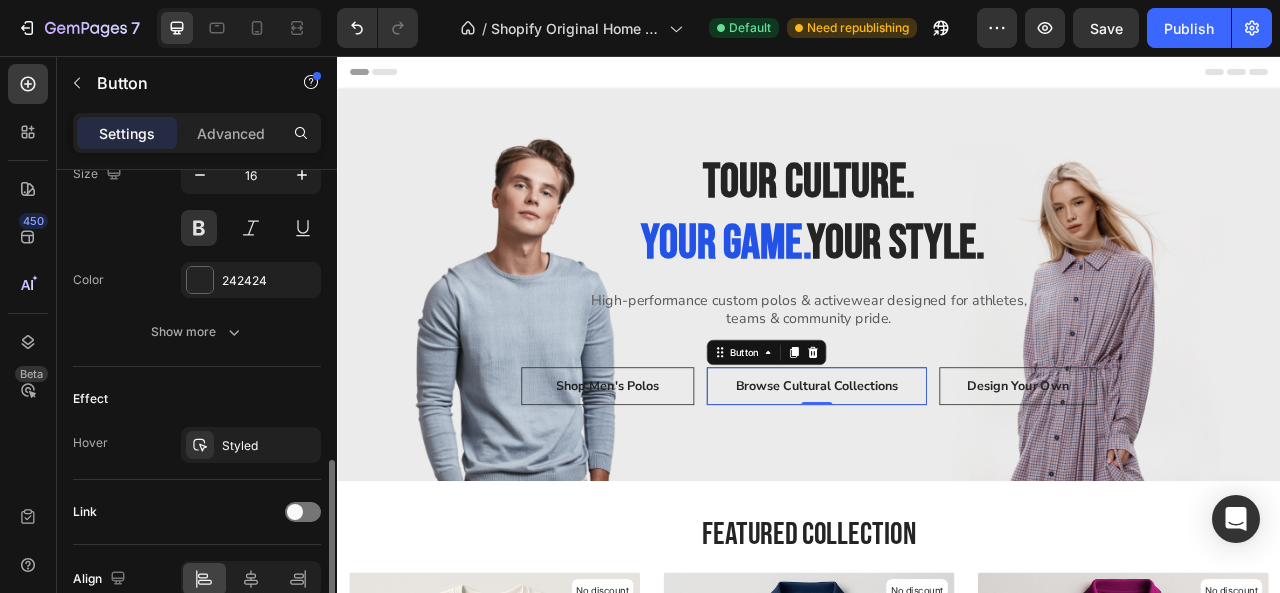 scroll, scrollTop: 856, scrollLeft: 0, axis: vertical 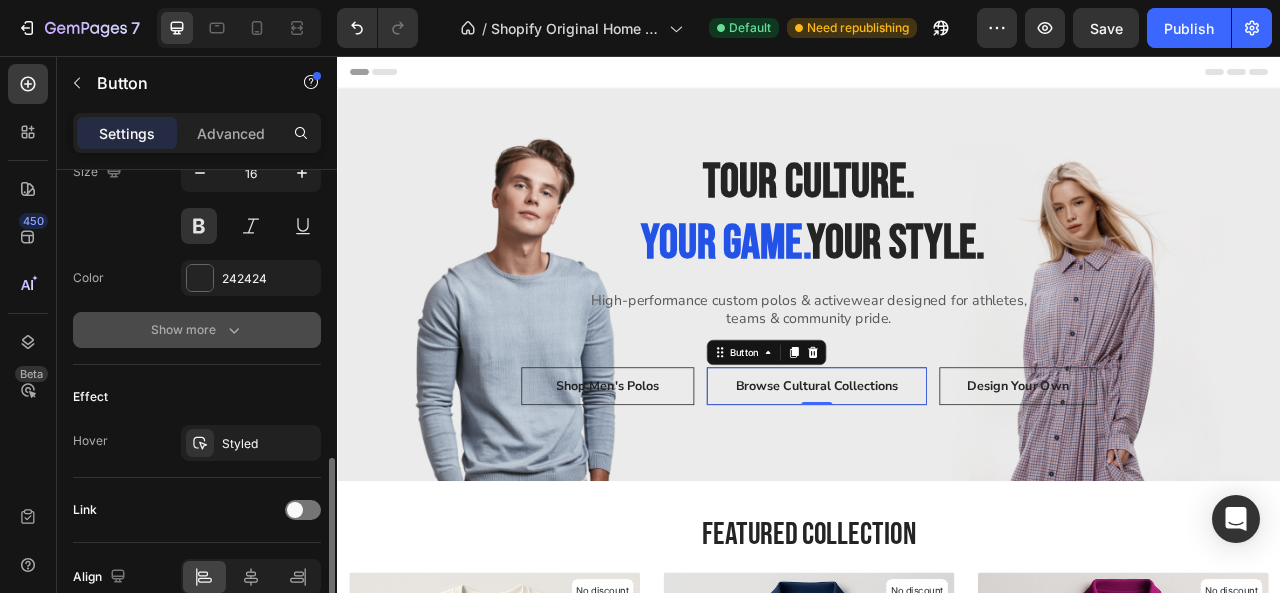 click on "Show more" at bounding box center [197, 330] 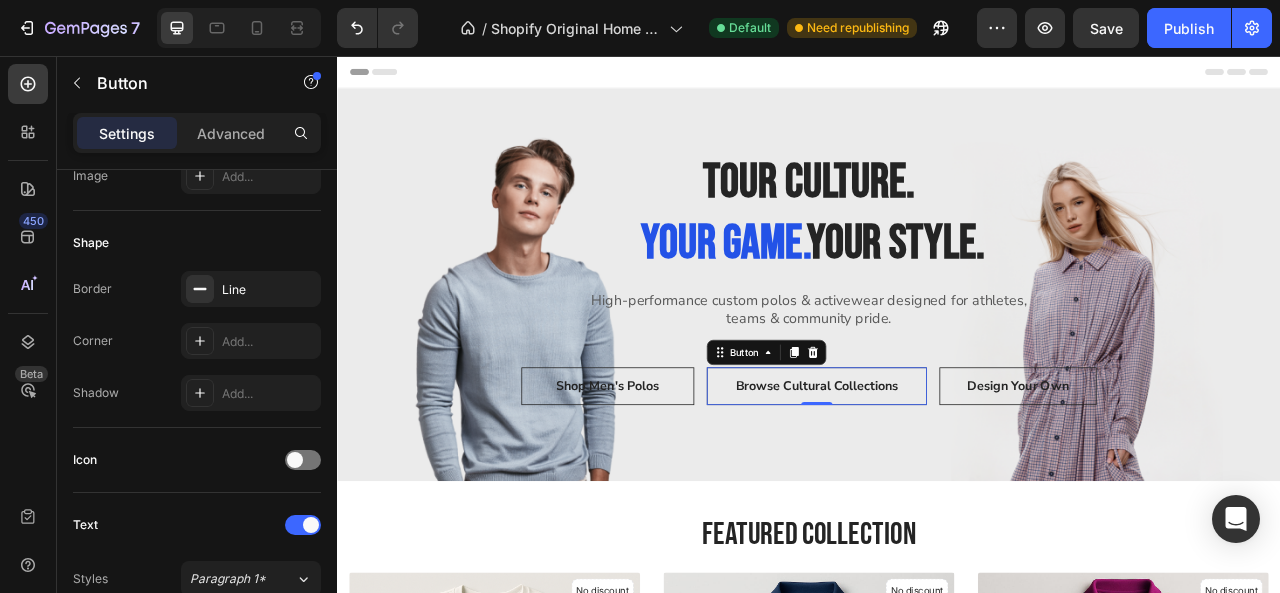scroll, scrollTop: 0, scrollLeft: 0, axis: both 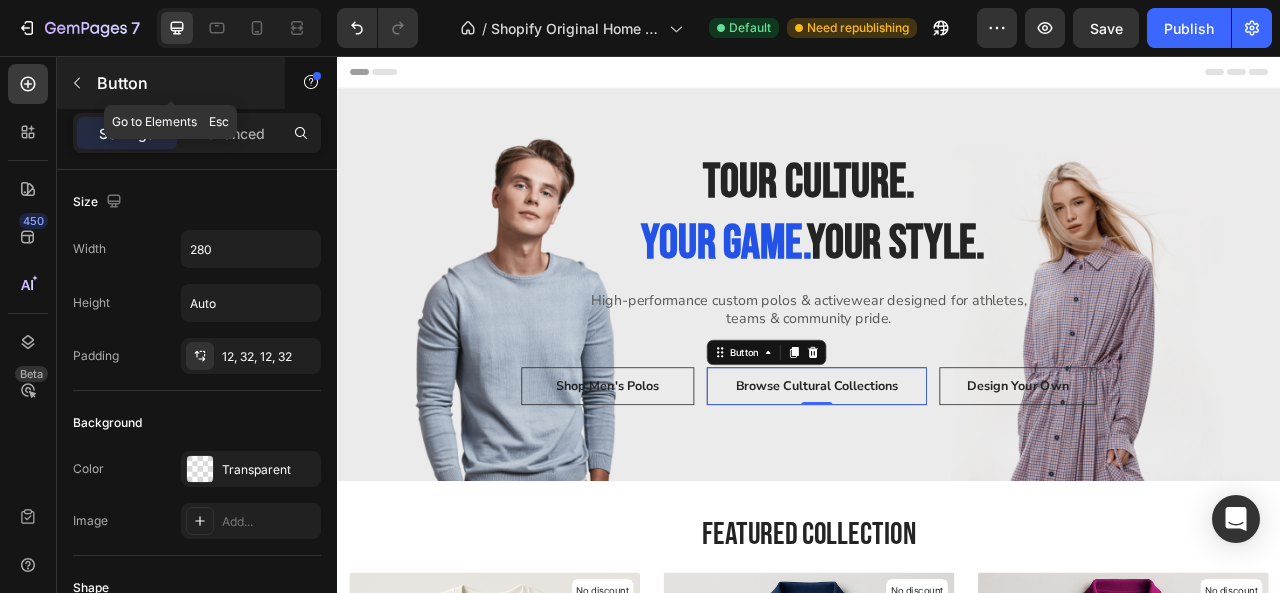 click 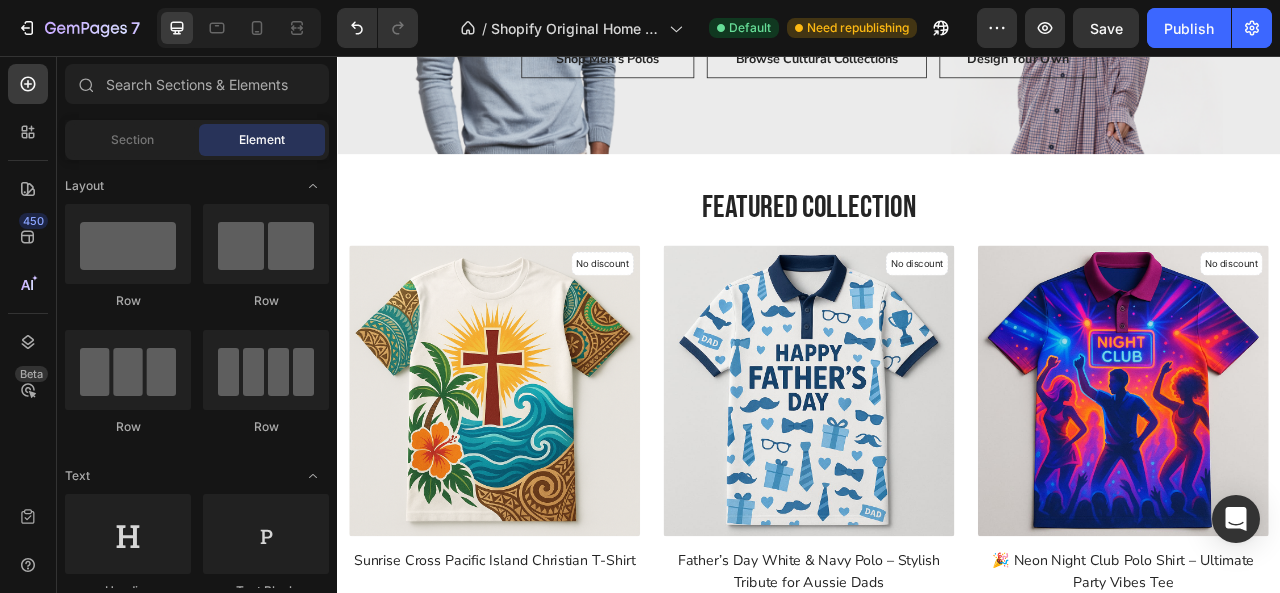 scroll, scrollTop: 0, scrollLeft: 0, axis: both 